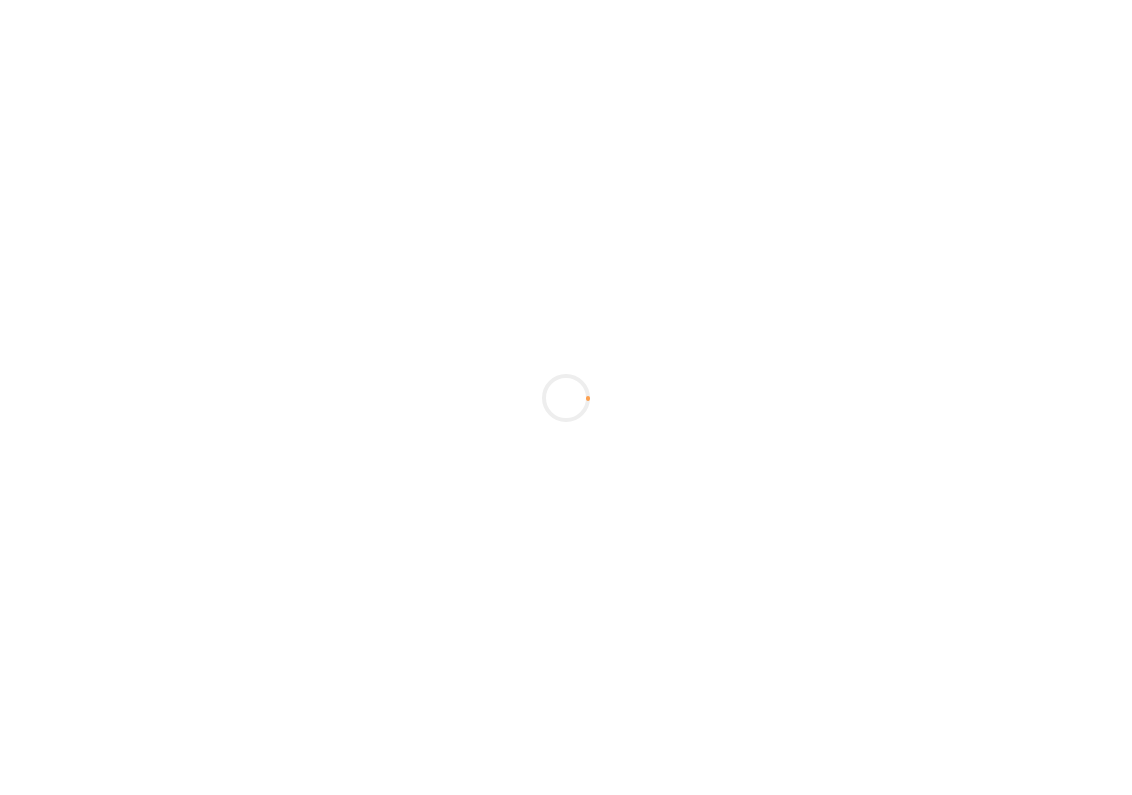 scroll, scrollTop: 0, scrollLeft: 0, axis: both 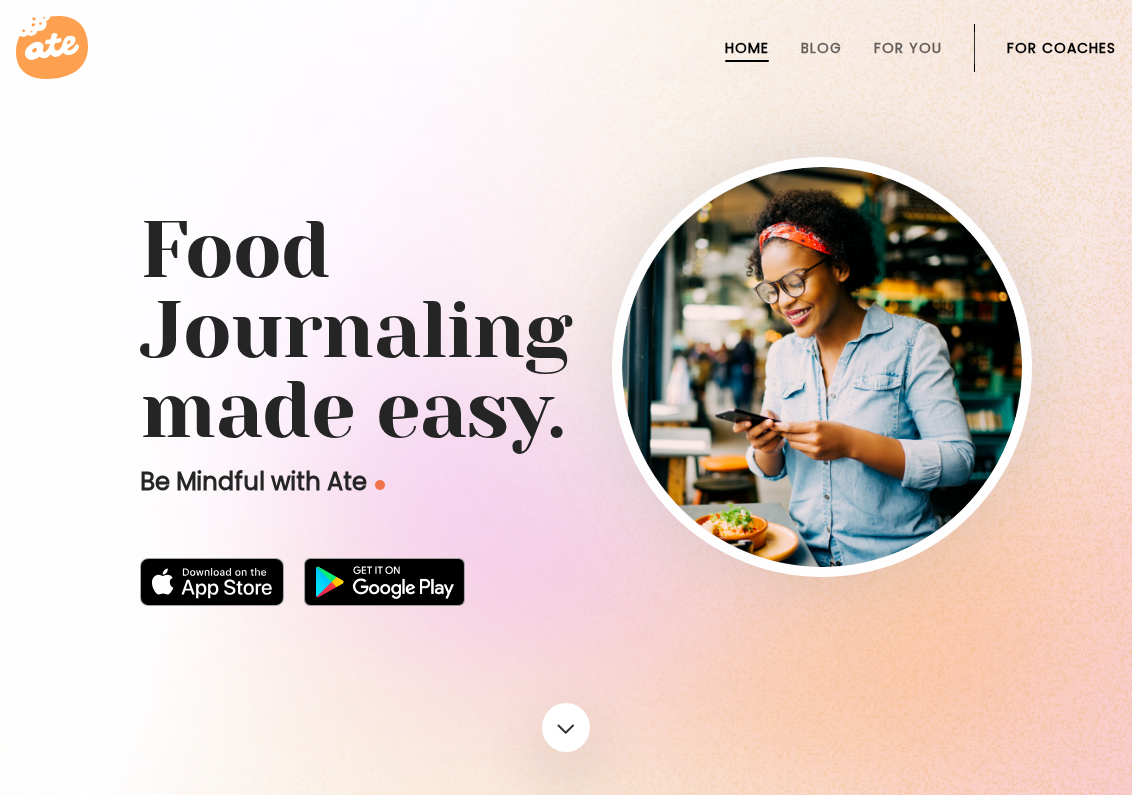 click on "For Coaches" at bounding box center (1061, 48) 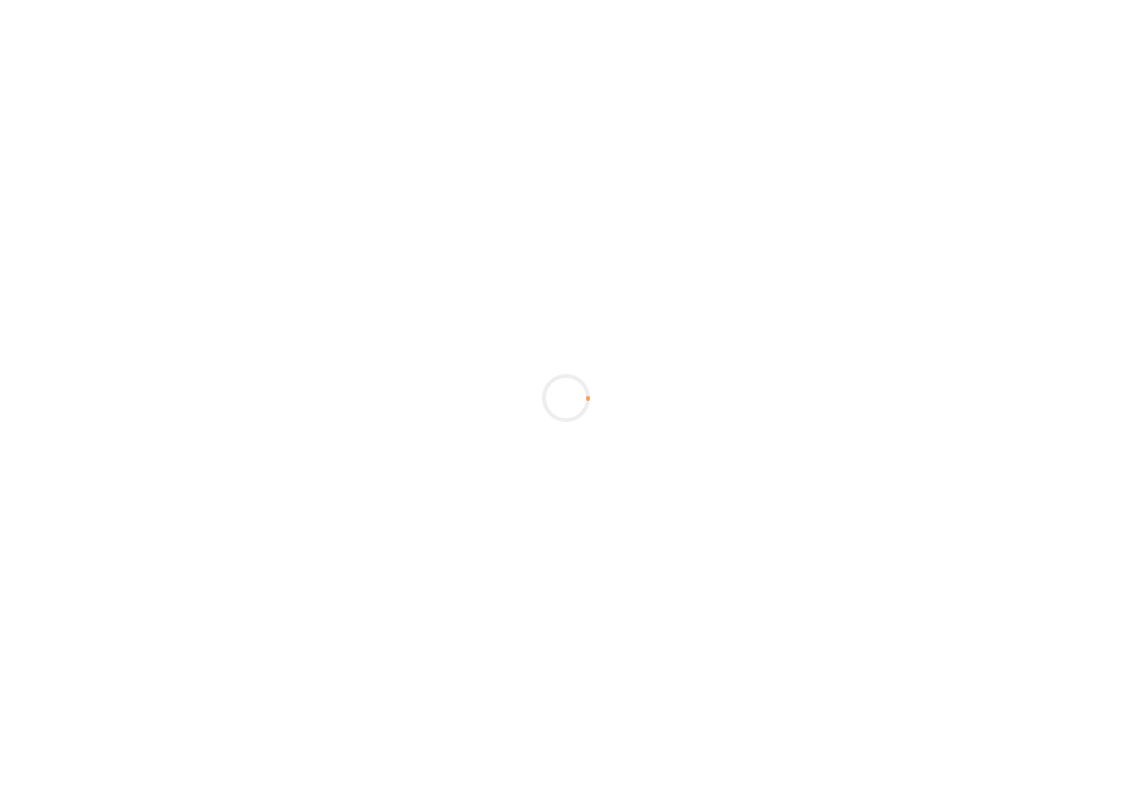 scroll, scrollTop: 0, scrollLeft: 0, axis: both 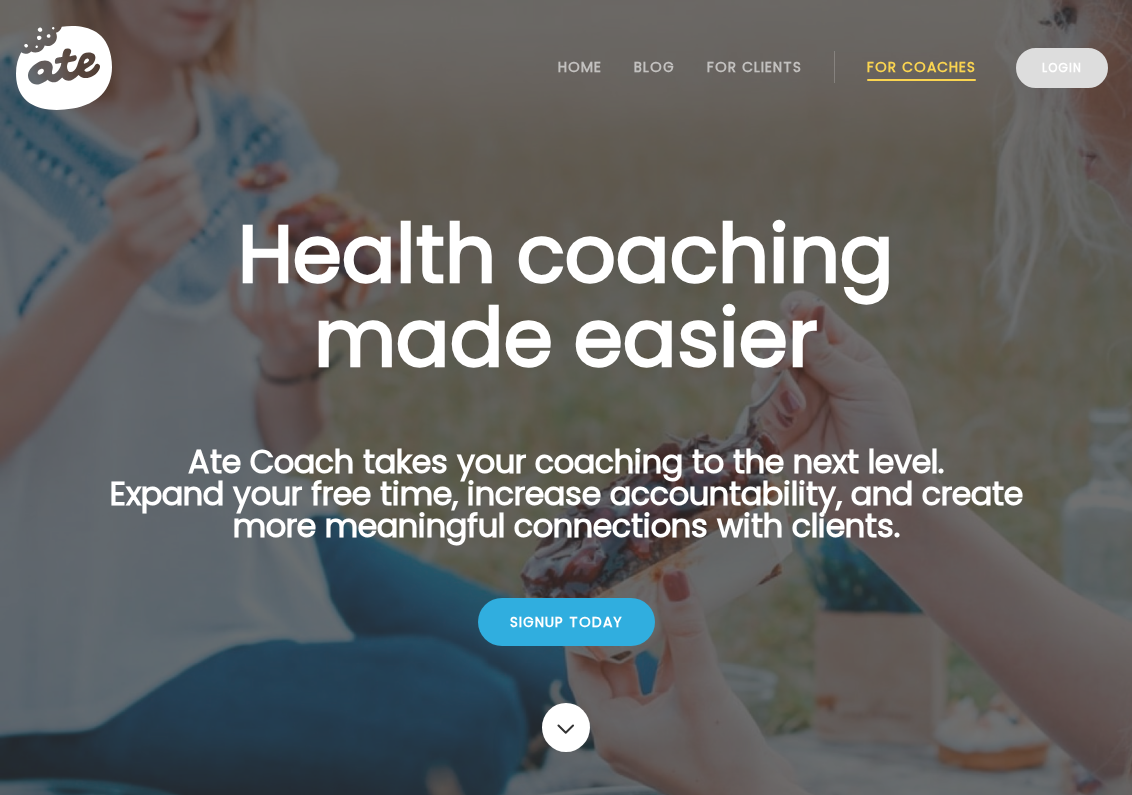 click on "Login" at bounding box center (1062, 68) 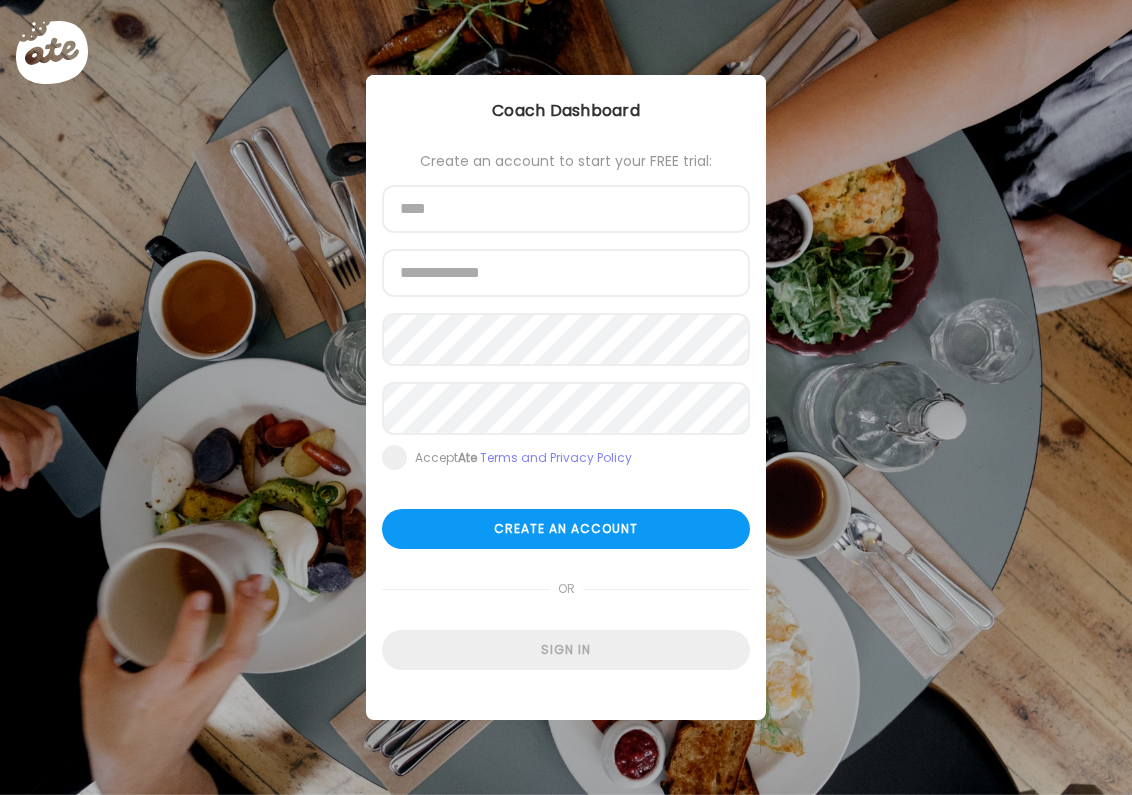 scroll, scrollTop: 0, scrollLeft: 0, axis: both 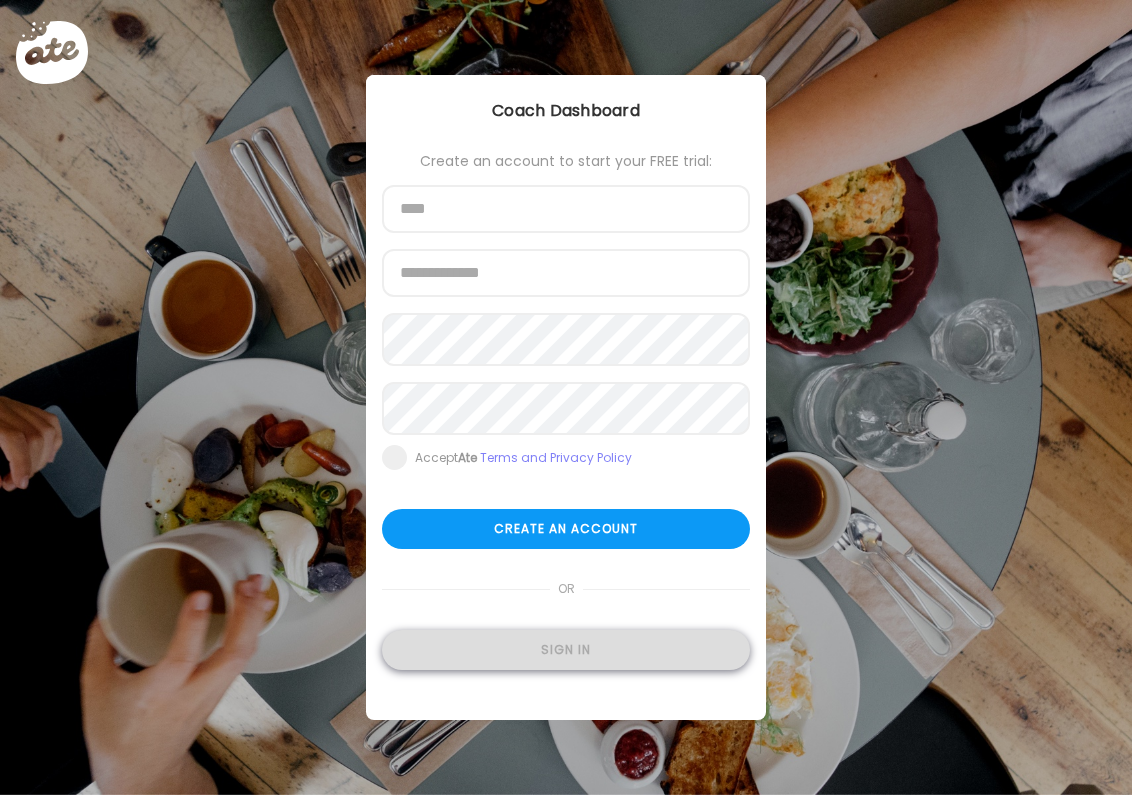click on "Sign in" at bounding box center [566, 650] 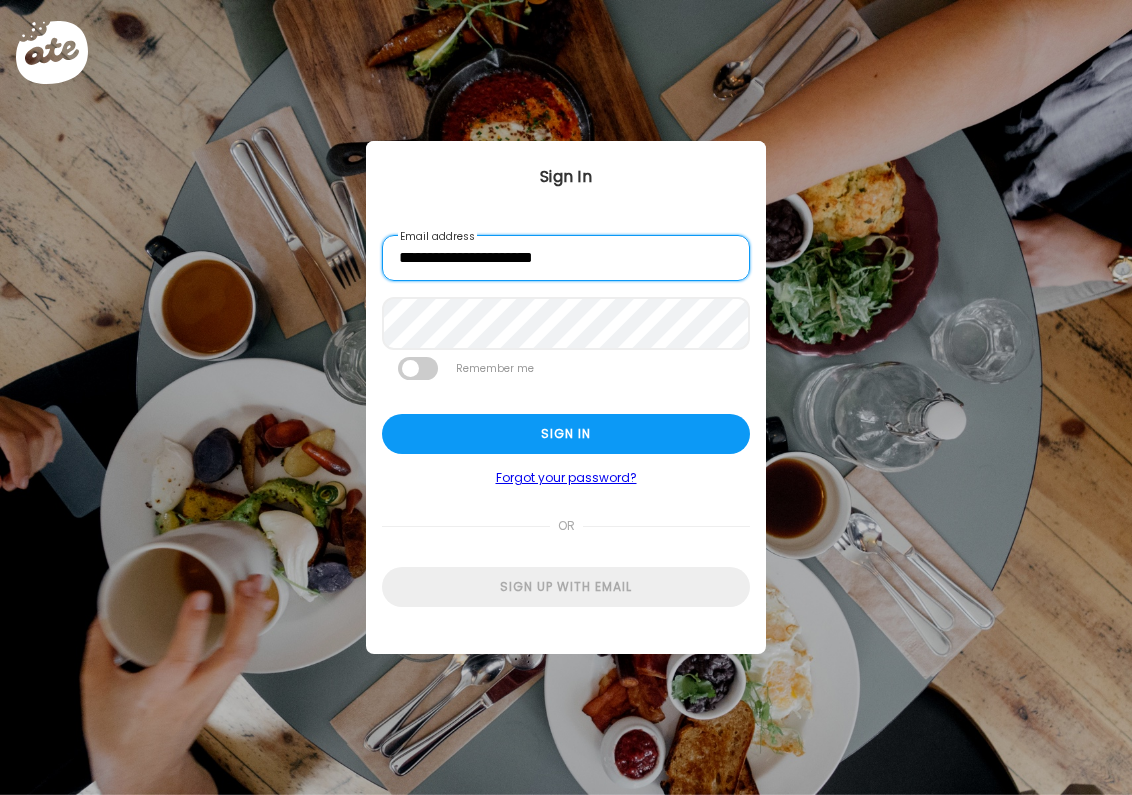 type on "**********" 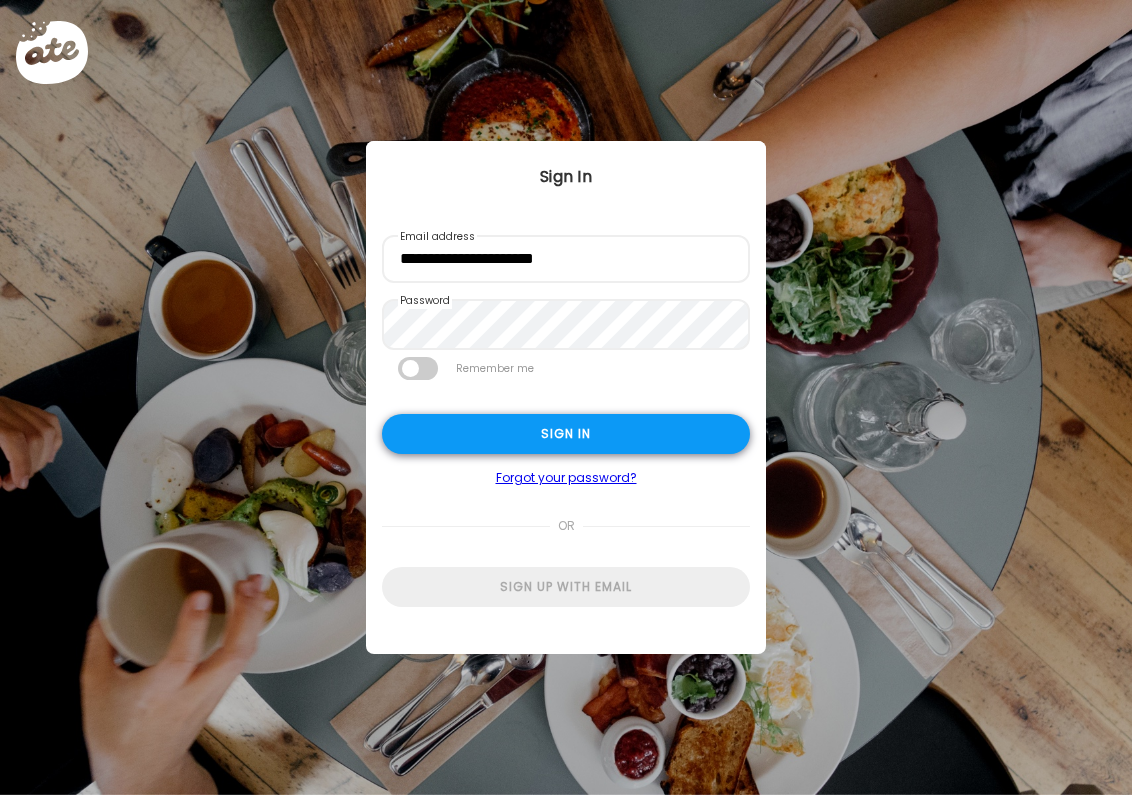click on "Sign in" at bounding box center (566, 434) 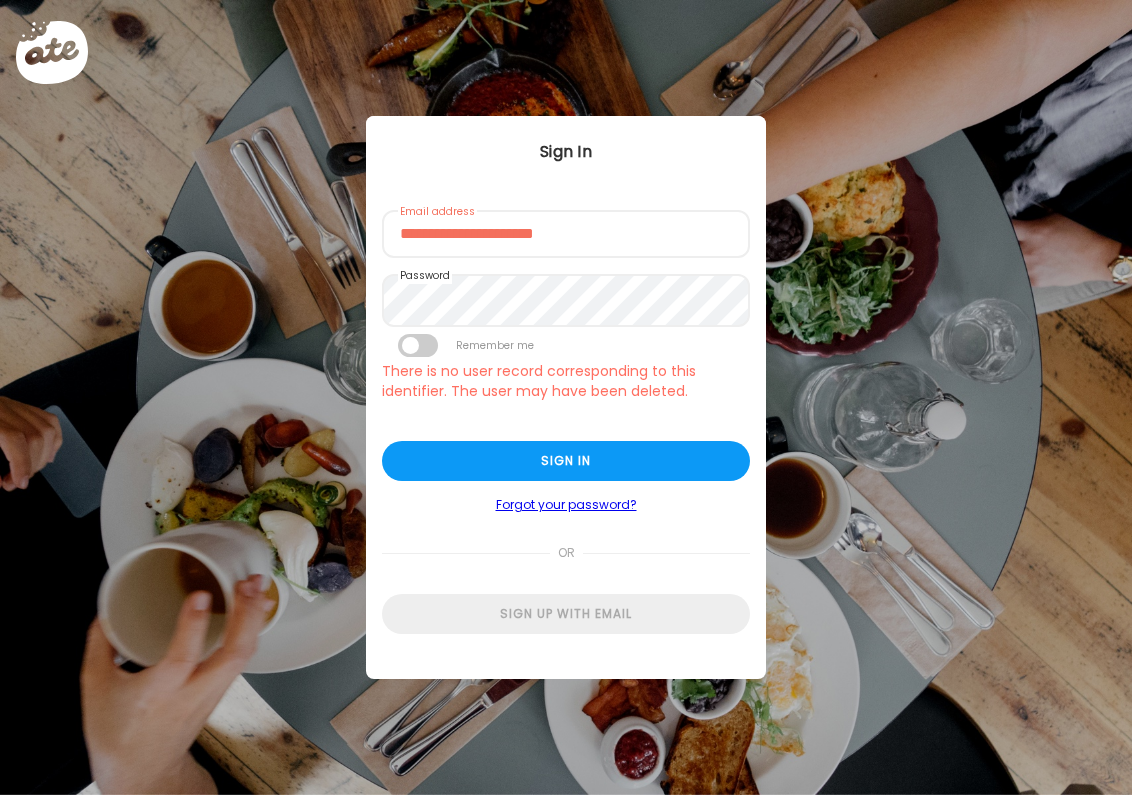 click on "Forgot your password?" at bounding box center (566, 505) 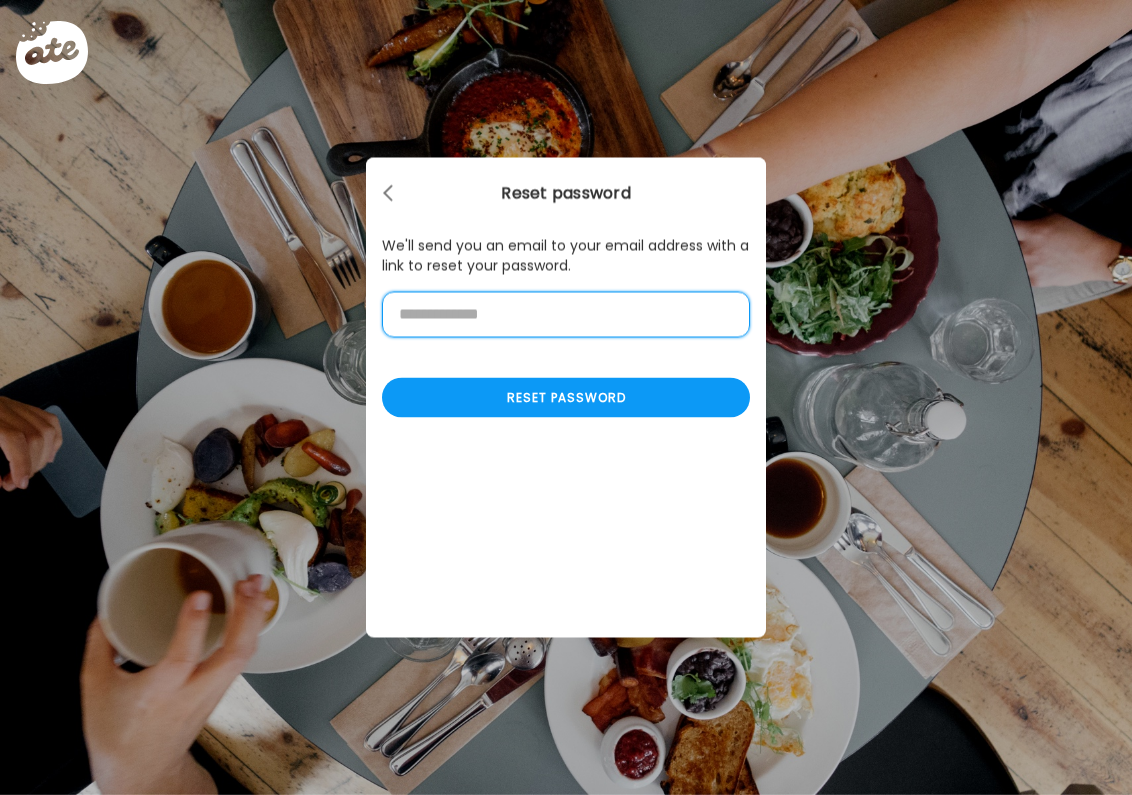 click at bounding box center [566, 315] 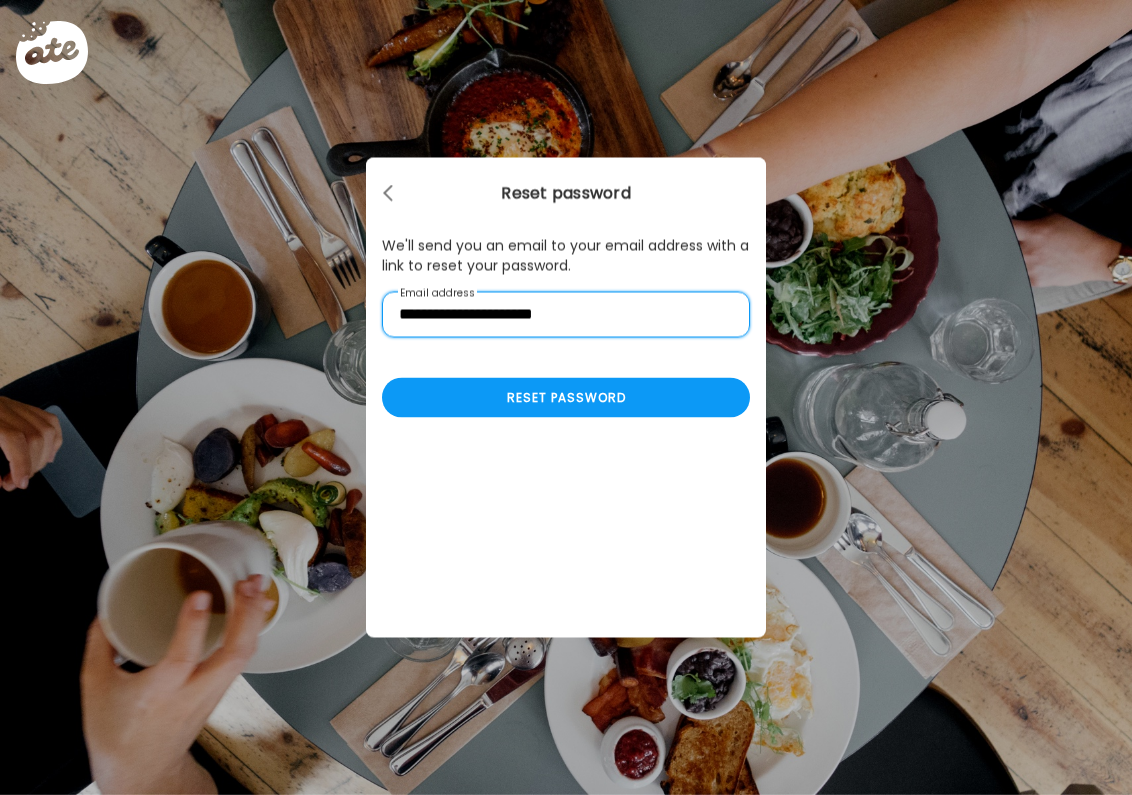 type on "**********" 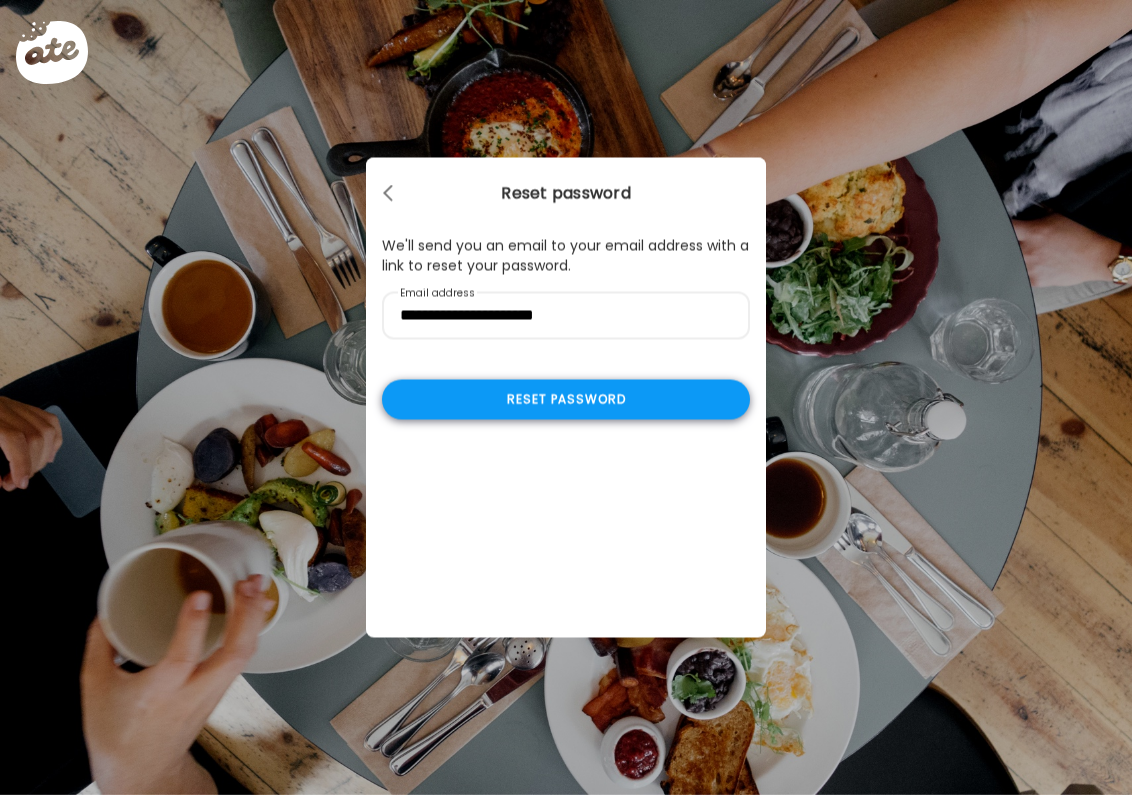click on "Reset password" at bounding box center (566, 400) 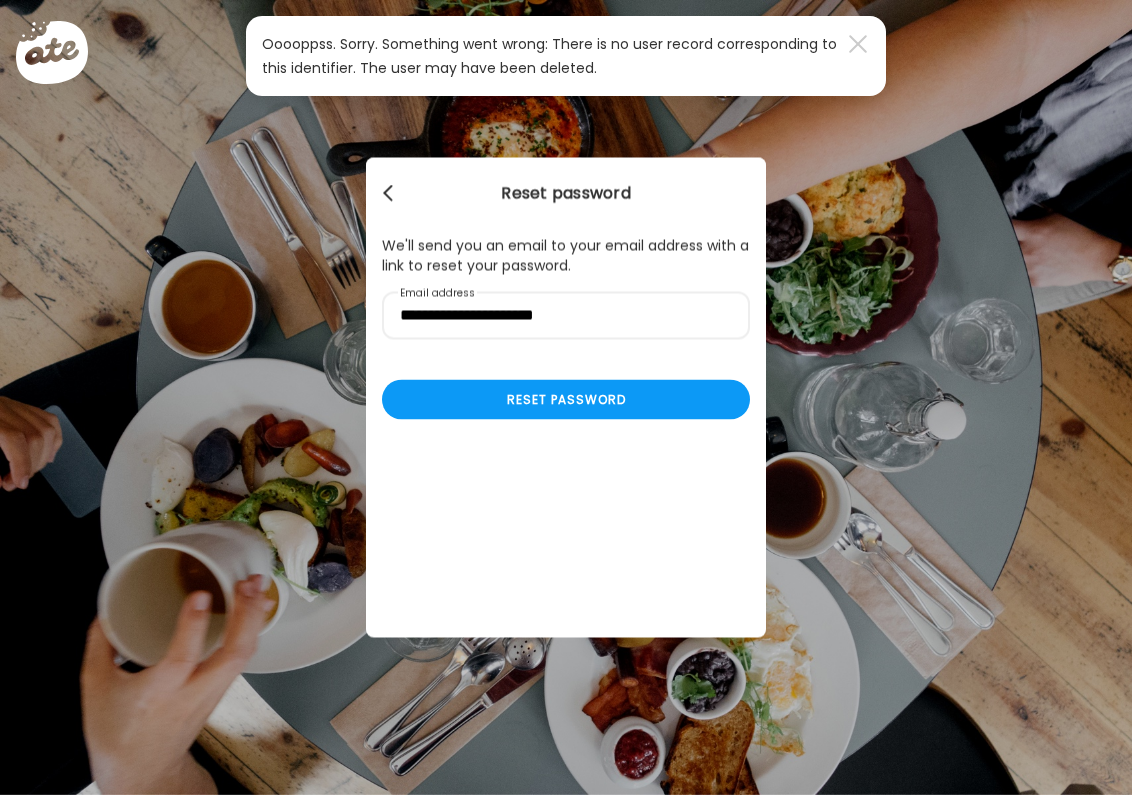 click at bounding box center (390, 194) 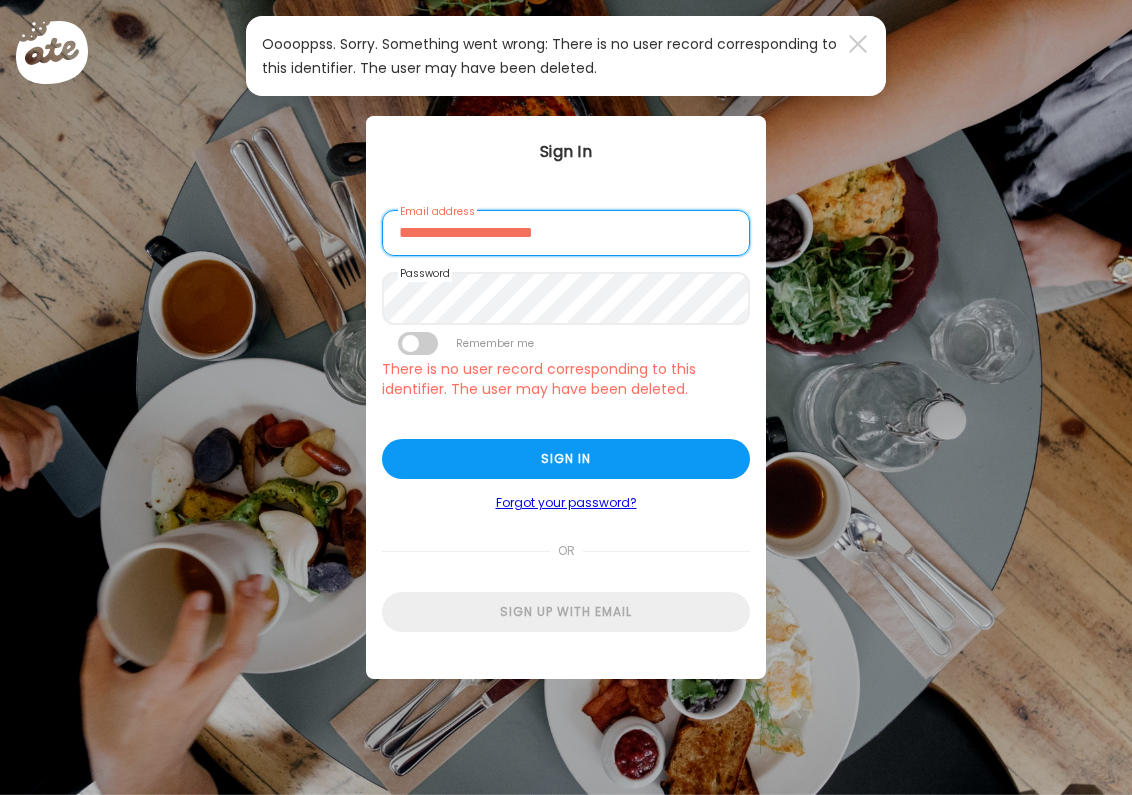 click on "**********" at bounding box center [566, 233] 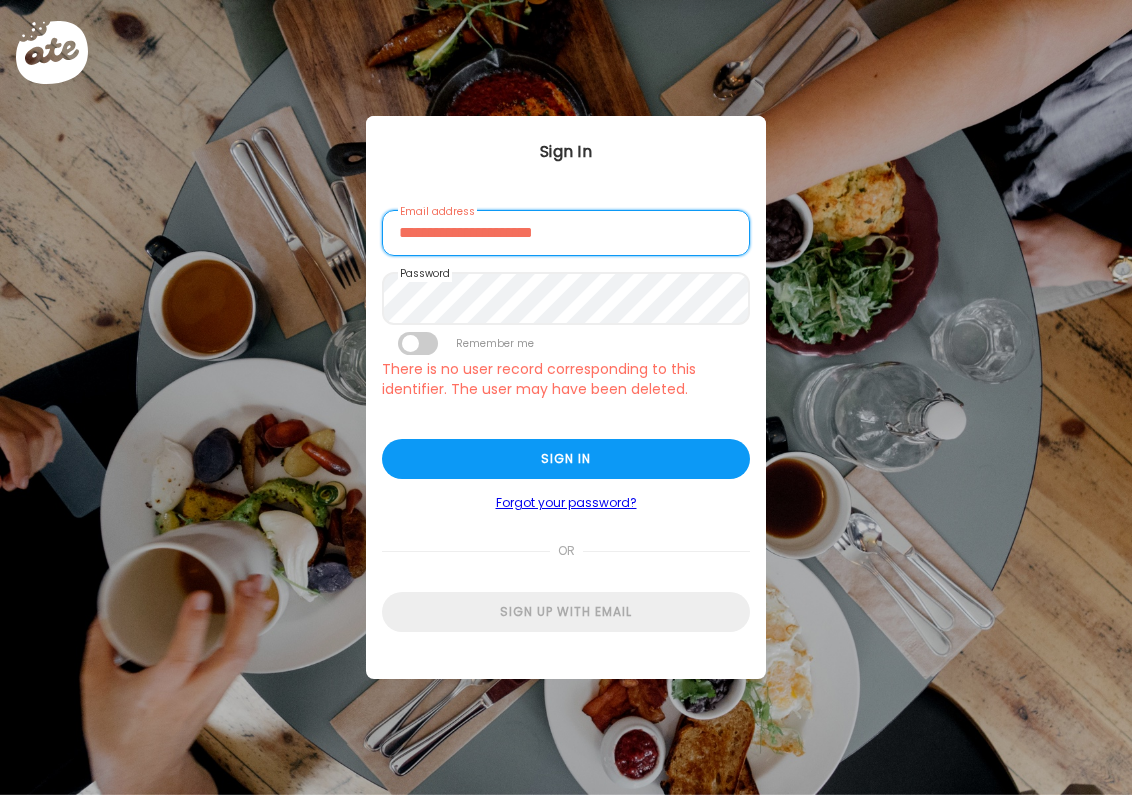 drag, startPoint x: 655, startPoint y: 233, endPoint x: 389, endPoint y: 228, distance: 266.047 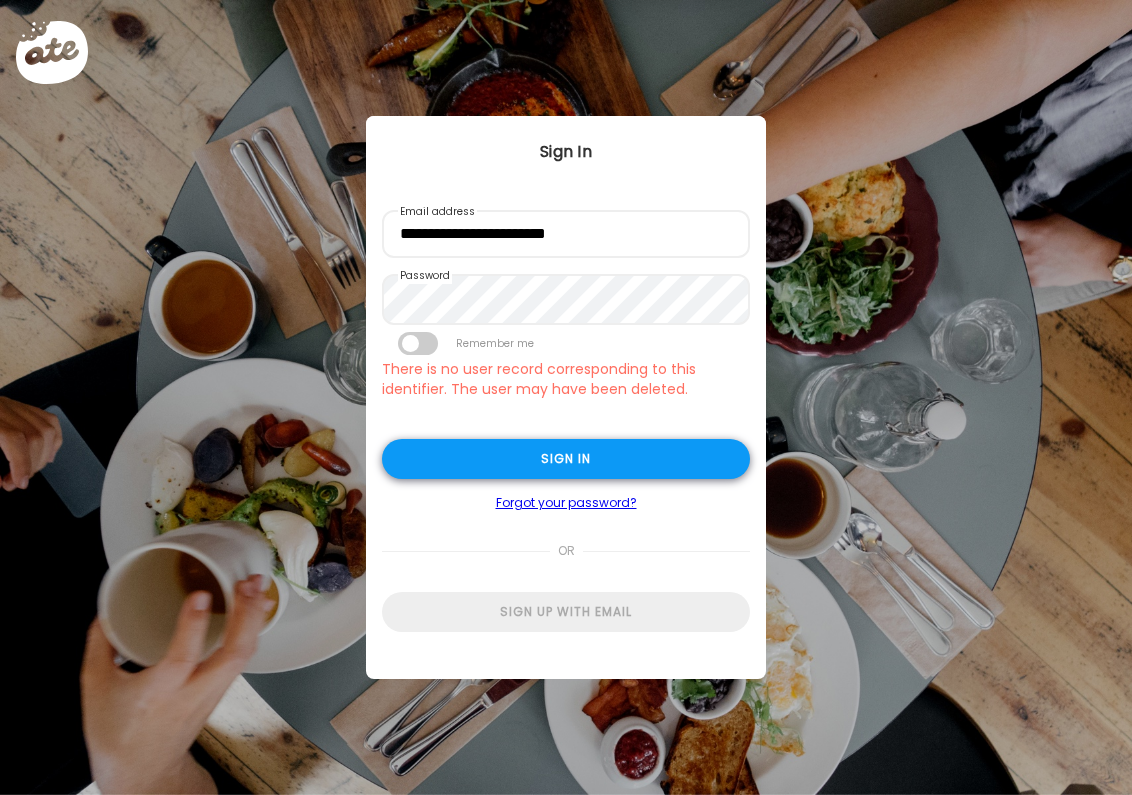 click on "Sign in" at bounding box center [566, 459] 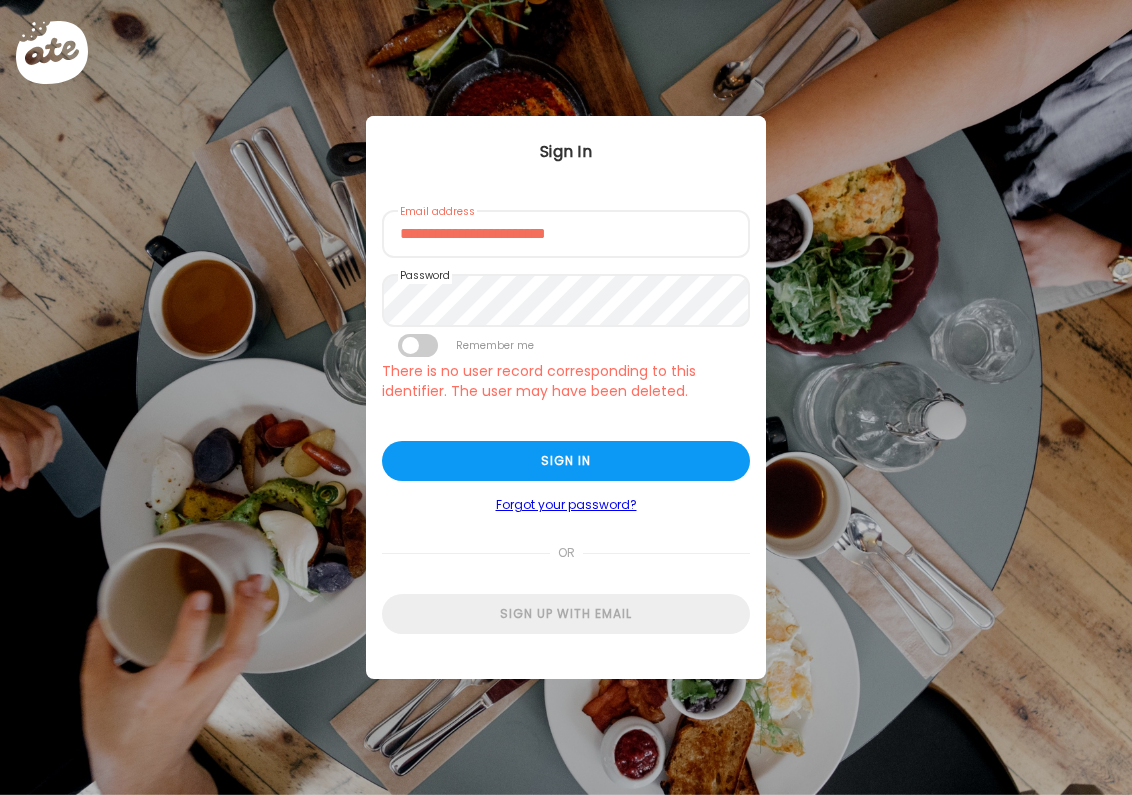 click on "There is no user record corresponding to this identifier. The user may have been deleted." at bounding box center [566, 381] 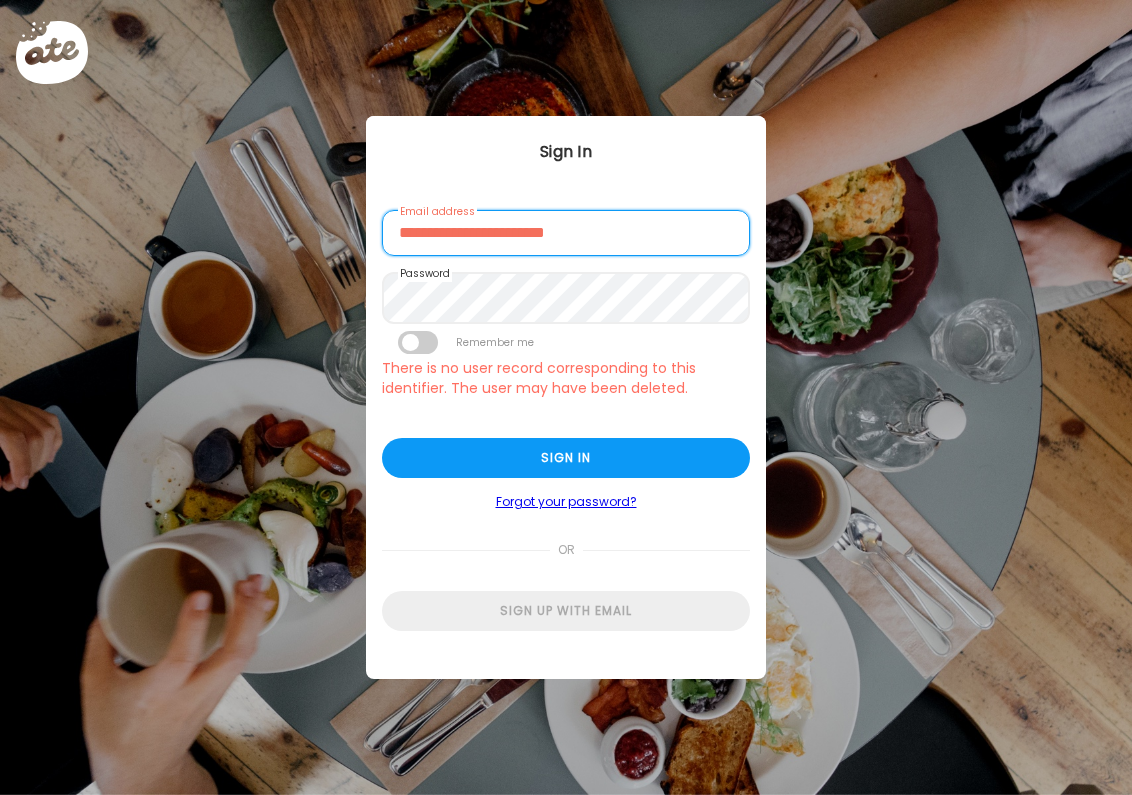 drag, startPoint x: 630, startPoint y: 246, endPoint x: 347, endPoint y: 246, distance: 283 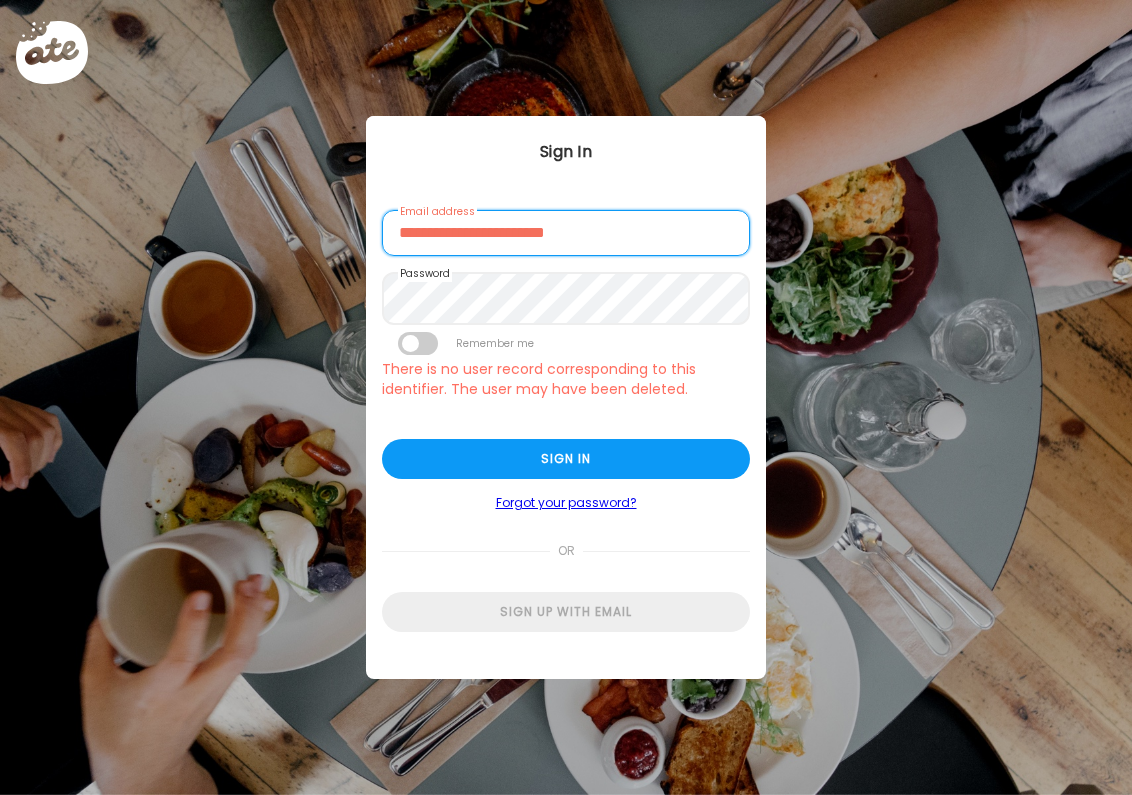 drag, startPoint x: 615, startPoint y: 230, endPoint x: 390, endPoint y: 224, distance: 225.07999 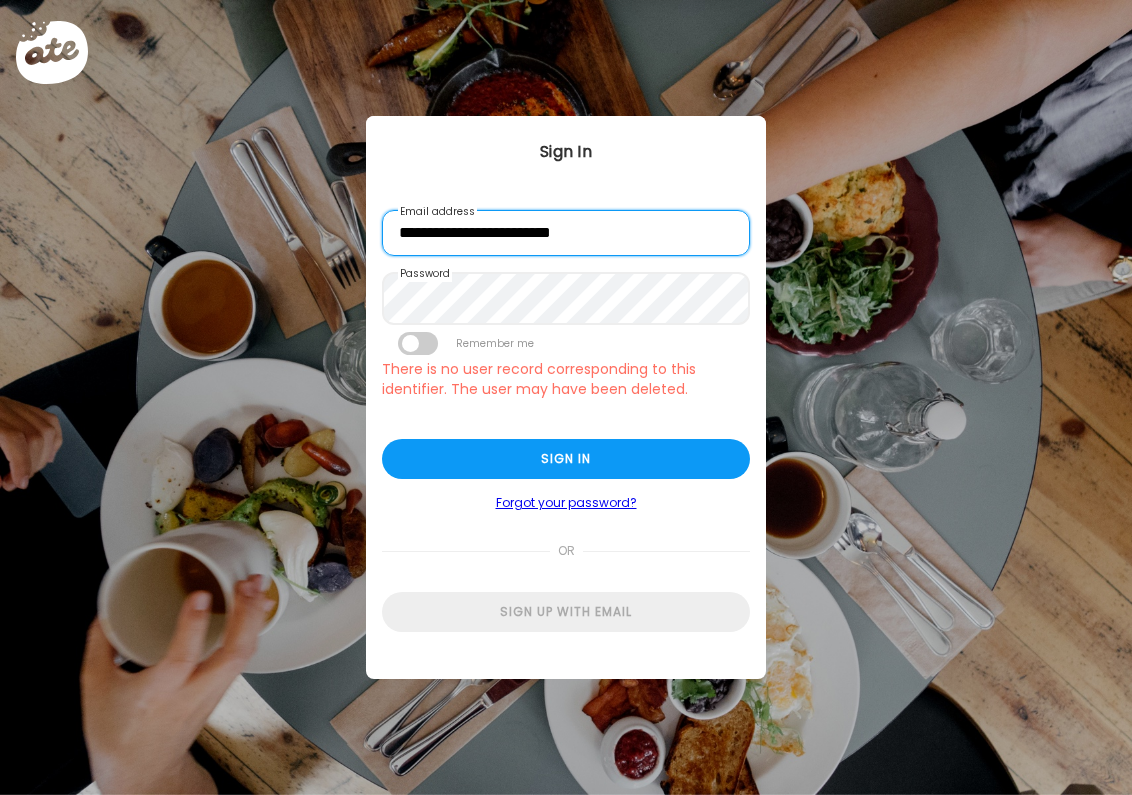 type on "**********" 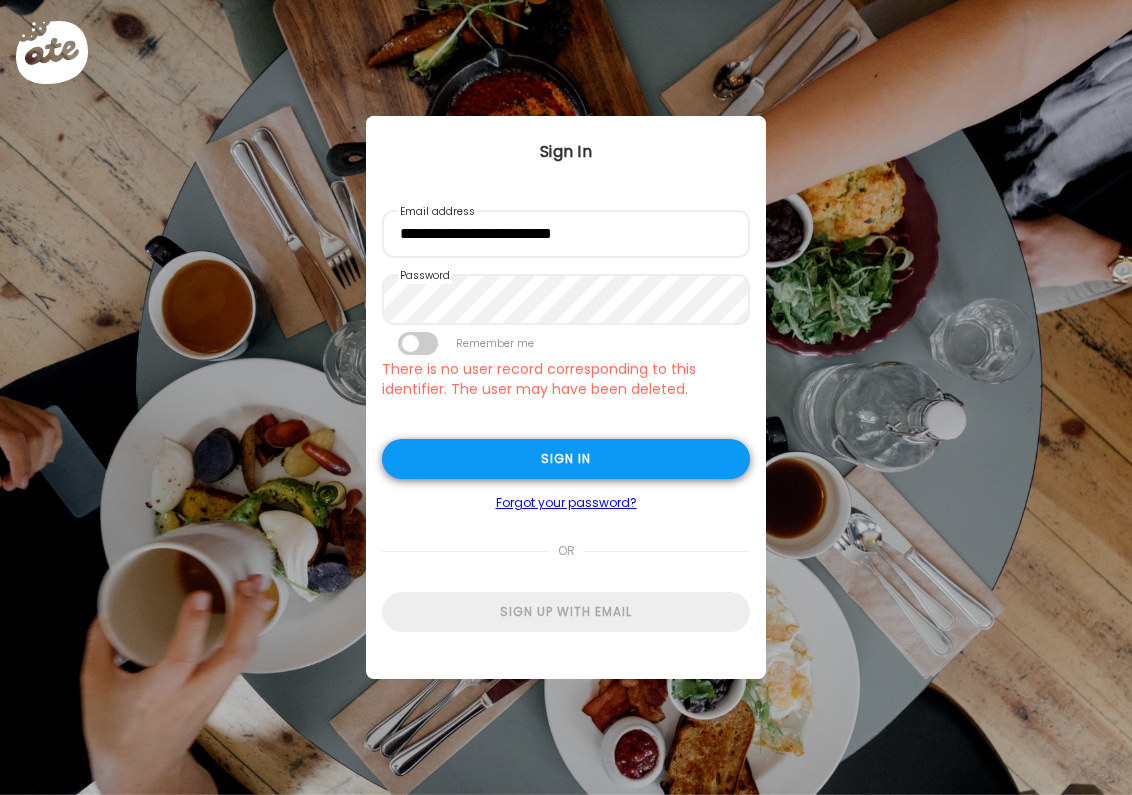 click on "Sign in" at bounding box center (566, 459) 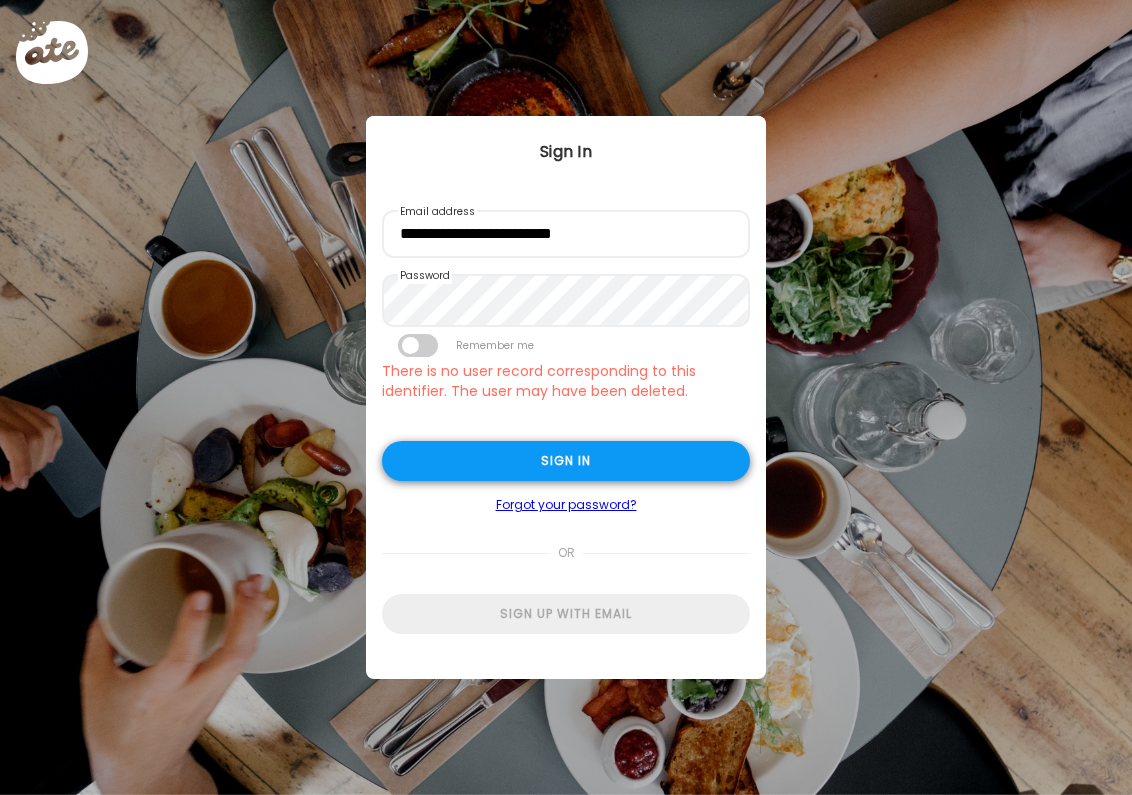 type on "**********" 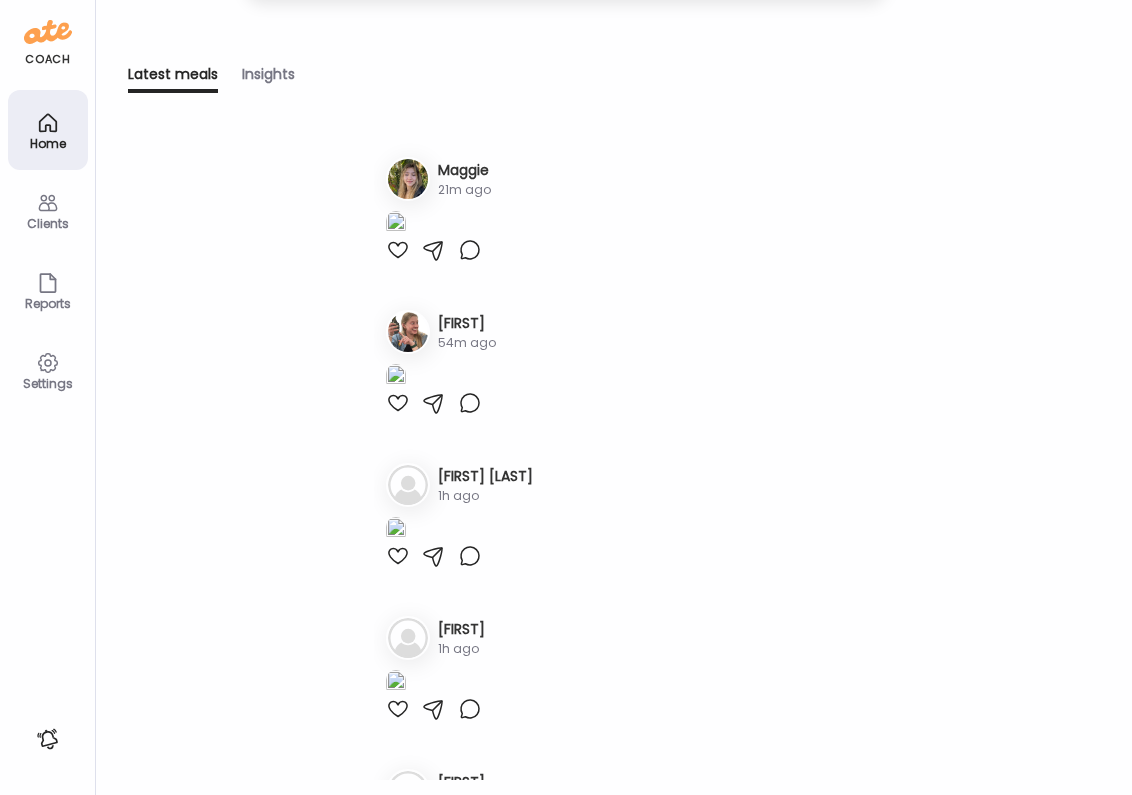 click on "Insights" at bounding box center [268, 78] 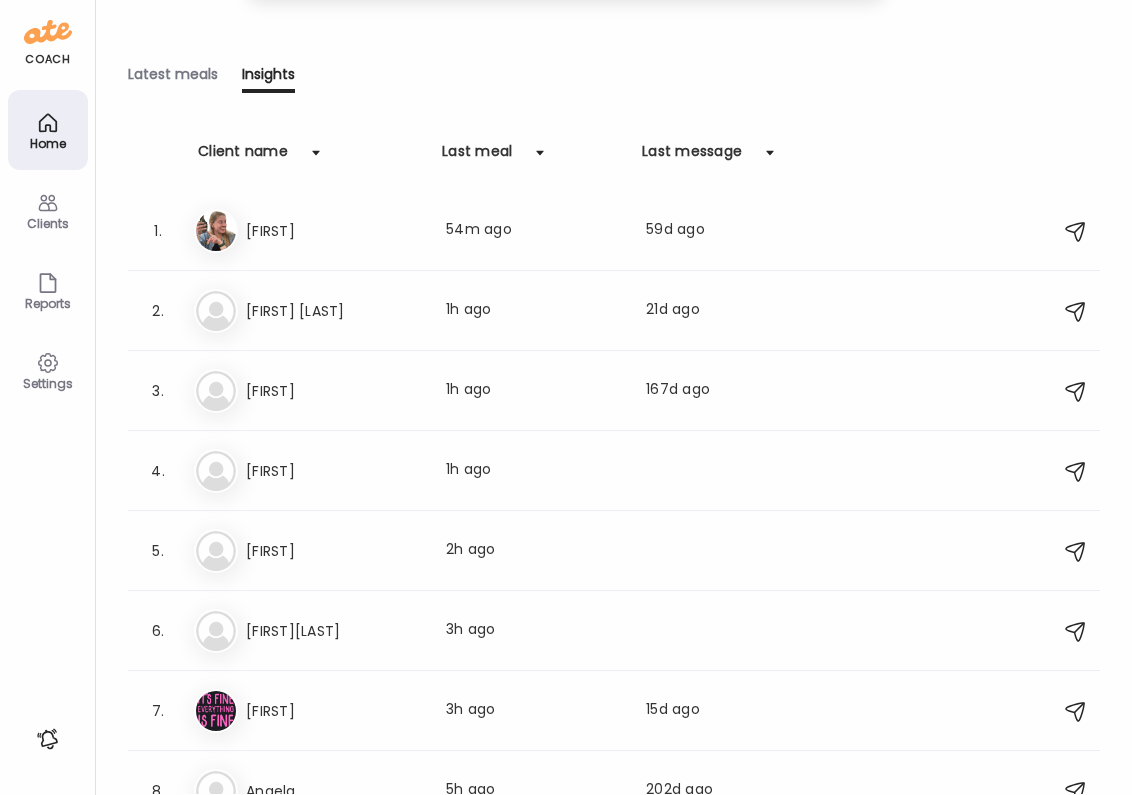 click on "Latest meals" at bounding box center [173, 78] 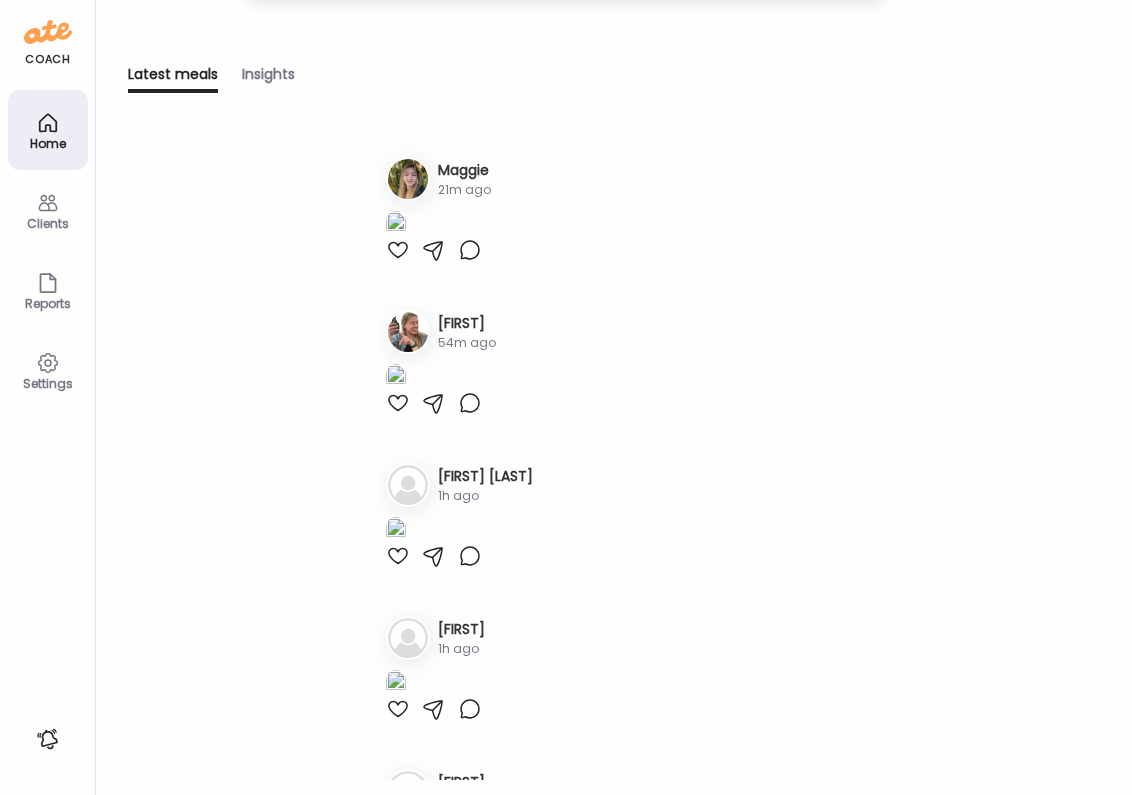 click on "Clients" at bounding box center [48, 210] 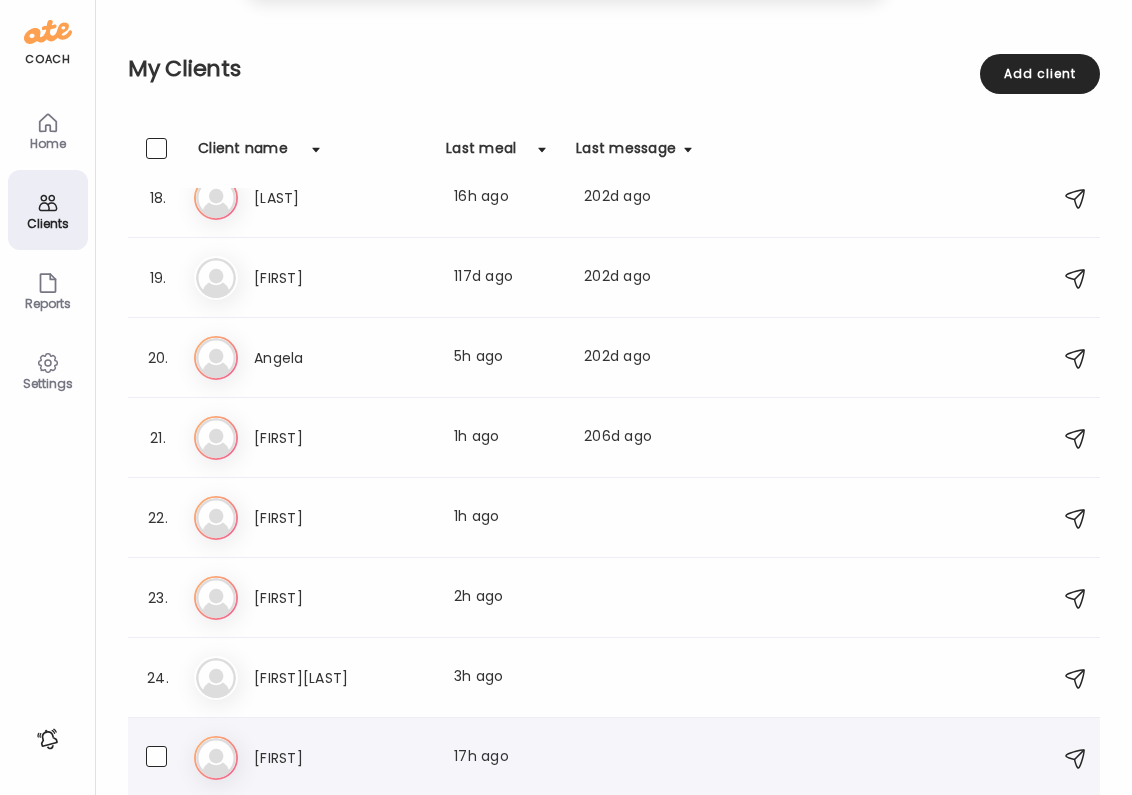 click on "[FIRST]" at bounding box center (342, 758) 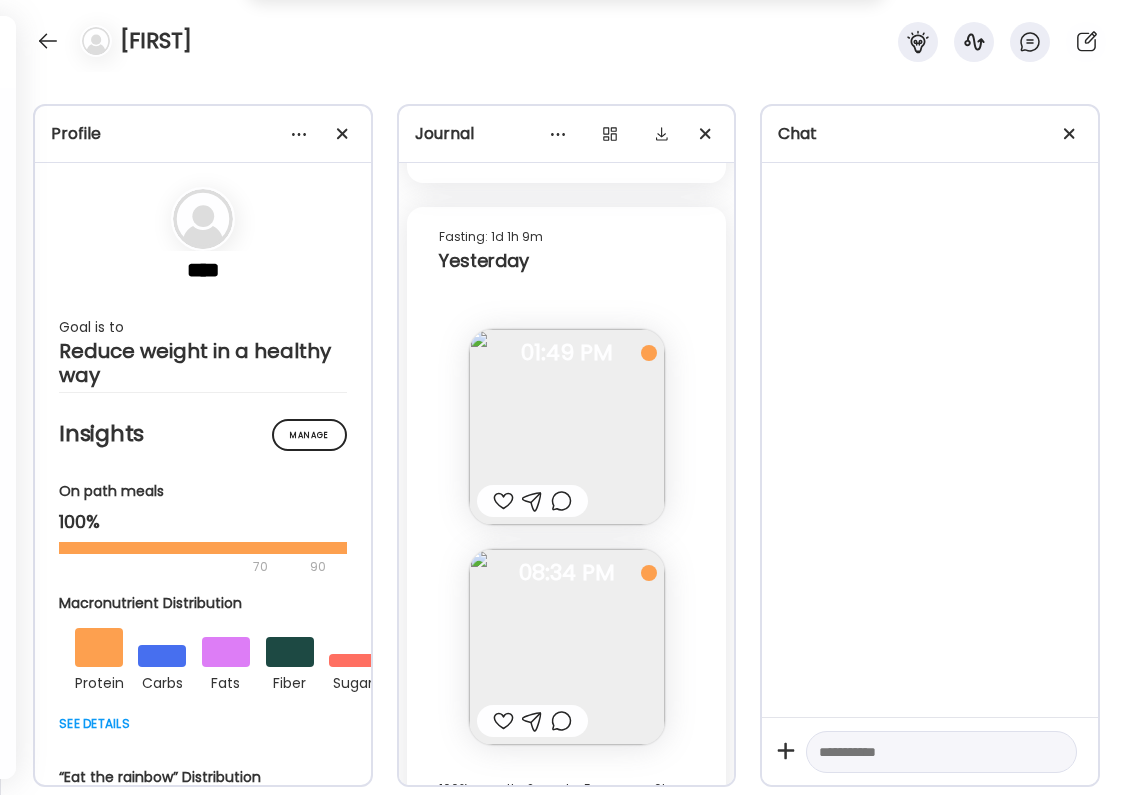 scroll, scrollTop: 22720, scrollLeft: 0, axis: vertical 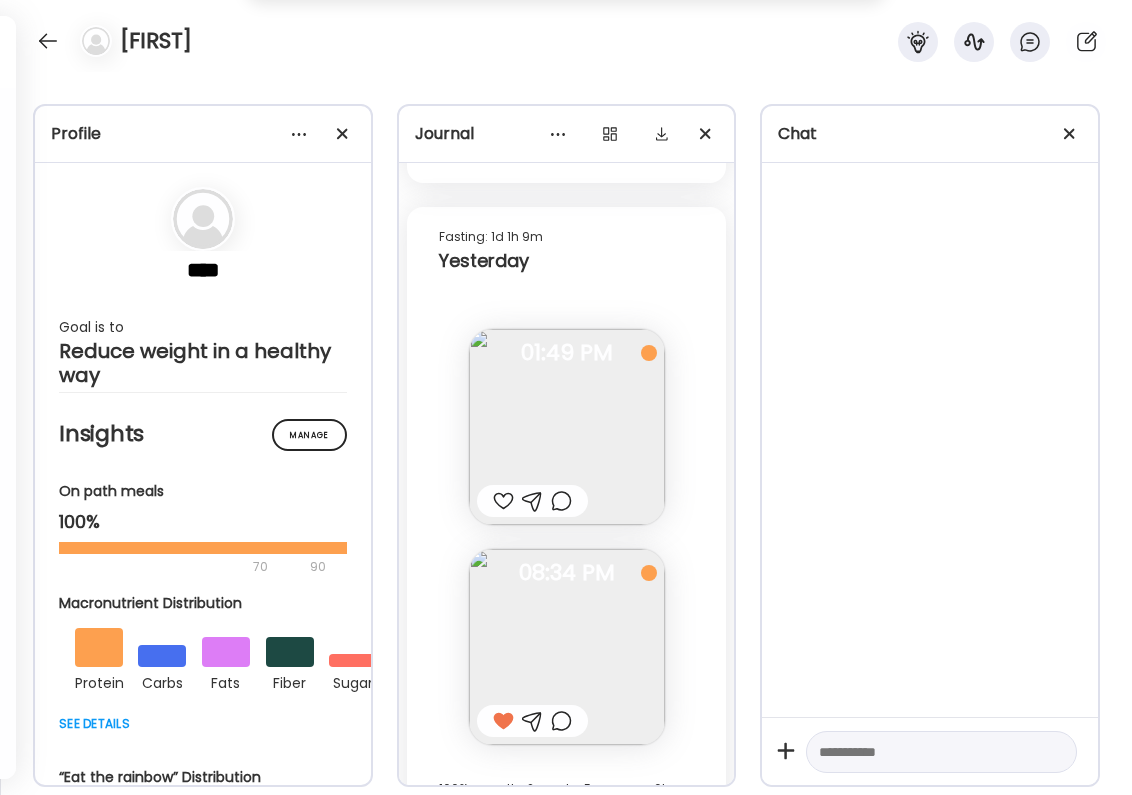 click at bounding box center [561, 721] 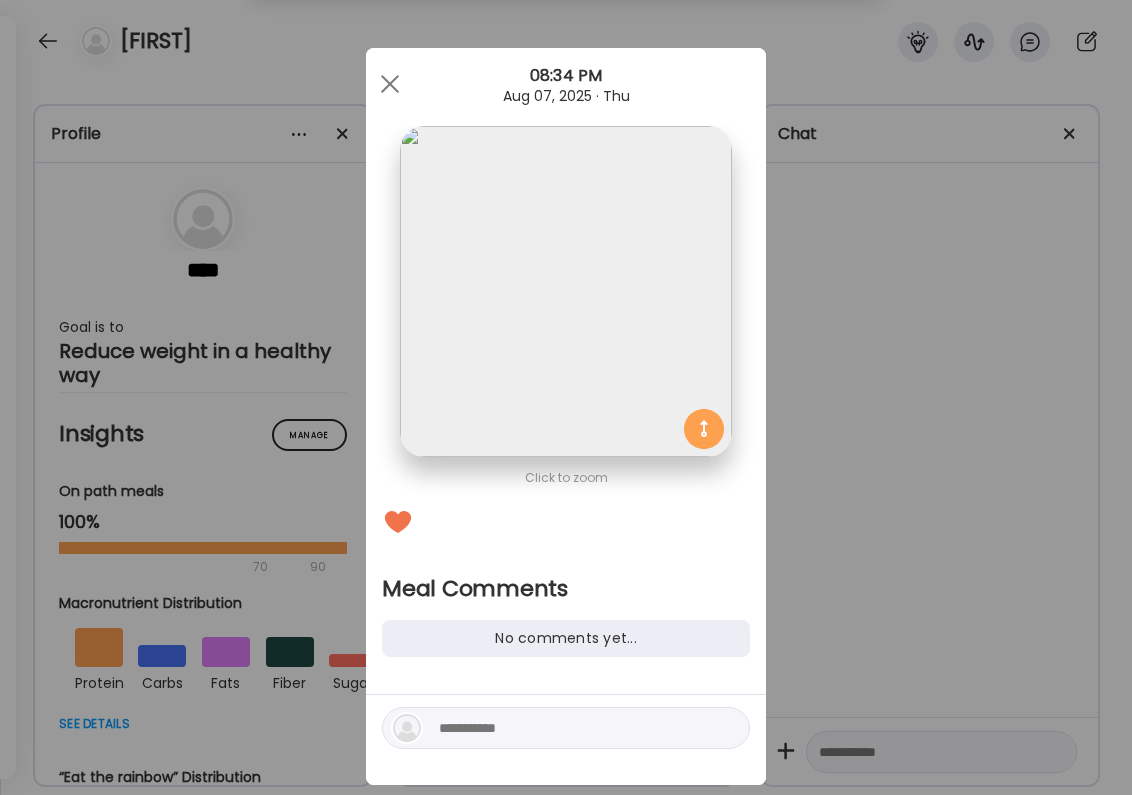 click at bounding box center [566, 728] 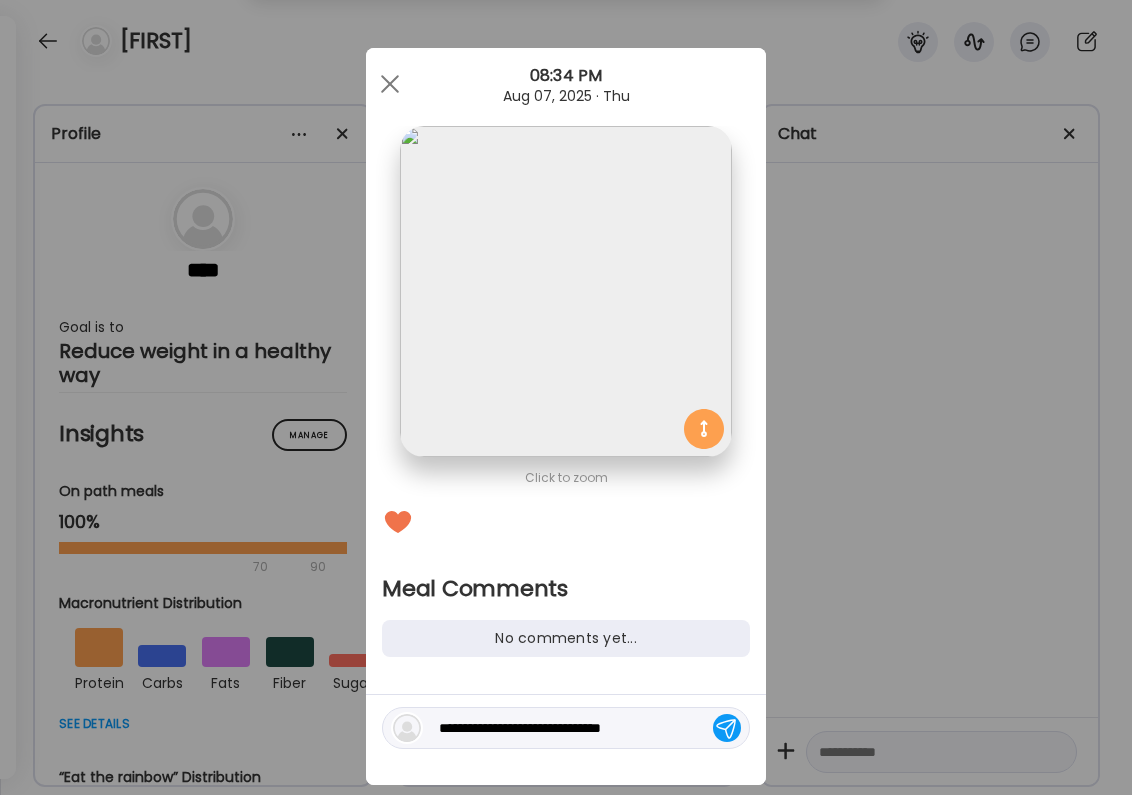type on "**********" 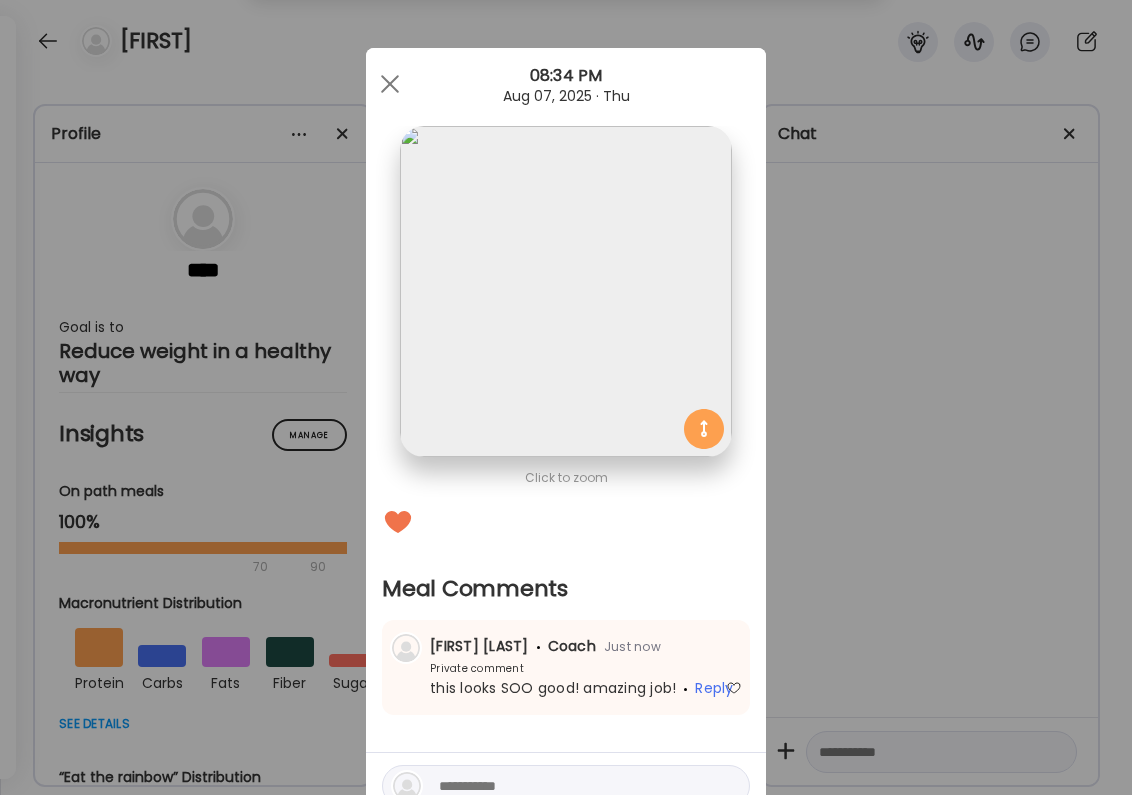 click on "Ate Coach Dashboard
Wahoo! It’s official
Take a moment to set up your Coach Profile to give your clients a smooth onboarding experience.
Skip Set up coach profile
Ate Coach Dashboard
1 Image 2 Message 3 Invite
Let’s get you quickly set up
Add a headshot or company logo for client recognition
Skip Next
Ate Coach Dashboard
1 Image 2 Message 3 Invite
Customize your welcome message
This page will be the first thing your clients will see. Add a welcome message to personalize their experience.
Header 32" at bounding box center (566, 397) 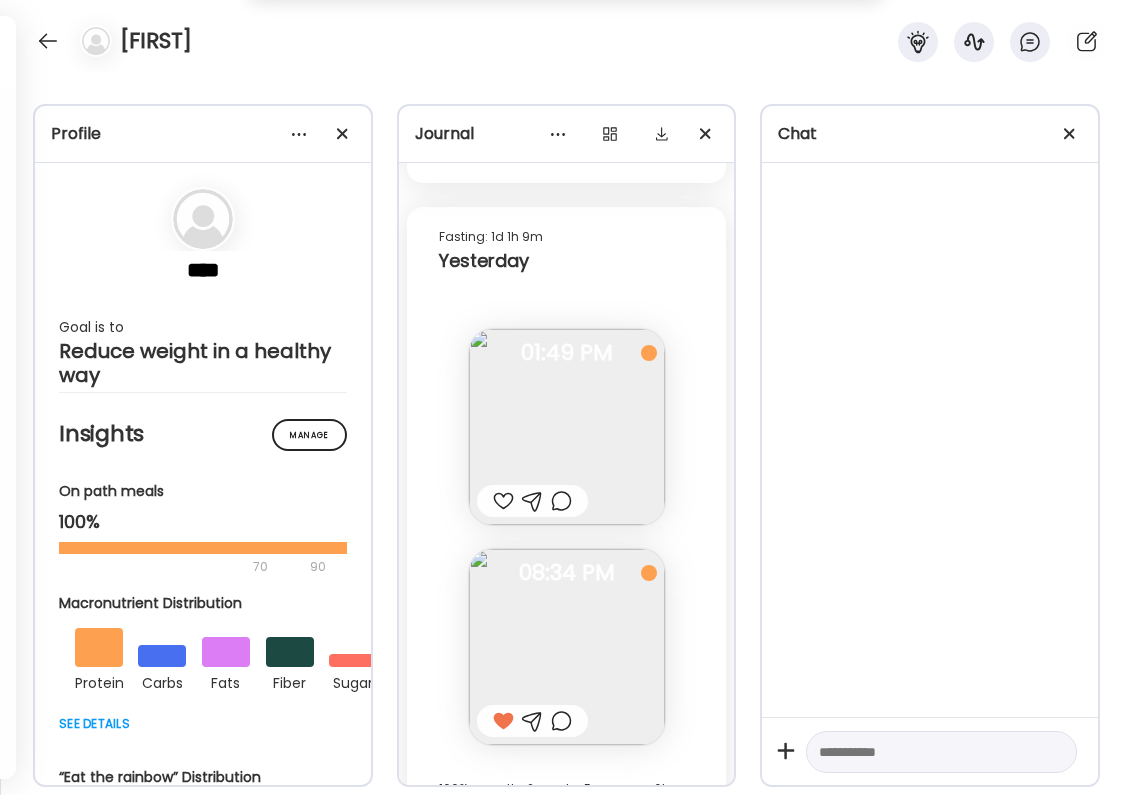 click at bounding box center [503, 501] 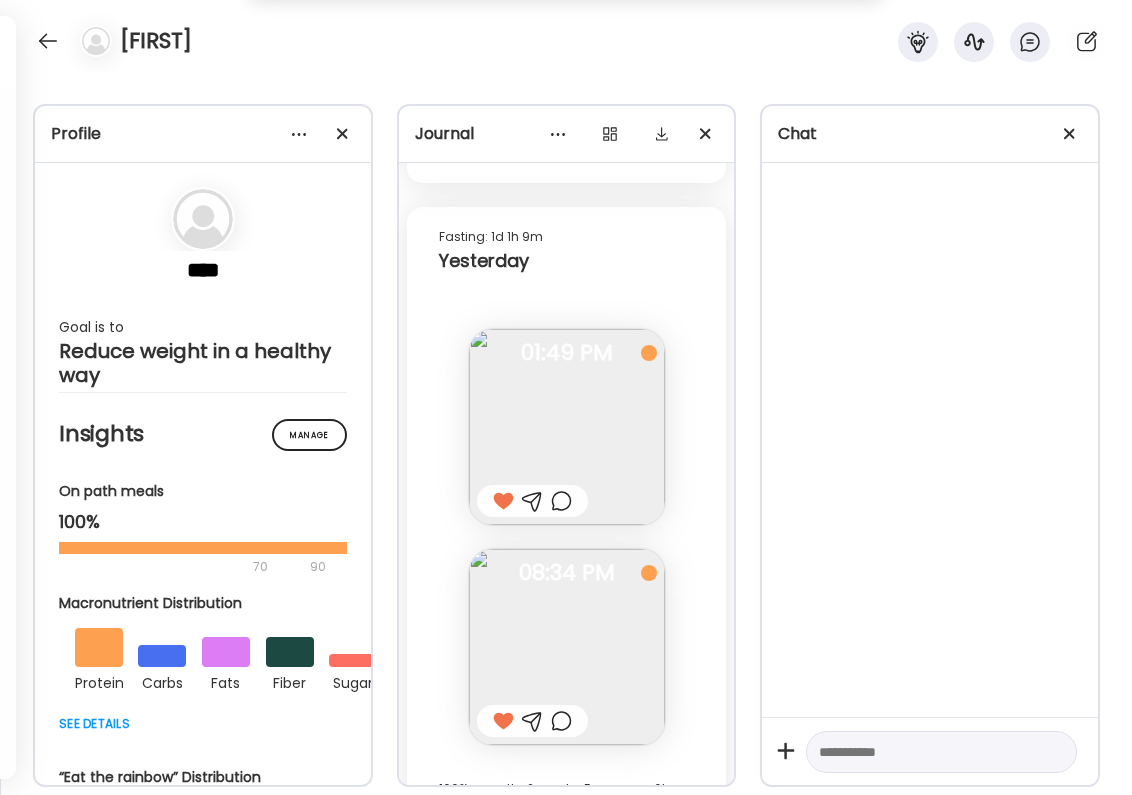 click at bounding box center (561, 501) 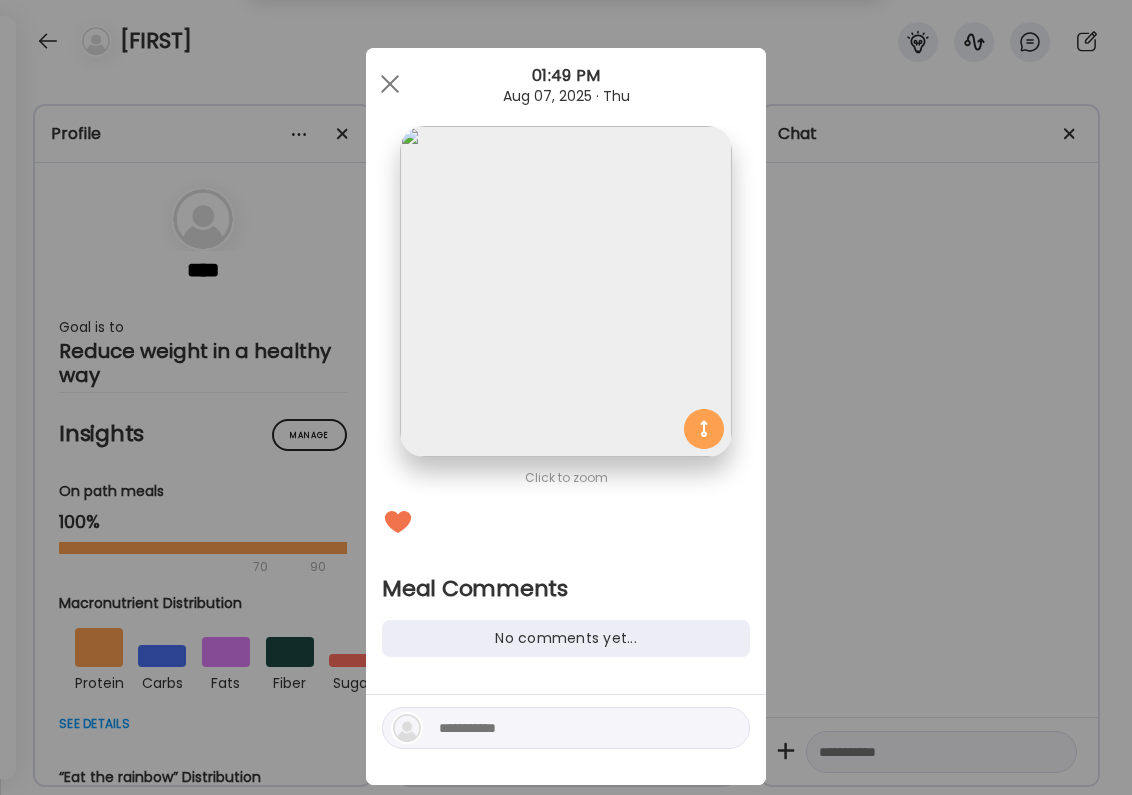 click at bounding box center (574, 728) 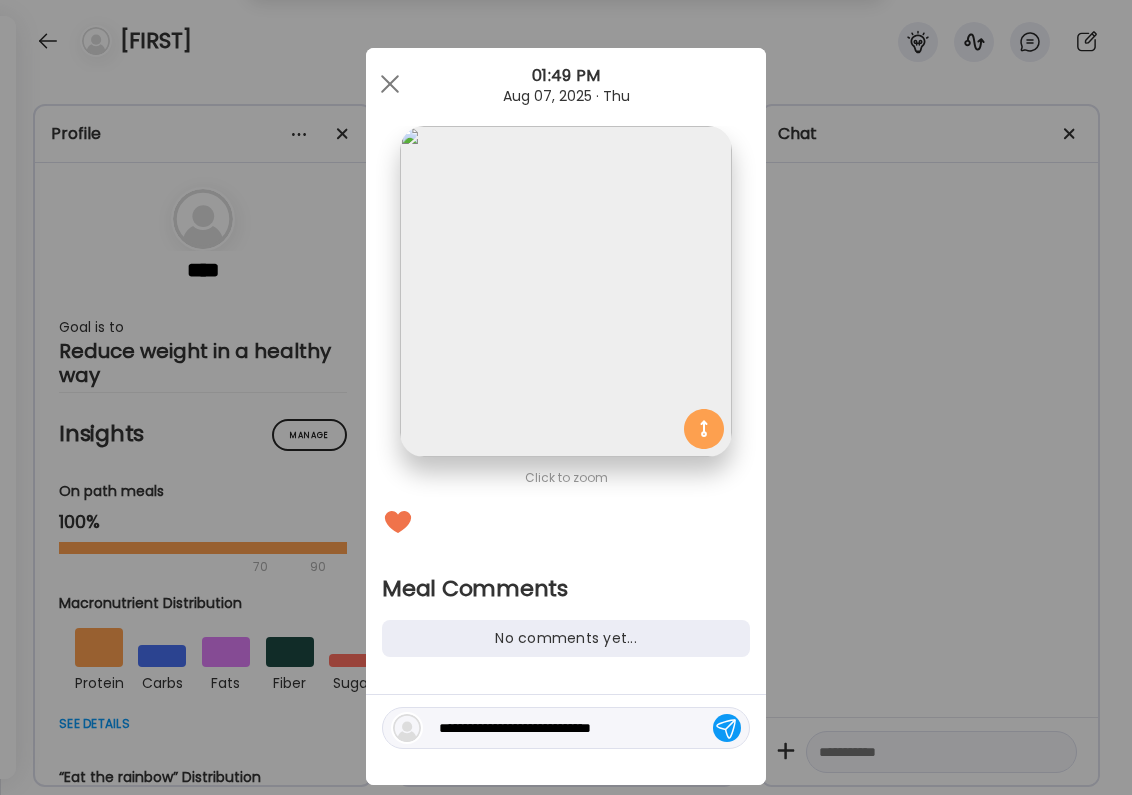 type on "**********" 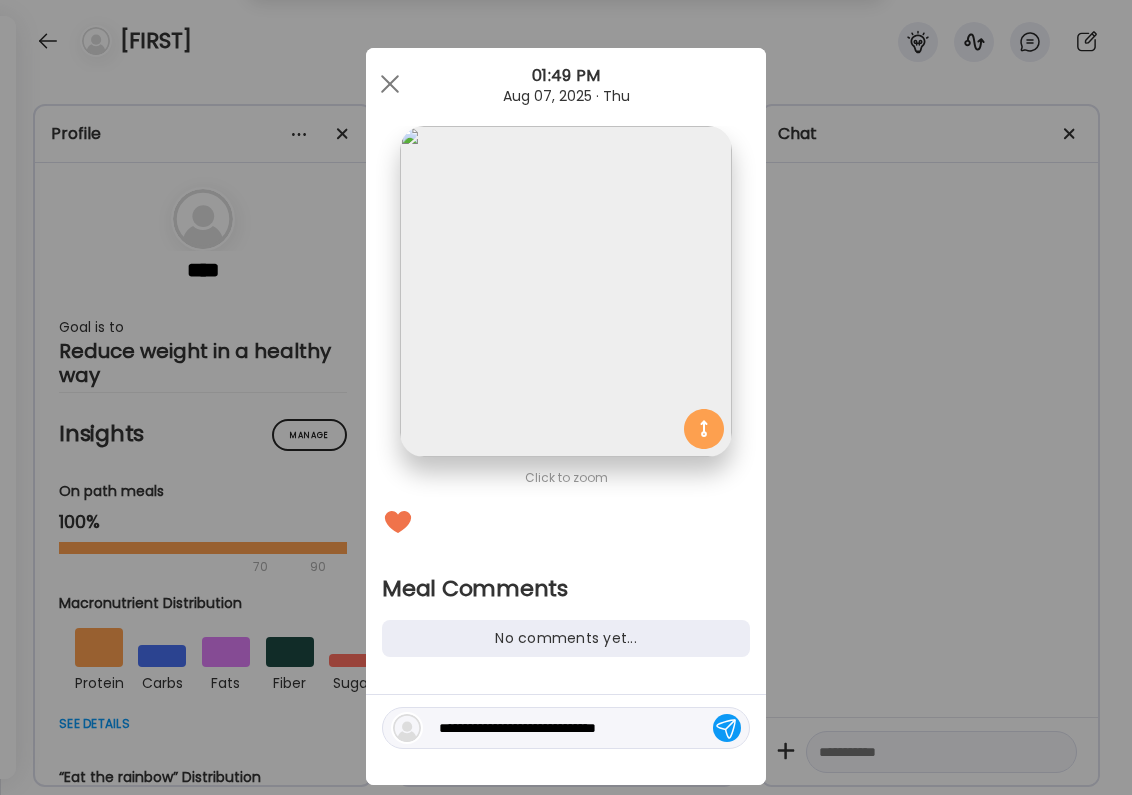 type 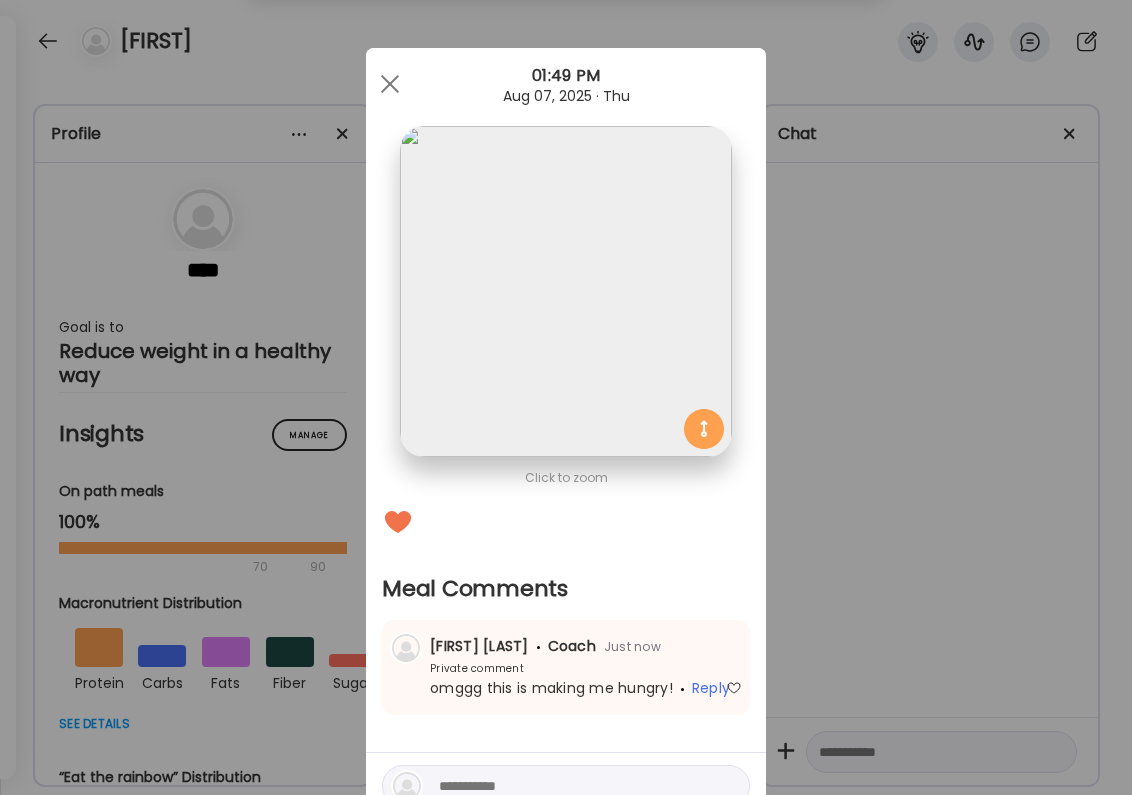 click on "Ate Coach Dashboard
Wahoo! It’s official
Take a moment to set up your Coach Profile to give your clients a smooth onboarding experience.
Skip Set up coach profile
Ate Coach Dashboard
1 Image 2 Message 3 Invite
Let’s get you quickly set up
Add a headshot or company logo for client recognition
Skip Next
Ate Coach Dashboard
1 Image 2 Message 3 Invite
Customize your welcome message
This page will be the first thing your clients will see. Add a welcome message to personalize their experience.
Header 32" at bounding box center [566, 397] 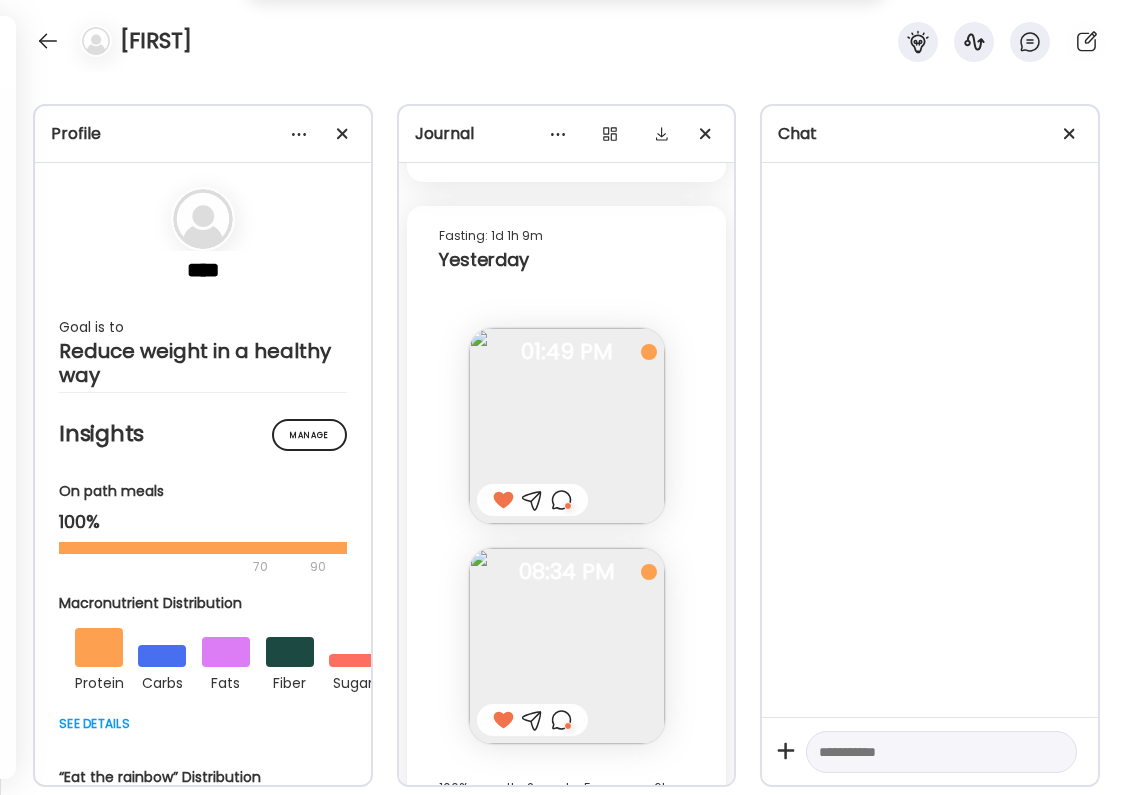 scroll, scrollTop: 22720, scrollLeft: 0, axis: vertical 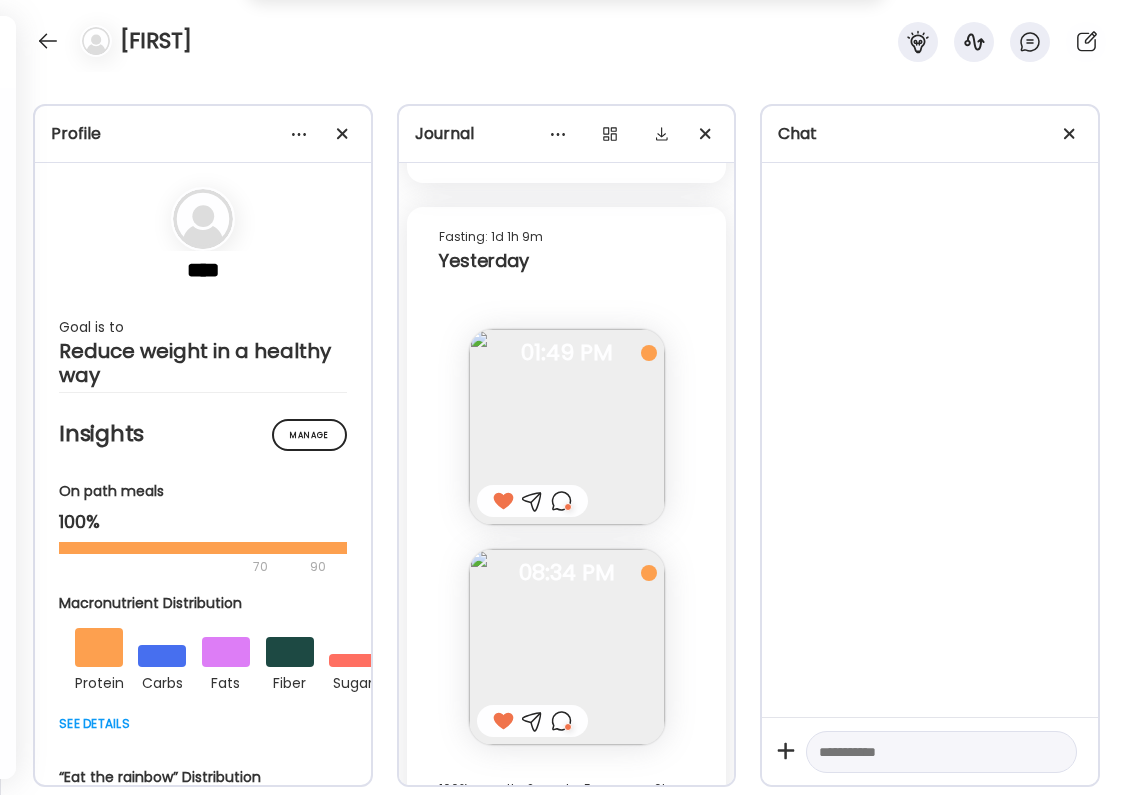 click at bounding box center (923, 752) 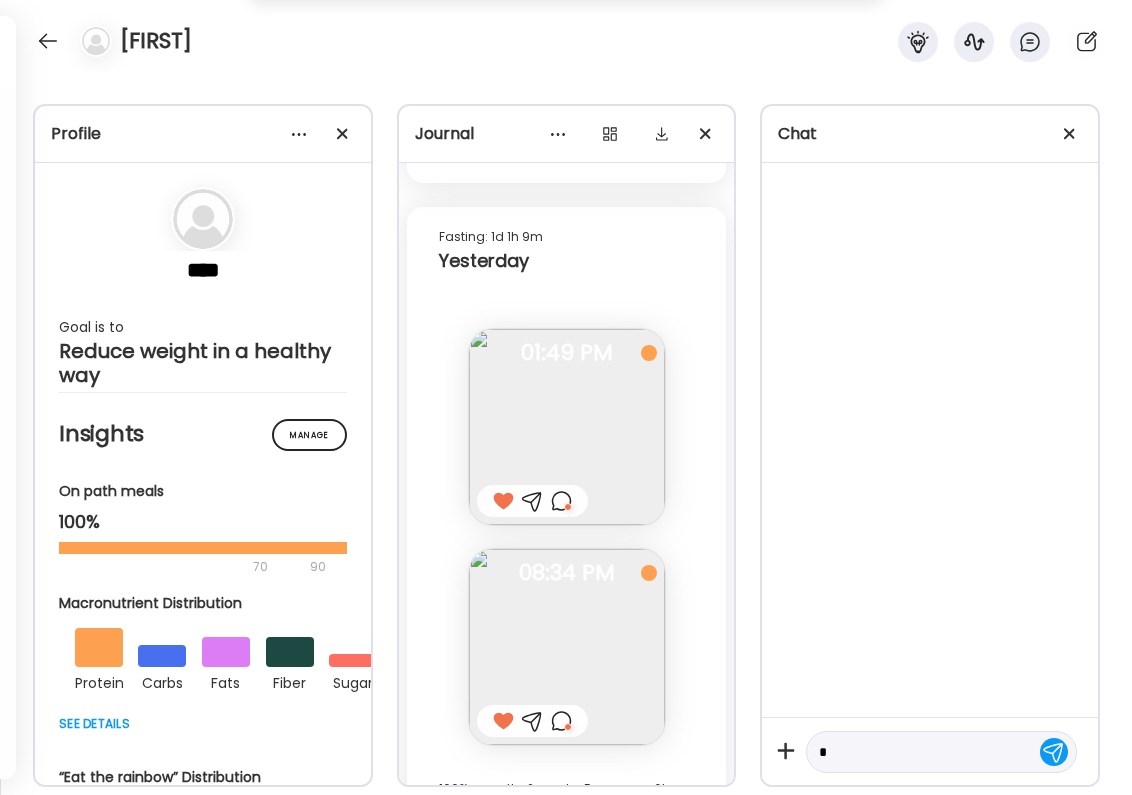 type on "*" 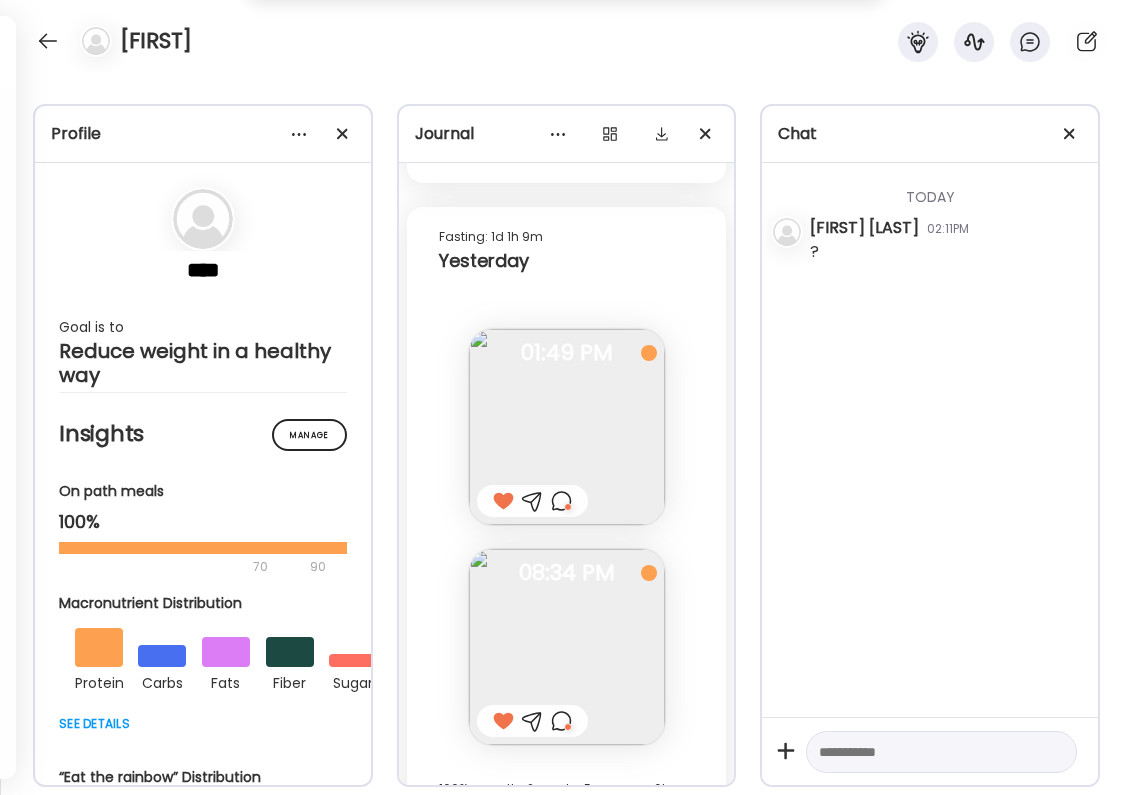 click at bounding box center [941, 752] 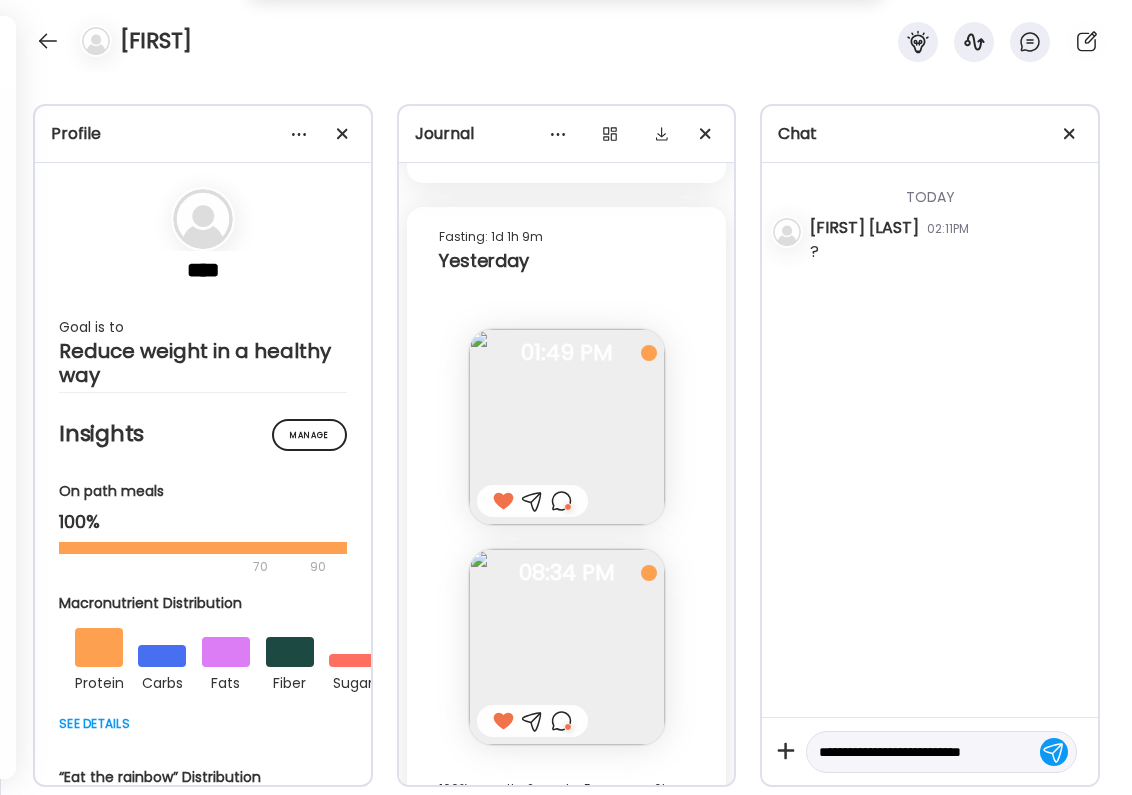 type on "**********" 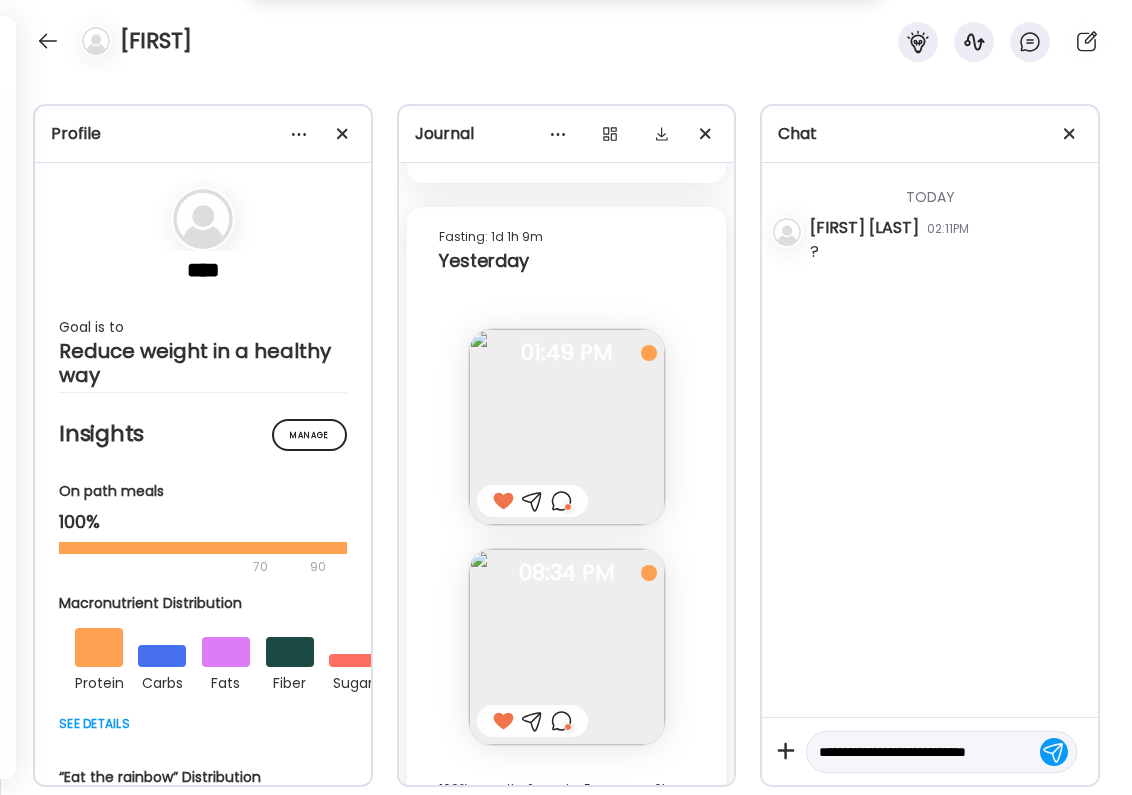 type 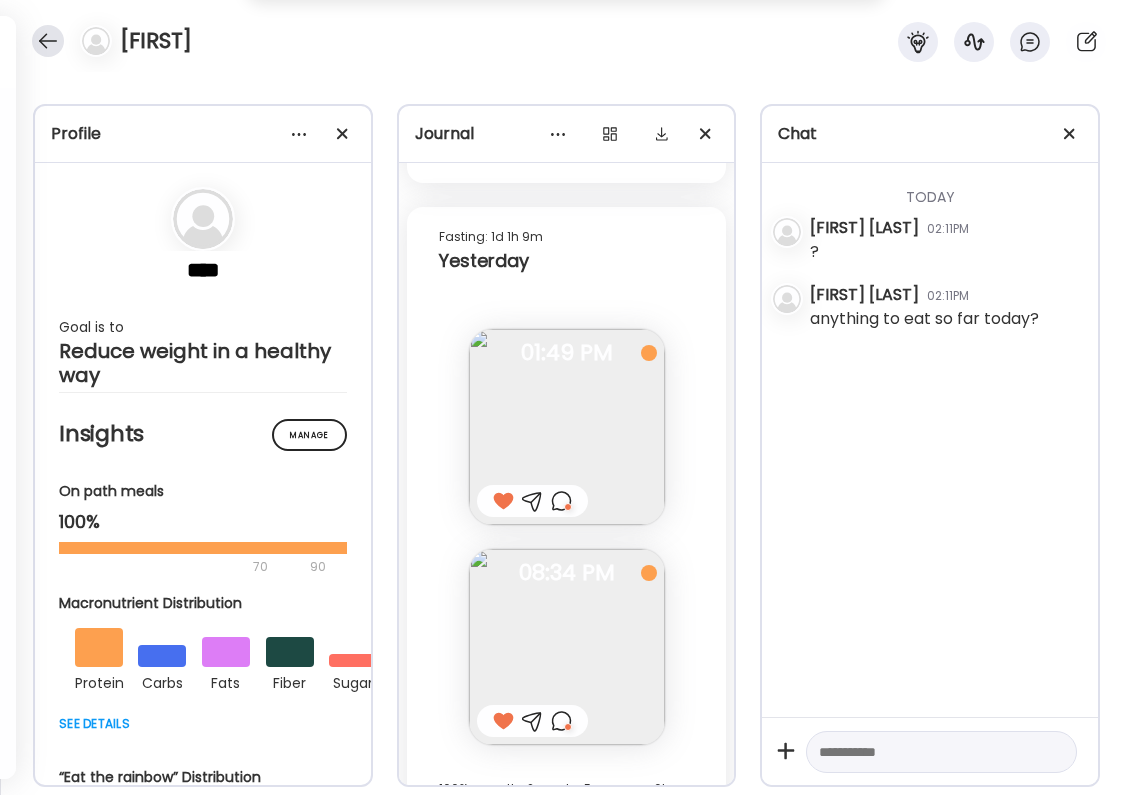 click at bounding box center (48, 41) 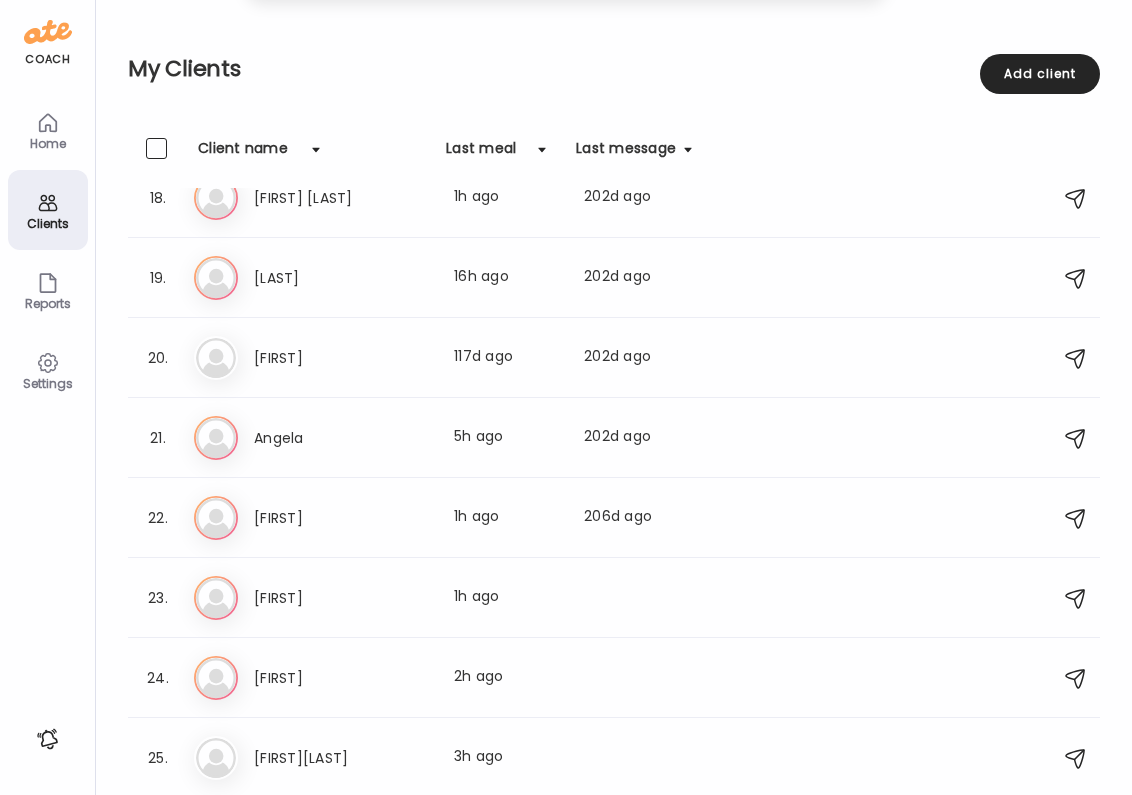 scroll, scrollTop: 1390, scrollLeft: 0, axis: vertical 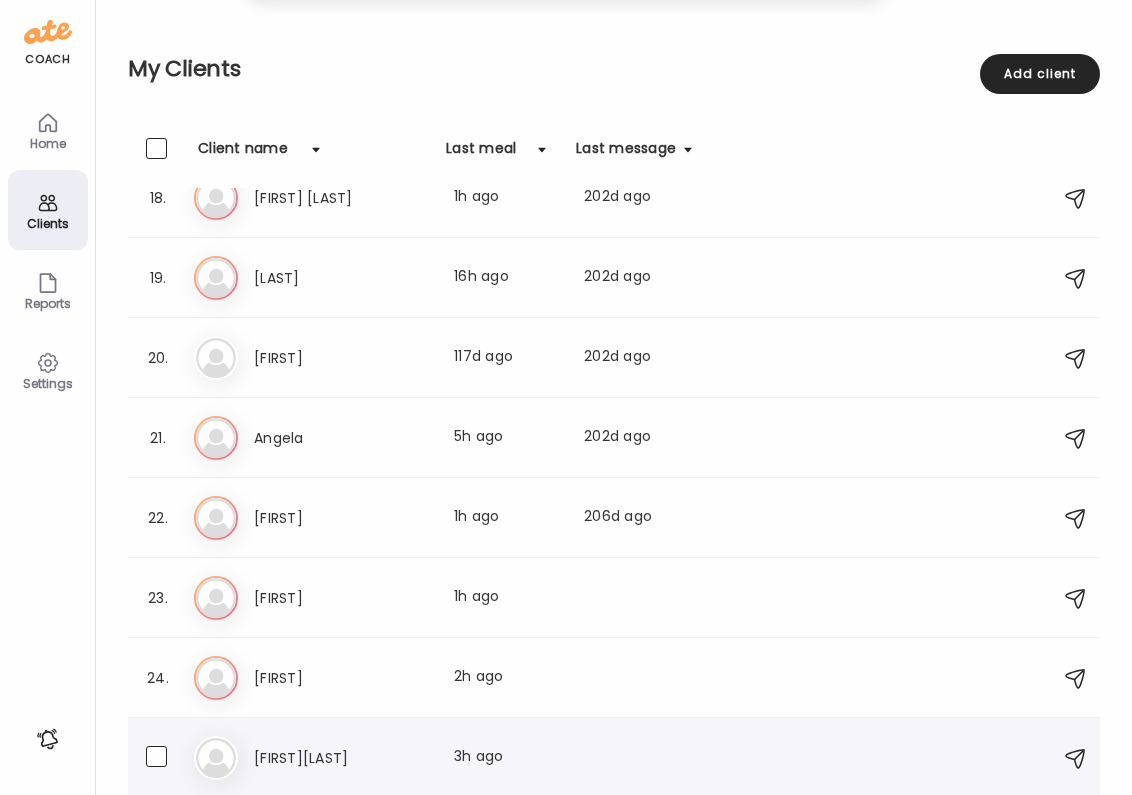 click on "[NAME]" at bounding box center (342, 758) 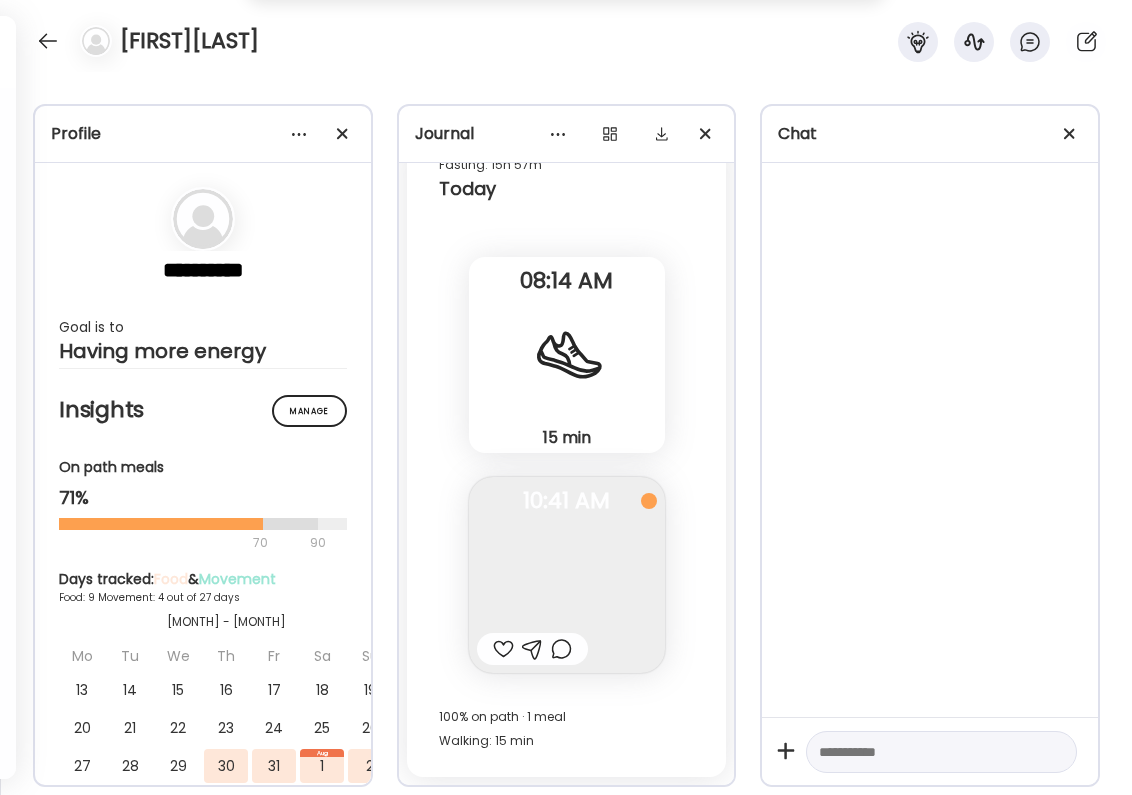 scroll, scrollTop: 653, scrollLeft: 0, axis: vertical 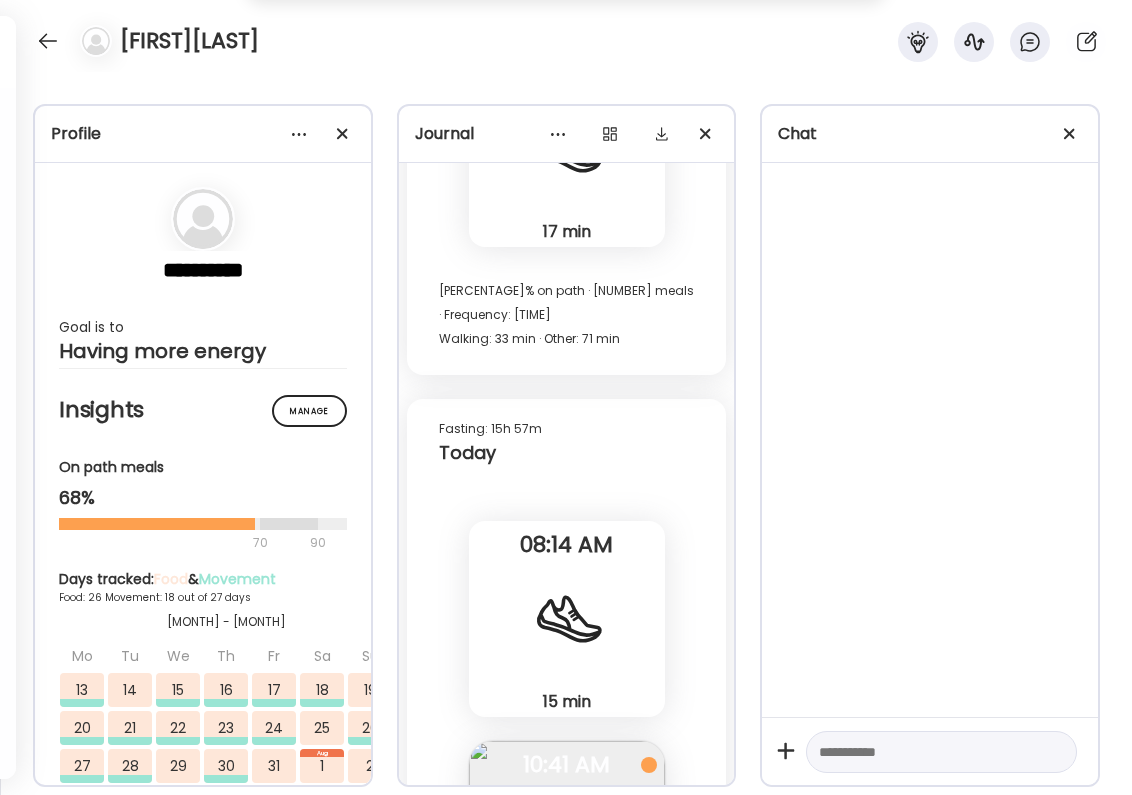 drag, startPoint x: 502, startPoint y: 644, endPoint x: 544, endPoint y: 651, distance: 42.579338 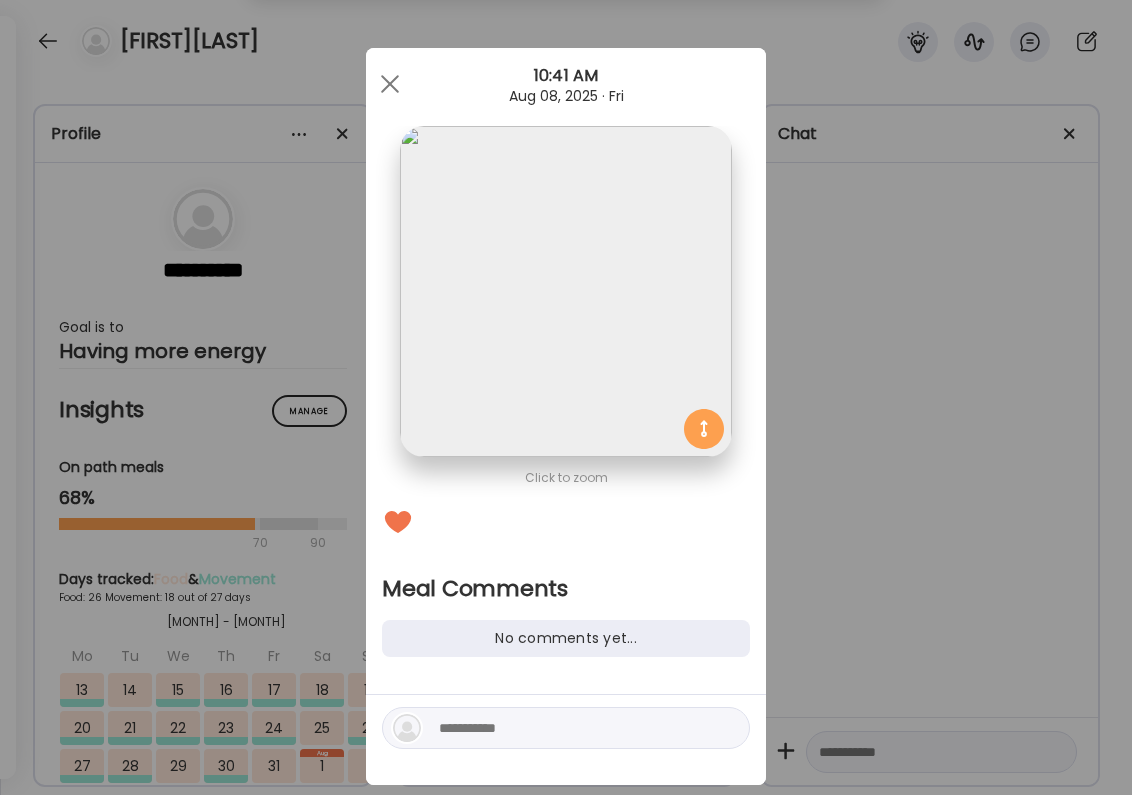 click at bounding box center [566, 728] 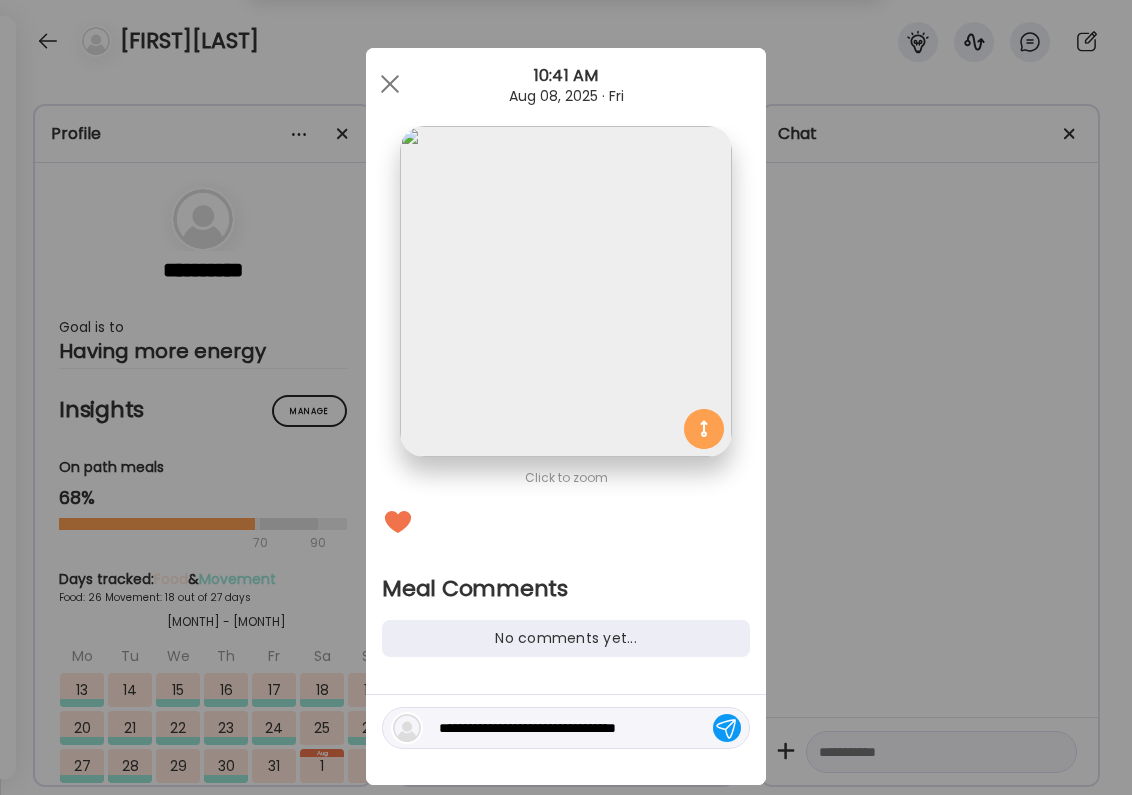 type on "**********" 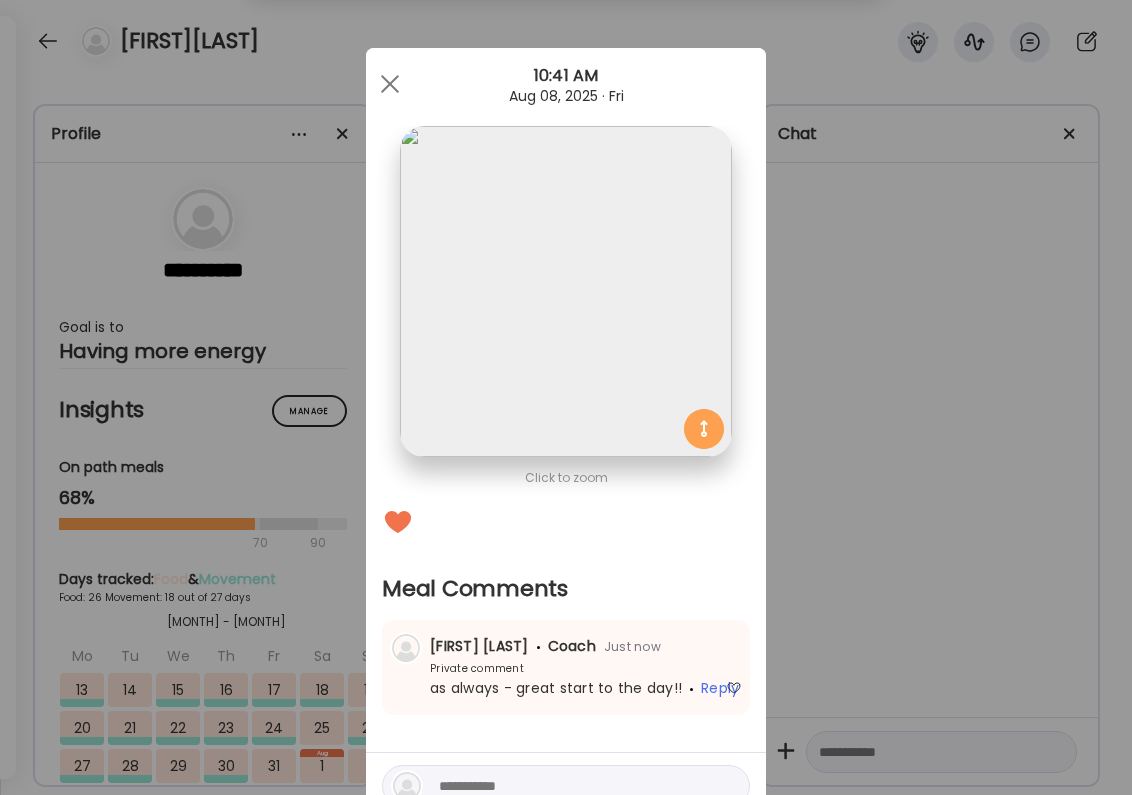 click on "Ate Coach Dashboard
Wahoo! It’s official
Take a moment to set up your Coach Profile to give your clients a smooth onboarding experience.
Skip Set up coach profile
Ate Coach Dashboard
1 Image 2 Message 3 Invite
Let’s get you quickly set up
Add a headshot or company logo for client recognition
Skip Next
Ate Coach Dashboard
1 Image 2 Message 3 Invite
Customize your welcome message
This page will be the first thing your clients will see. Add a welcome message to personalize their experience.
Header 32" at bounding box center [566, 397] 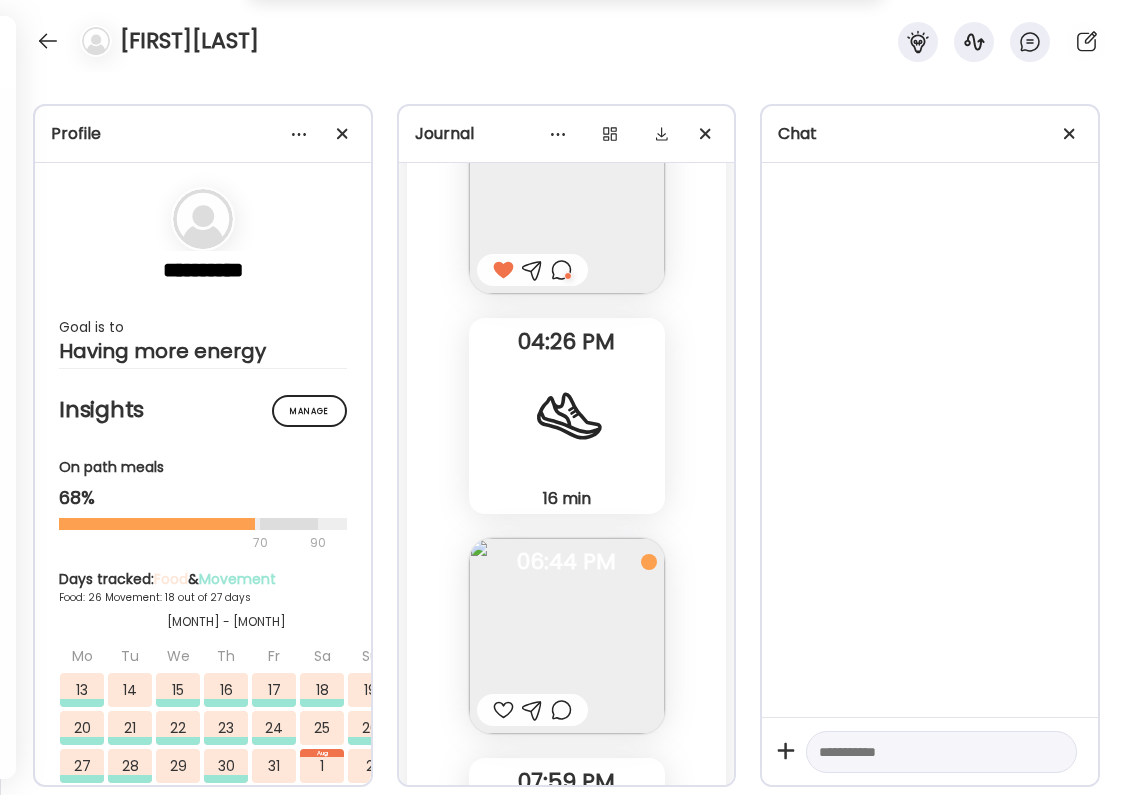 scroll, scrollTop: 37342, scrollLeft: 0, axis: vertical 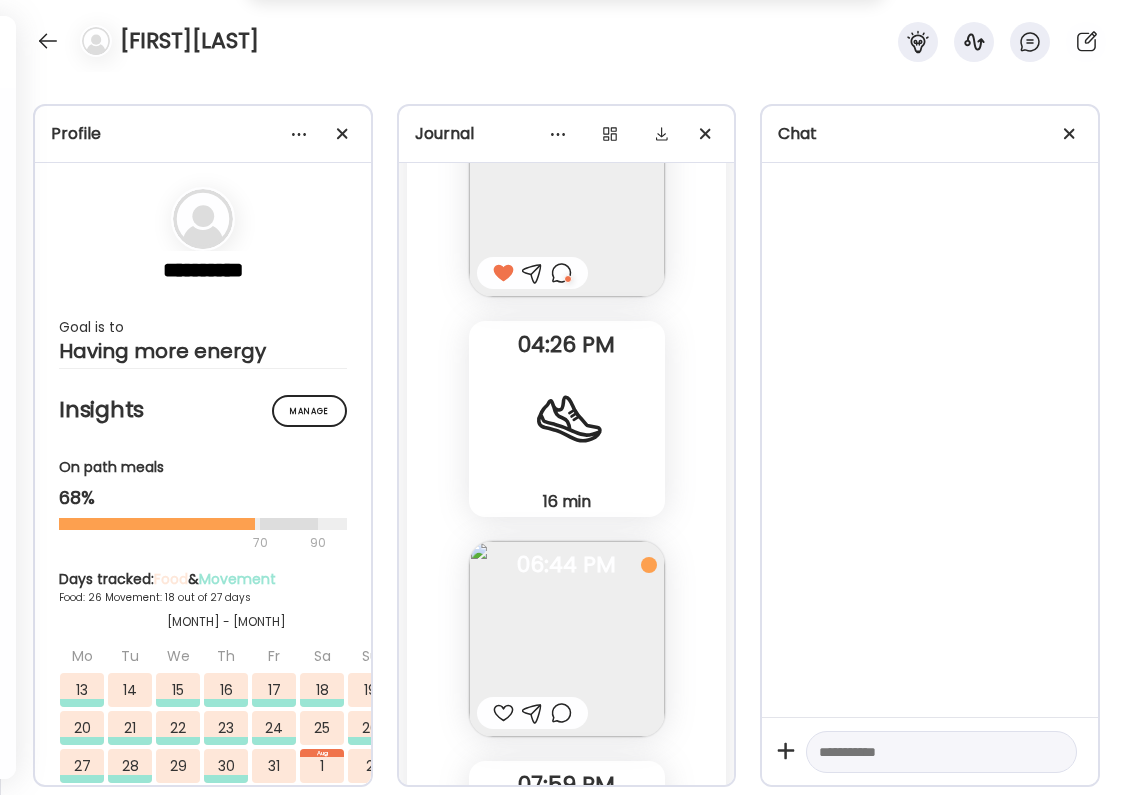 click at bounding box center (503, 737) 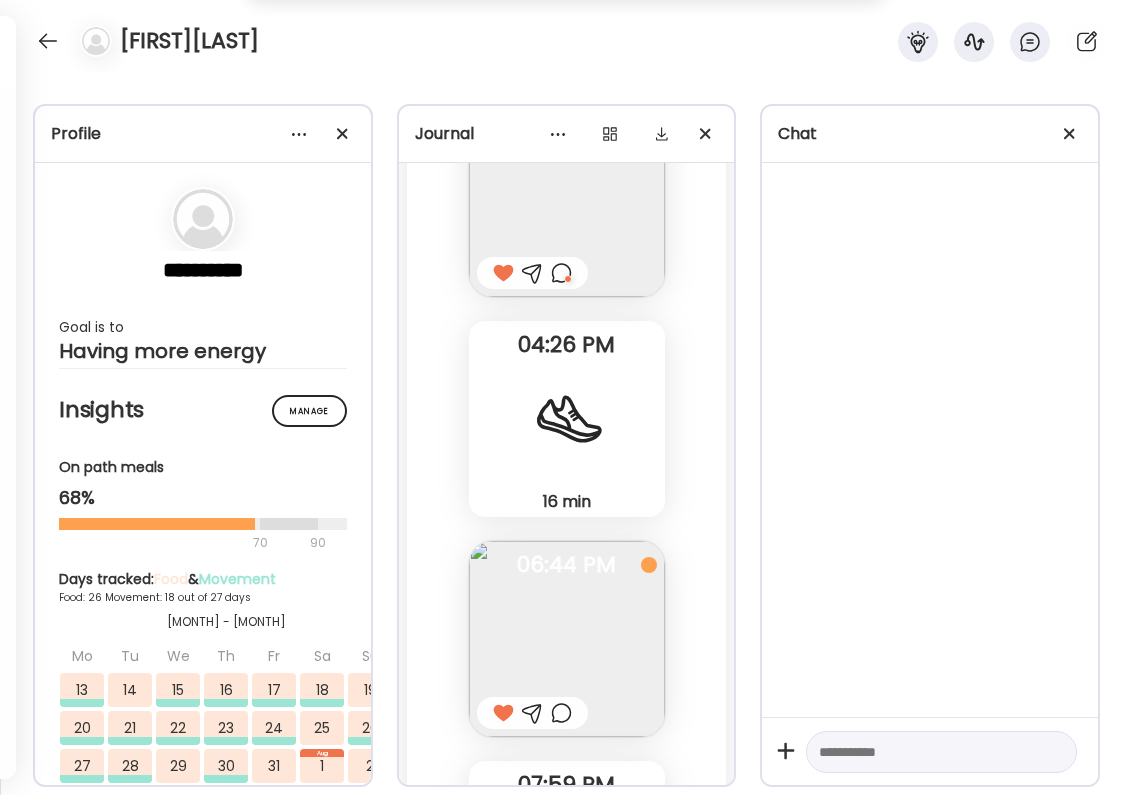 click at bounding box center (561, 737) 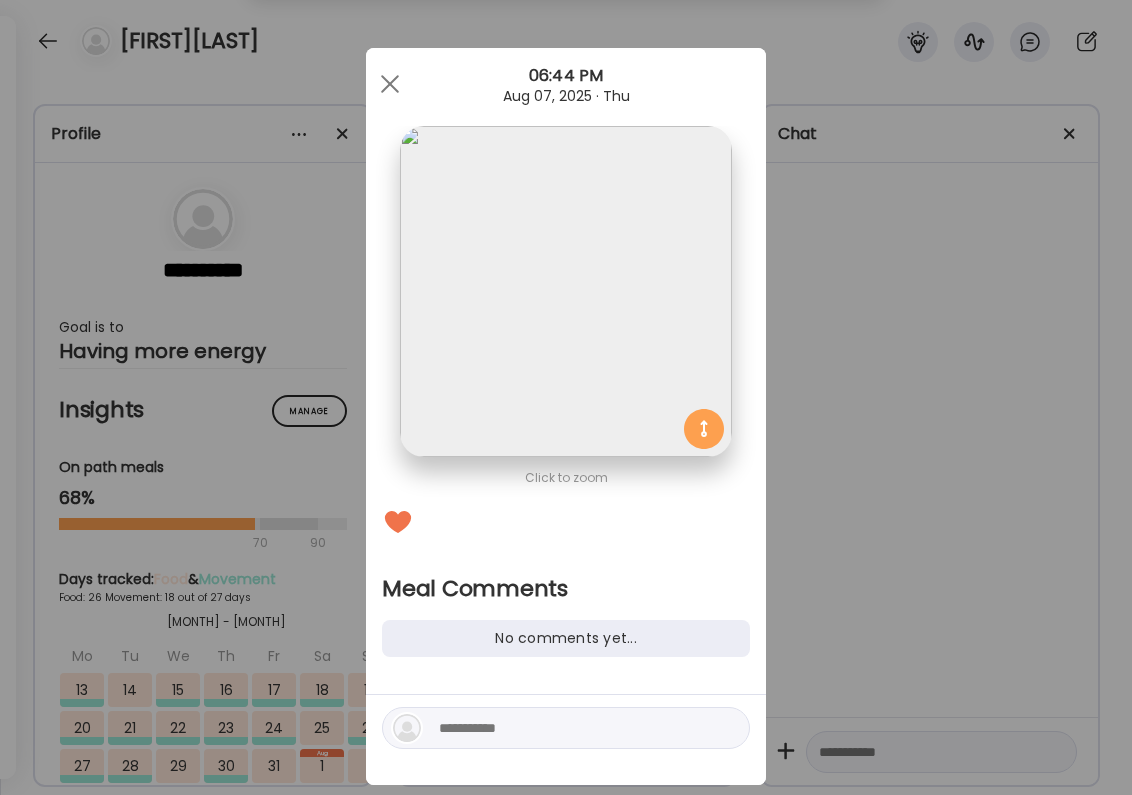 click at bounding box center (574, 728) 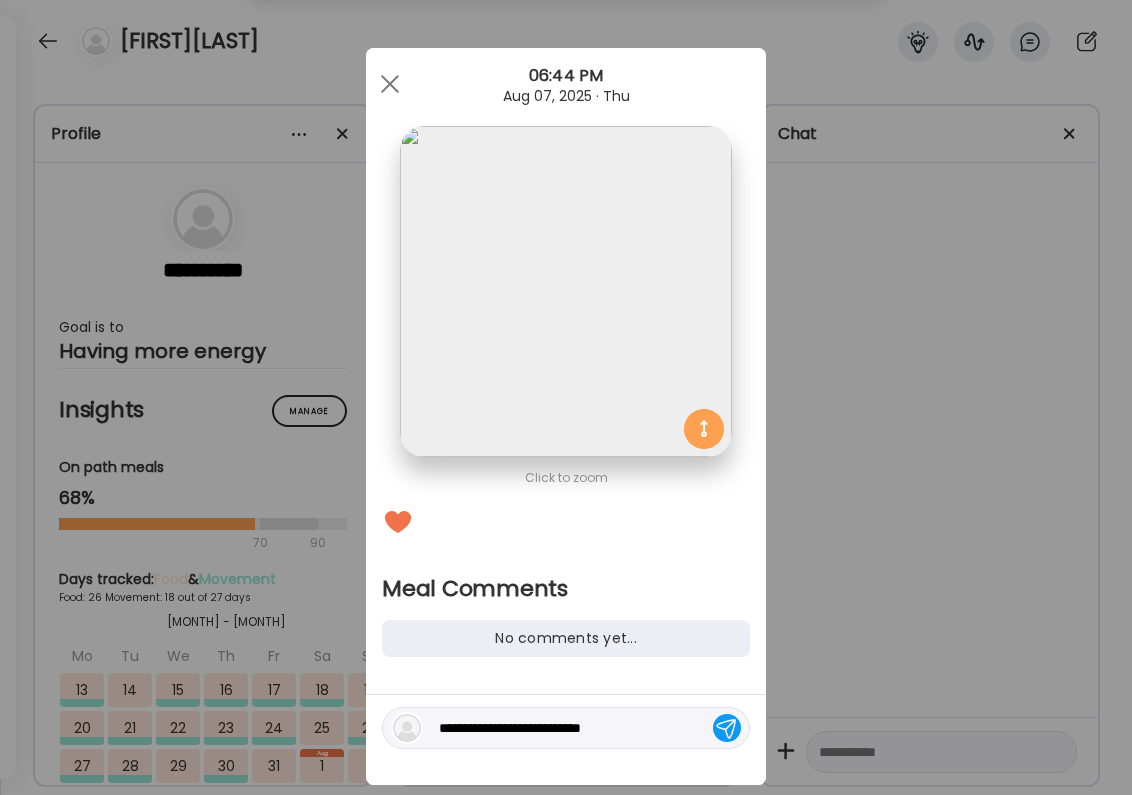 type on "**********" 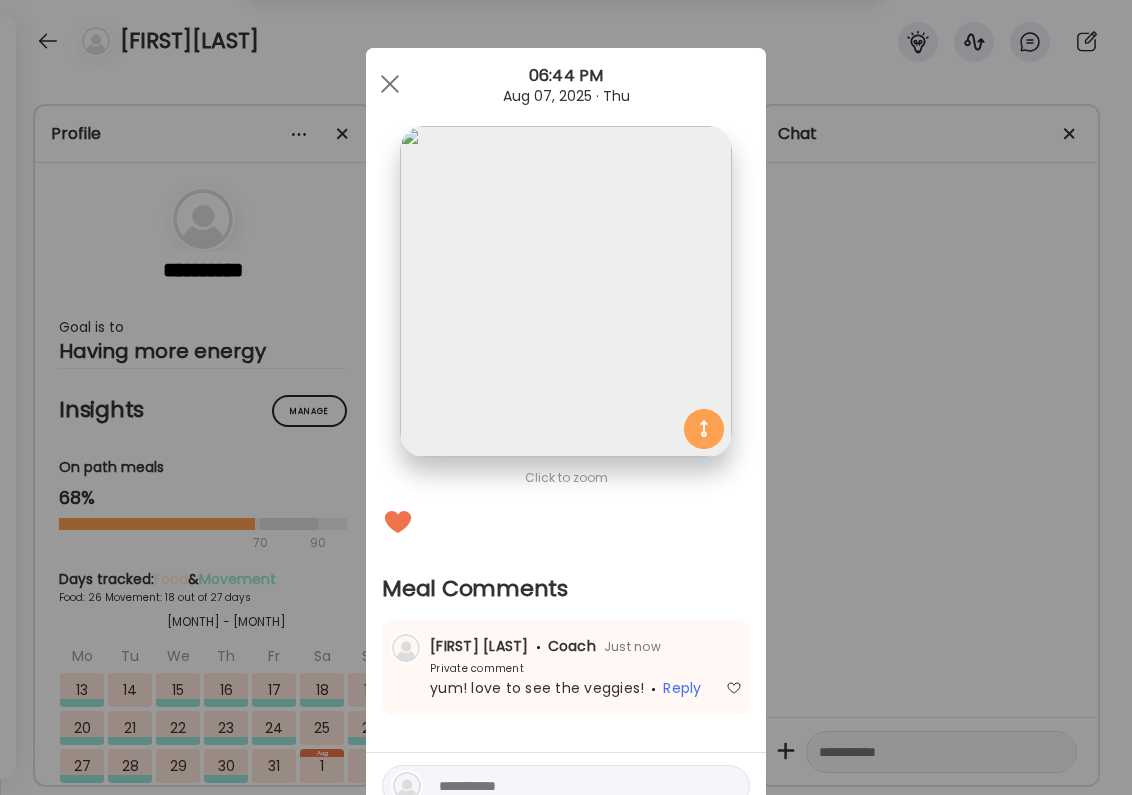 click on "Ate Coach Dashboard
Wahoo! It’s official
Take a moment to set up your Coach Profile to give your clients a smooth onboarding experience.
Skip Set up coach profile
Ate Coach Dashboard
1 Image 2 Message 3 Invite
Let’s get you quickly set up
Add a headshot or company logo for client recognition
Skip Next
Ate Coach Dashboard
1 Image 2 Message 3 Invite
Customize your welcome message
This page will be the first thing your clients will see. Add a welcome message to personalize their experience.
Header 32" at bounding box center [566, 397] 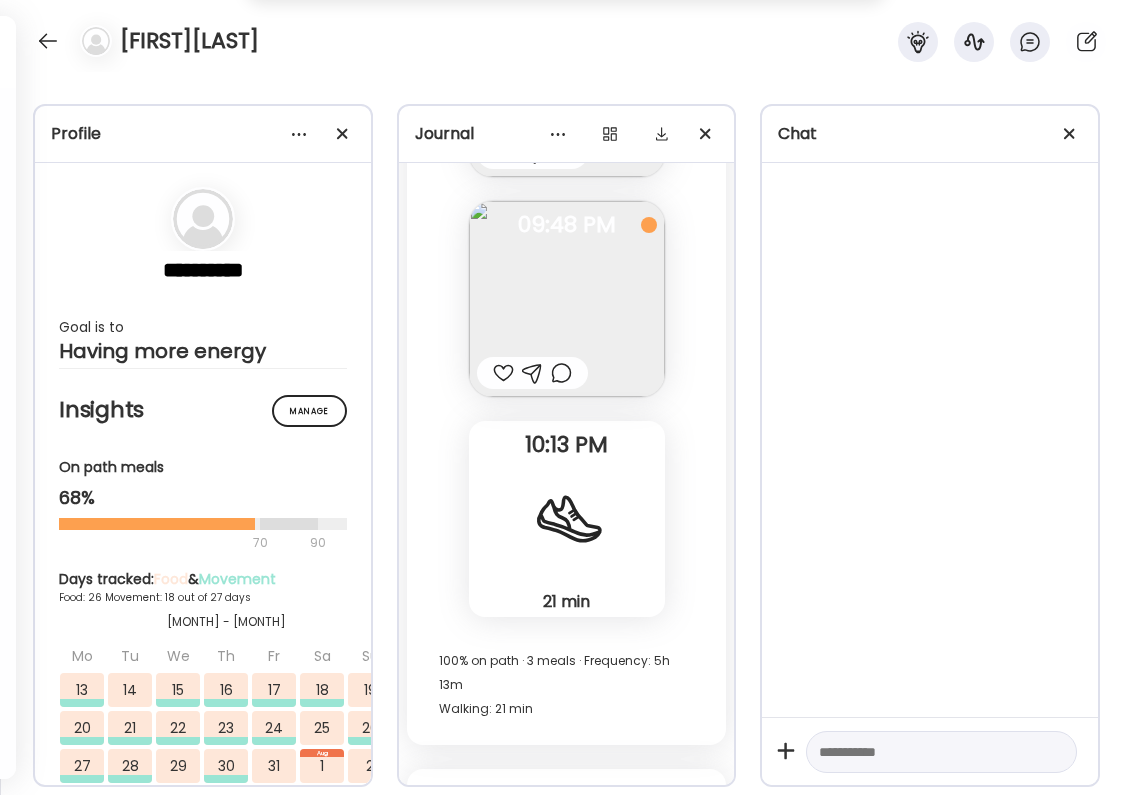 scroll, scrollTop: 35907, scrollLeft: 0, axis: vertical 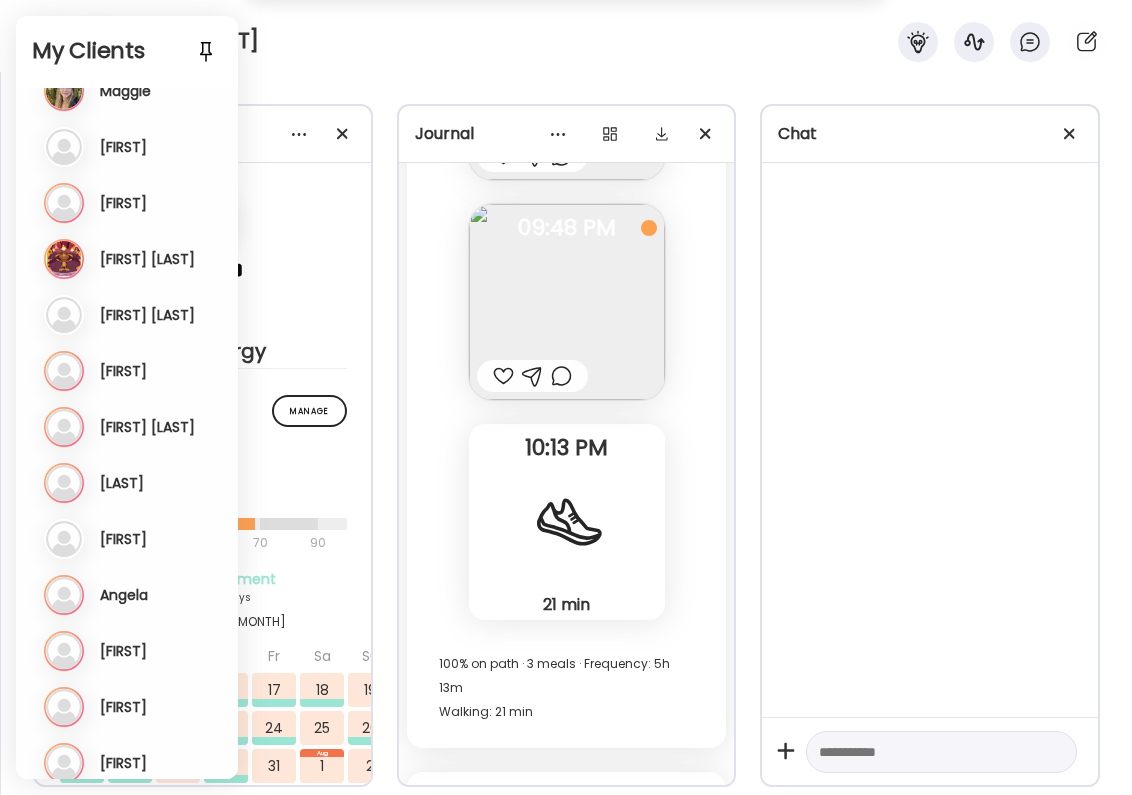 click on "[NAME]" at bounding box center [124, 763] 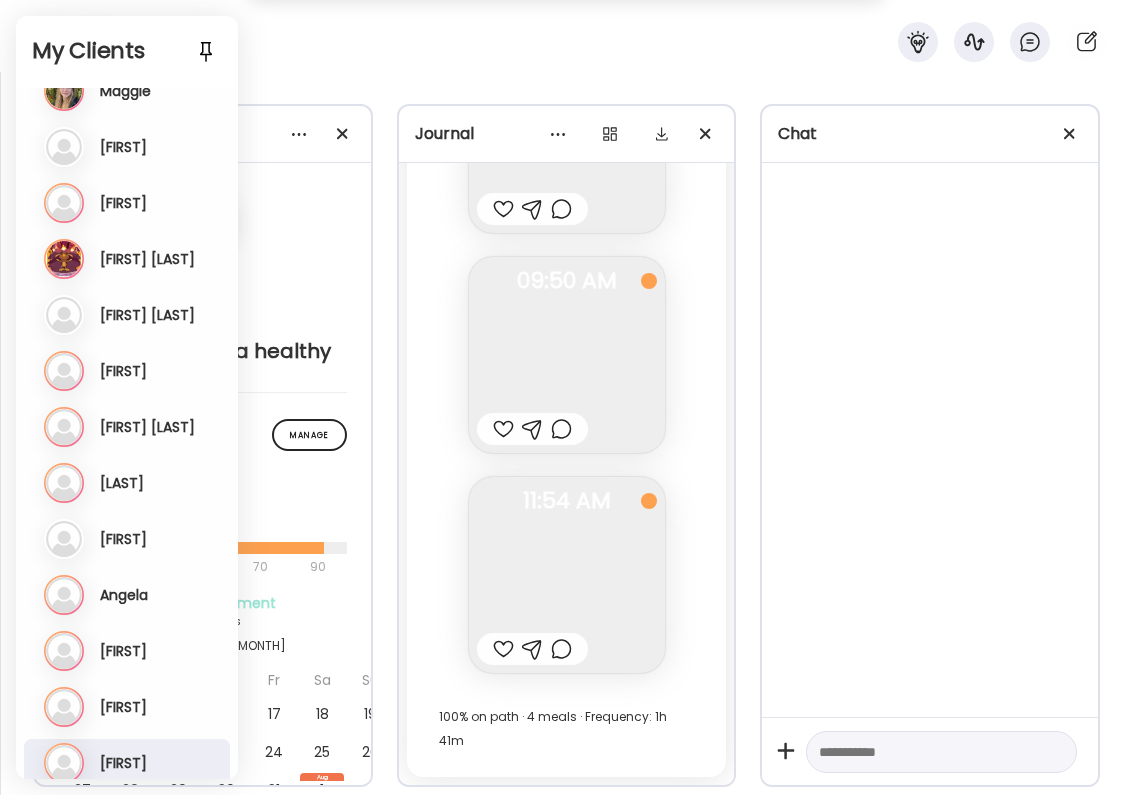 scroll, scrollTop: 5968, scrollLeft: 0, axis: vertical 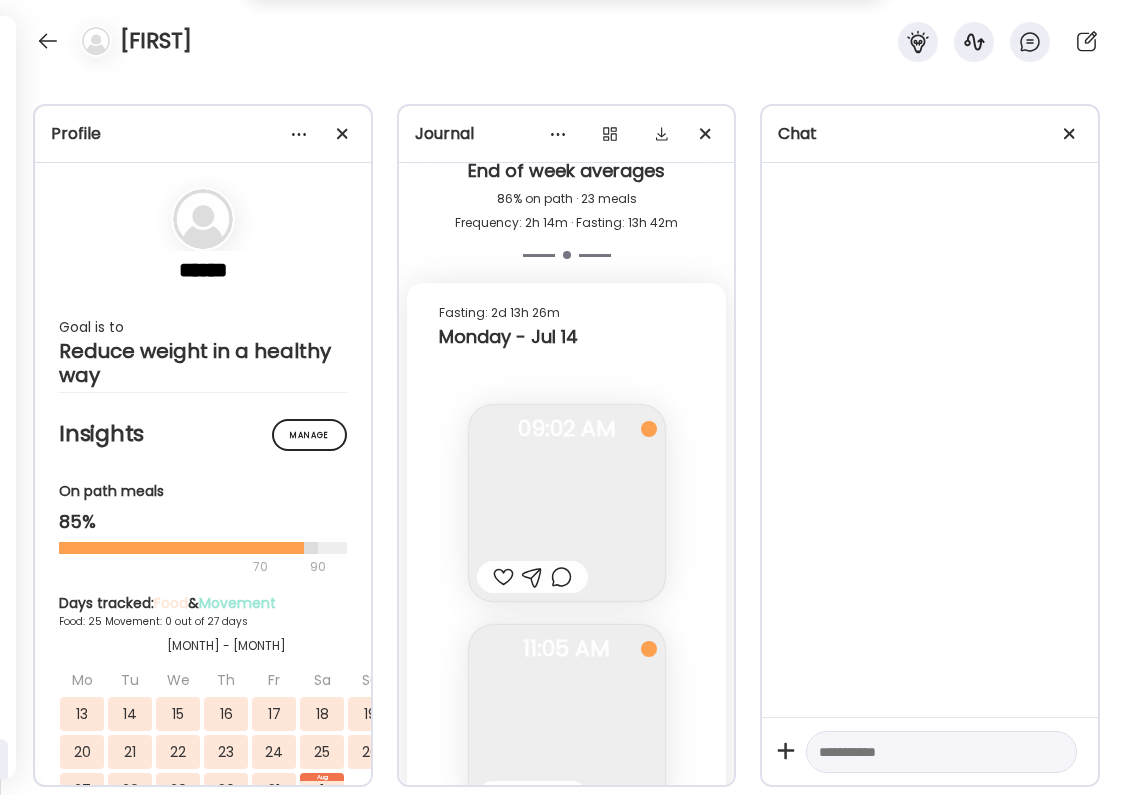 click at bounding box center [503, 36593] 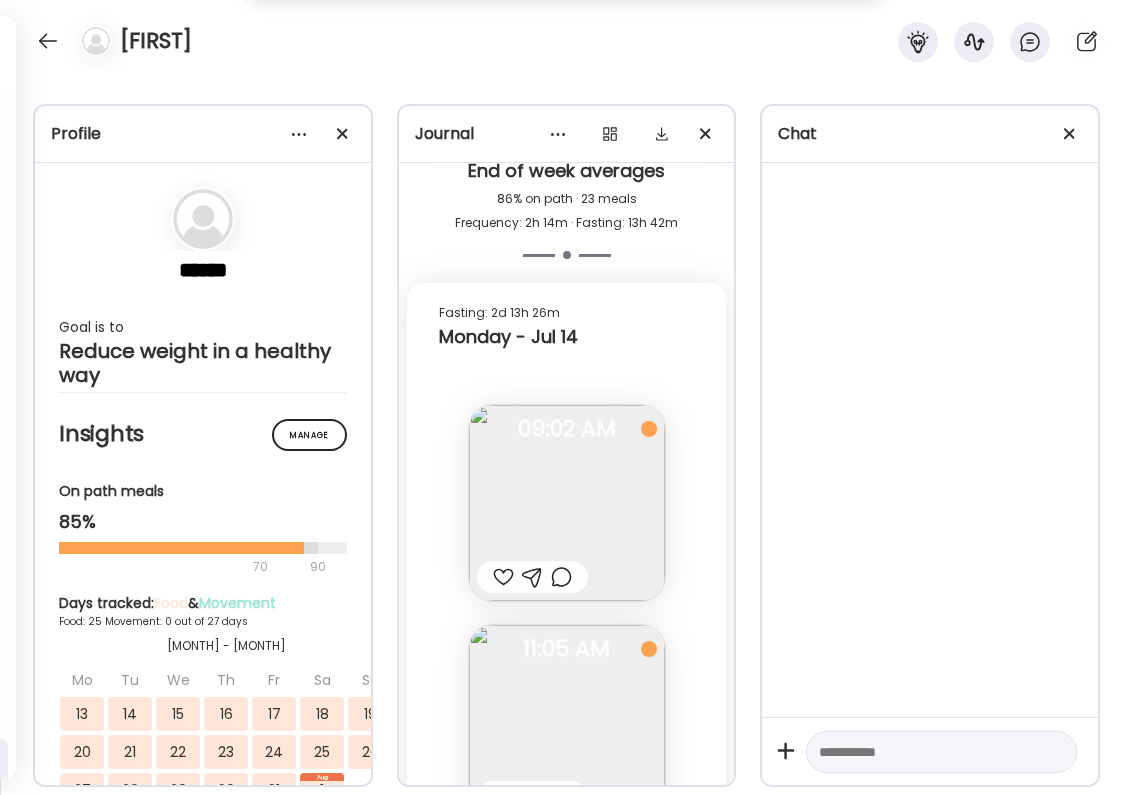 scroll, scrollTop: 41768, scrollLeft: 0, axis: vertical 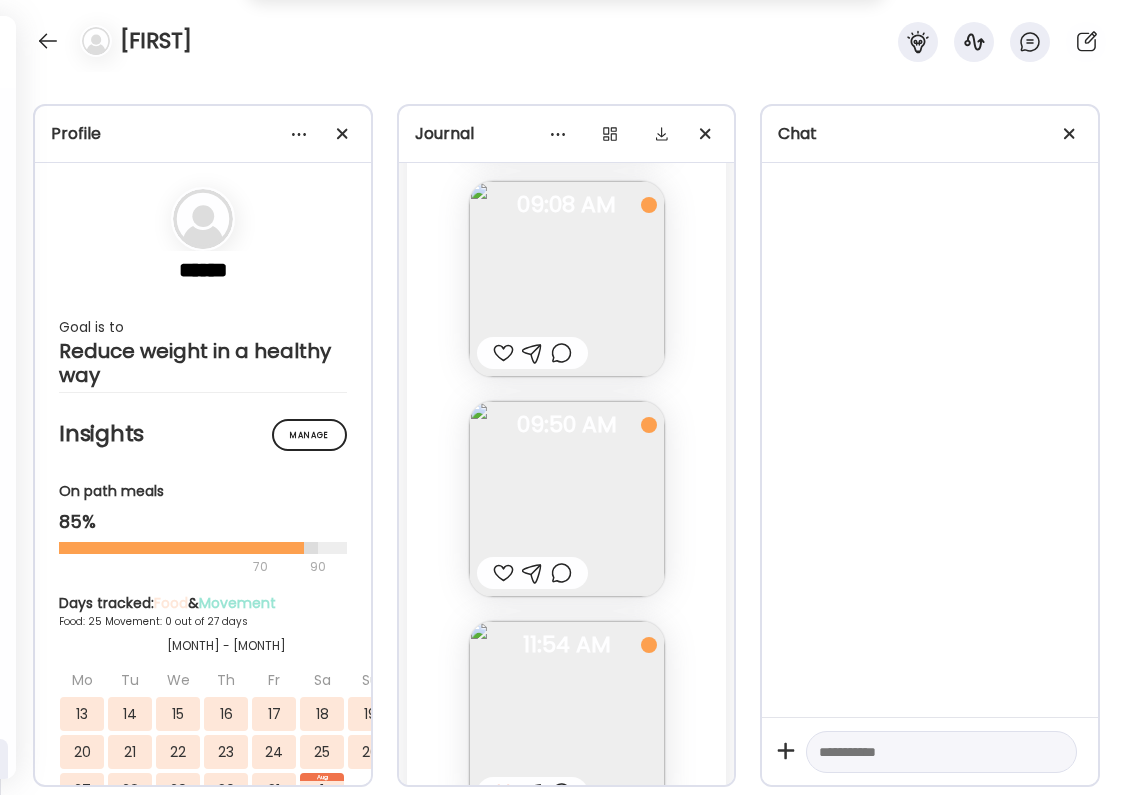 drag, startPoint x: 500, startPoint y: 675, endPoint x: 553, endPoint y: 702, distance: 59.48109 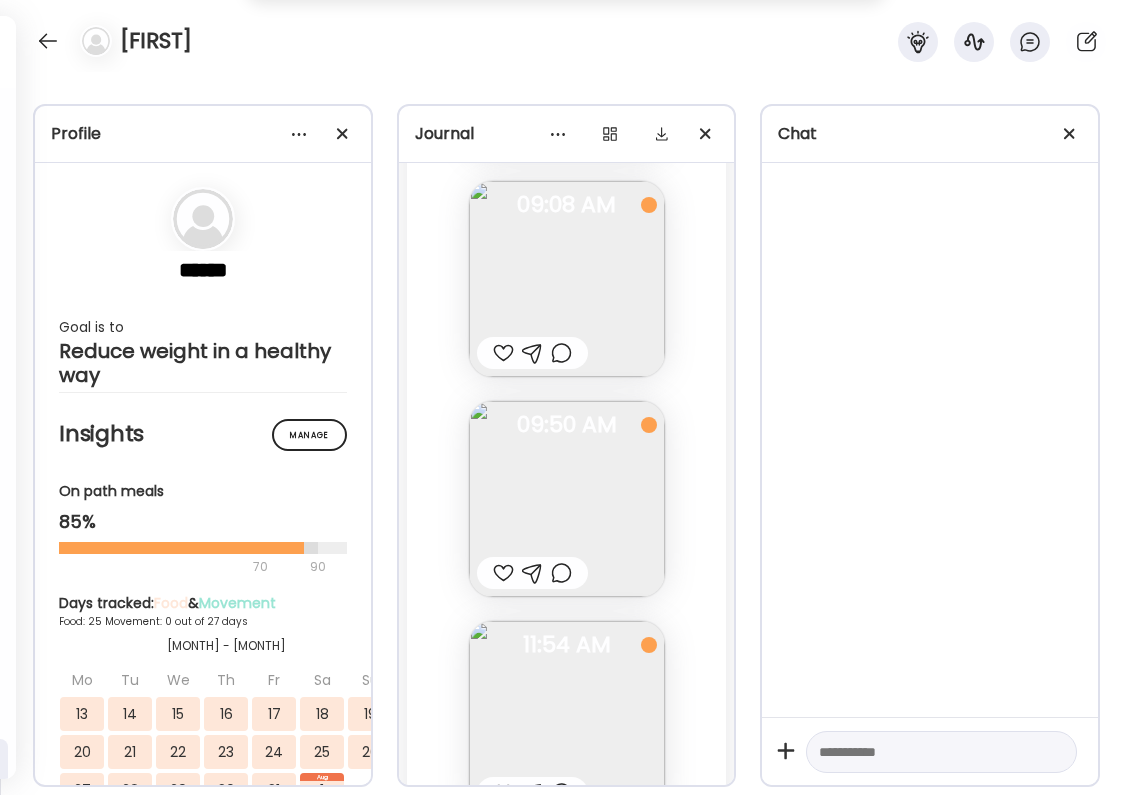 click at bounding box center [503, 793] 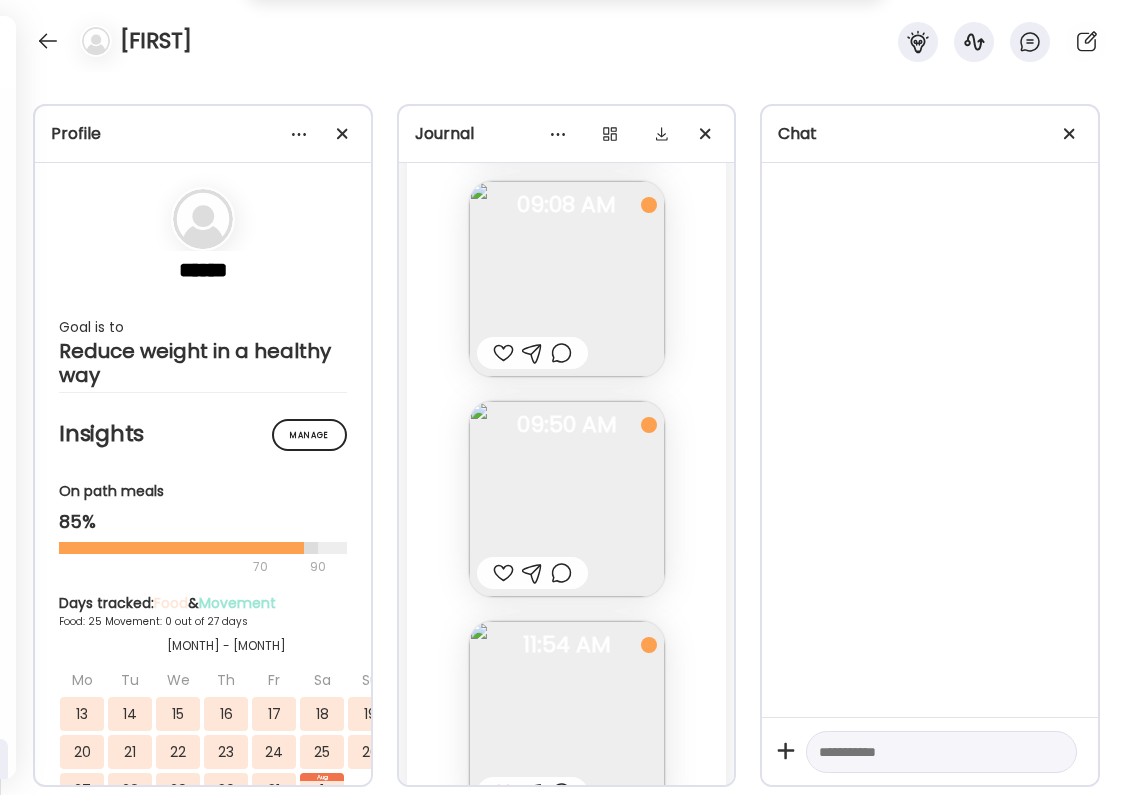 click at bounding box center [561, 793] 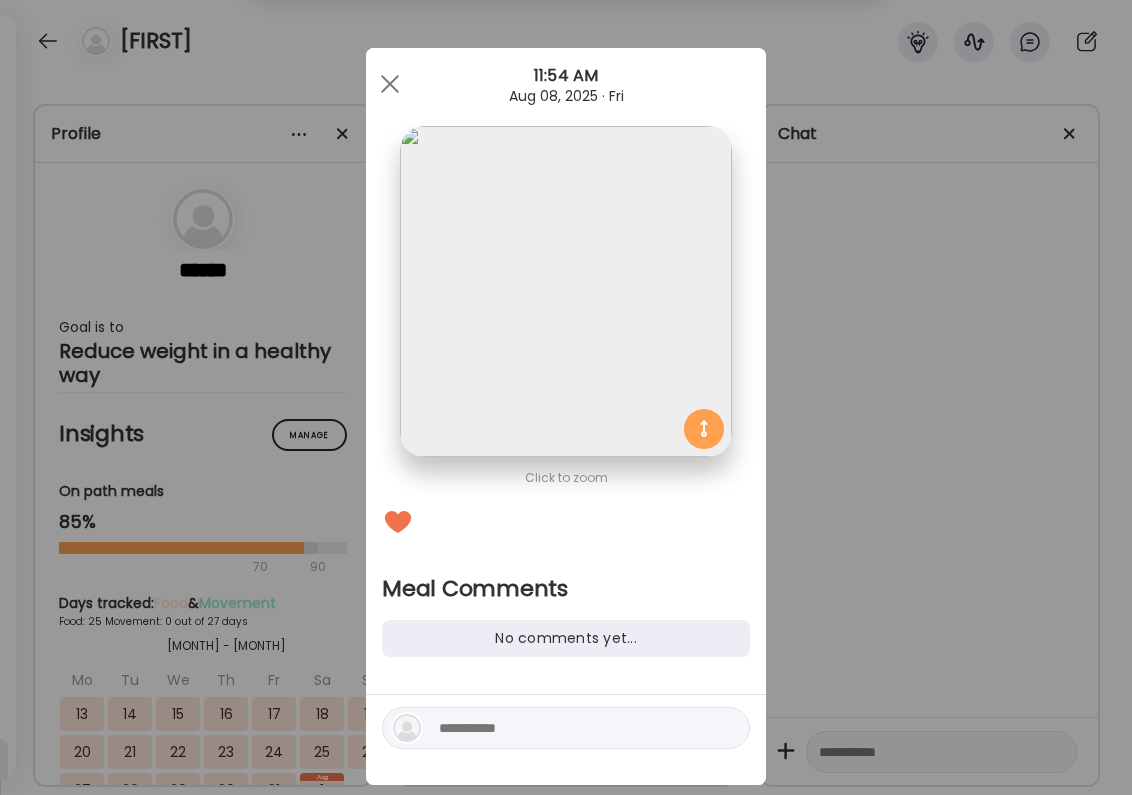 click at bounding box center [574, 728] 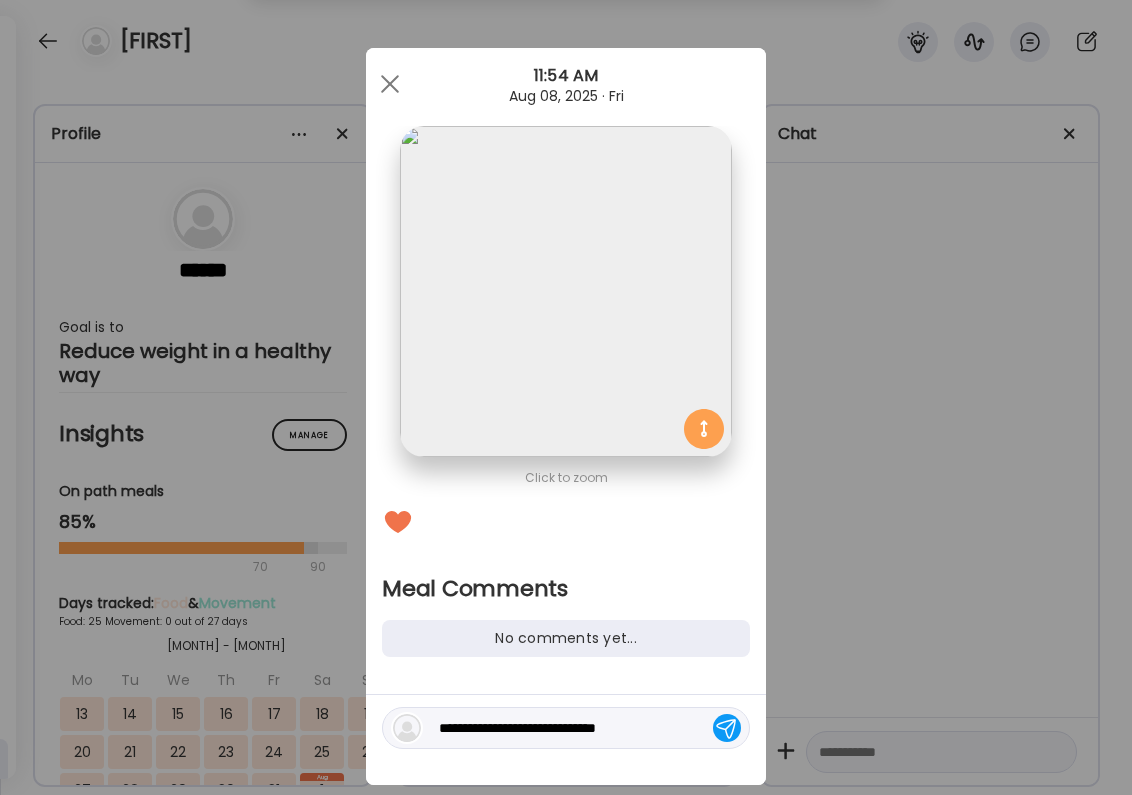 type on "**********" 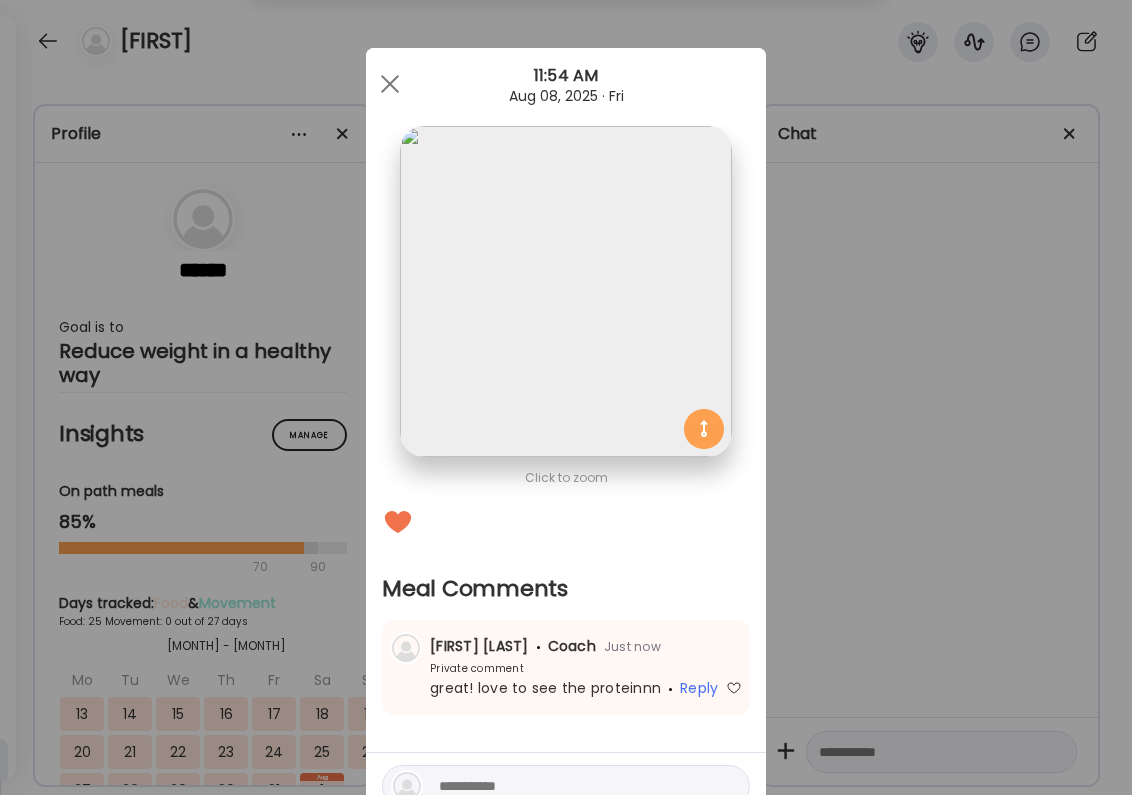 click on "Ate Coach Dashboard
Wahoo! It’s official
Take a moment to set up your Coach Profile to give your clients a smooth onboarding experience.
Skip Set up coach profile
Ate Coach Dashboard
1 Image 2 Message 3 Invite
Let’s get you quickly set up
Add a headshot or company logo for client recognition
Skip Next
Ate Coach Dashboard
1 Image 2 Message 3 Invite
Customize your welcome message
This page will be the first thing your clients will see. Add a welcome message to personalize their experience.
Header 32" at bounding box center (566, 397) 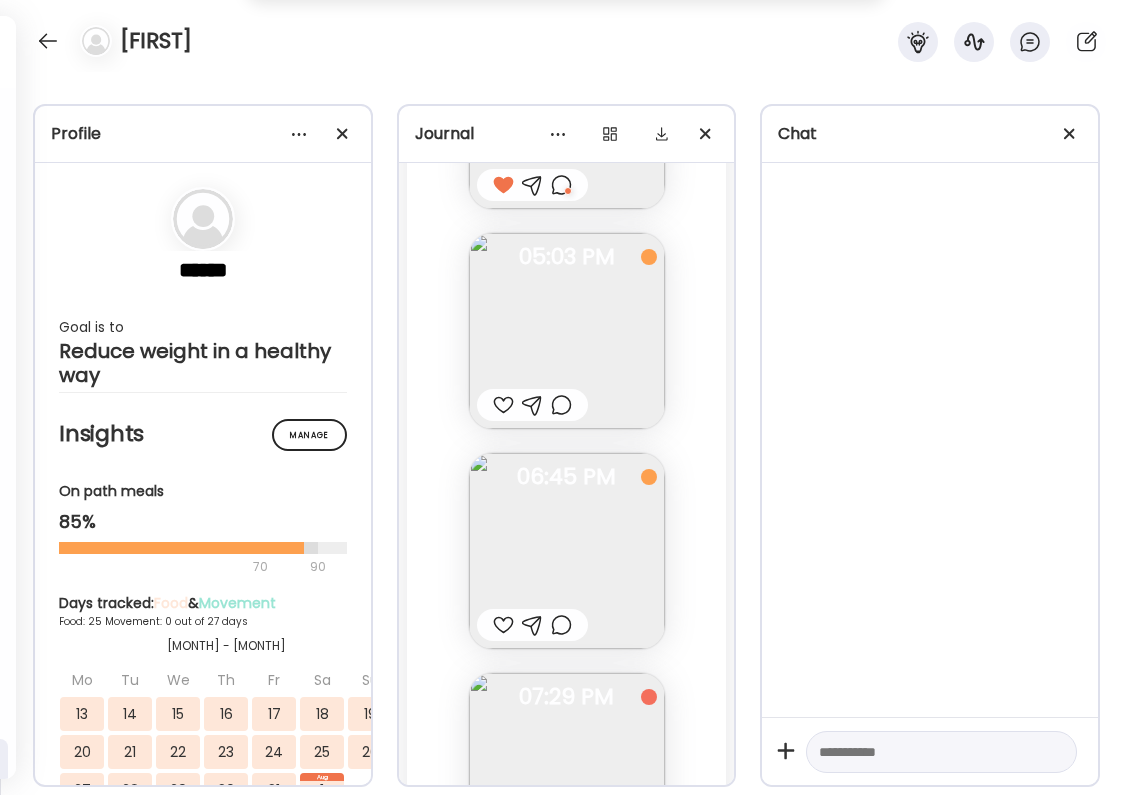 scroll, scrollTop: 40643, scrollLeft: 0, axis: vertical 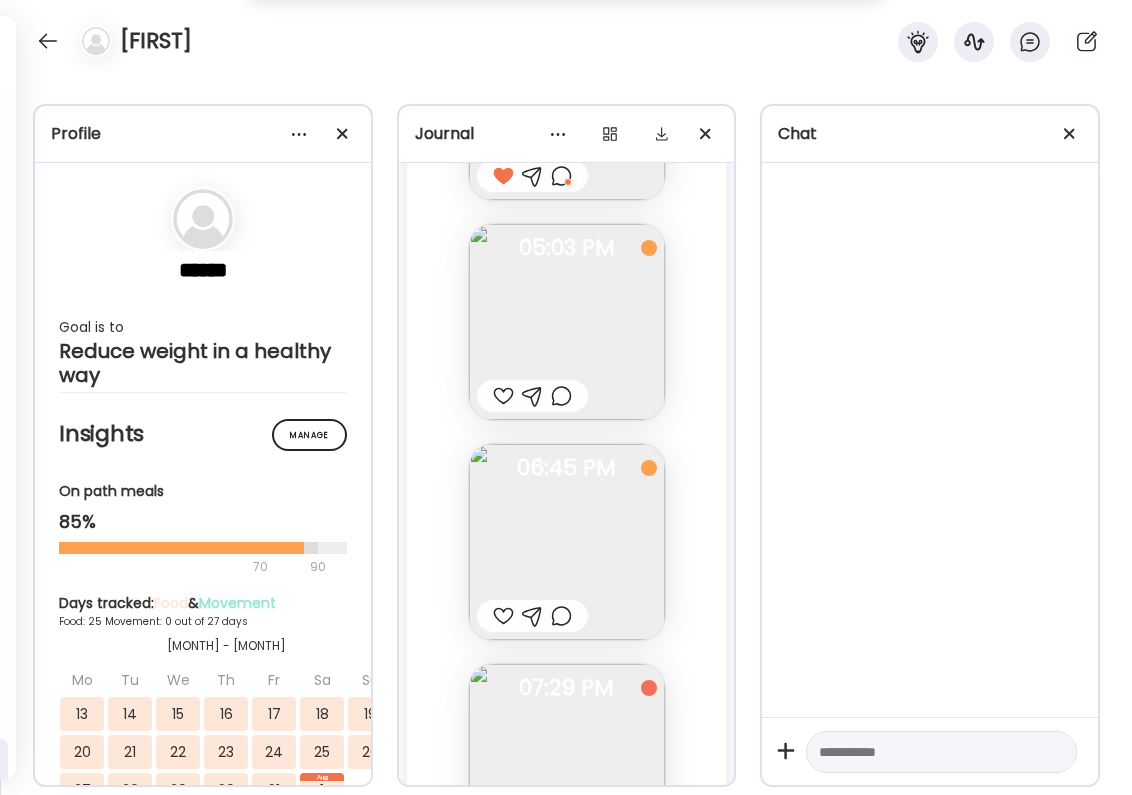 click at bounding box center [561, 836] 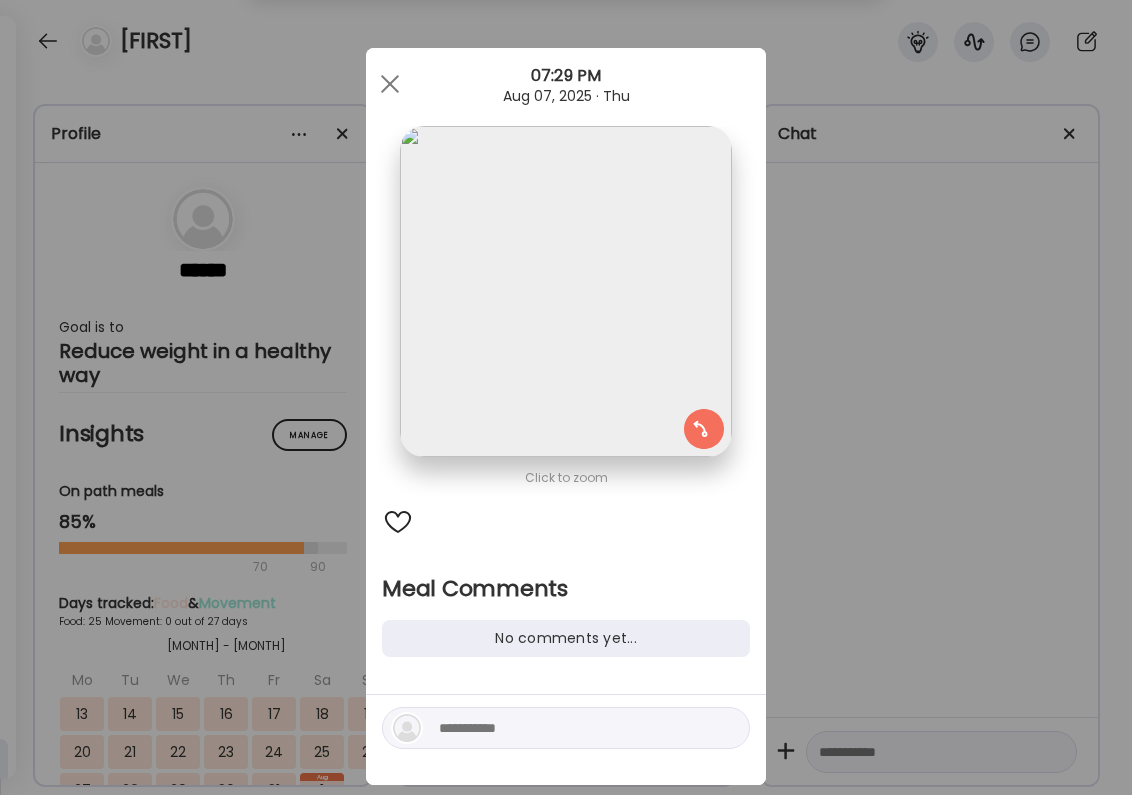 click at bounding box center (574, 728) 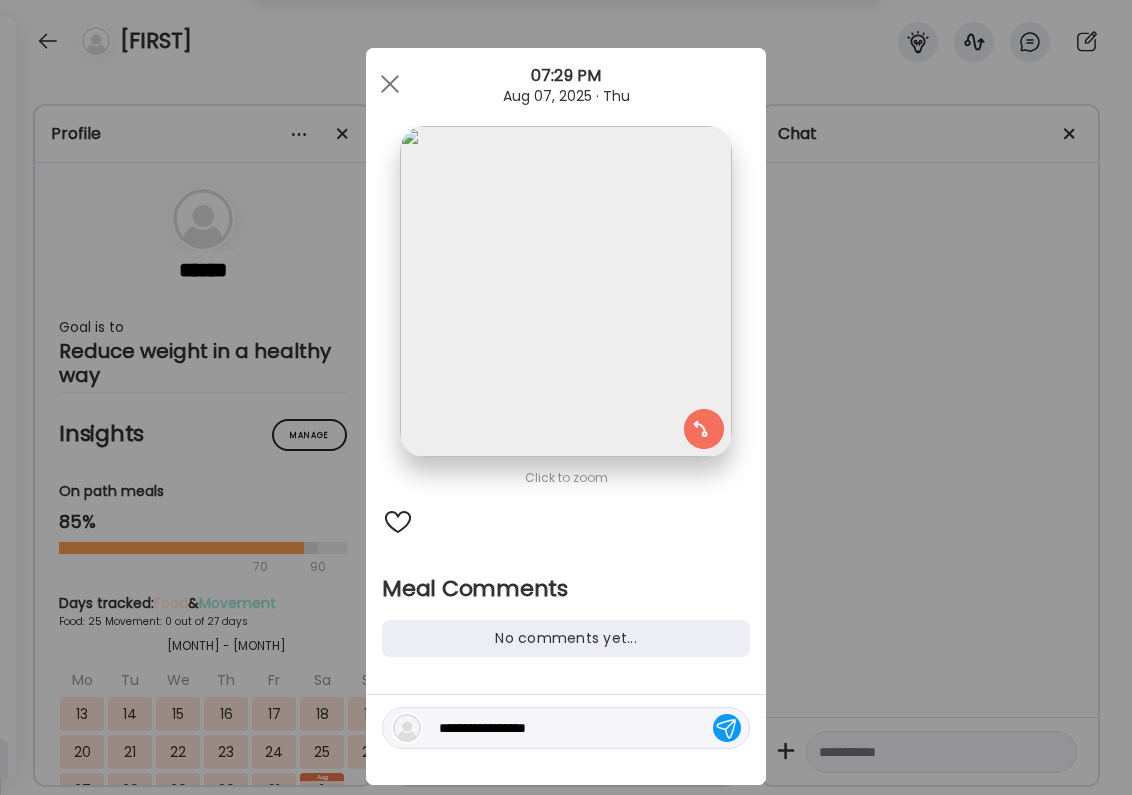 type on "**********" 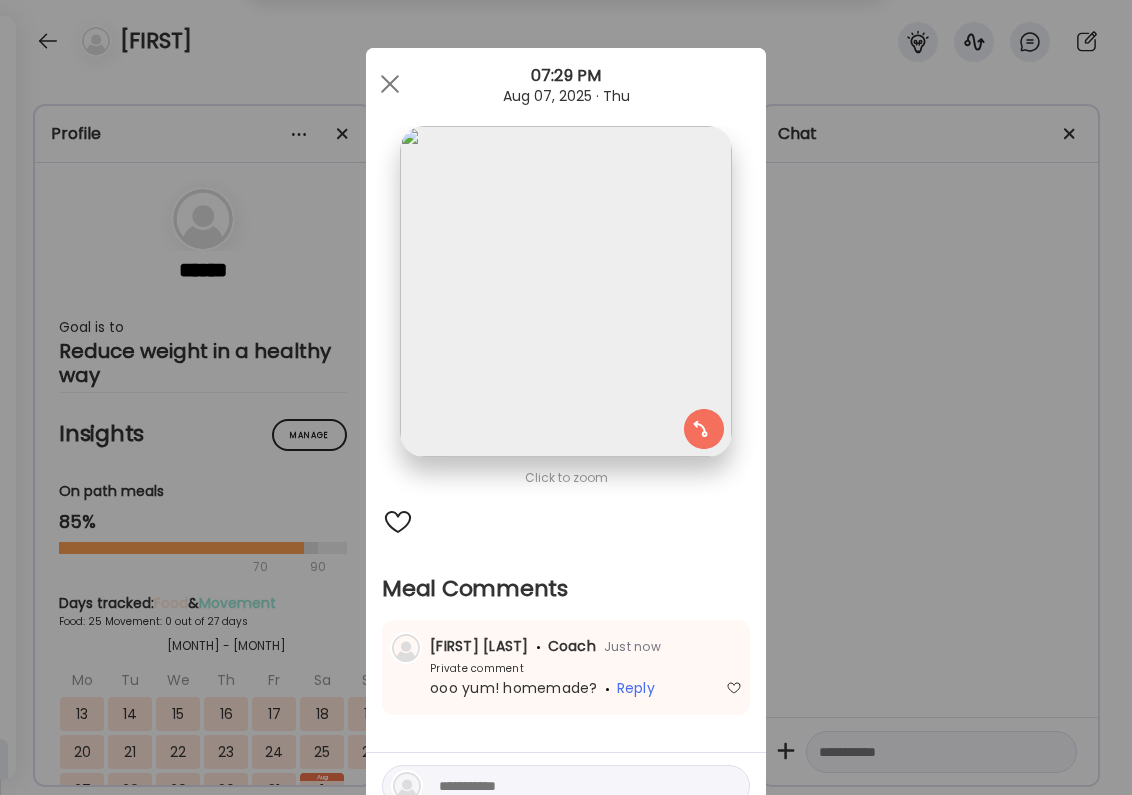 click on "Ate Coach Dashboard
Wahoo! It’s official
Take a moment to set up your Coach Profile to give your clients a smooth onboarding experience.
Skip Set up coach profile
Ate Coach Dashboard
1 Image 2 Message 3 Invite
Let’s get you quickly set up
Add a headshot or company logo for client recognition
Skip Next
Ate Coach Dashboard
1 Image 2 Message 3 Invite
Customize your welcome message
This page will be the first thing your clients will see. Add a welcome message to personalize their experience.
Header 32" at bounding box center (566, 397) 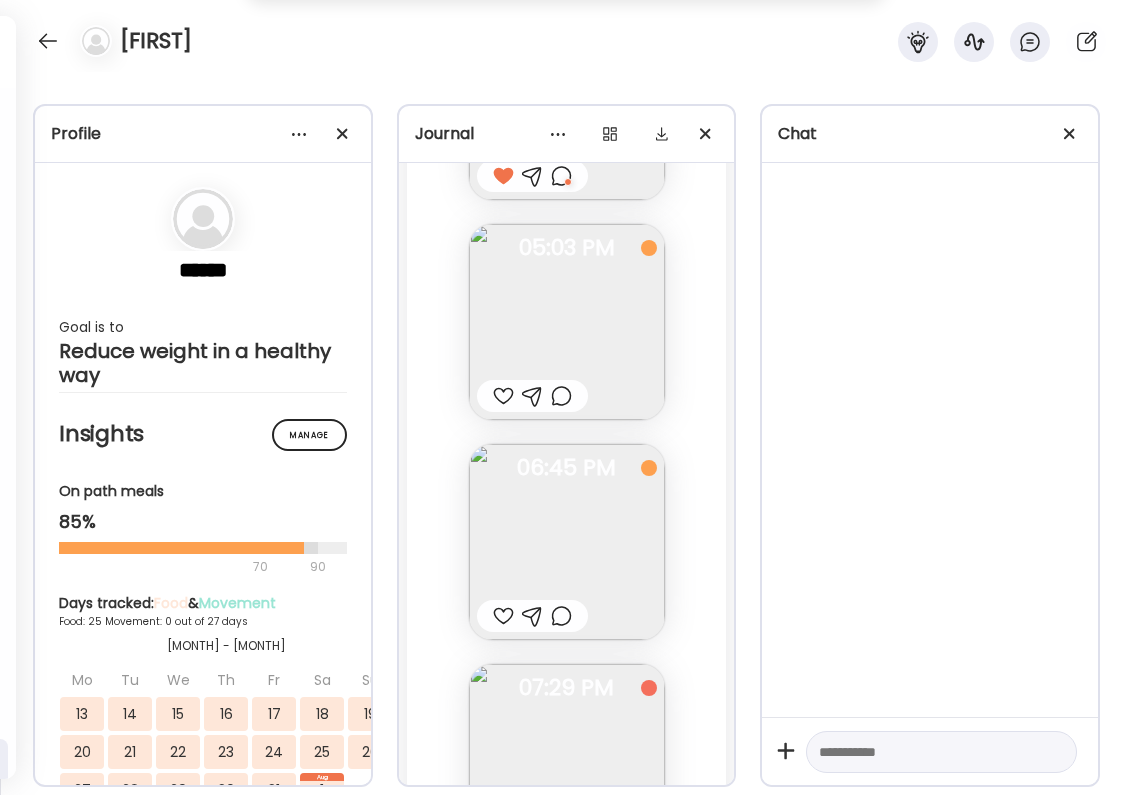 click at bounding box center [567, 542] 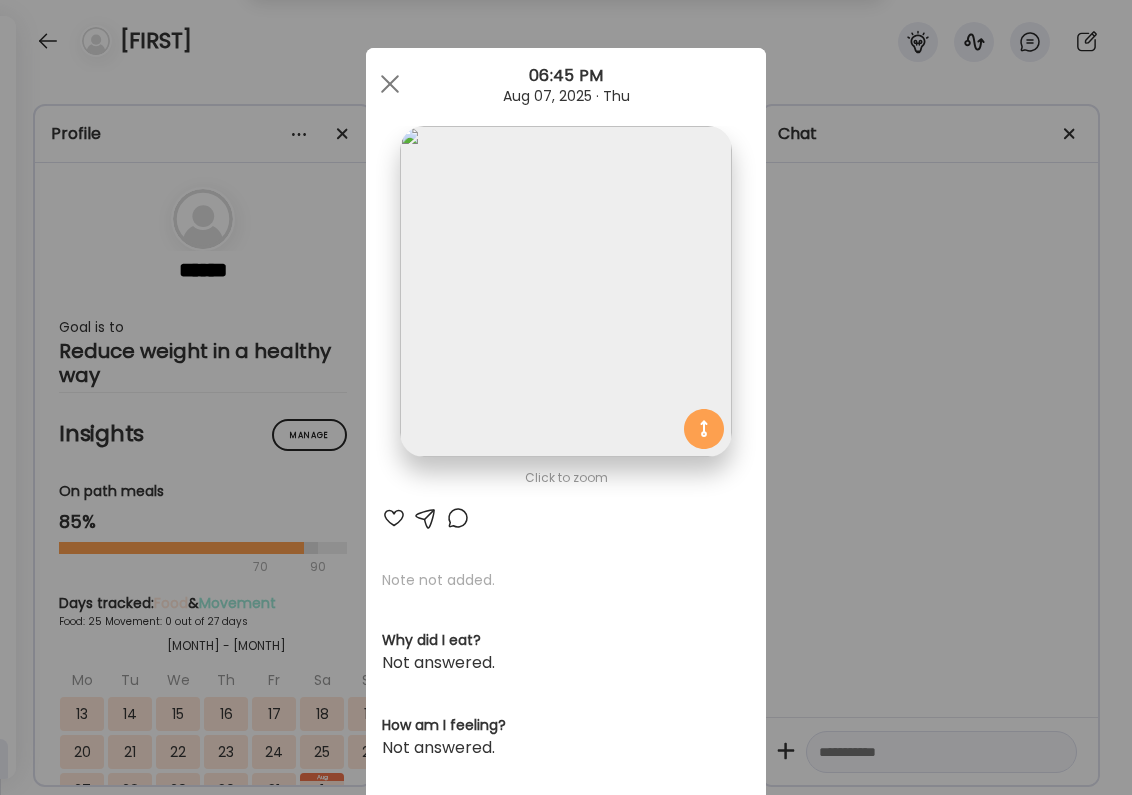 click at bounding box center [426, 518] 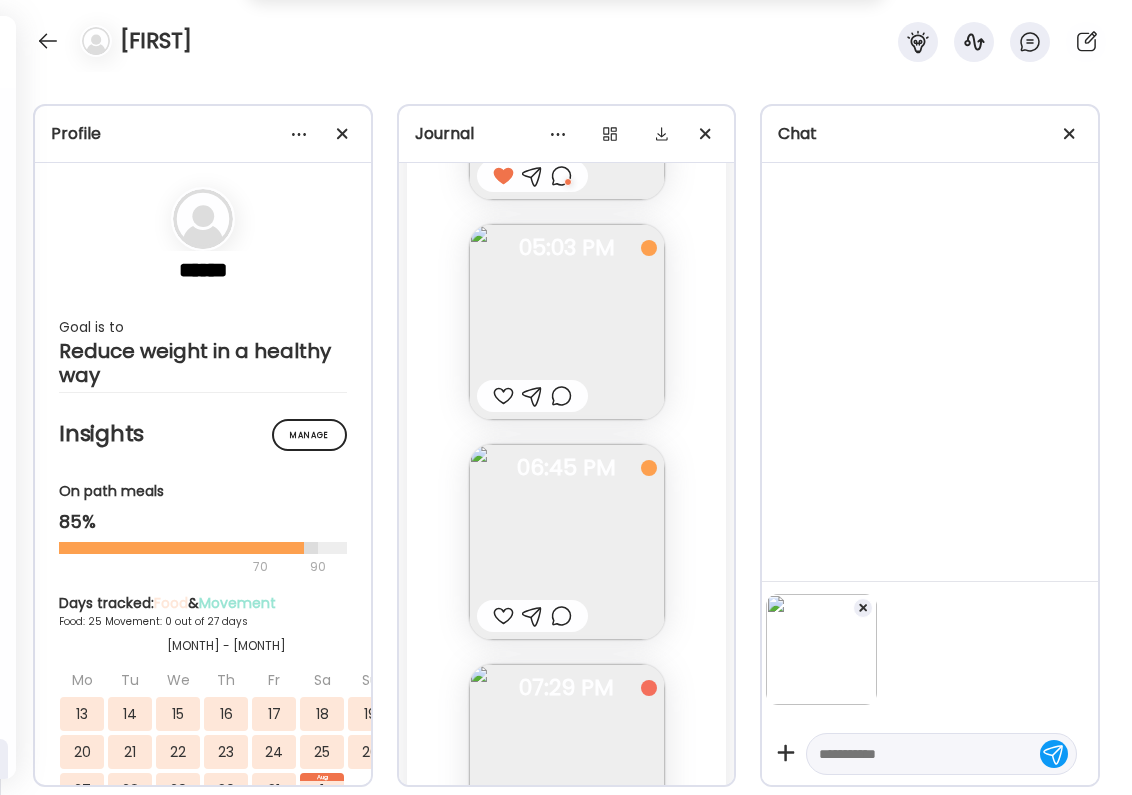 click at bounding box center (503, 616) 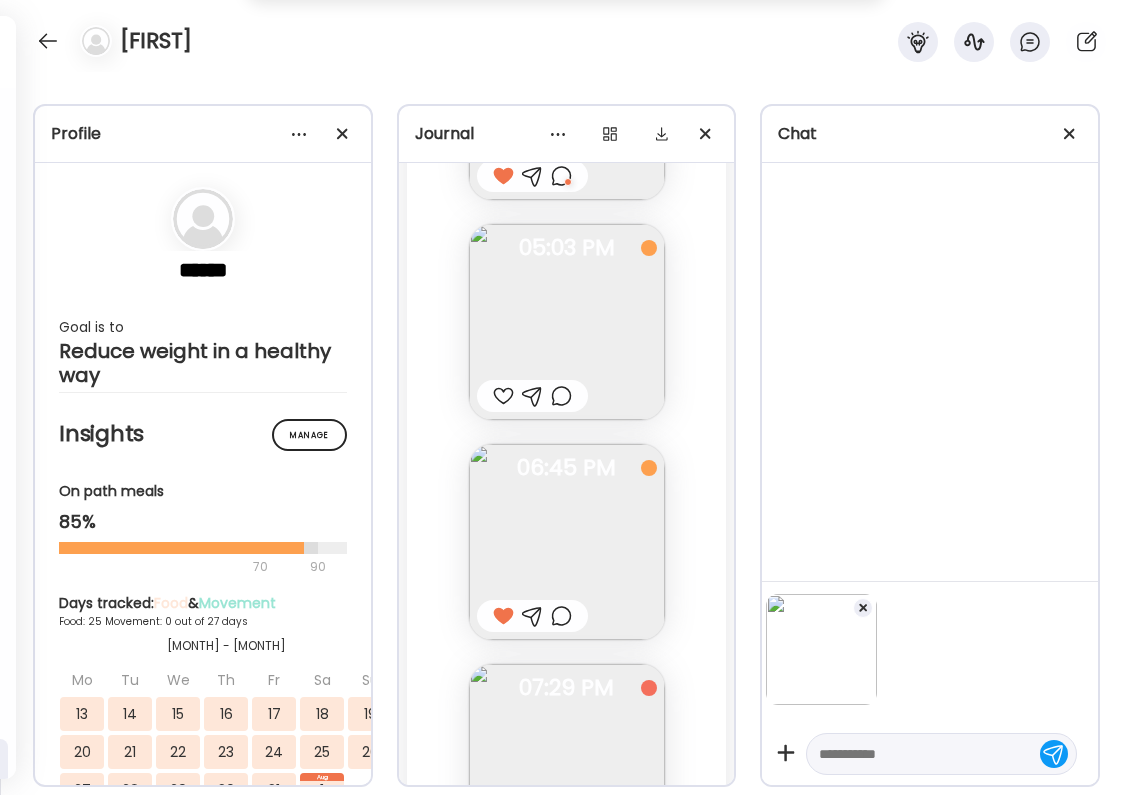 click at bounding box center [561, 616] 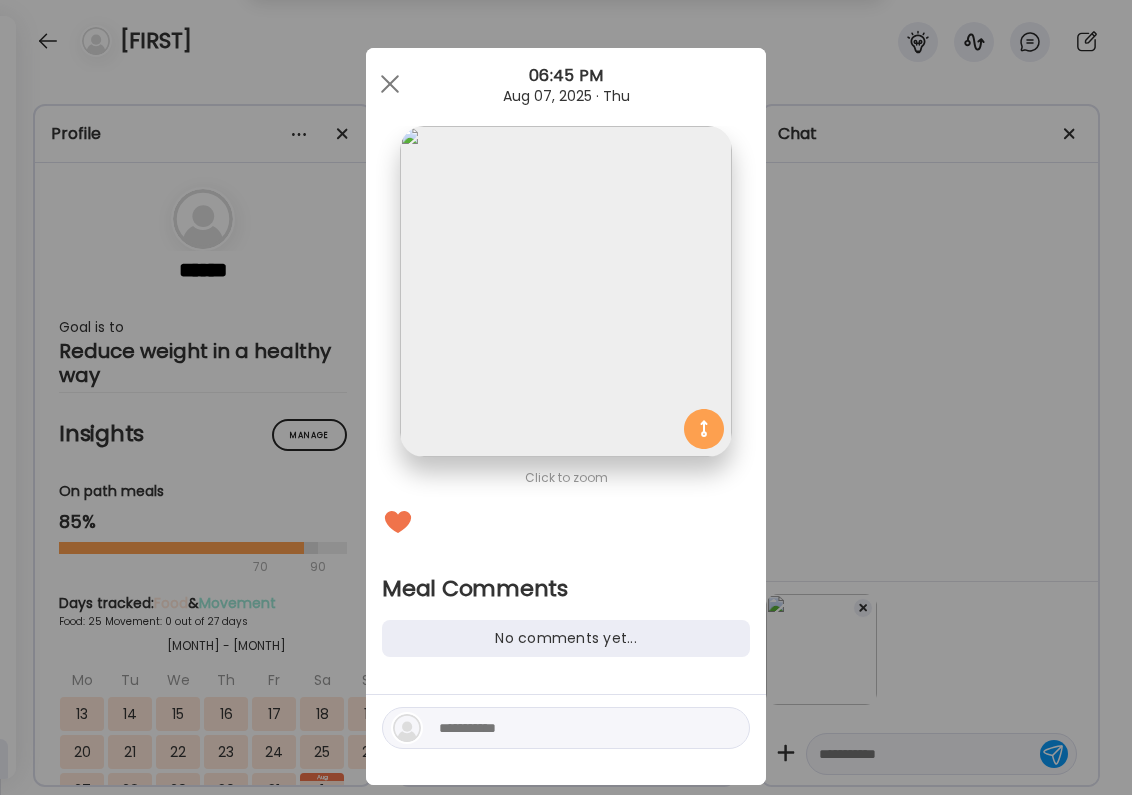 click at bounding box center (574, 728) 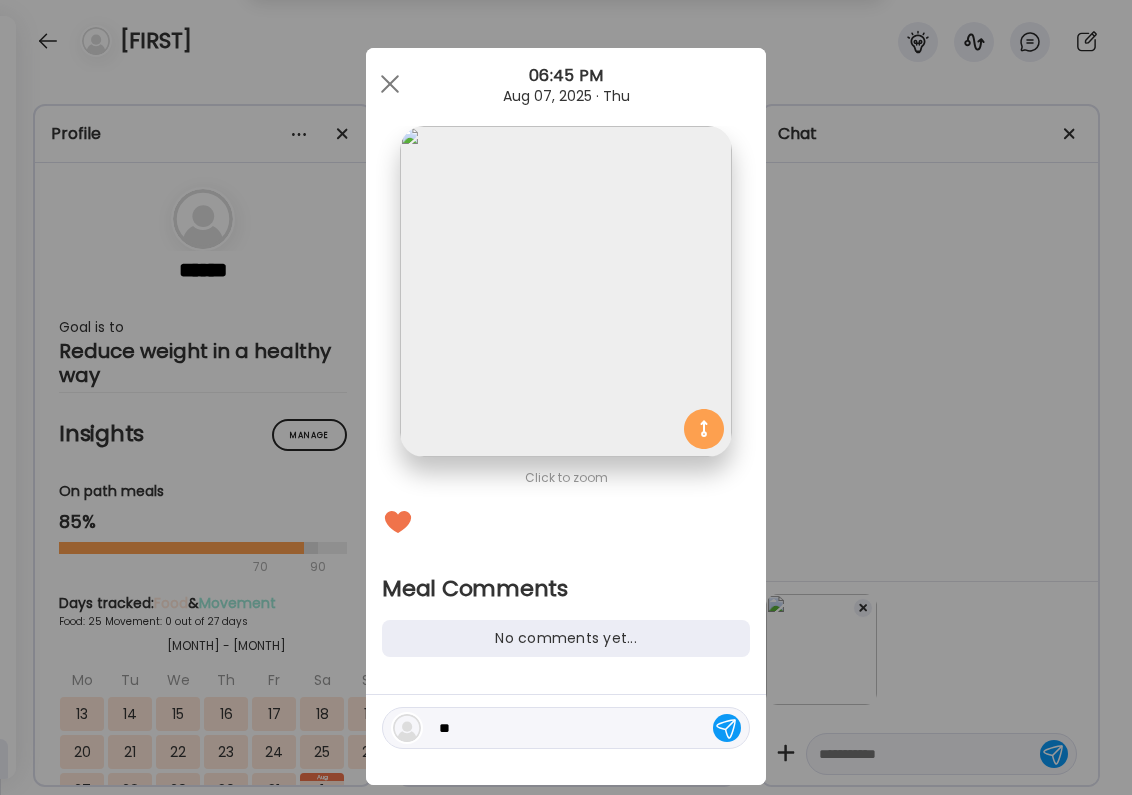 type on "*" 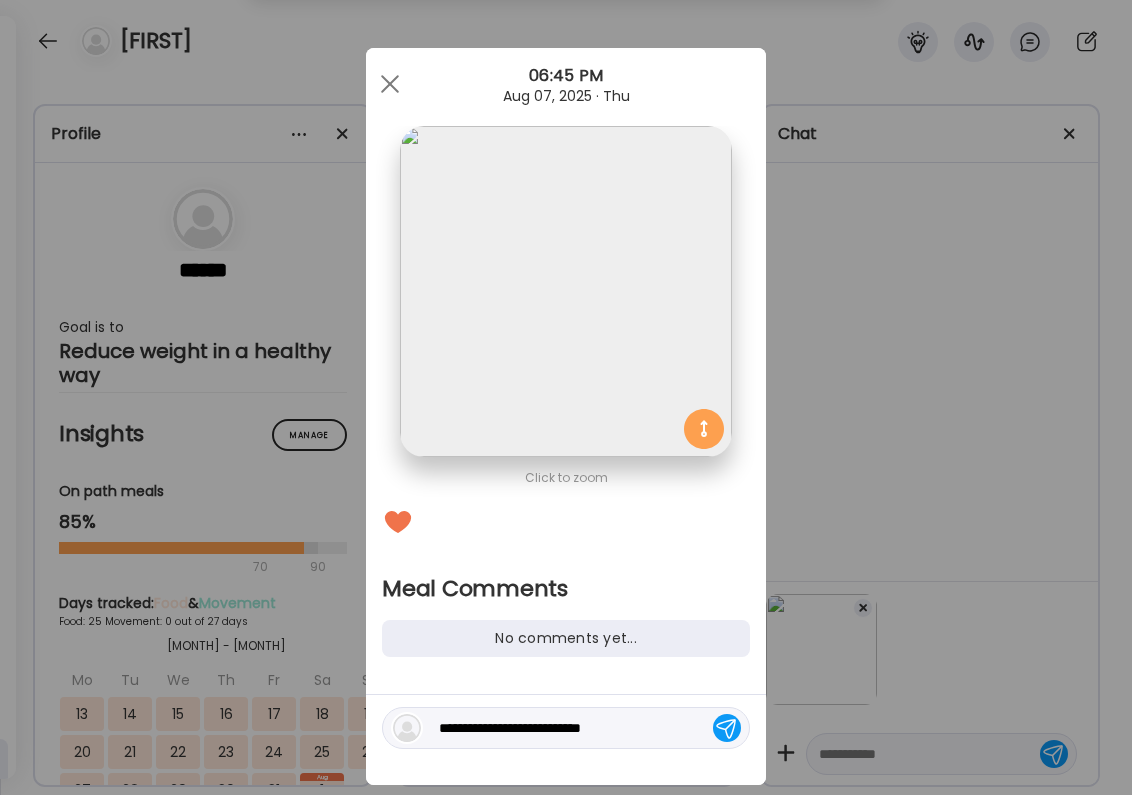 type on "**********" 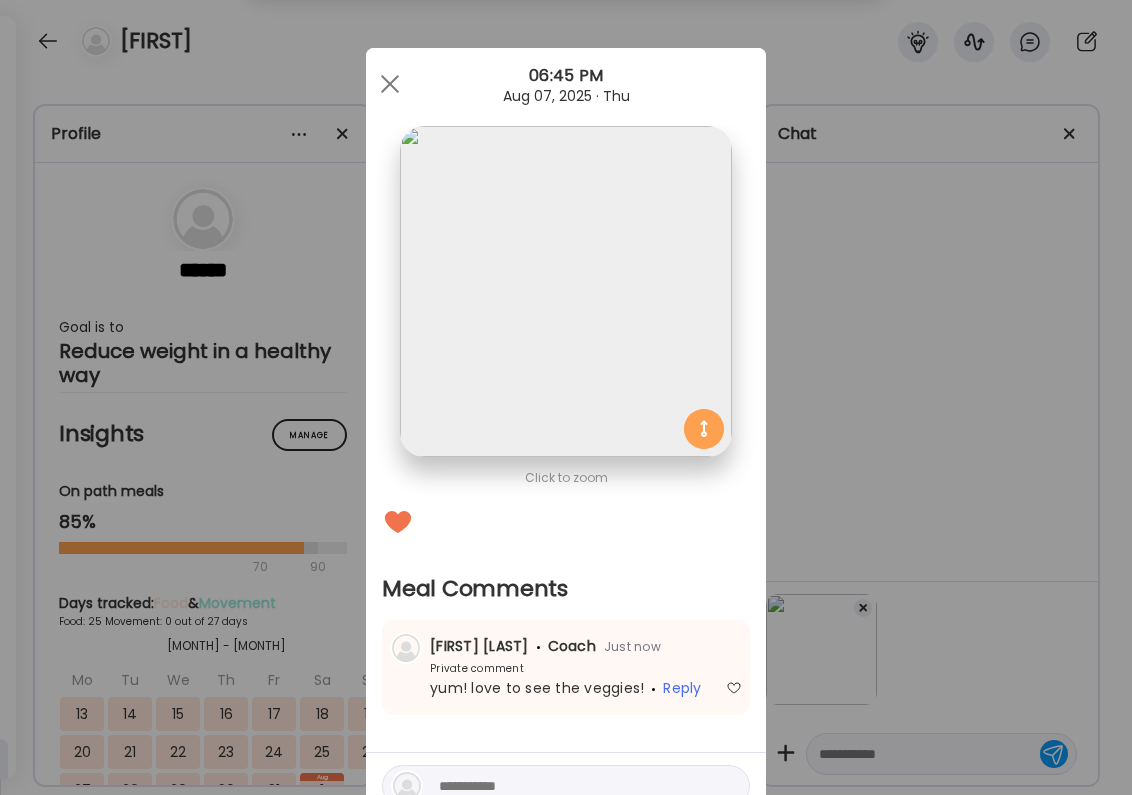click on "Ate Coach Dashboard
Wahoo! It’s official
Take a moment to set up your Coach Profile to give your clients a smooth onboarding experience.
Skip Set up coach profile
Ate Coach Dashboard
1 Image 2 Message 3 Invite
Let’s get you quickly set up
Add a headshot or company logo for client recognition
Skip Next
Ate Coach Dashboard
1 Image 2 Message 3 Invite
Customize your welcome message
This page will be the first thing your clients will see. Add a welcome message to personalize their experience.
Header 32" at bounding box center (566, 397) 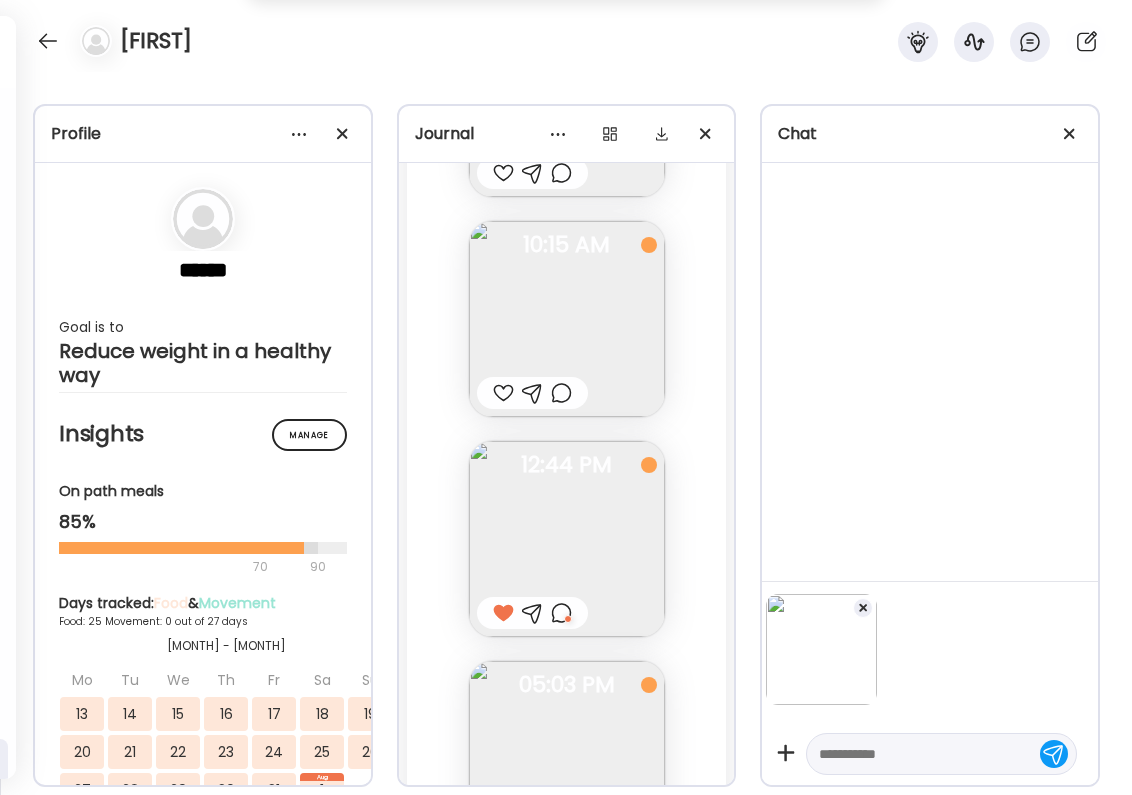 scroll, scrollTop: 40205, scrollLeft: 0, axis: vertical 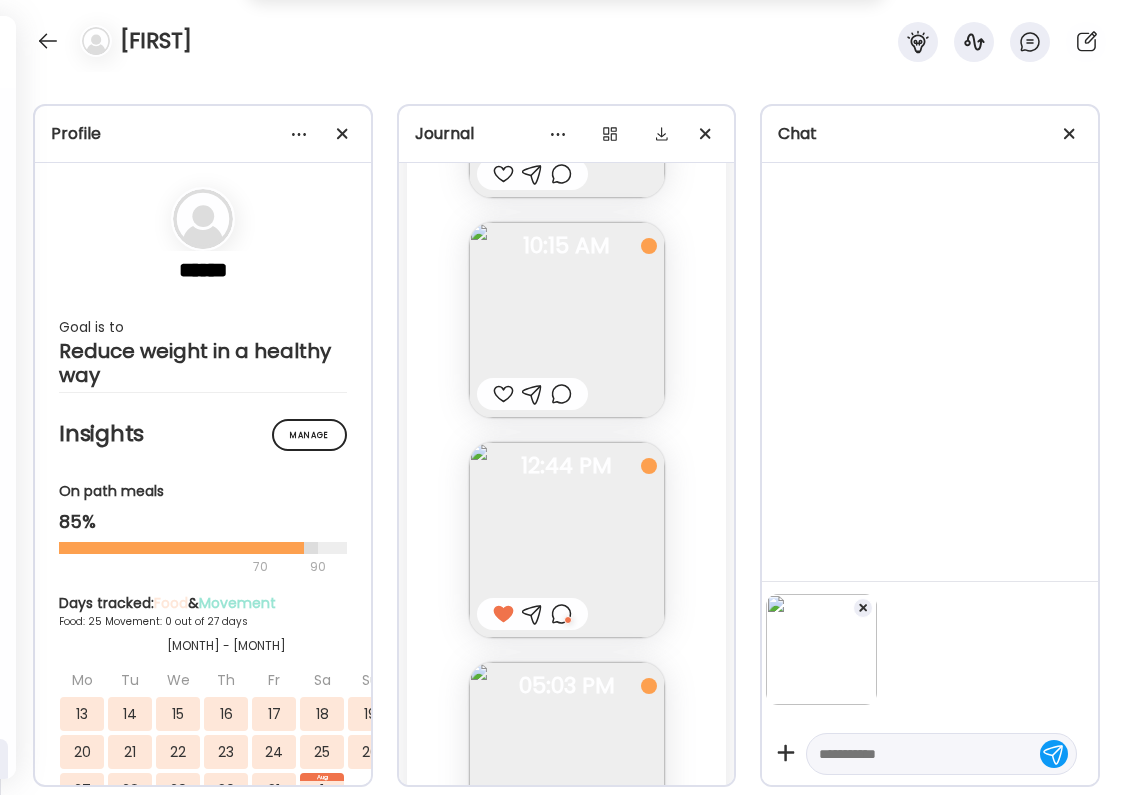 click at bounding box center (503, 614) 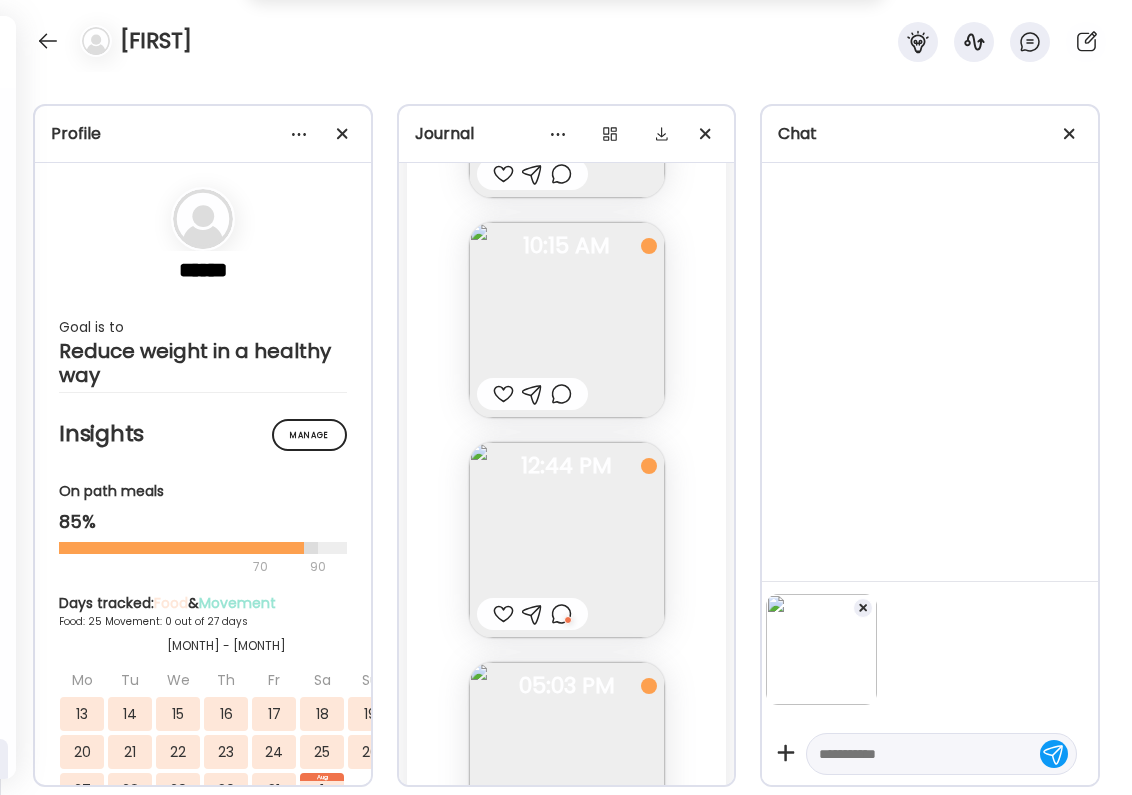 click at bounding box center [503, 614] 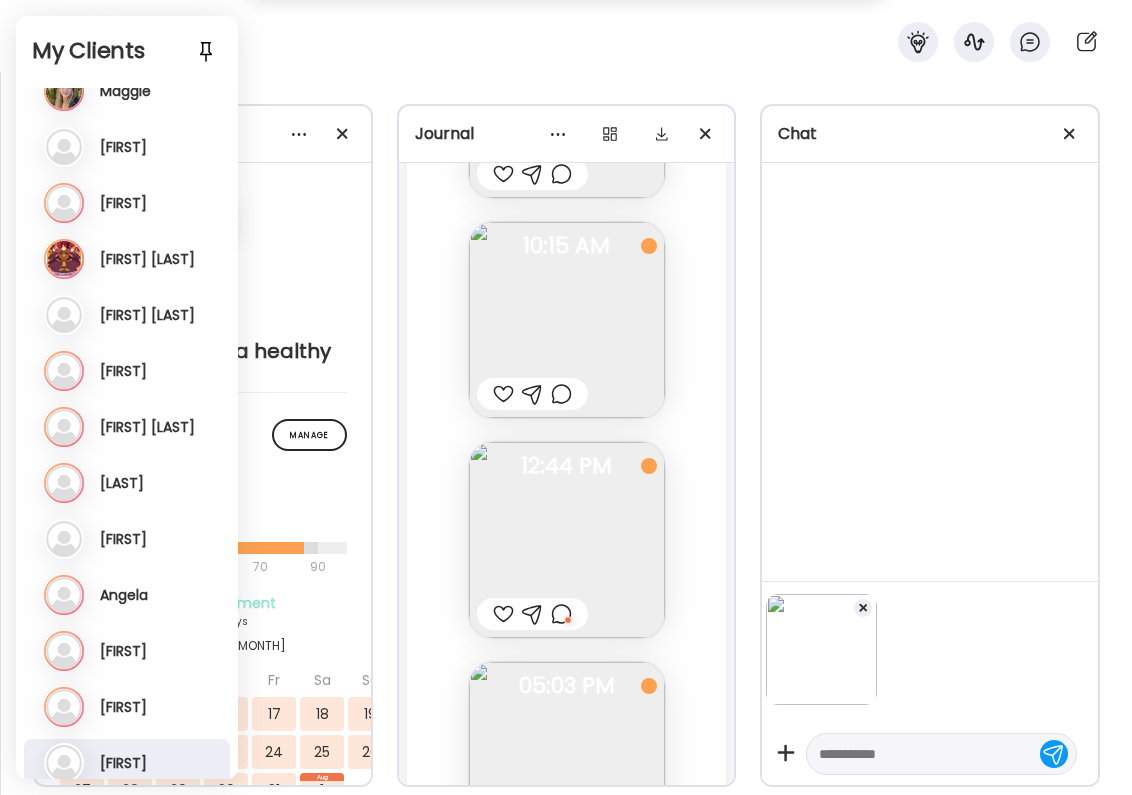 click on "[NAME]" at bounding box center (124, 707) 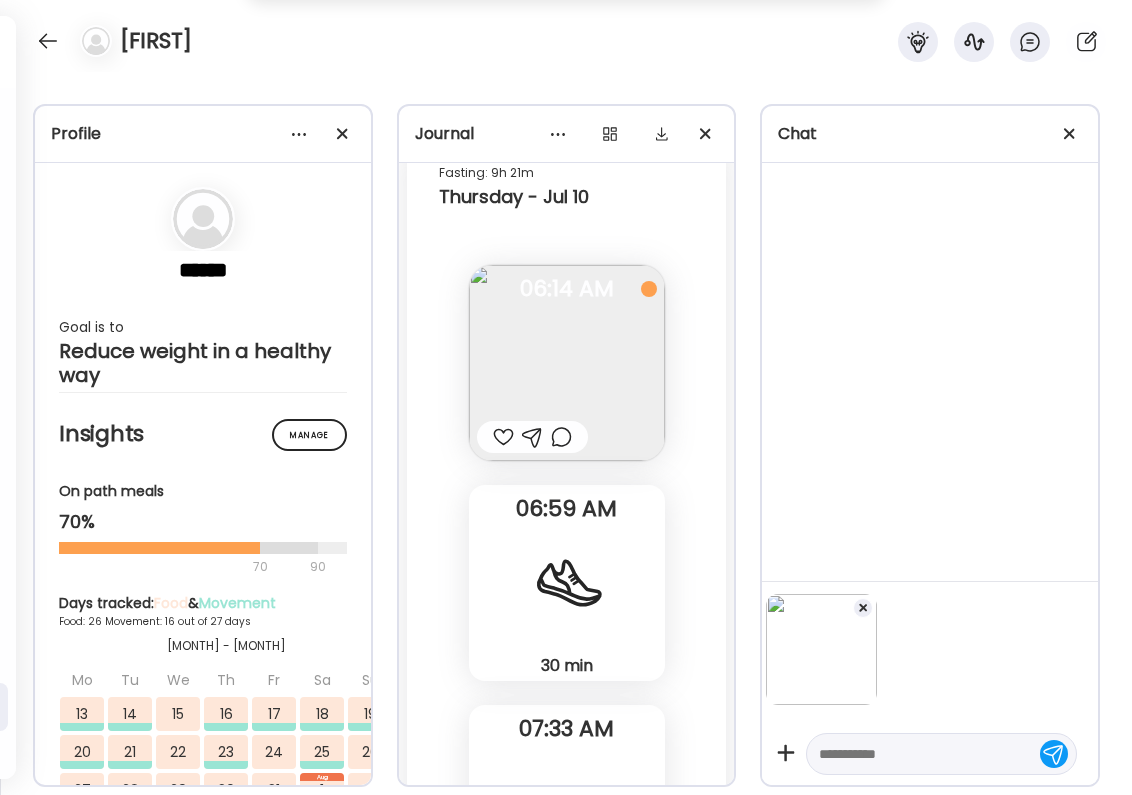scroll, scrollTop: 59196, scrollLeft: 0, axis: vertical 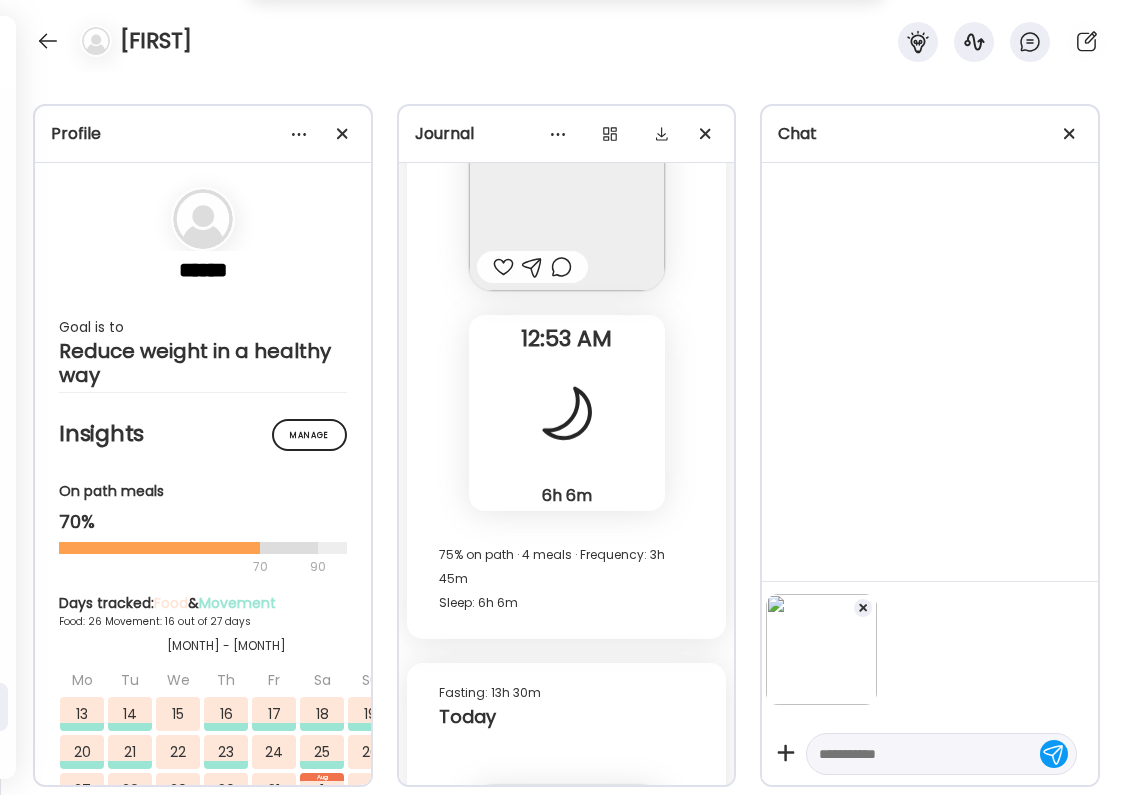 drag, startPoint x: 500, startPoint y: 674, endPoint x: 554, endPoint y: 677, distance: 54.08327 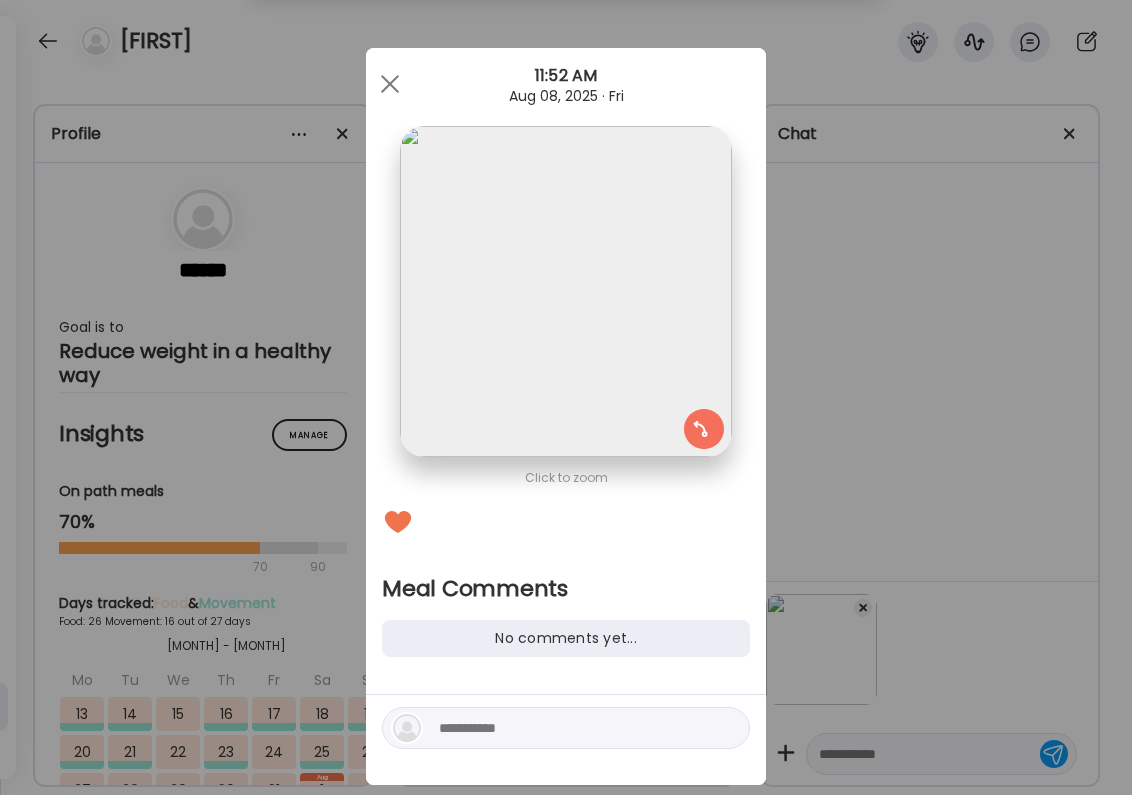 click at bounding box center [574, 728] 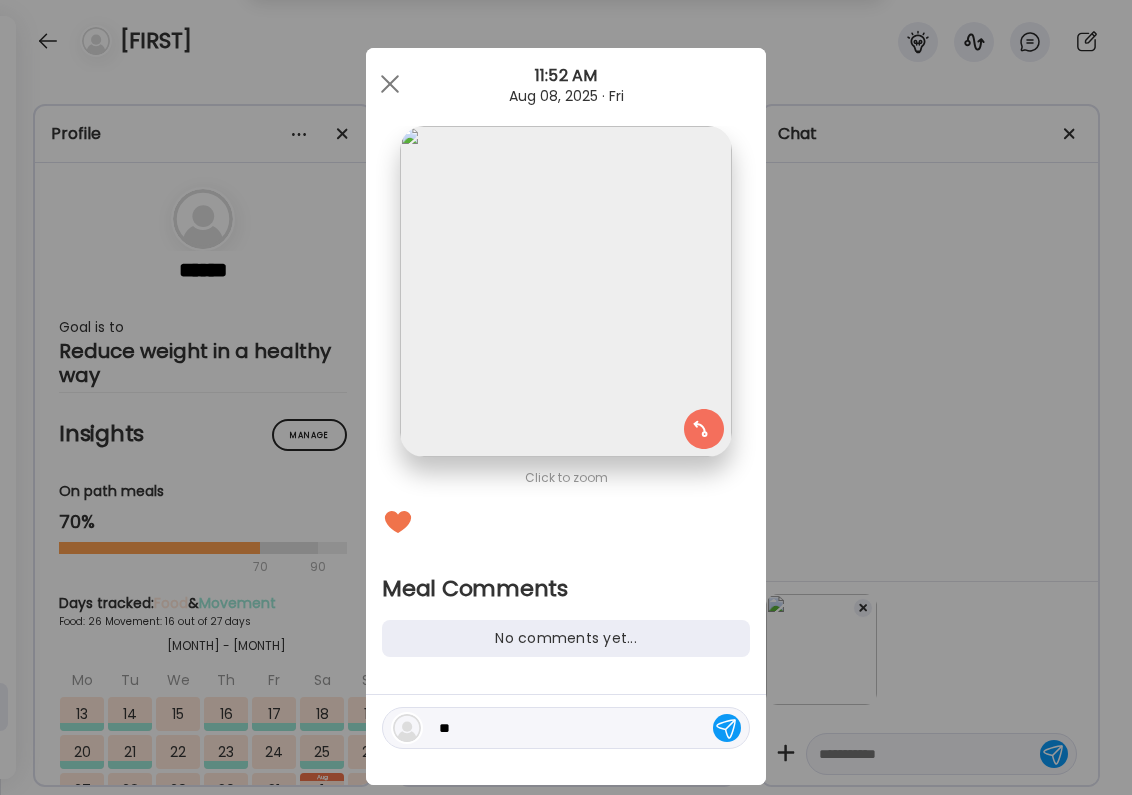 type on "*" 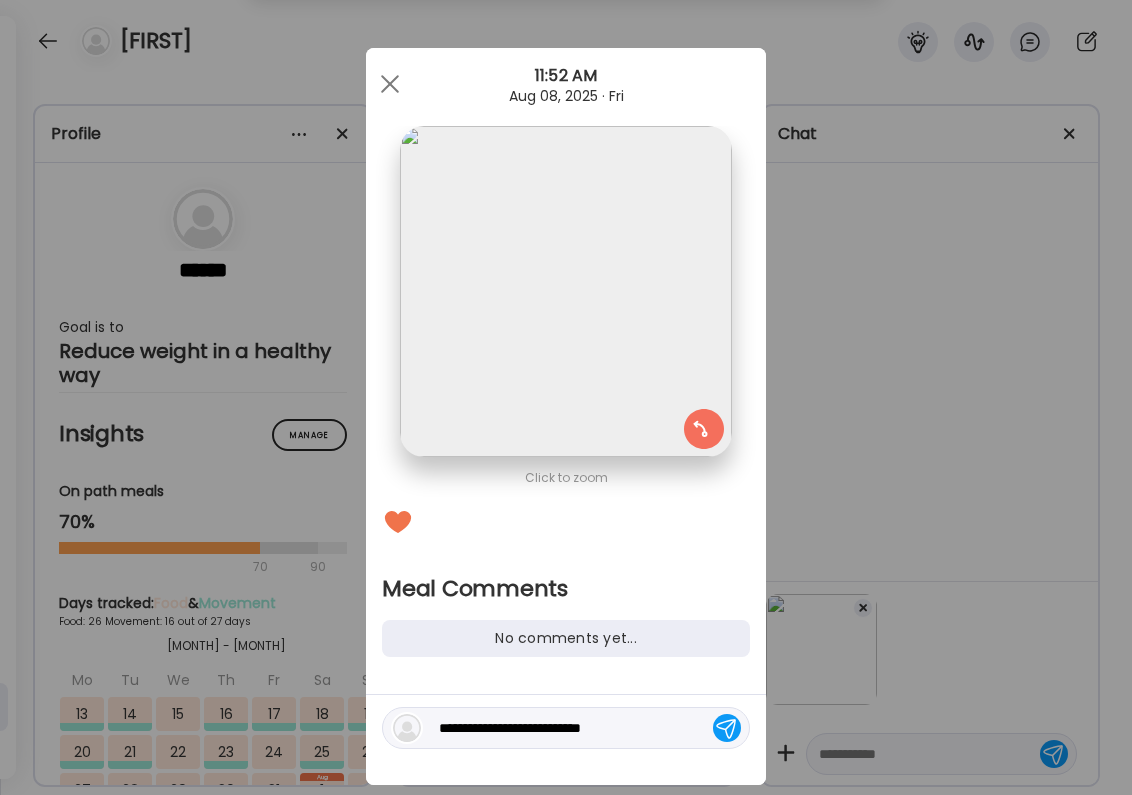 type on "**********" 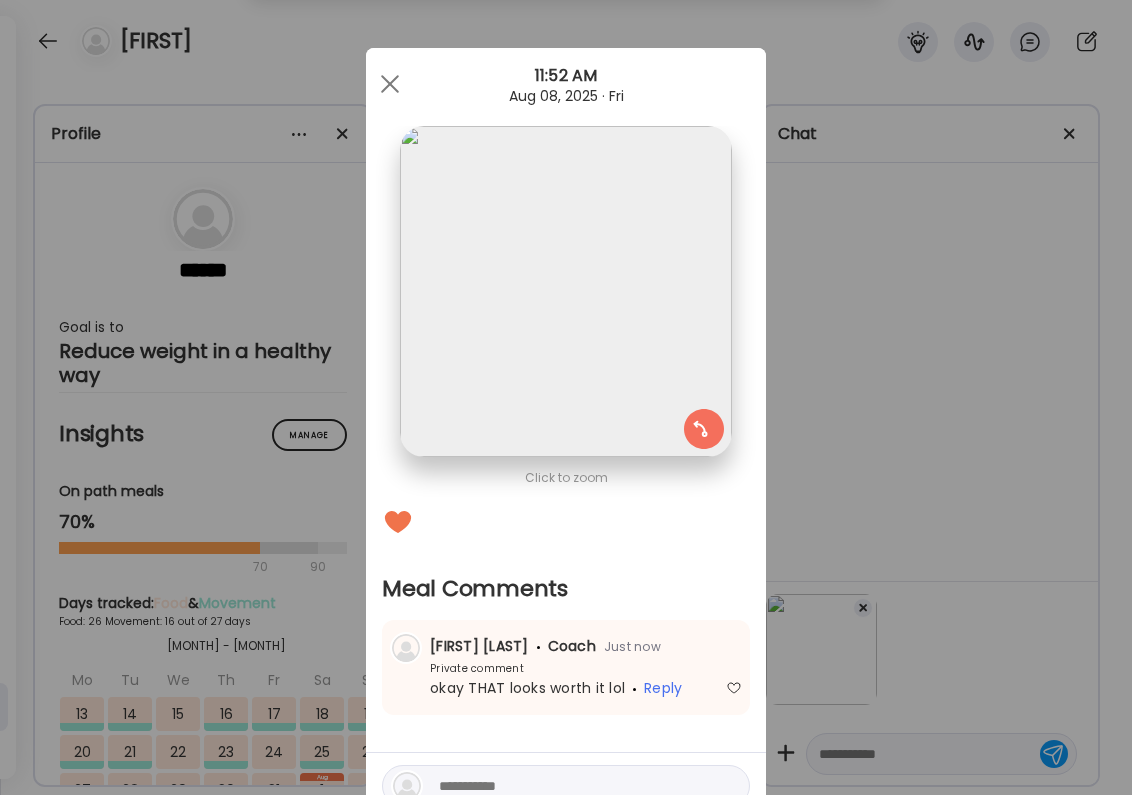 click on "Ate Coach Dashboard
Wahoo! It’s official
Take a moment to set up your Coach Profile to give your clients a smooth onboarding experience.
Skip Set up coach profile
Ate Coach Dashboard
1 Image 2 Message 3 Invite
Let’s get you quickly set up
Add a headshot or company logo for client recognition
Skip Next
Ate Coach Dashboard
1 Image 2 Message 3 Invite
Customize your welcome message
This page will be the first thing your clients will see. Add a welcome message to personalize their experience.
Header 32" at bounding box center (566, 397) 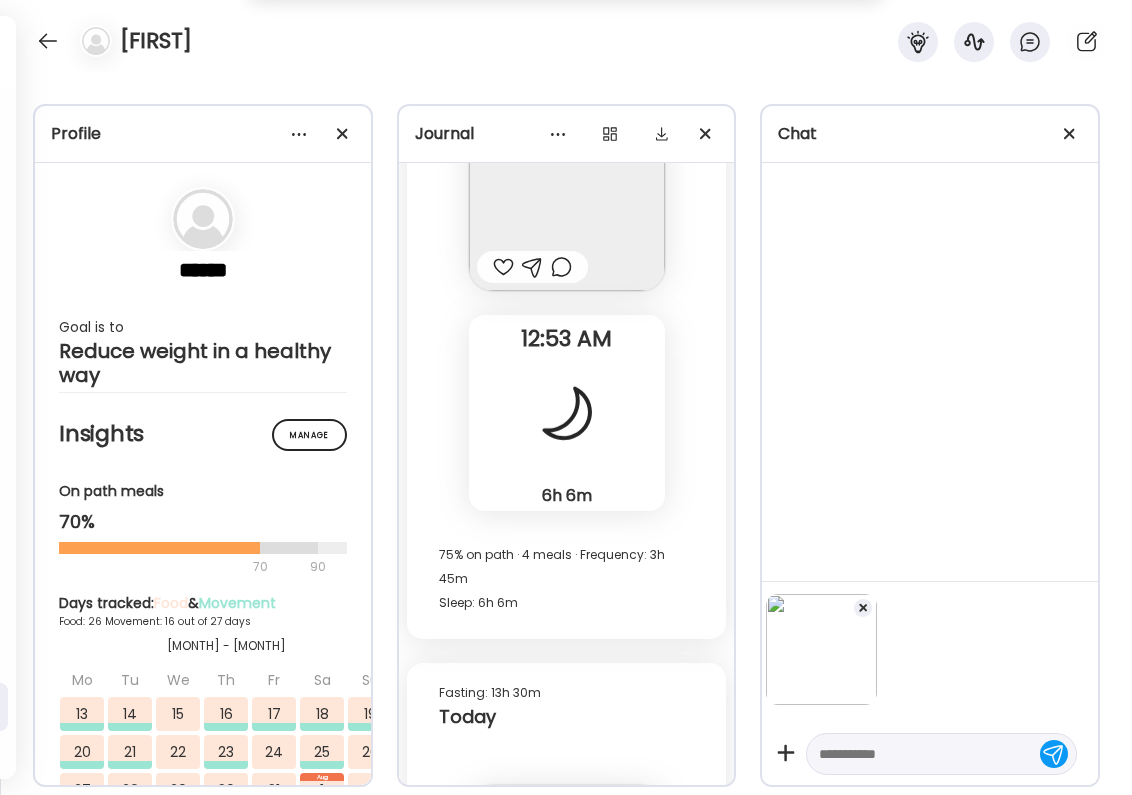 click at bounding box center (532, 957) 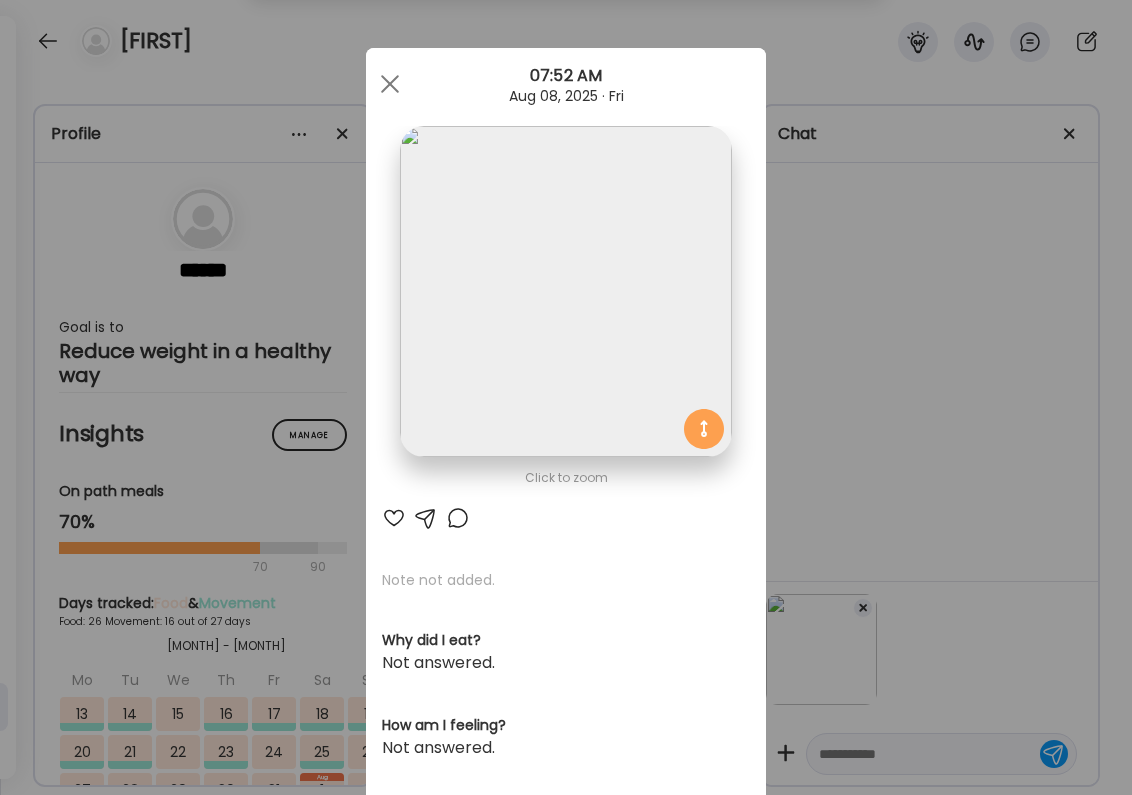 click at bounding box center [394, 518] 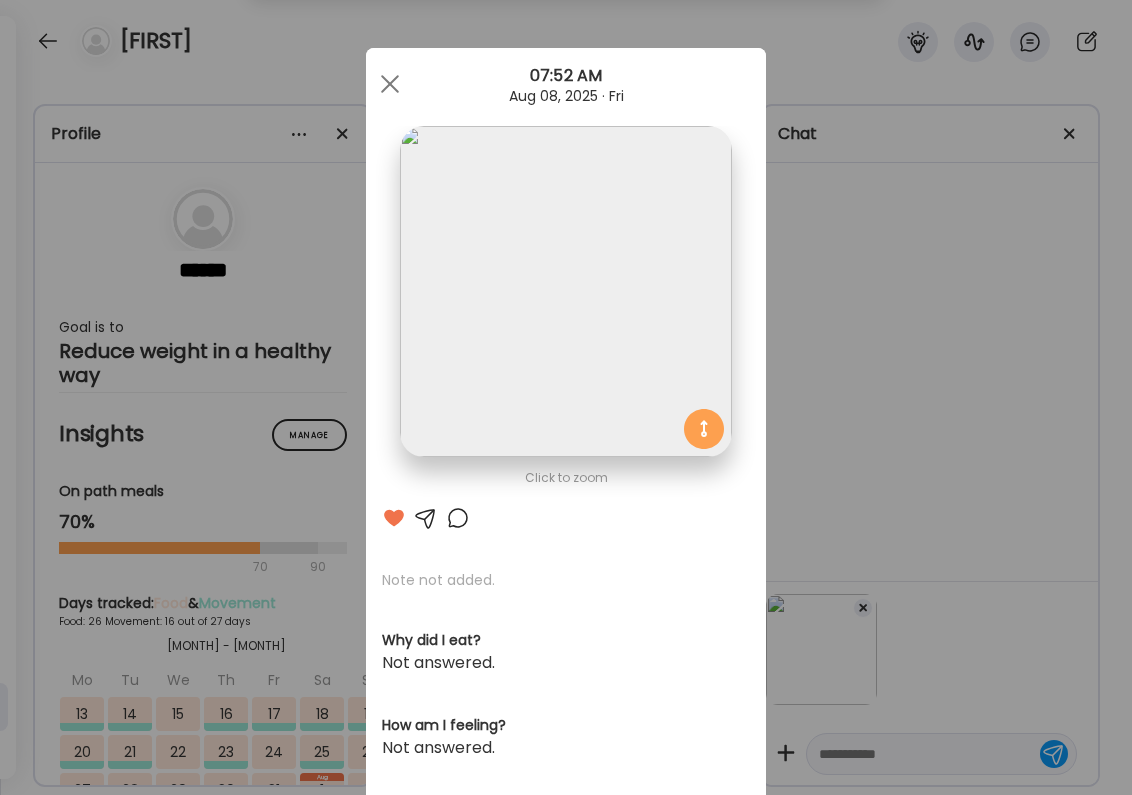 click at bounding box center [458, 518] 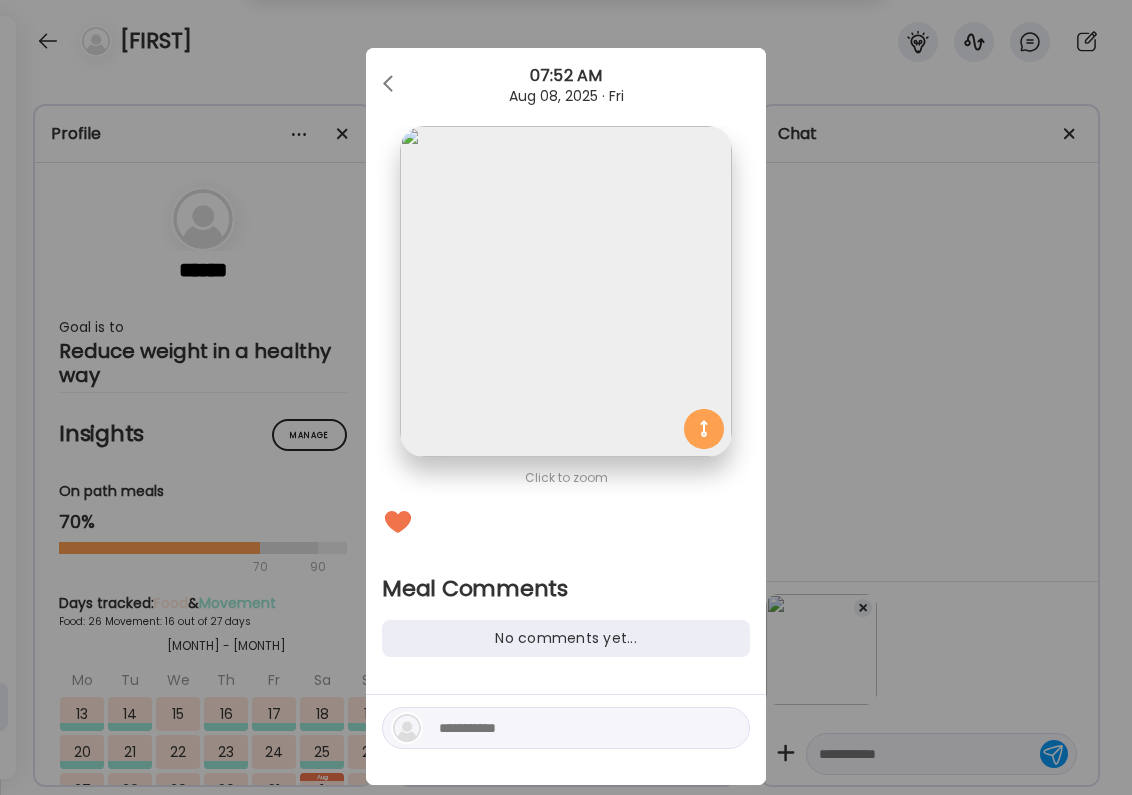 click at bounding box center (566, 728) 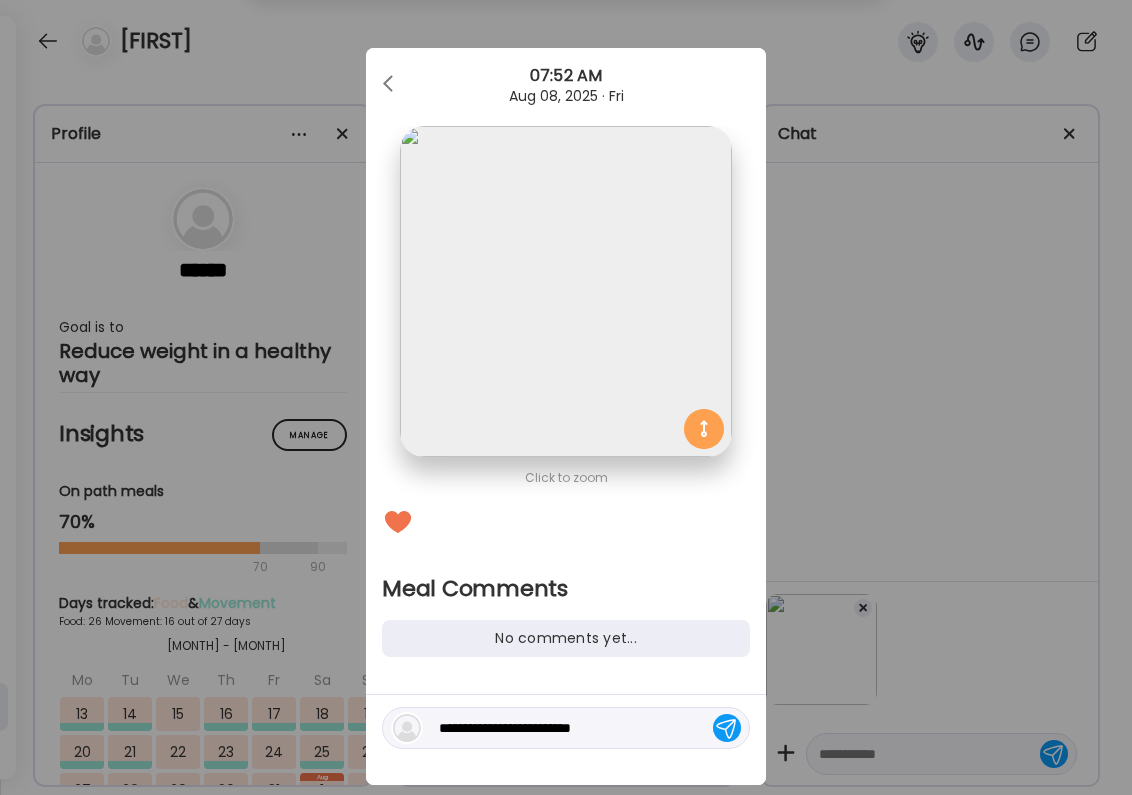 type on "**********" 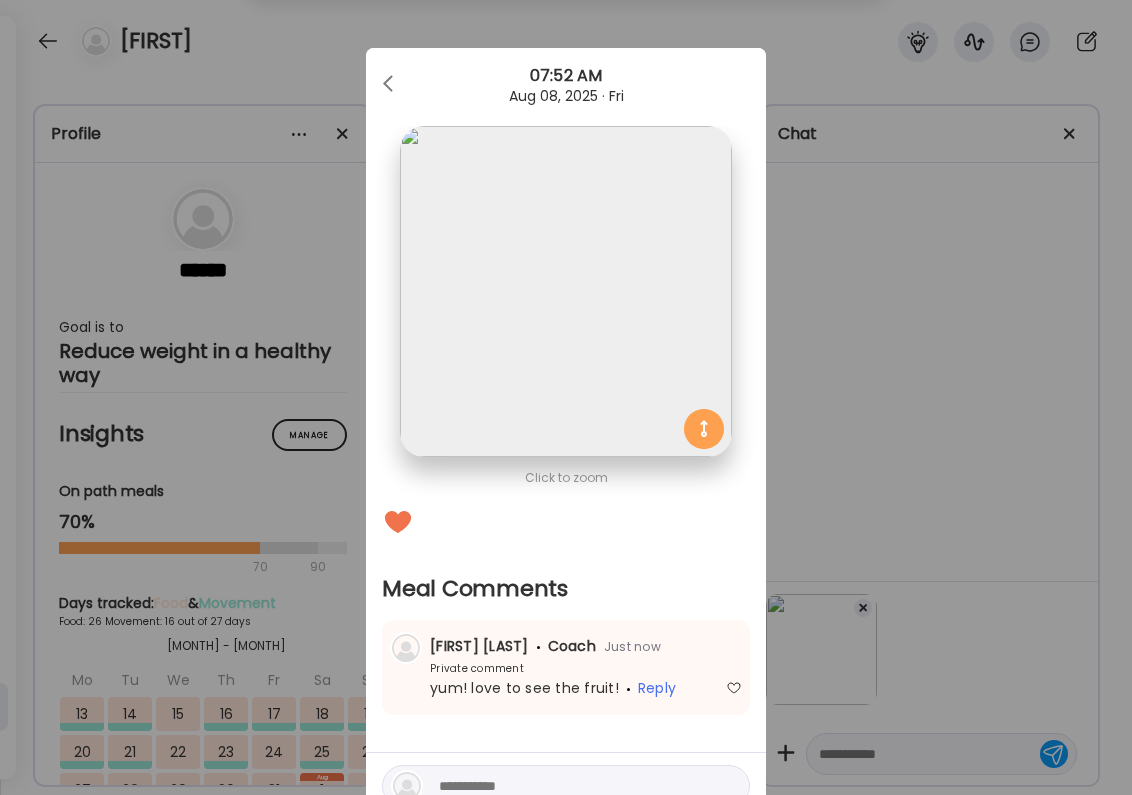 click on "Ate Coach Dashboard
Wahoo! It’s official
Take a moment to set up your Coach Profile to give your clients a smooth onboarding experience.
Skip Set up coach profile
Ate Coach Dashboard
1 Image 2 Message 3 Invite
Let’s get you quickly set up
Add a headshot or company logo for client recognition
Skip Next
Ate Coach Dashboard
1 Image 2 Message 3 Invite
Customize your welcome message
This page will be the first thing your clients will see. Add a welcome message to personalize their experience.
Header 32" at bounding box center [566, 397] 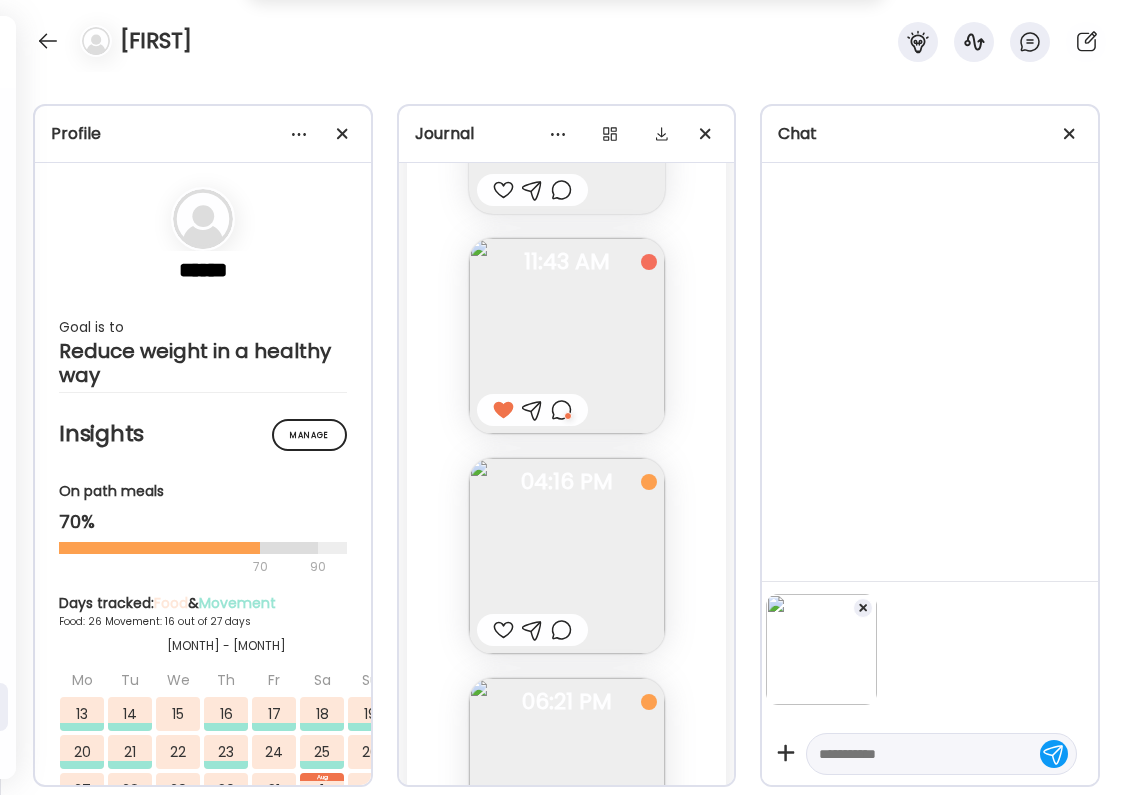 scroll, scrollTop: 58611, scrollLeft: 0, axis: vertical 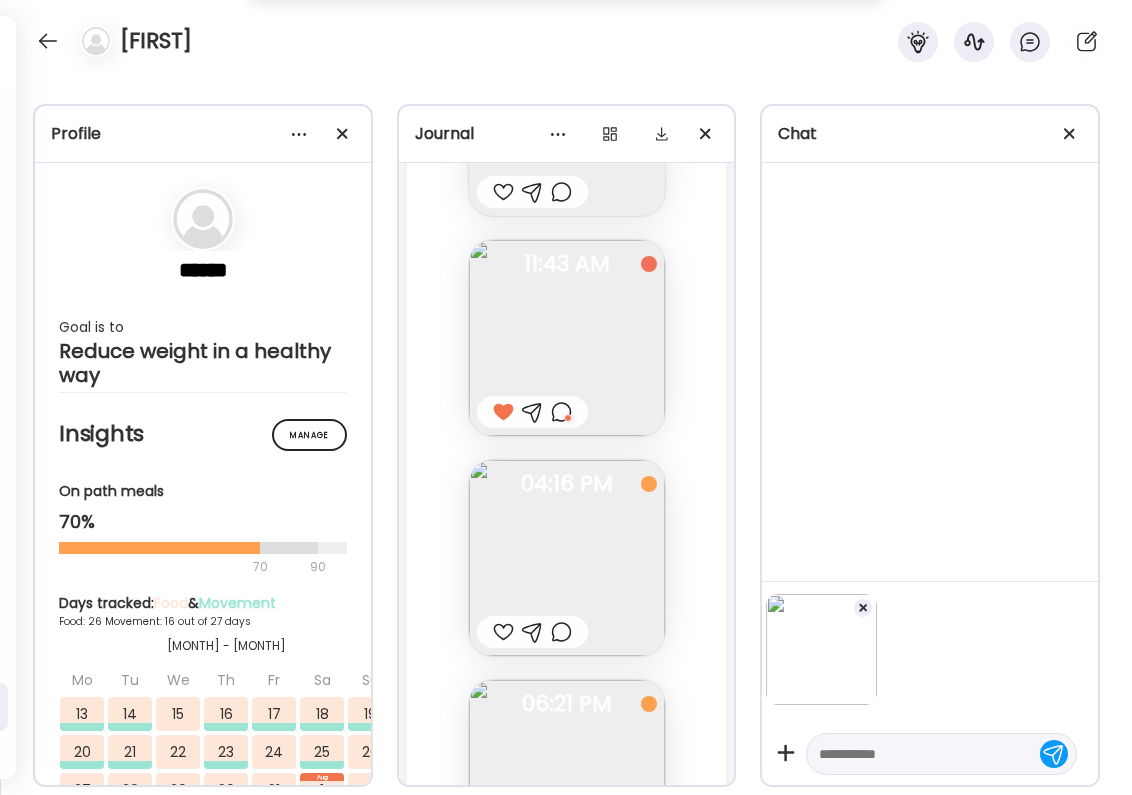 click at bounding box center (503, 852) 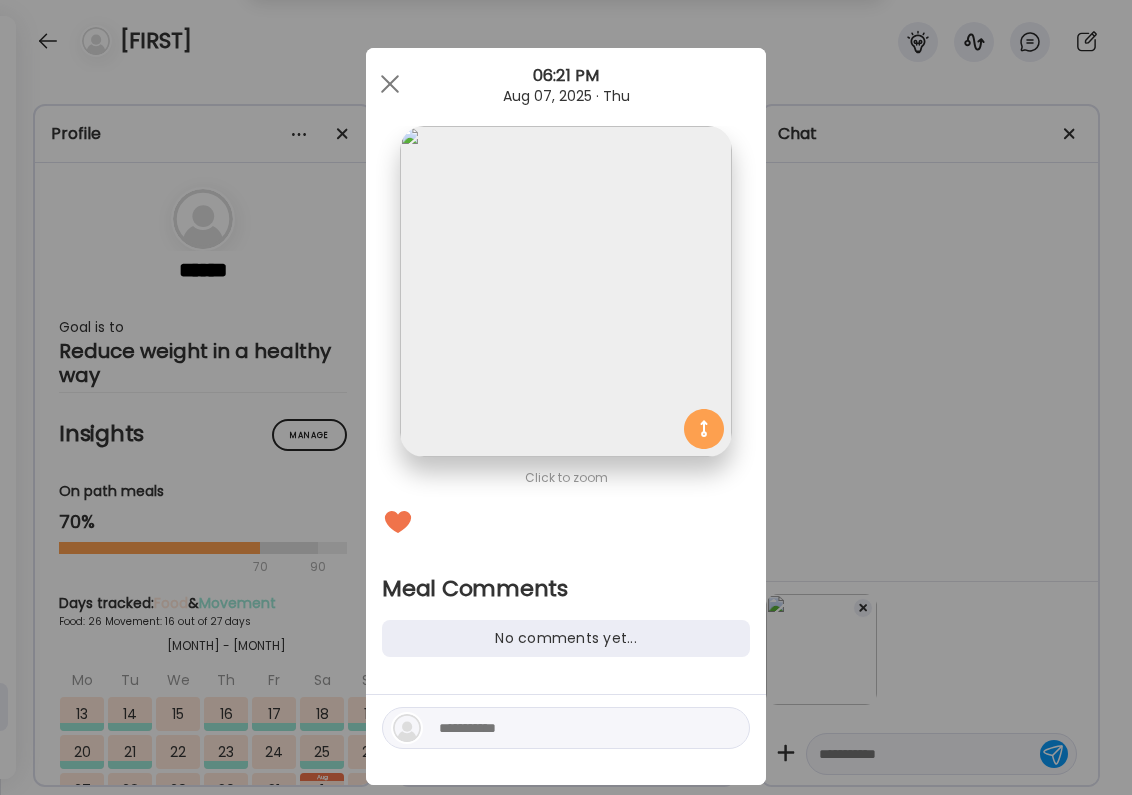 click at bounding box center (574, 728) 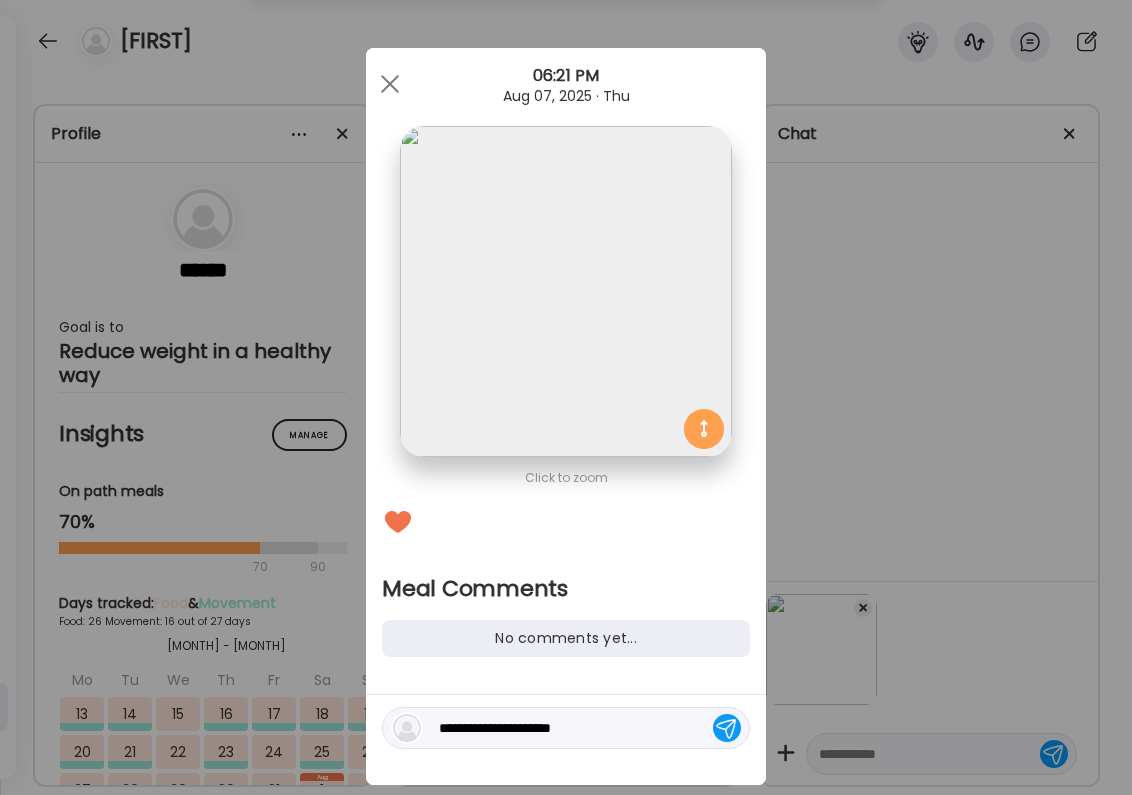 type on "**********" 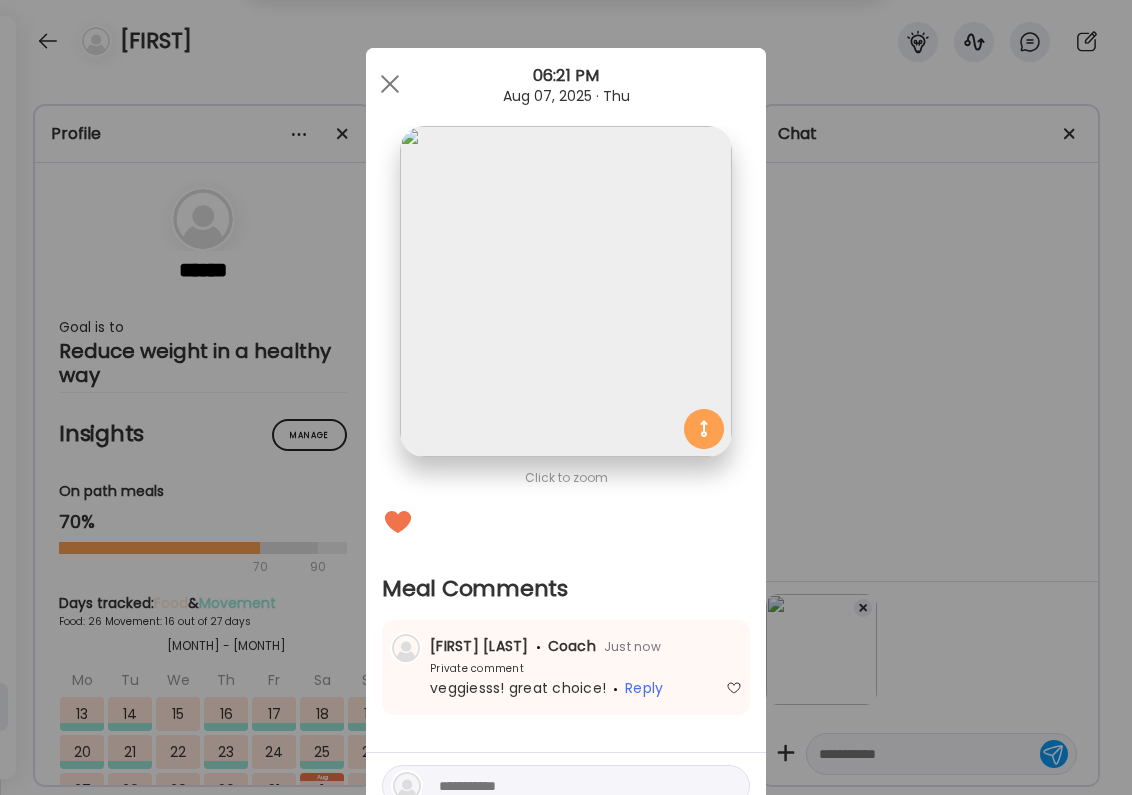 click on "Ate Coach Dashboard
Wahoo! It’s official
Take a moment to set up your Coach Profile to give your clients a smooth onboarding experience.
Skip Set up coach profile
Ate Coach Dashboard
1 Image 2 Message 3 Invite
Let’s get you quickly set up
Add a headshot or company logo for client recognition
Skip Next
Ate Coach Dashboard
1 Image 2 Message 3 Invite
Customize your welcome message
This page will be the first thing your clients will see. Add a welcome message to personalize their experience.
Header 32" at bounding box center (566, 397) 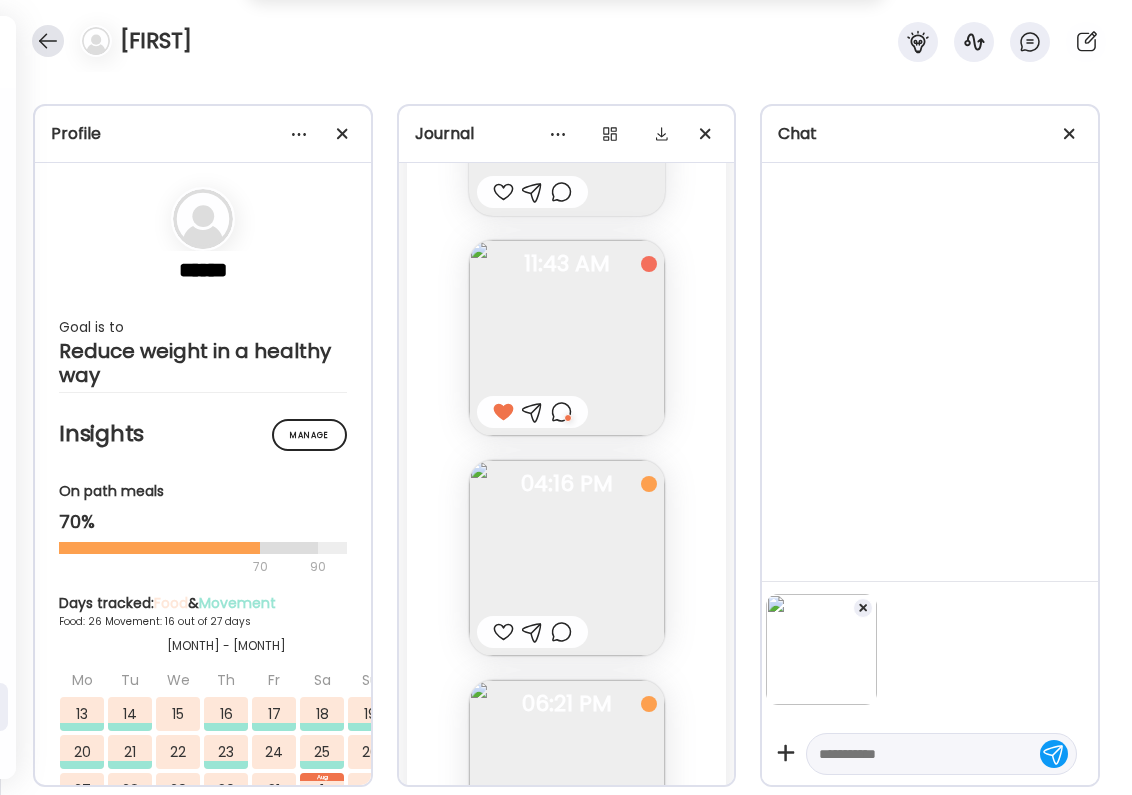 click at bounding box center (48, 41) 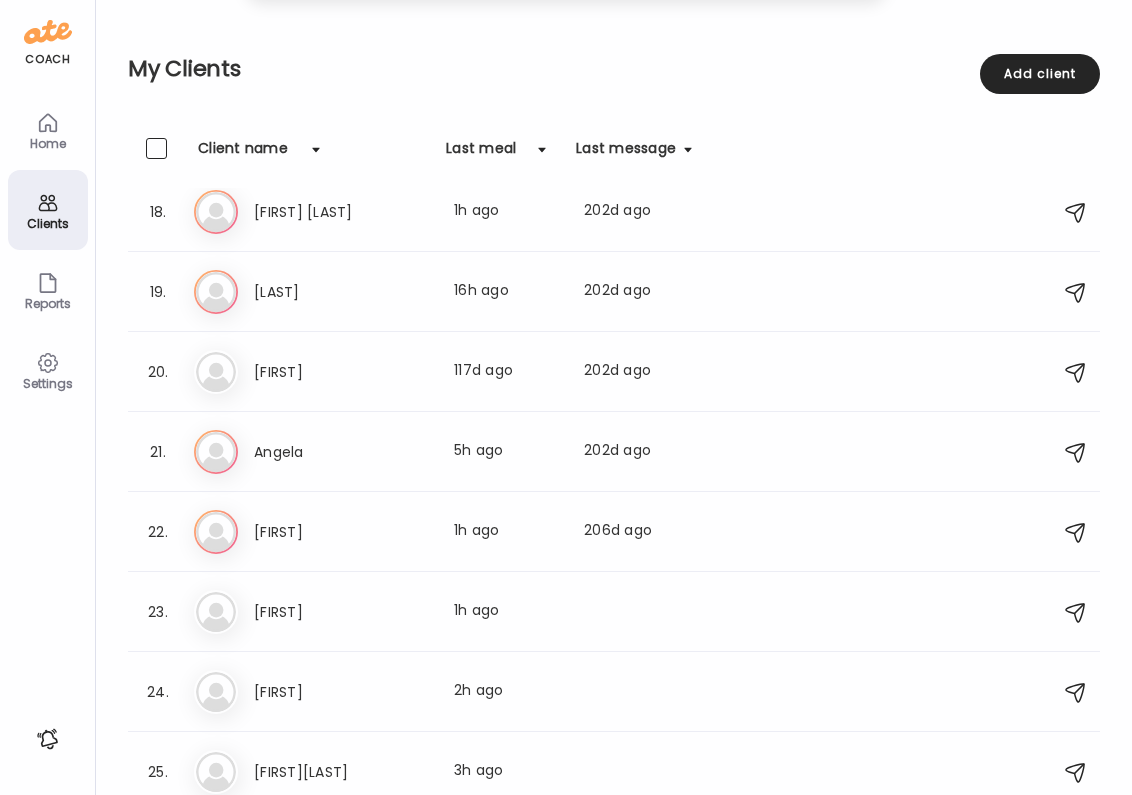 scroll, scrollTop: 1376, scrollLeft: 0, axis: vertical 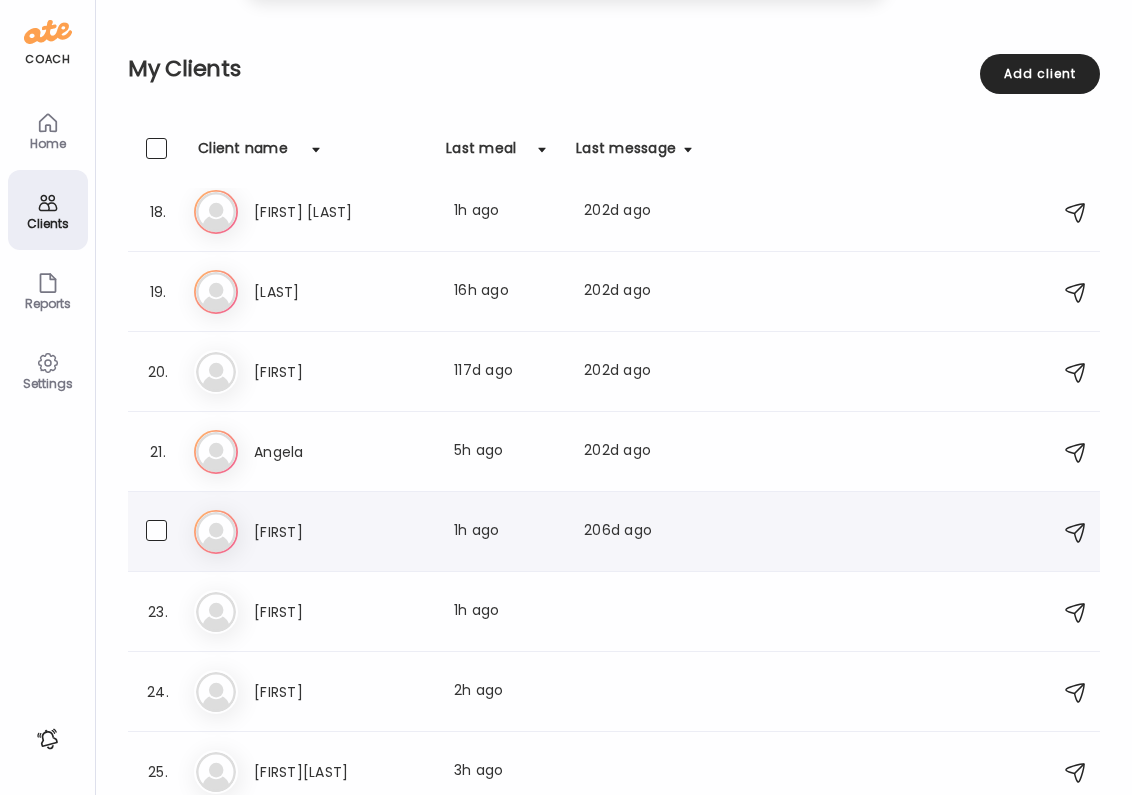 click on "Sa
[NAME]
Last meal:  1h ago Last message:  206d ago Thanks. Back at it without too much issue" at bounding box center (617, 532) 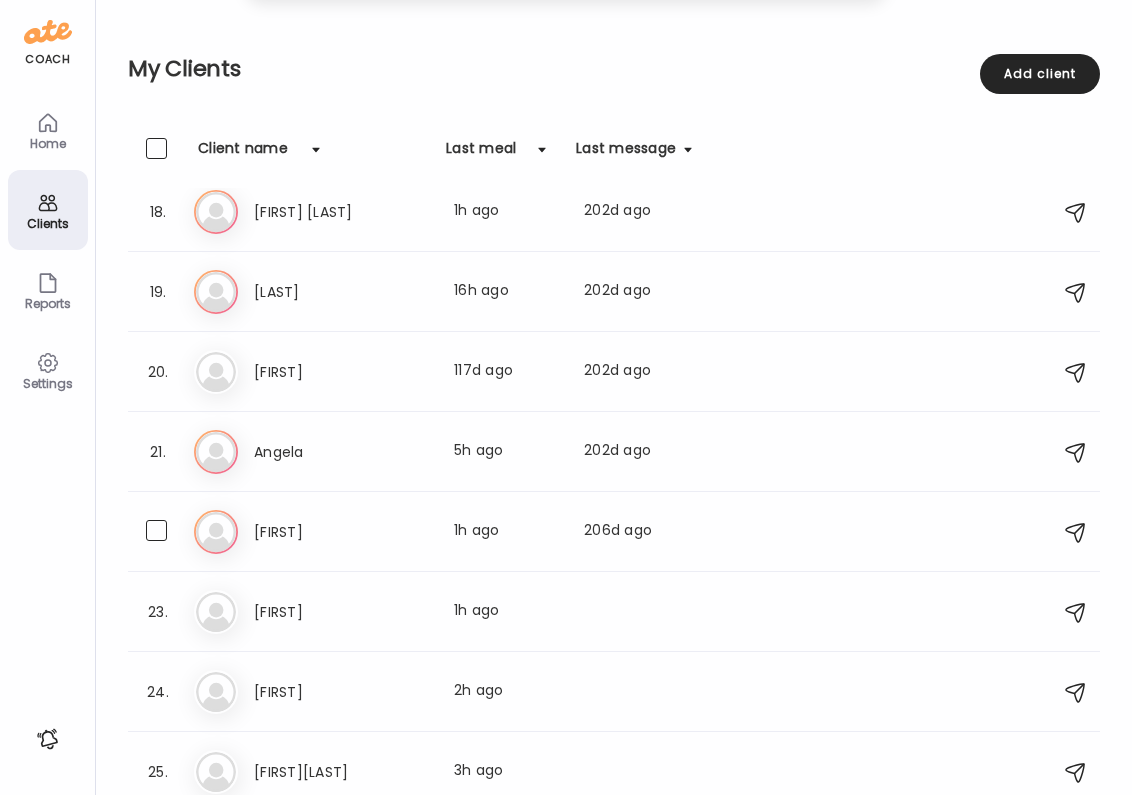 scroll, scrollTop: 653, scrollLeft: 0, axis: vertical 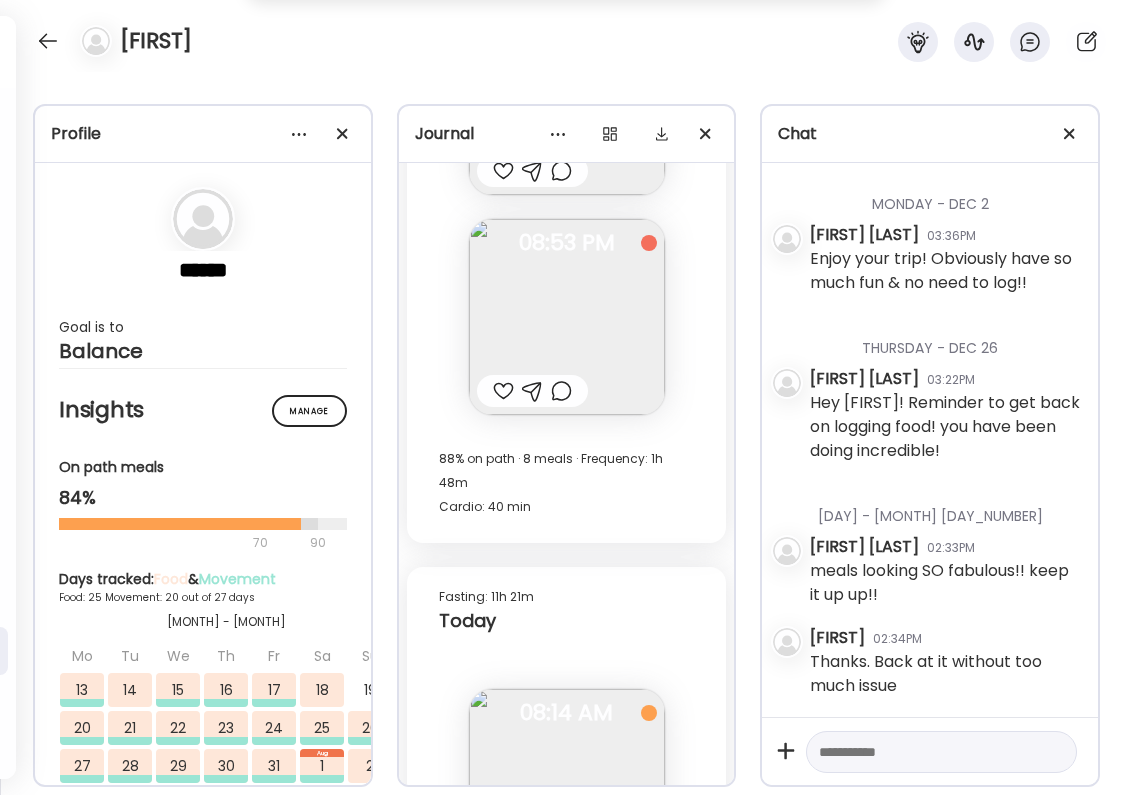 click at bounding box center (503, 1153) 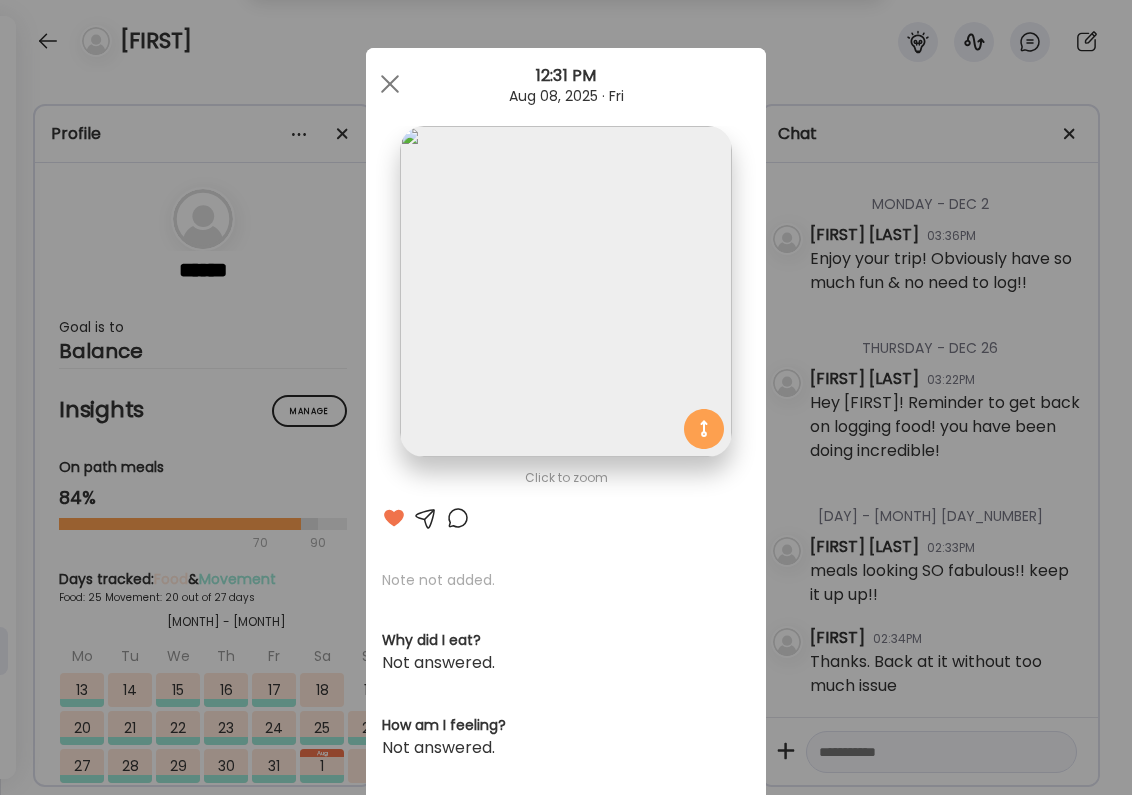 click at bounding box center [458, 518] 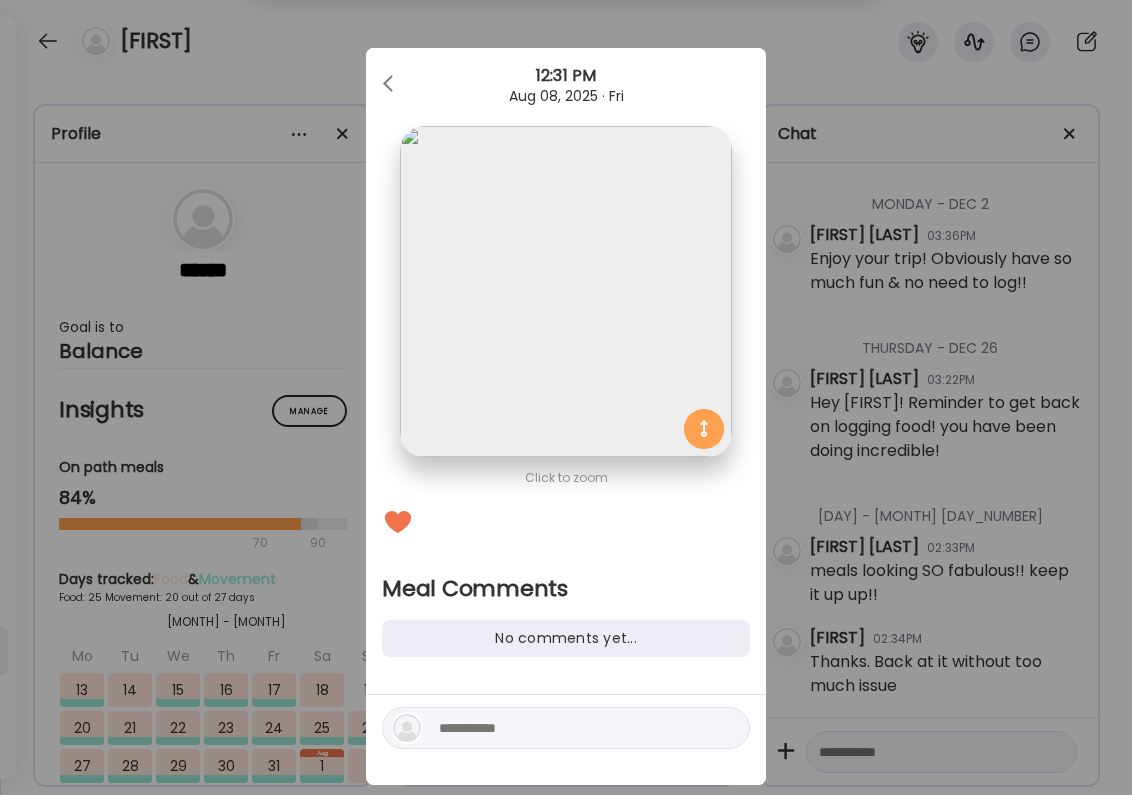 click at bounding box center [574, 728] 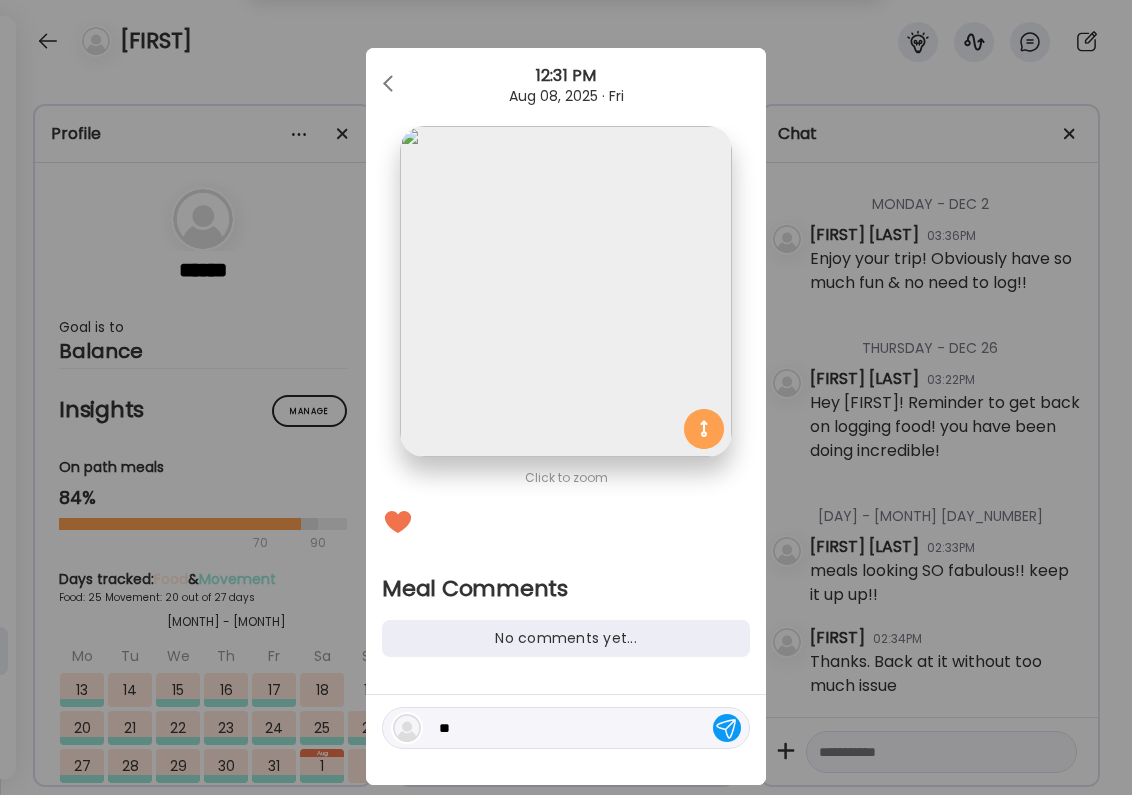 type on "*" 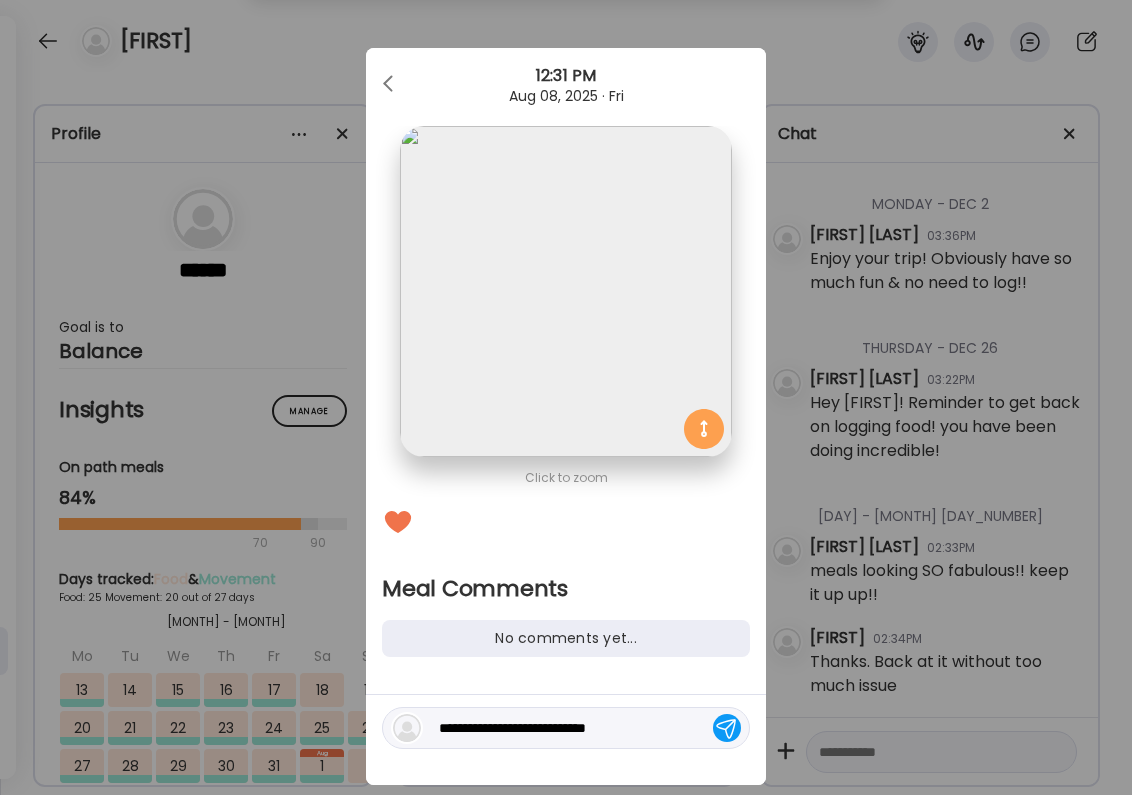 type on "**********" 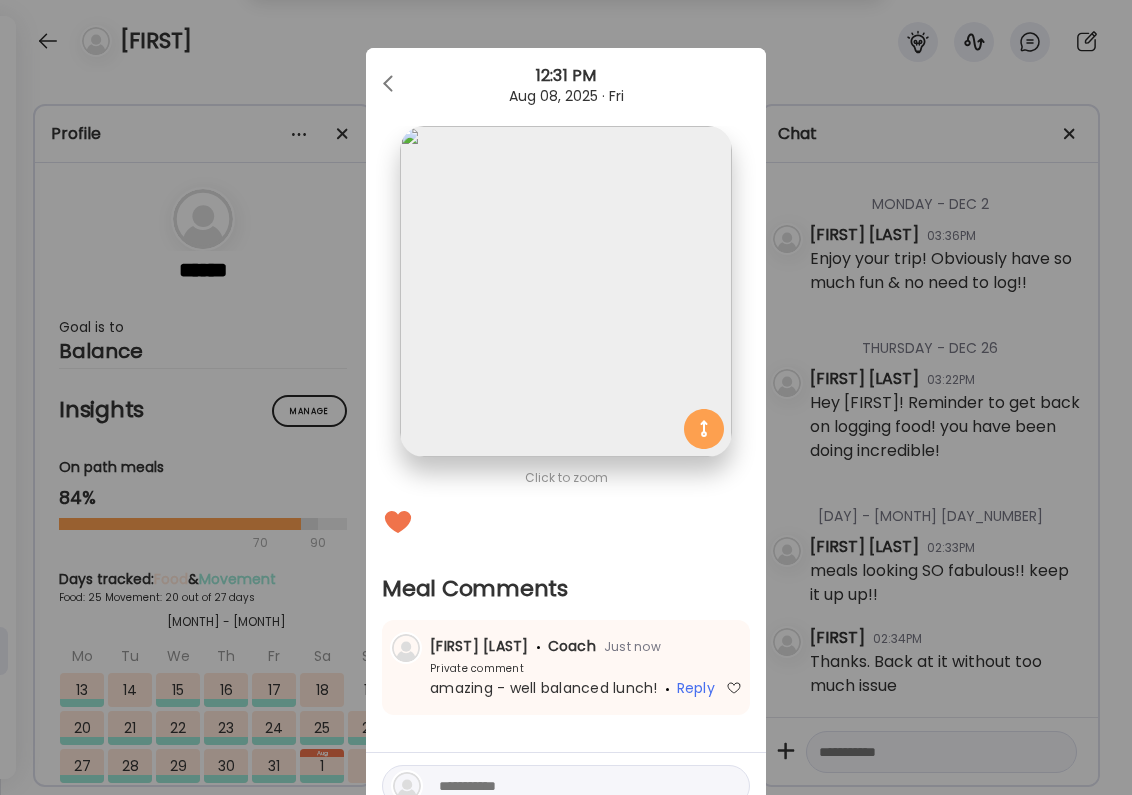 click on "Ate Coach Dashboard
Wahoo! It’s official
Take a moment to set up your Coach Profile to give your clients a smooth onboarding experience.
Skip Set up coach profile
Ate Coach Dashboard
1 Image 2 Message 3 Invite
Let’s get you quickly set up
Add a headshot or company logo for client recognition
Skip Next
Ate Coach Dashboard
1 Image 2 Message 3 Invite
Customize your welcome message
This page will be the first thing your clients will see. Add a welcome message to personalize their experience.
Header 32" at bounding box center [566, 397] 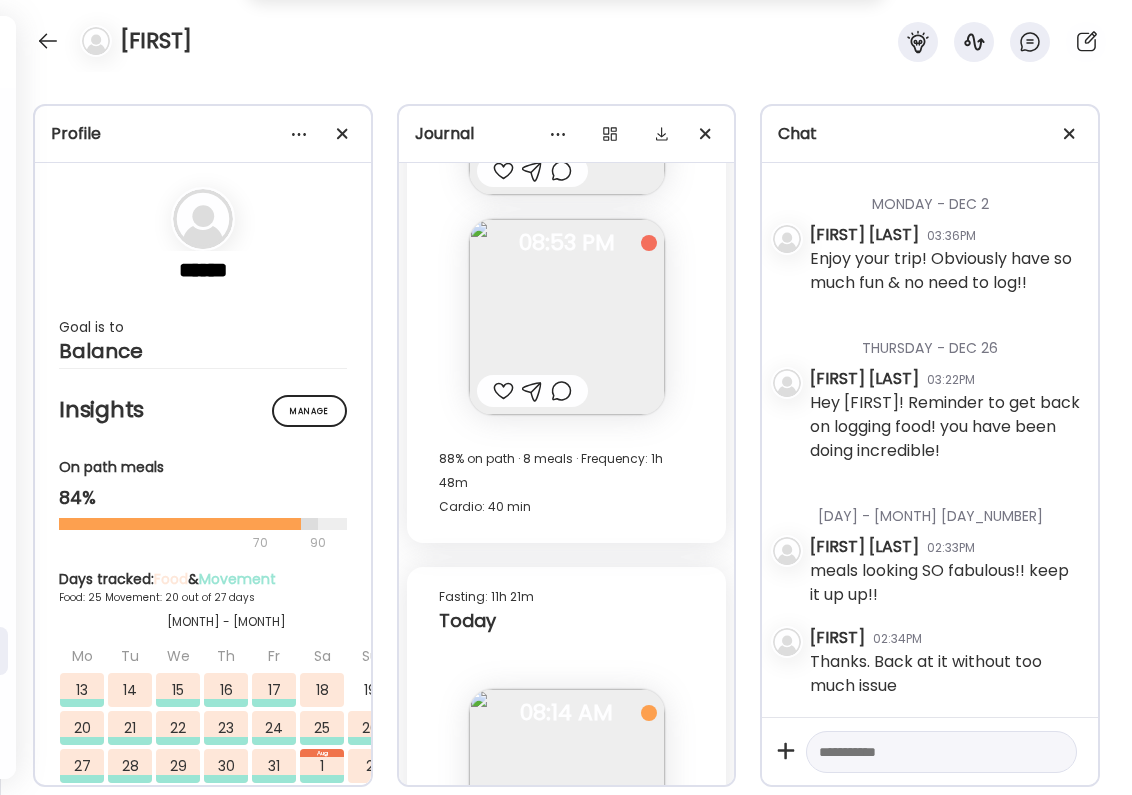 click at bounding box center (503, 933) 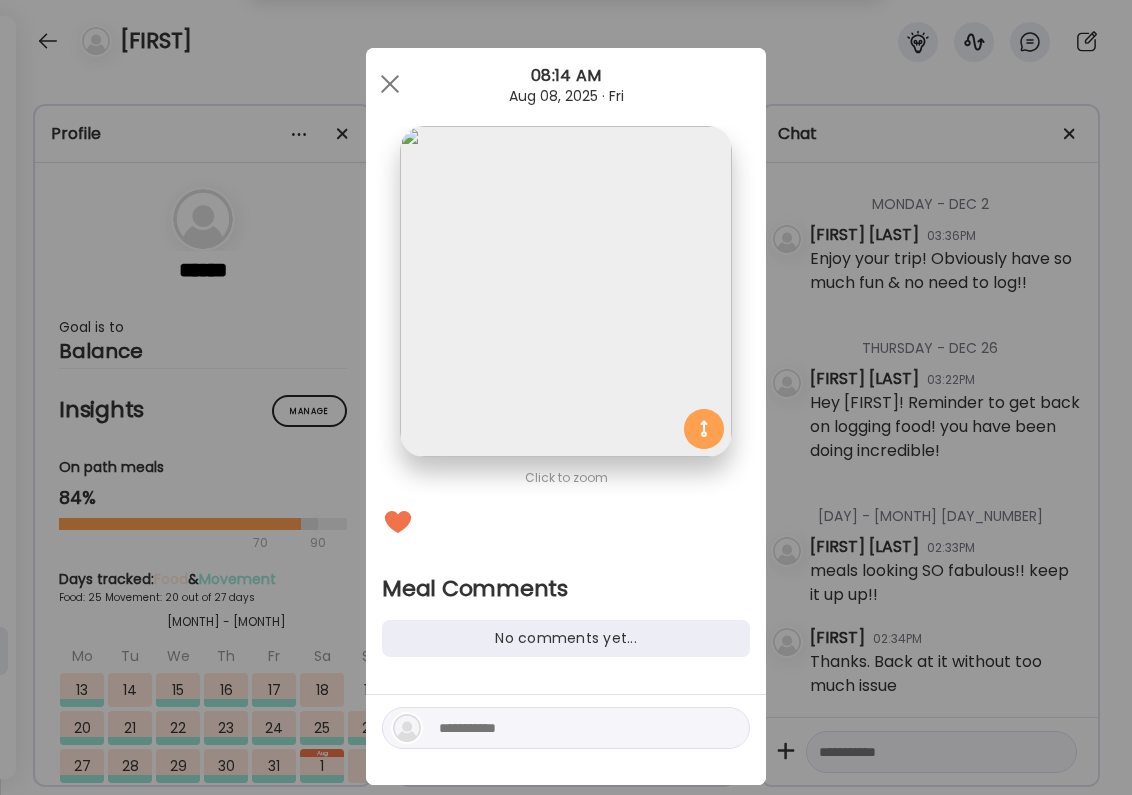 click at bounding box center (574, 728) 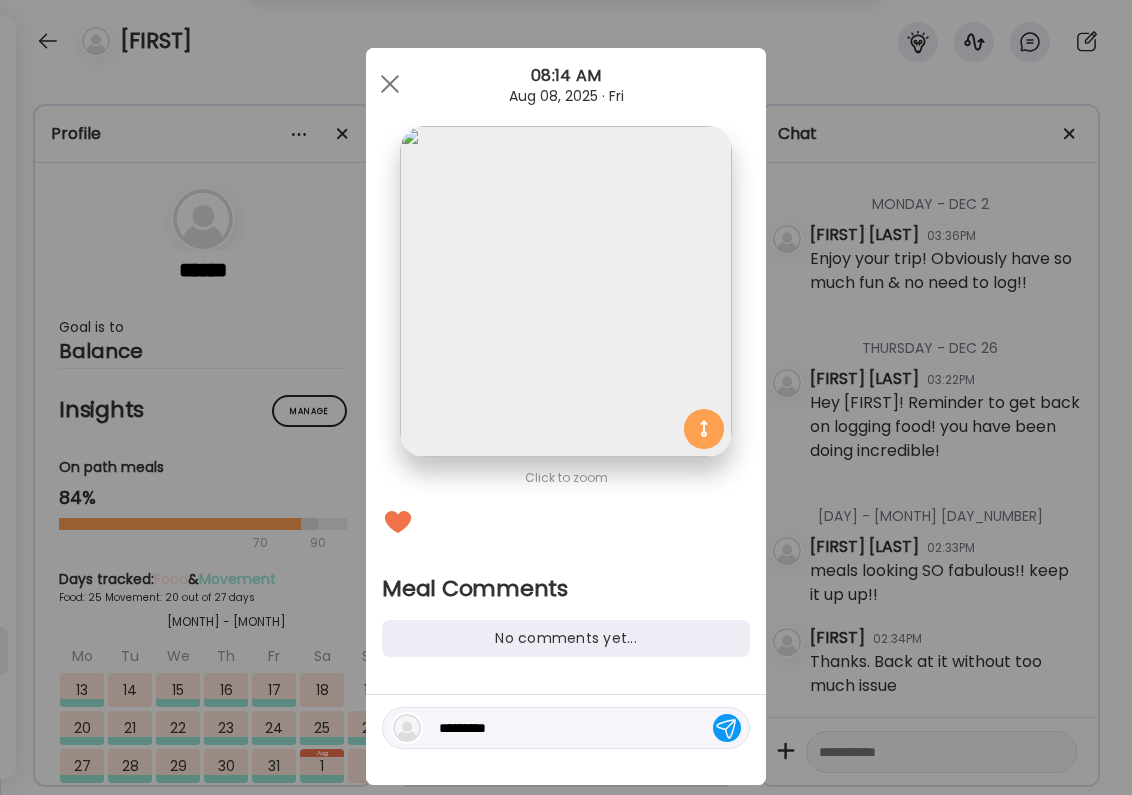 type on "**********" 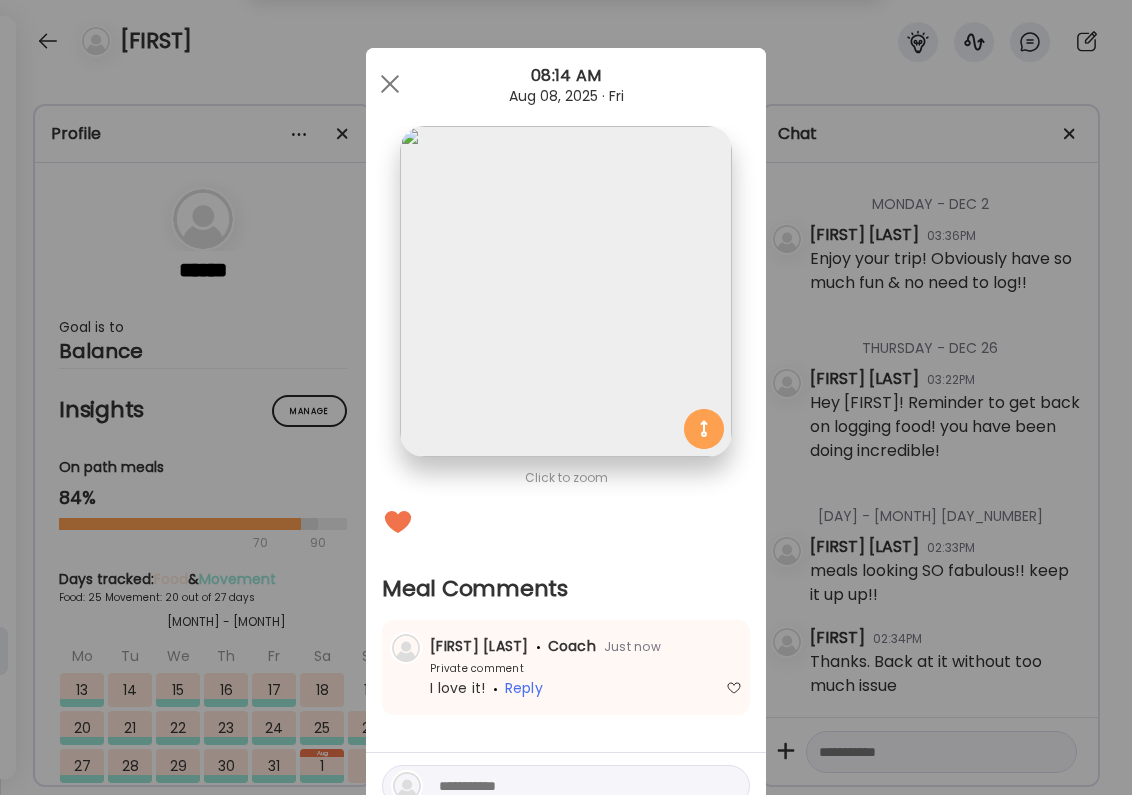 click on "Ate Coach Dashboard
Wahoo! It’s official
Take a moment to set up your Coach Profile to give your clients a smooth onboarding experience.
Skip Set up coach profile
Ate Coach Dashboard
1 Image 2 Message 3 Invite
Let’s get you quickly set up
Add a headshot or company logo for client recognition
Skip Next
Ate Coach Dashboard
1 Image 2 Message 3 Invite
Customize your welcome message
This page will be the first thing your clients will see. Add a welcome message to personalize their experience.
Header 32" at bounding box center (566, 397) 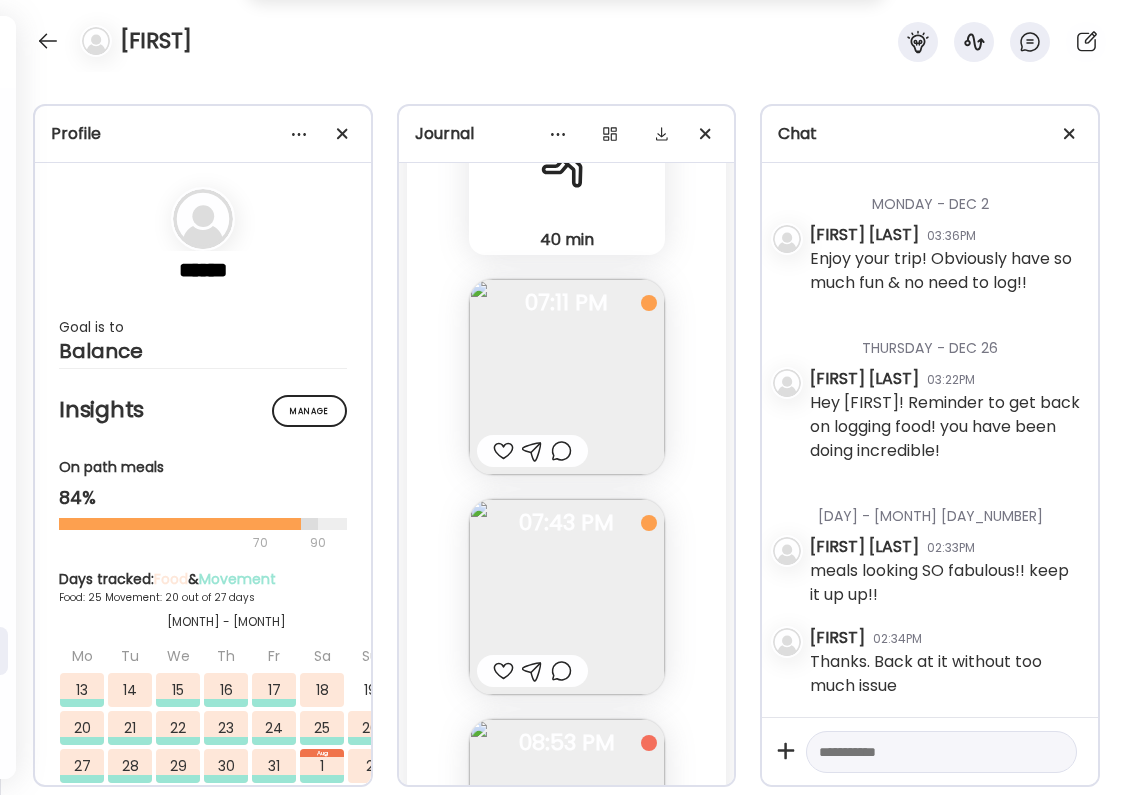 scroll, scrollTop: 50458, scrollLeft: 0, axis: vertical 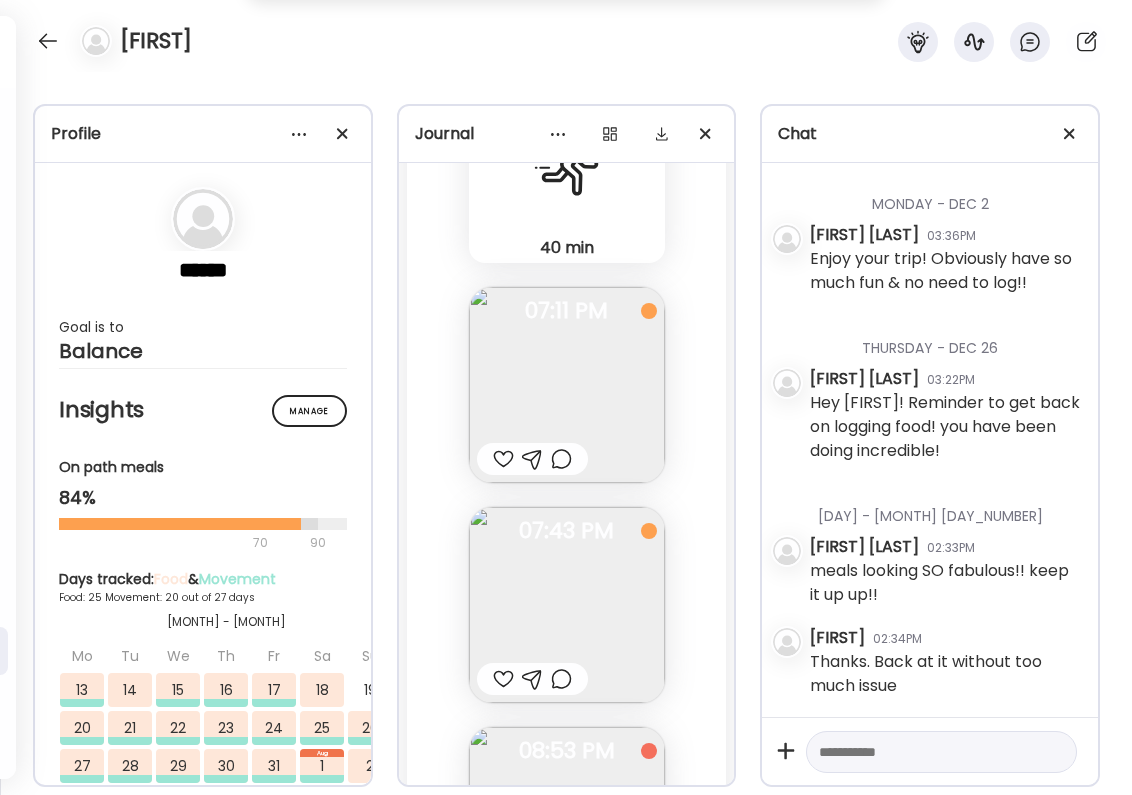 click at bounding box center [503, 971] 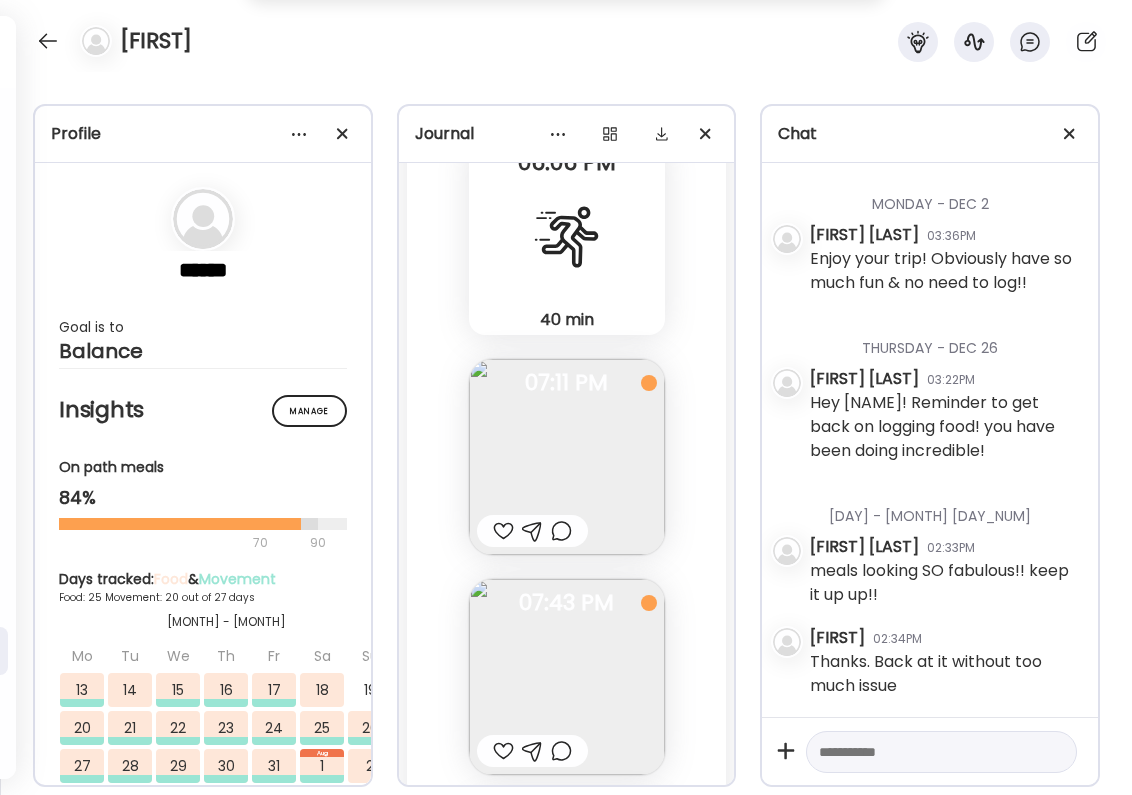 click at bounding box center [561, 971] 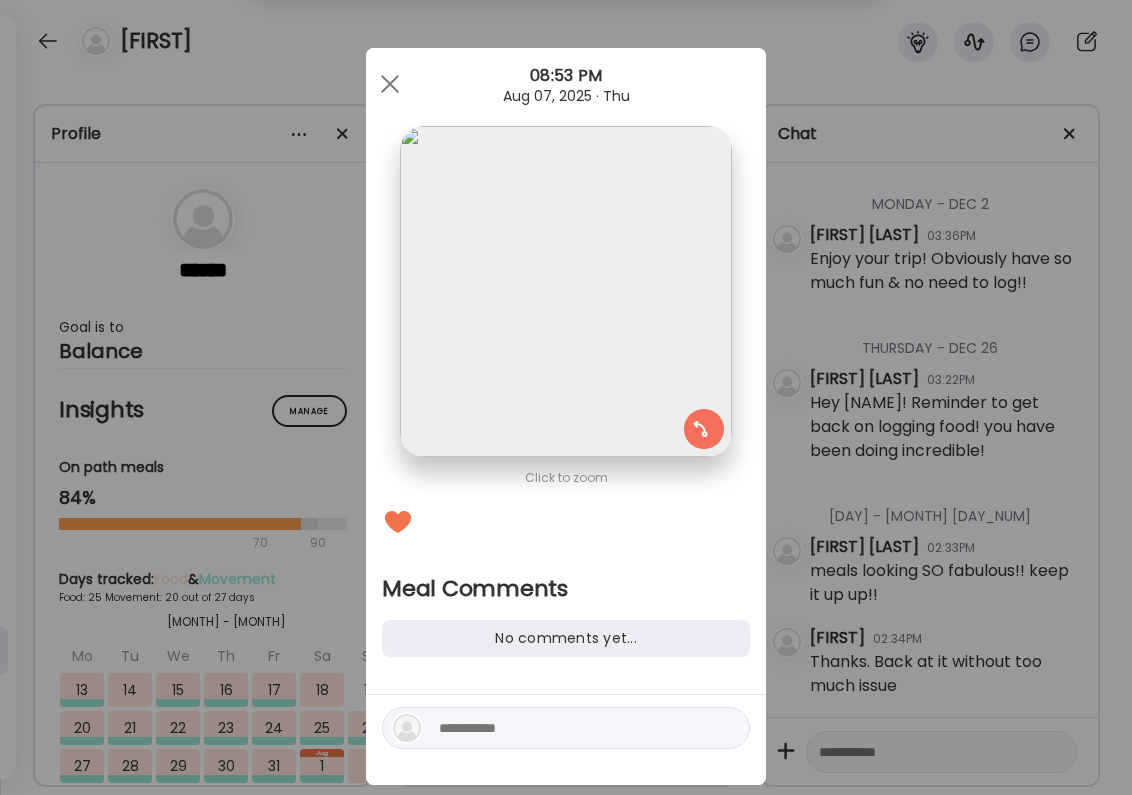 click at bounding box center (574, 728) 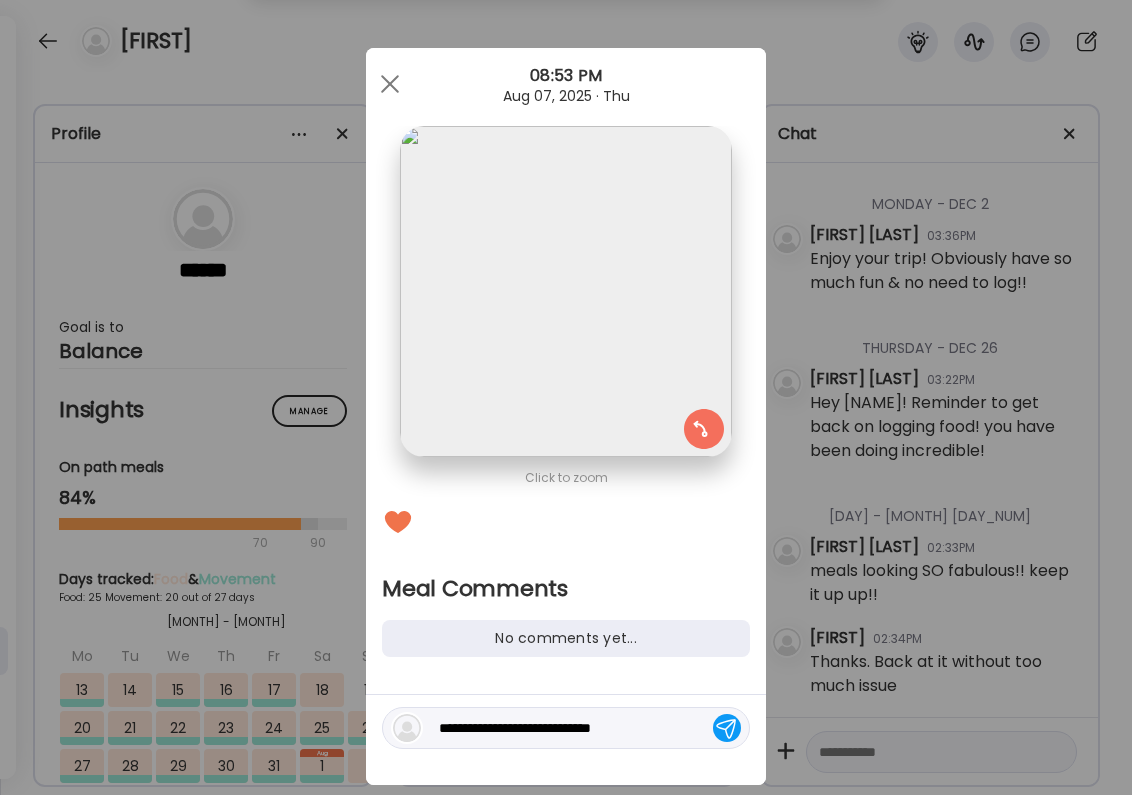 type on "**********" 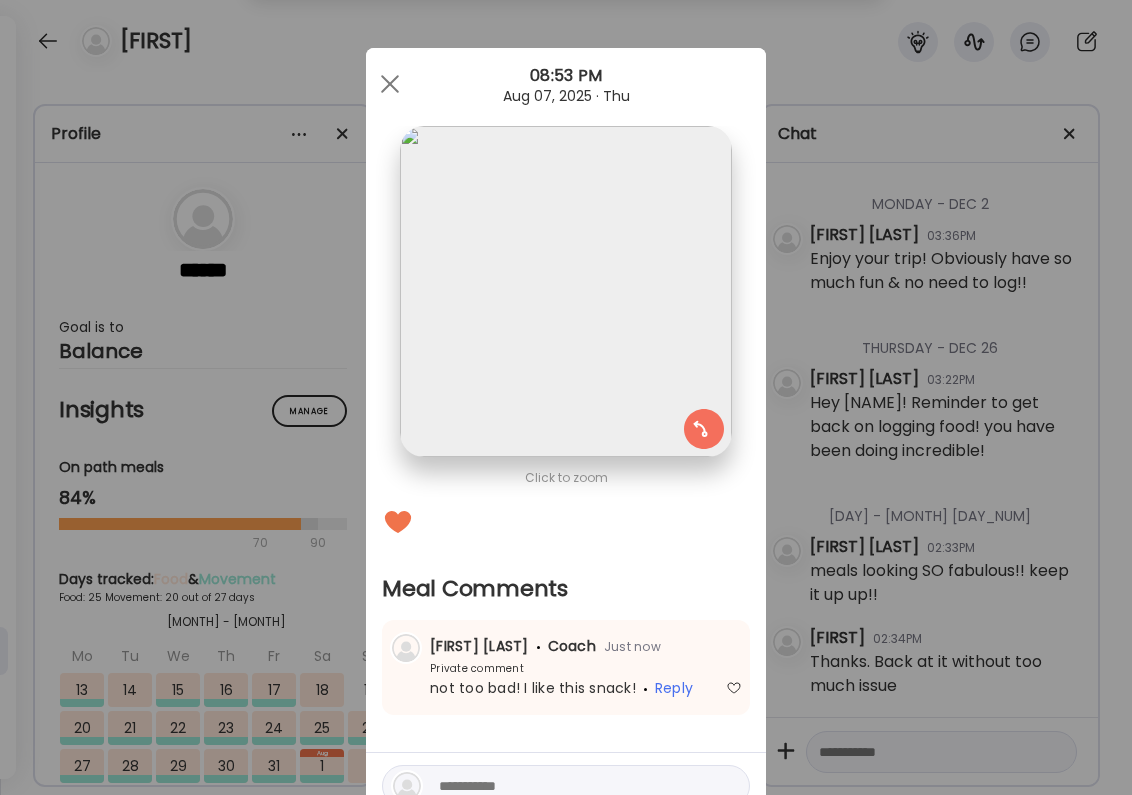 click on "Ate Coach Dashboard
Wahoo! It’s official
Take a moment to set up your Coach Profile to give your clients a smooth onboarding experience.
Skip Set up coach profile
Ate Coach Dashboard
1 Image 2 Message 3 Invite
Let’s get you quickly set up
Add a headshot or company logo for client recognition
Skip Next
Ate Coach Dashboard
1 Image 2 Message 3 Invite
Customize your welcome message
This page will be the first thing your clients will see. Add a welcome message to personalize their experience.
Header 32" at bounding box center (566, 397) 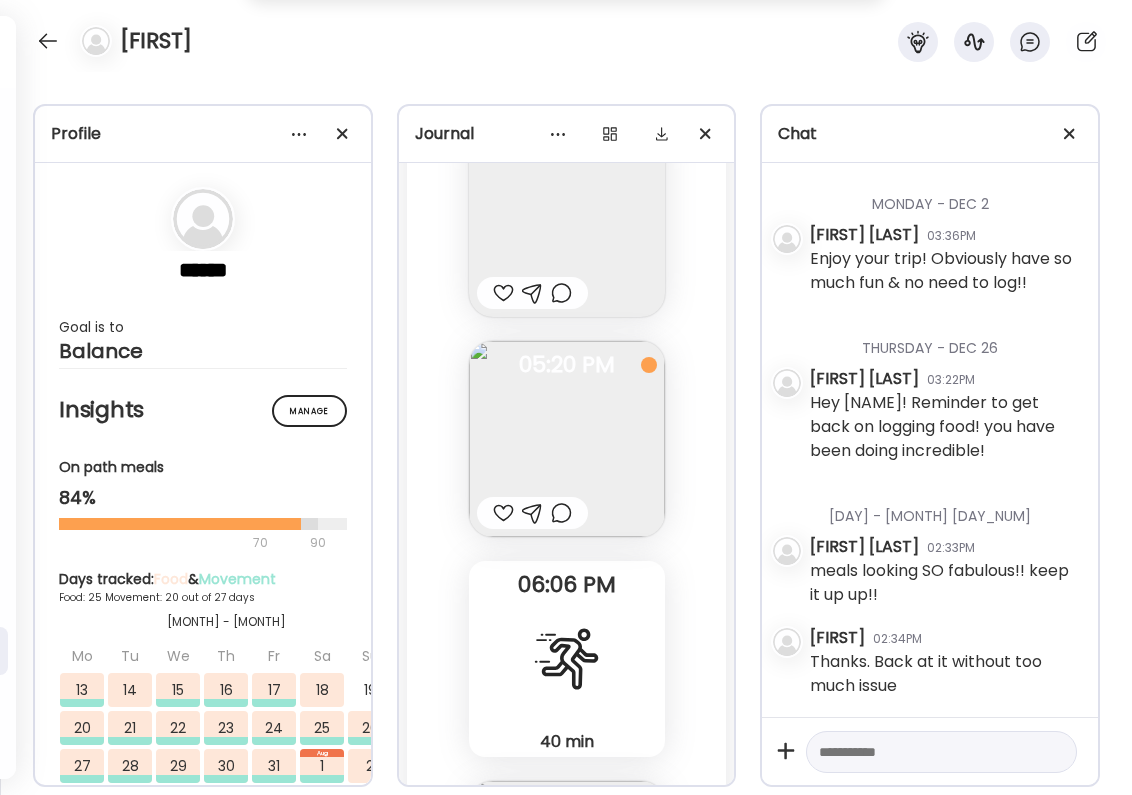 scroll, scrollTop: 50035, scrollLeft: 0, axis: vertical 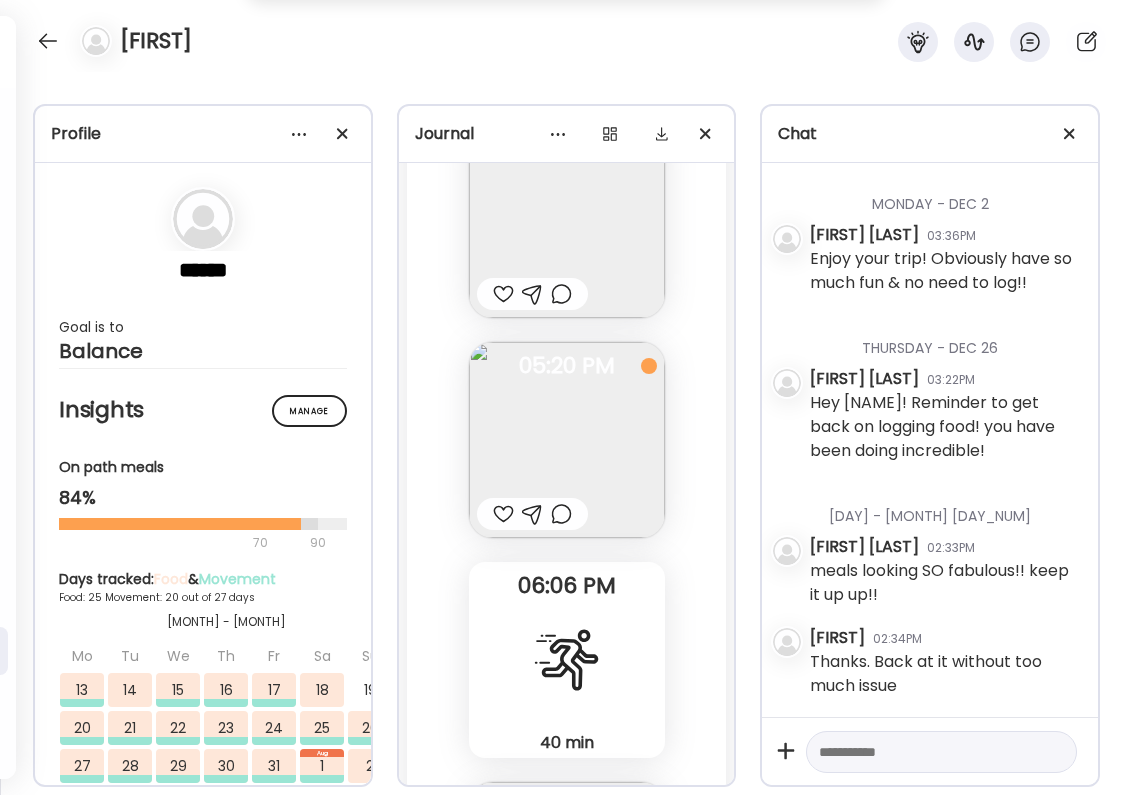 click at bounding box center (503, 954) 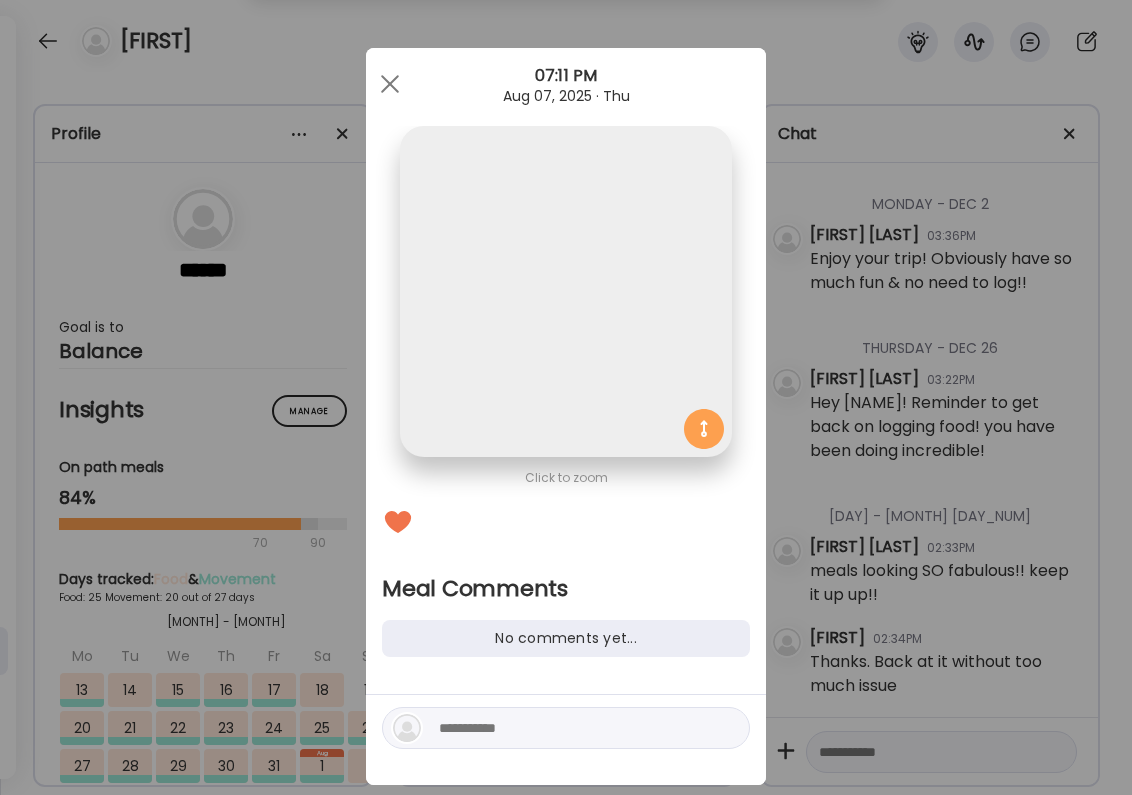 click at bounding box center [566, 740] 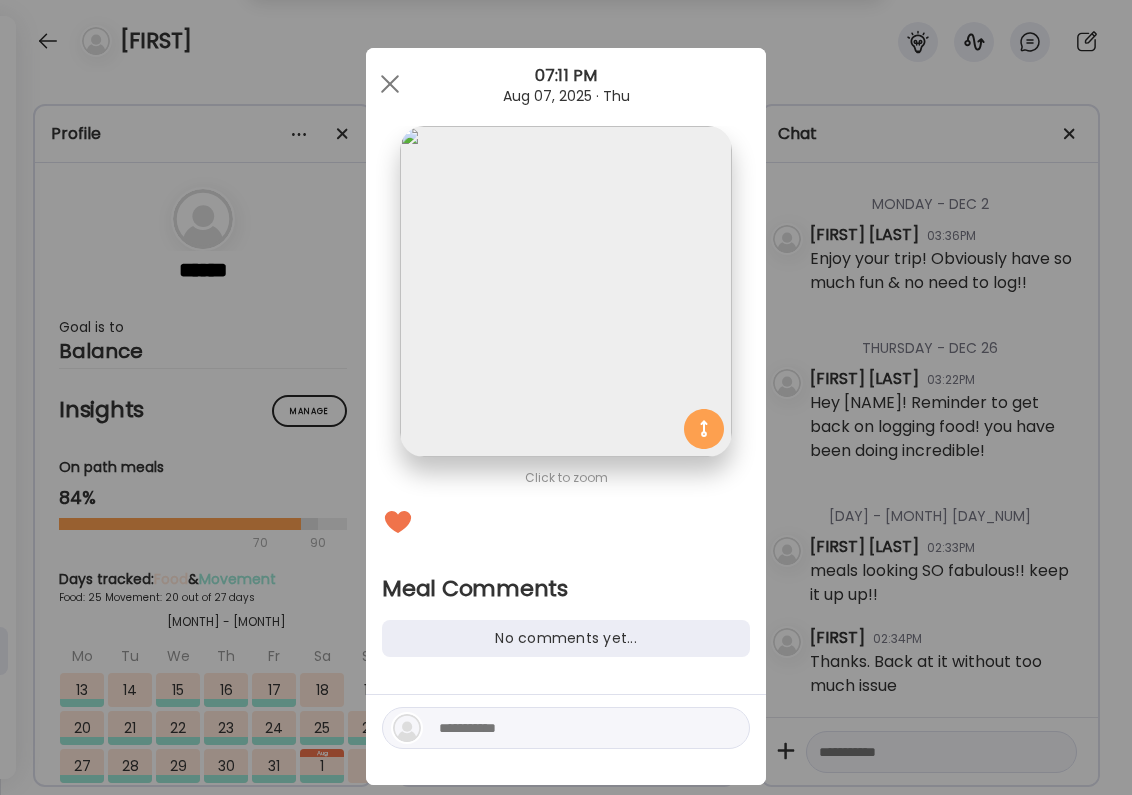 click at bounding box center (574, 728) 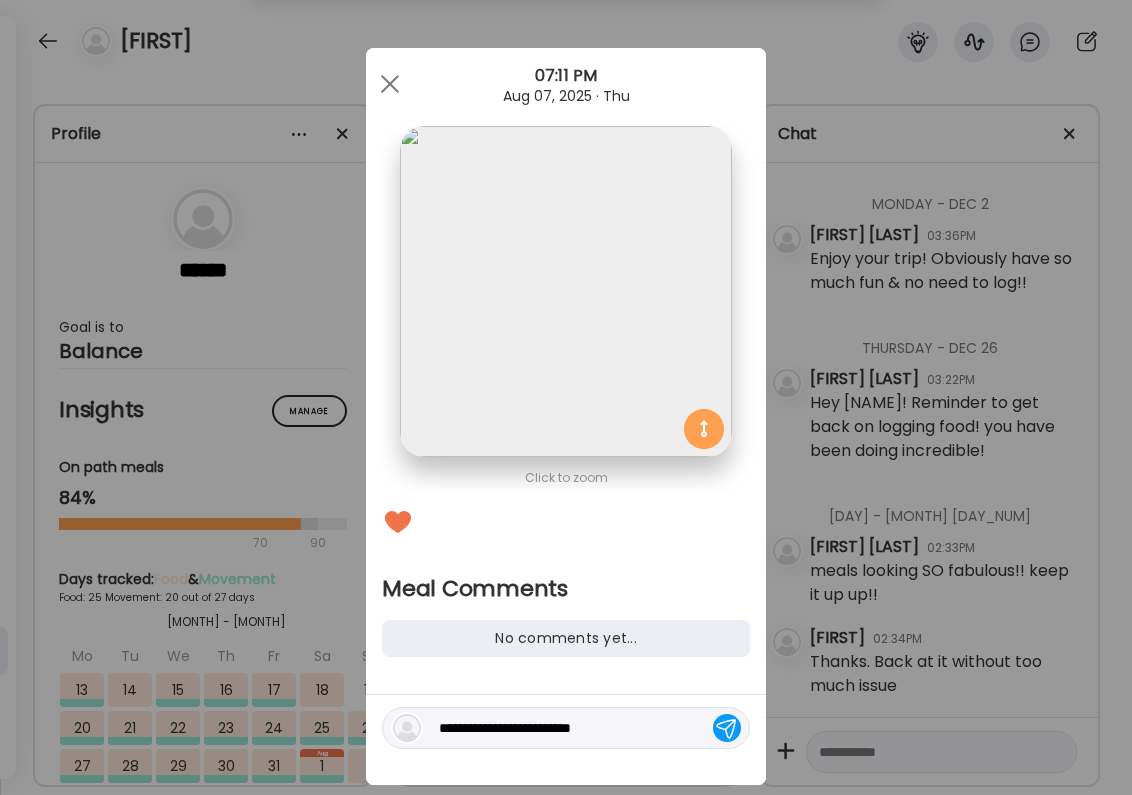 type on "**********" 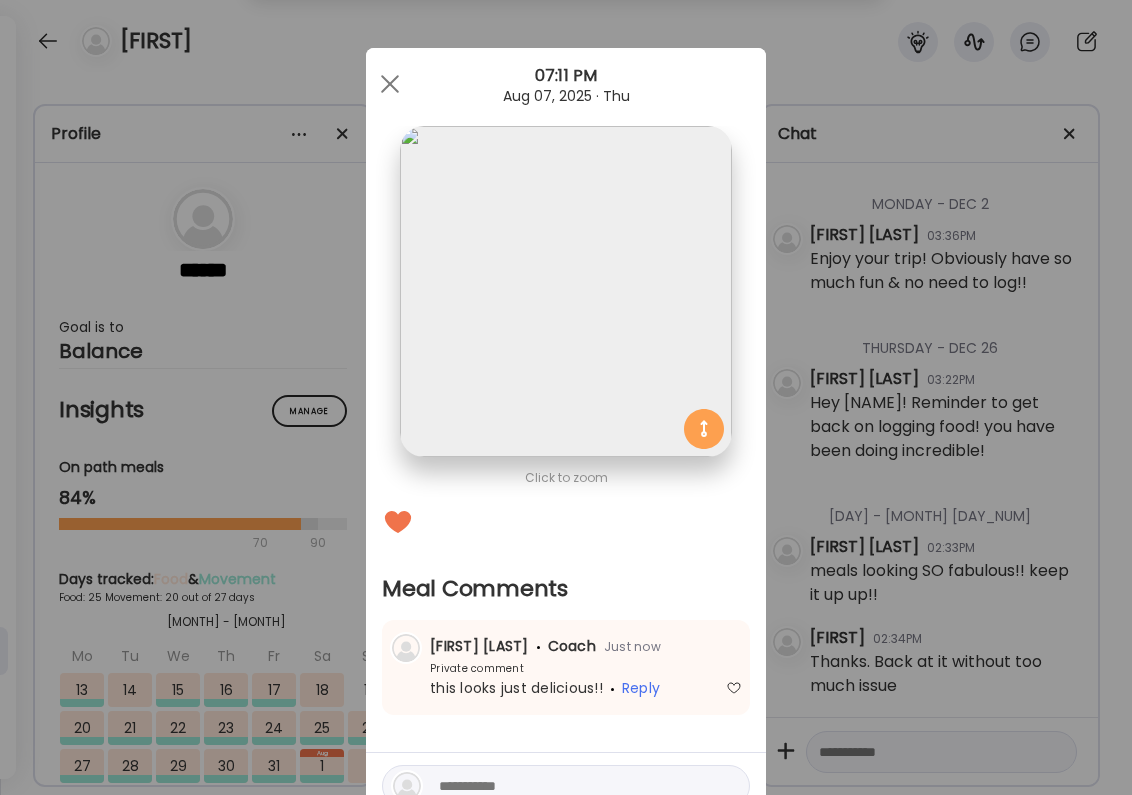 click on "Ate Coach Dashboard
Wahoo! It’s official
Take a moment to set up your Coach Profile to give your clients a smooth onboarding experience.
Skip Set up coach profile
Ate Coach Dashboard
1 Image 2 Message 3 Invite
Let’s get you quickly set up
Add a headshot or company logo for client recognition
Skip Next
Ate Coach Dashboard
1 Image 2 Message 3 Invite
Customize your welcome message
This page will be the first thing your clients will see. Add a welcome message to personalize their experience.
Header 32" at bounding box center [566, 397] 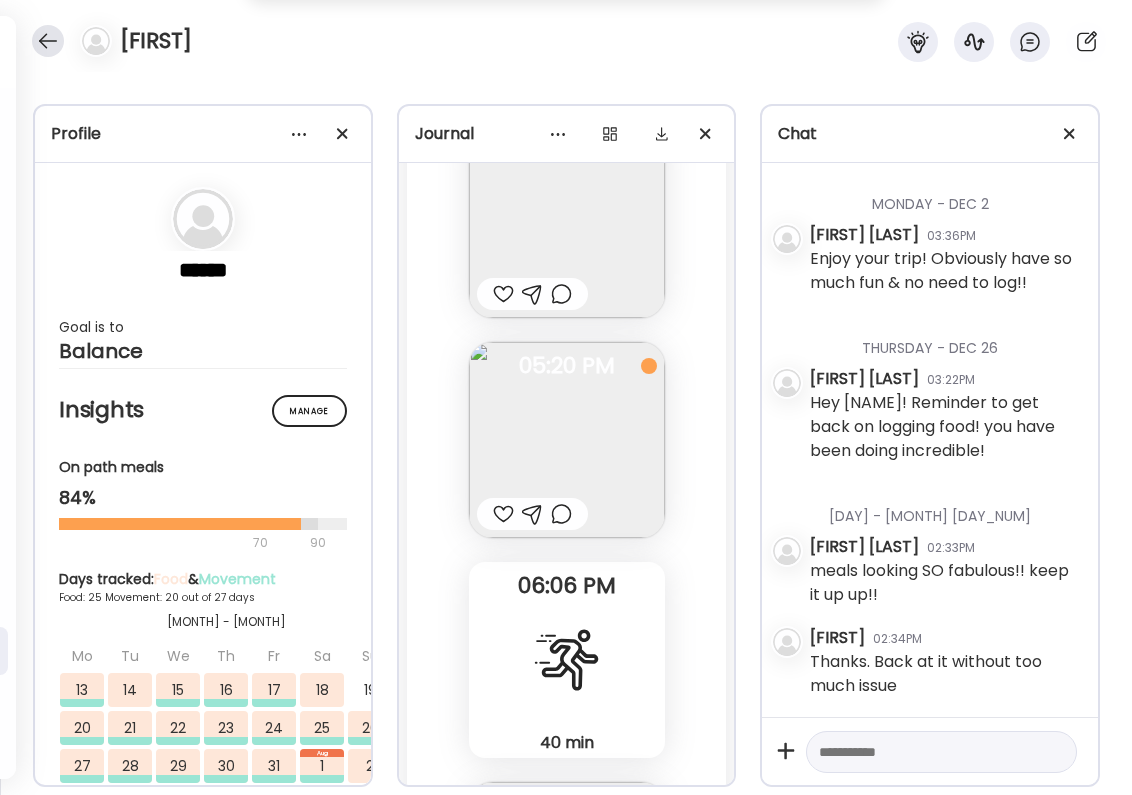 click at bounding box center (48, 41) 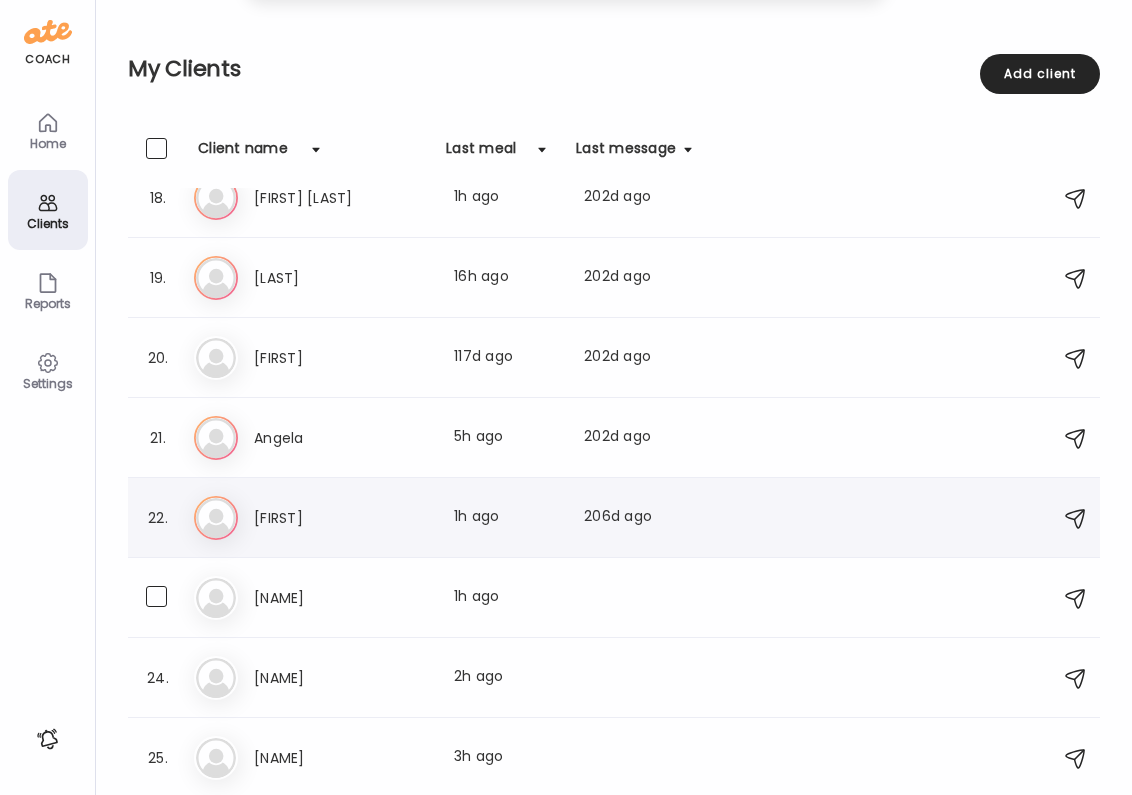 scroll, scrollTop: 1390, scrollLeft: 0, axis: vertical 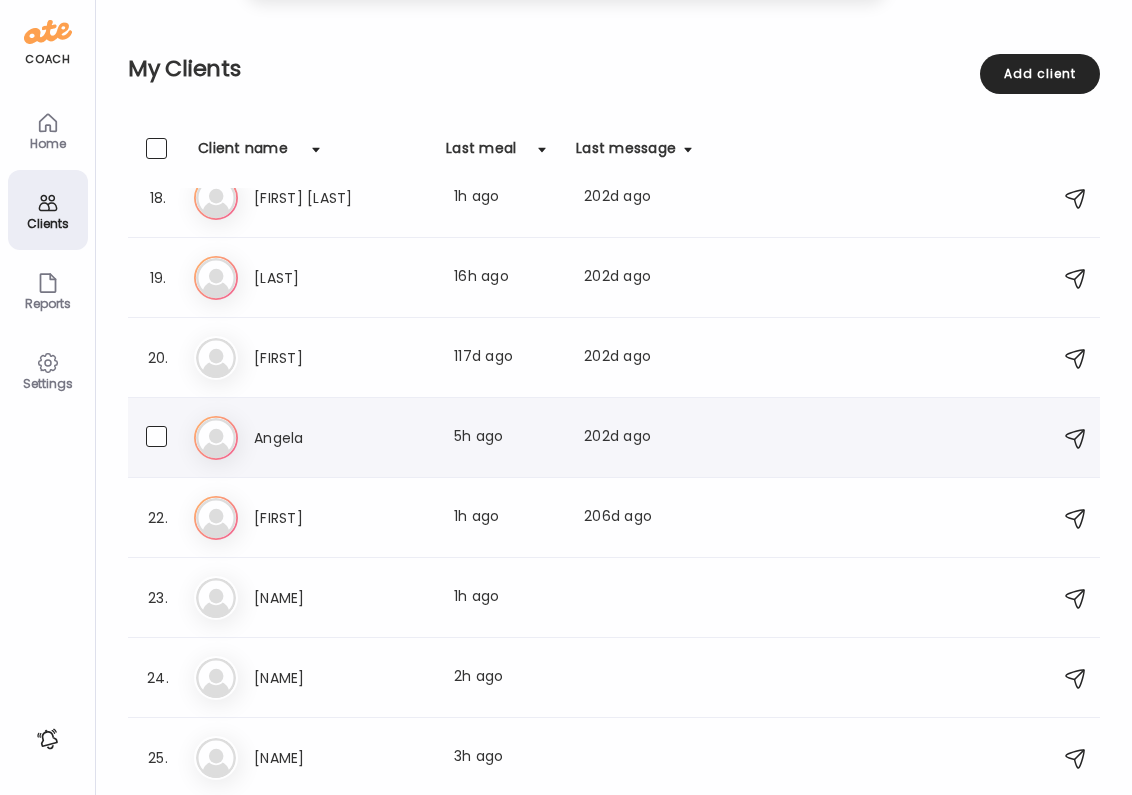 click on "Angela" at bounding box center [342, 438] 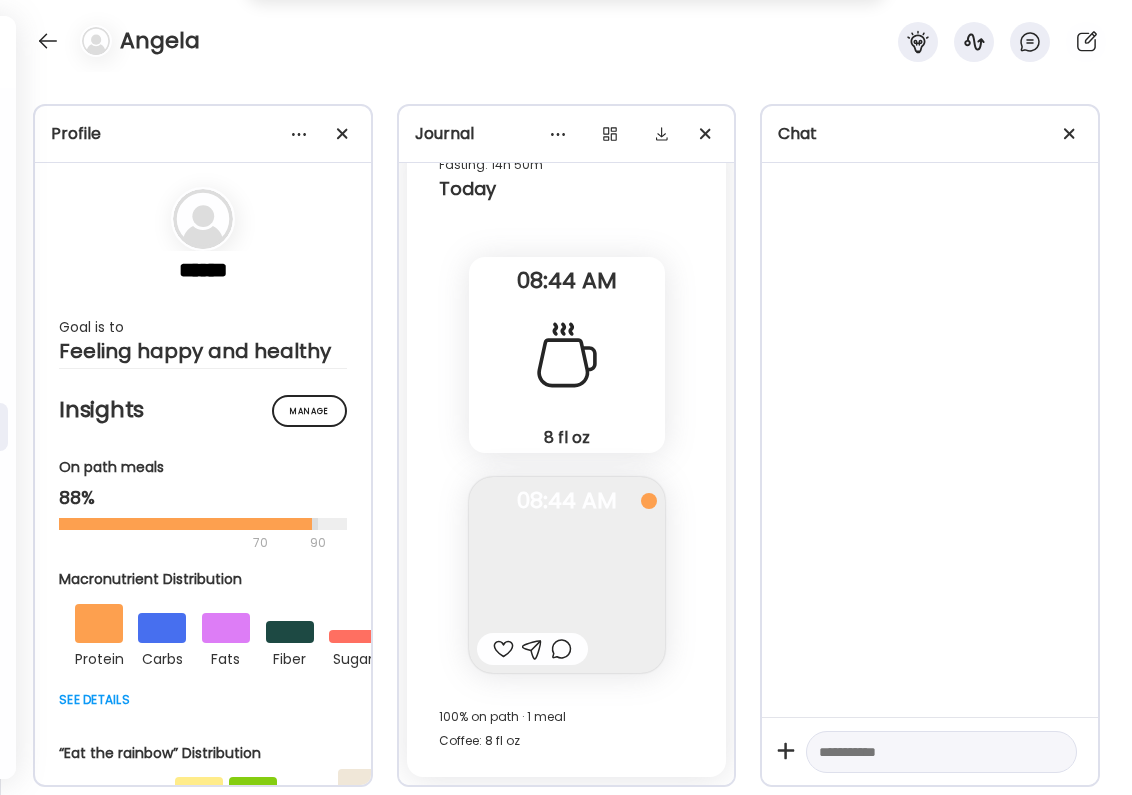 scroll, scrollTop: 653, scrollLeft: 0, axis: vertical 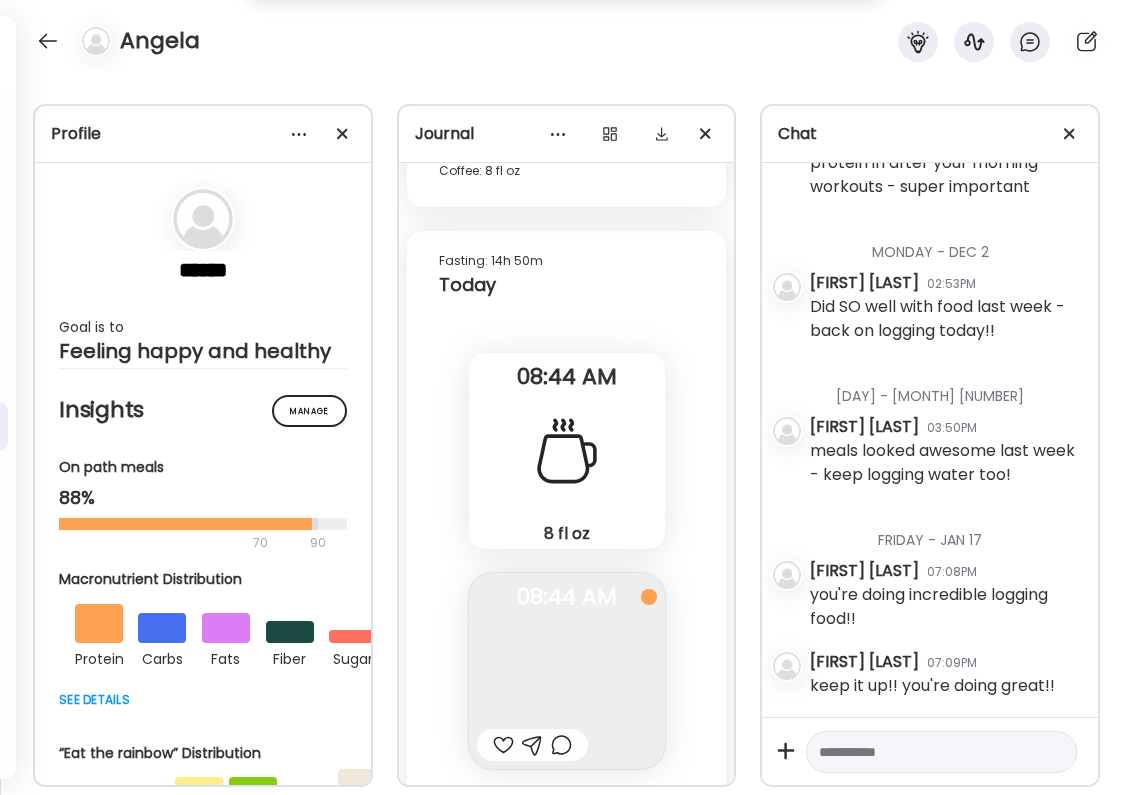 click at bounding box center (503, 745) 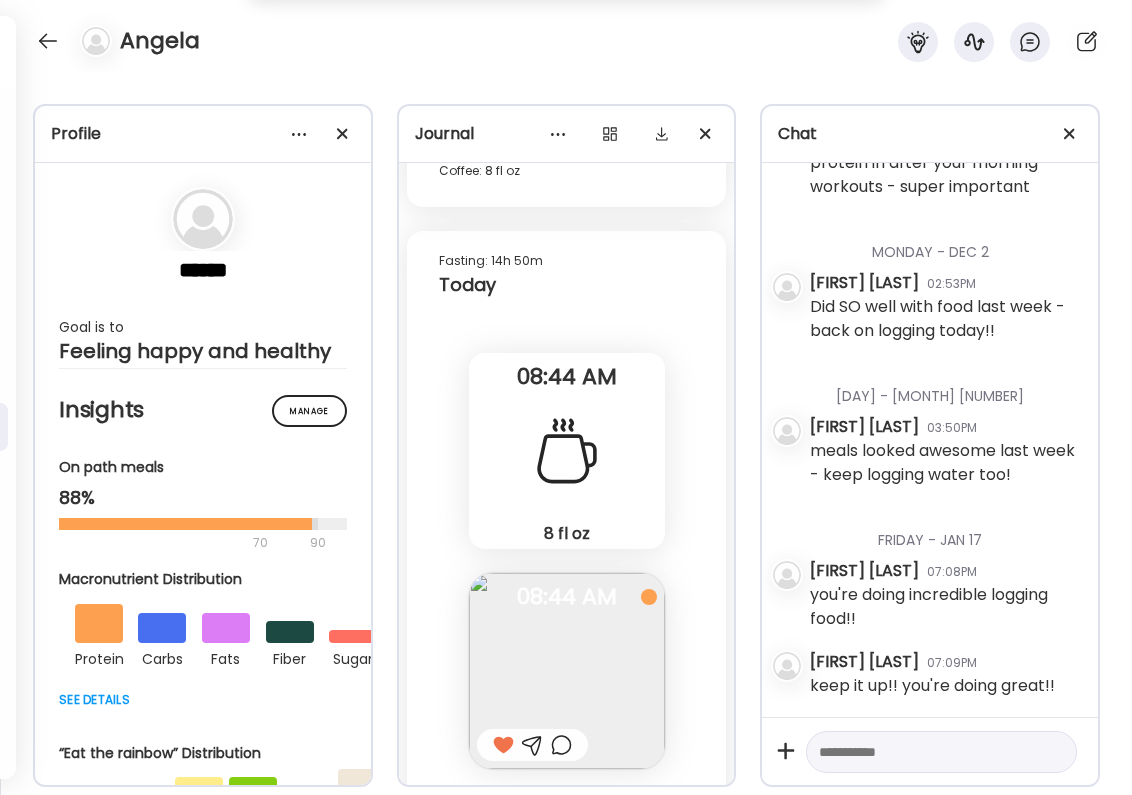 click at bounding box center [561, 745] 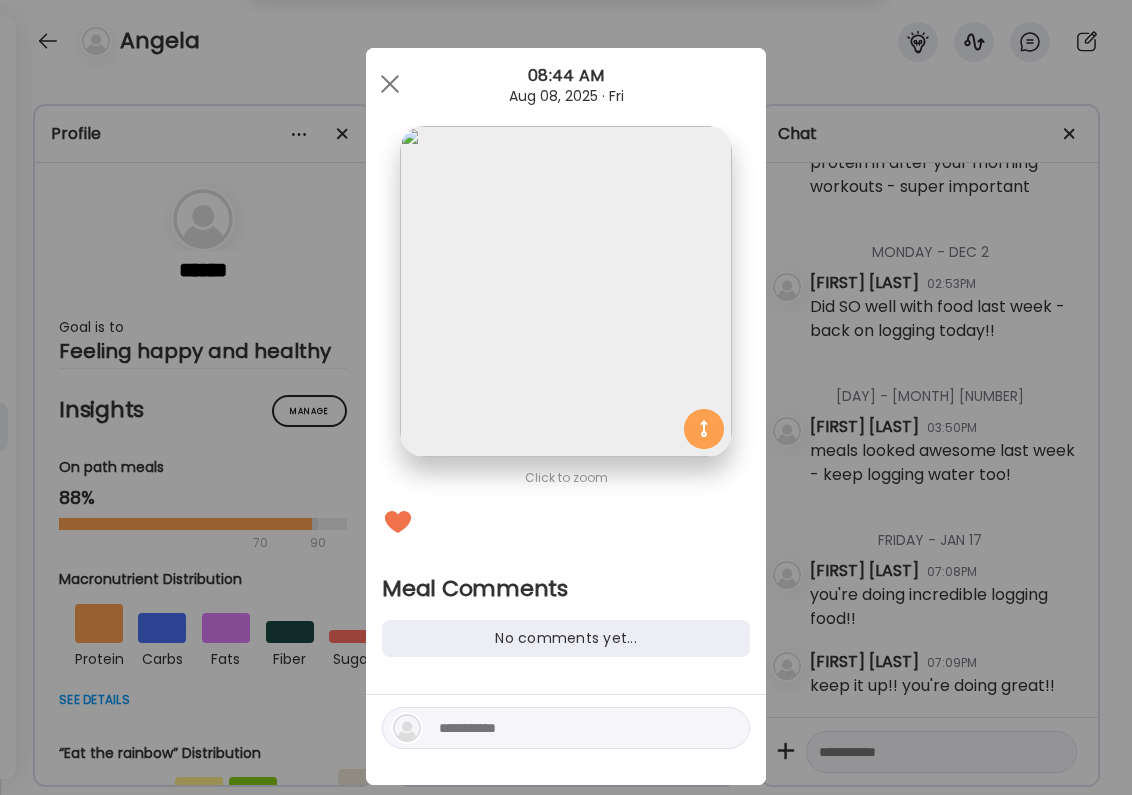 click at bounding box center [574, 728] 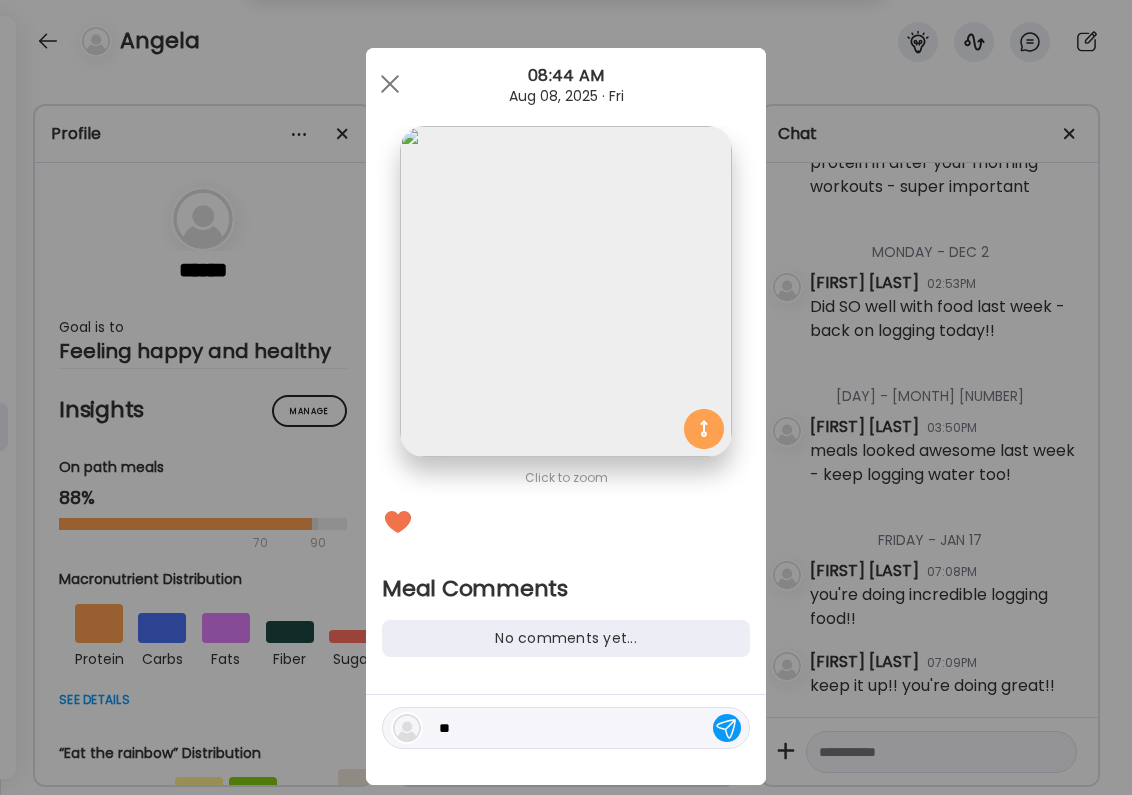 type on "*" 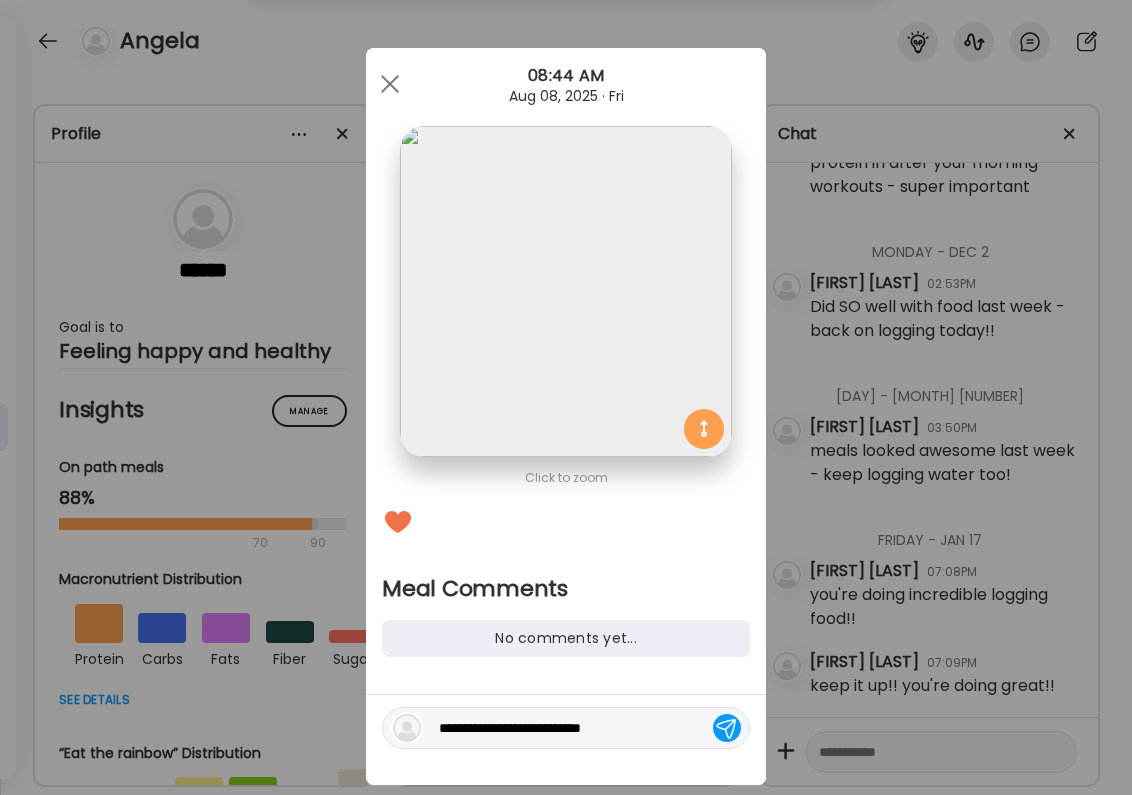 type on "**********" 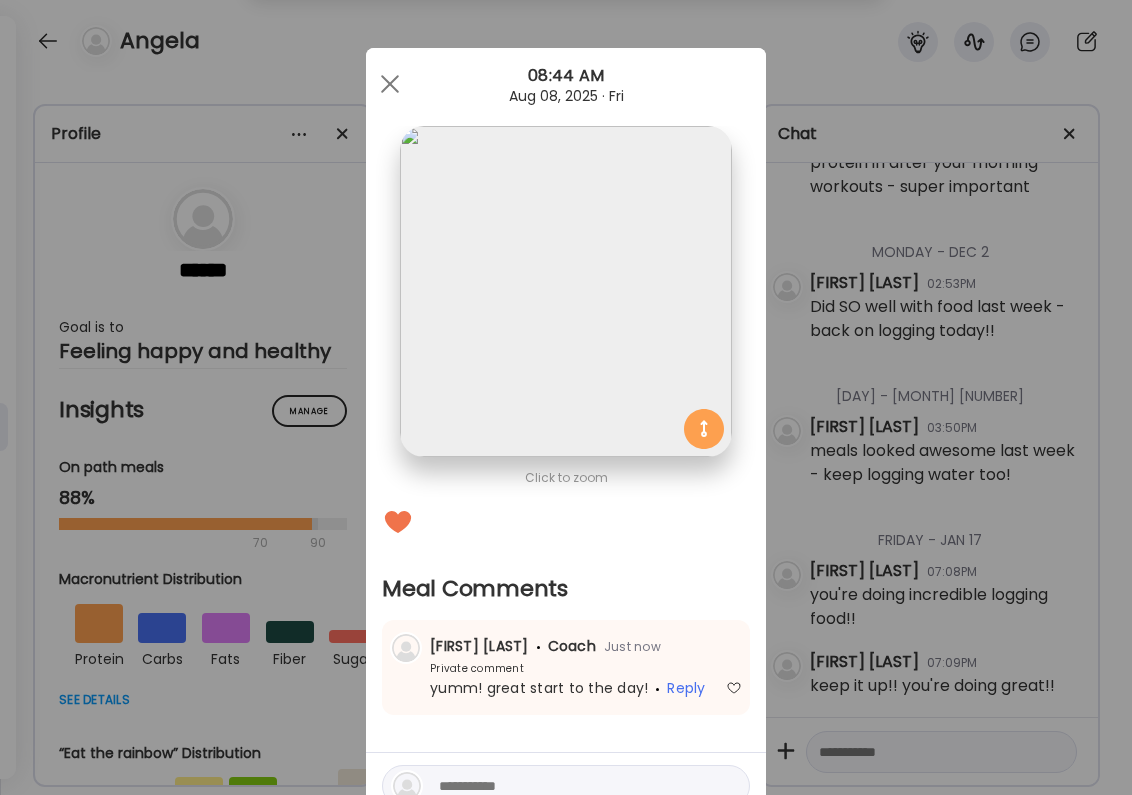 click on "Ate Coach Dashboard
Wahoo! It’s official
Take a moment to set up your Coach Profile to give your clients a smooth onboarding experience.
Skip Set up coach profile
Ate Coach Dashboard
1 Image 2 Message 3 Invite
Let’s get you quickly set up
Add a headshot or company logo for client recognition
Skip Next
Ate Coach Dashboard
1 Image 2 Message 3 Invite
Customize your welcome message
This page will be the first thing your clients will see. Add a welcome message to personalize their experience.
Header 32" at bounding box center [566, 397] 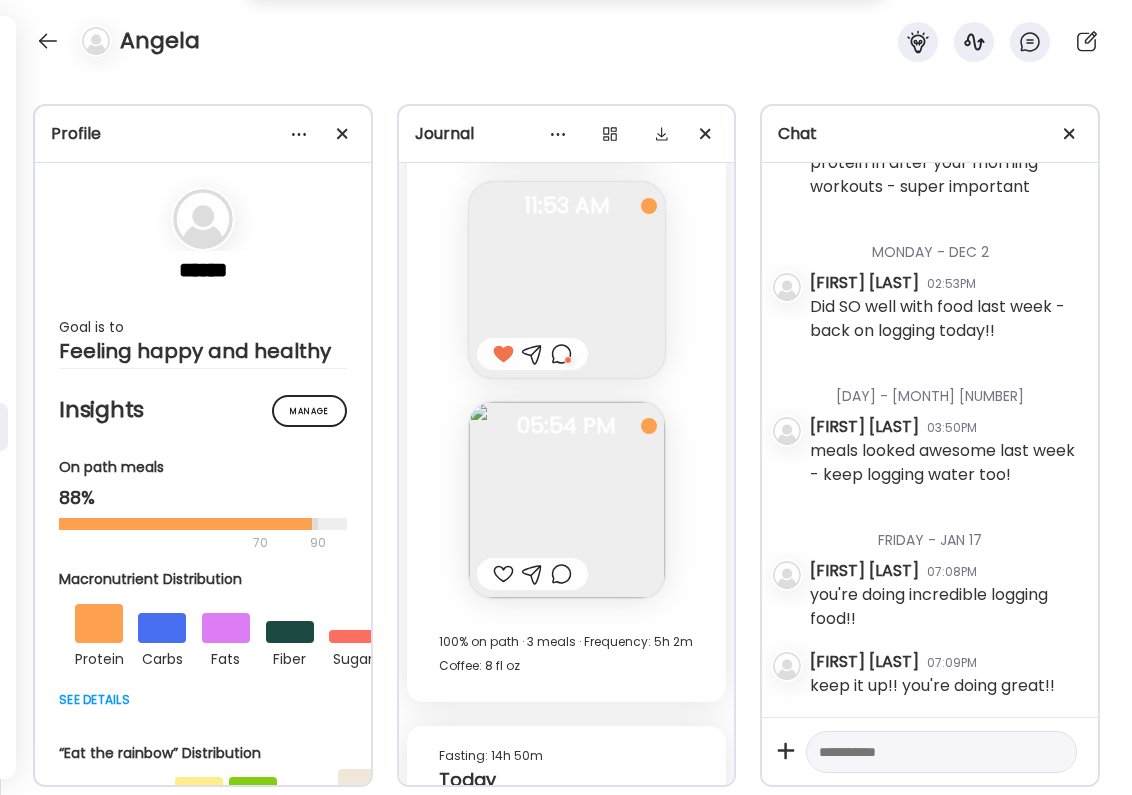 scroll, scrollTop: 25005, scrollLeft: 0, axis: vertical 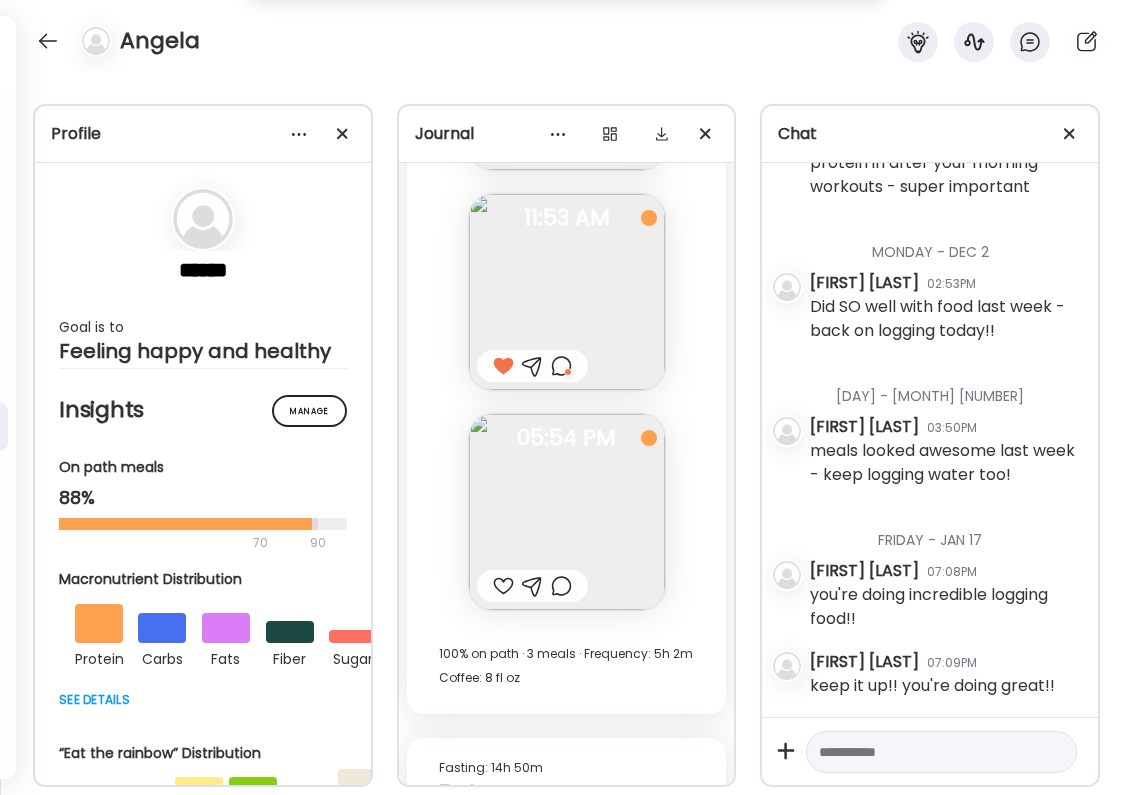 click at bounding box center (503, 586) 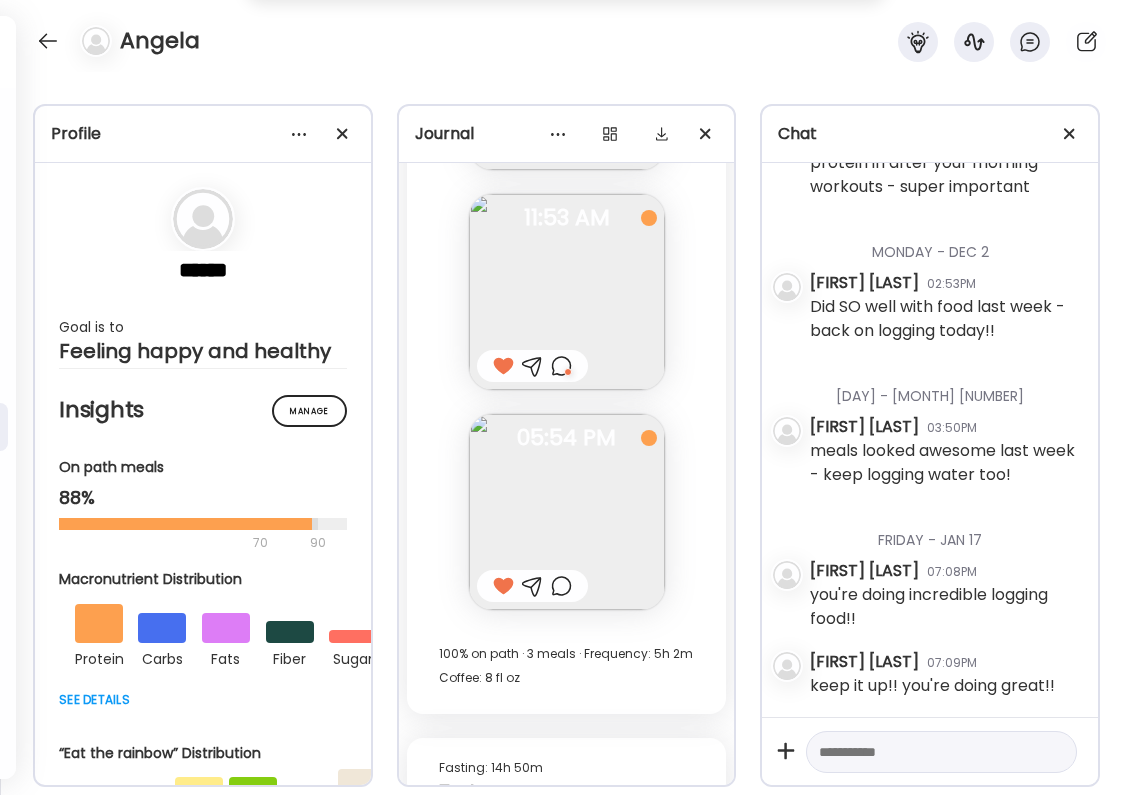 click at bounding box center [561, 586] 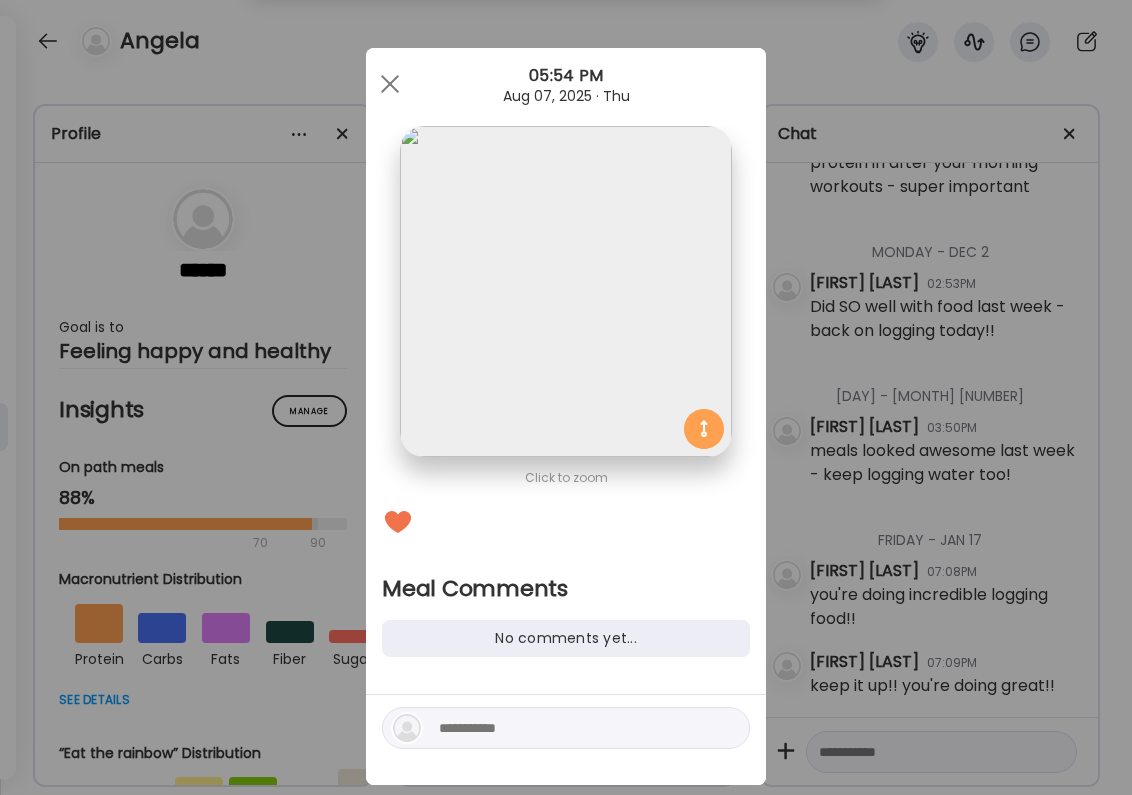 click at bounding box center [566, 740] 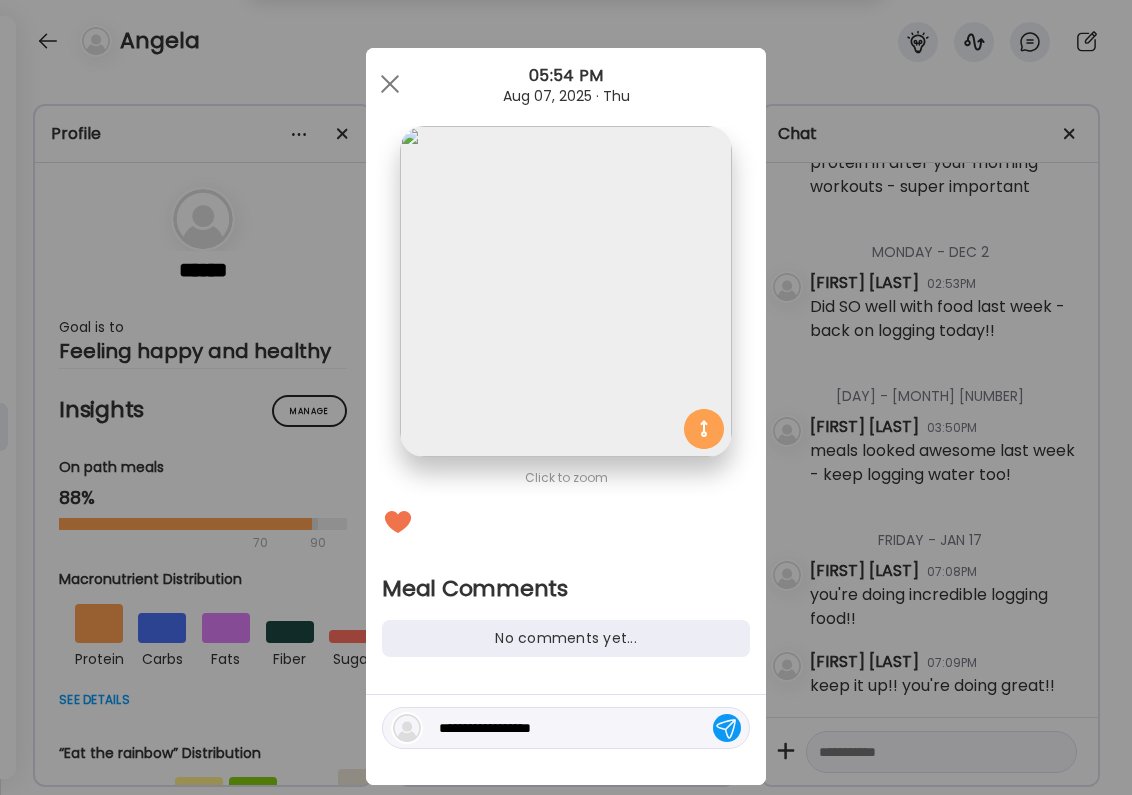 type on "**********" 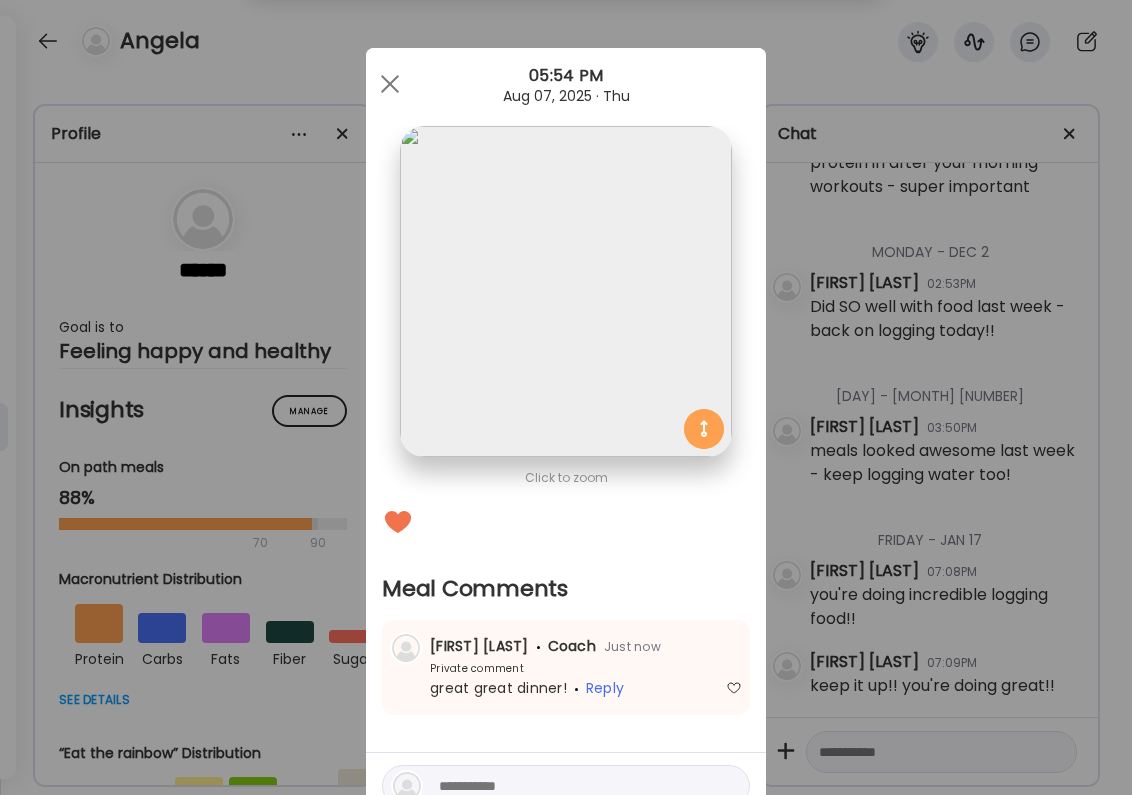 click on "Ate Coach Dashboard
Wahoo! It’s official
Take a moment to set up your Coach Profile to give your clients a smooth onboarding experience.
Skip Set up coach profile
Ate Coach Dashboard
1 Image 2 Message 3 Invite
Let’s get you quickly set up
Add a headshot or company logo for client recognition
Skip Next
Ate Coach Dashboard
1 Image 2 Message 3 Invite
Customize your welcome message
This page will be the first thing your clients will see. Add a welcome message to personalize their experience.
Header 32" at bounding box center (566, 397) 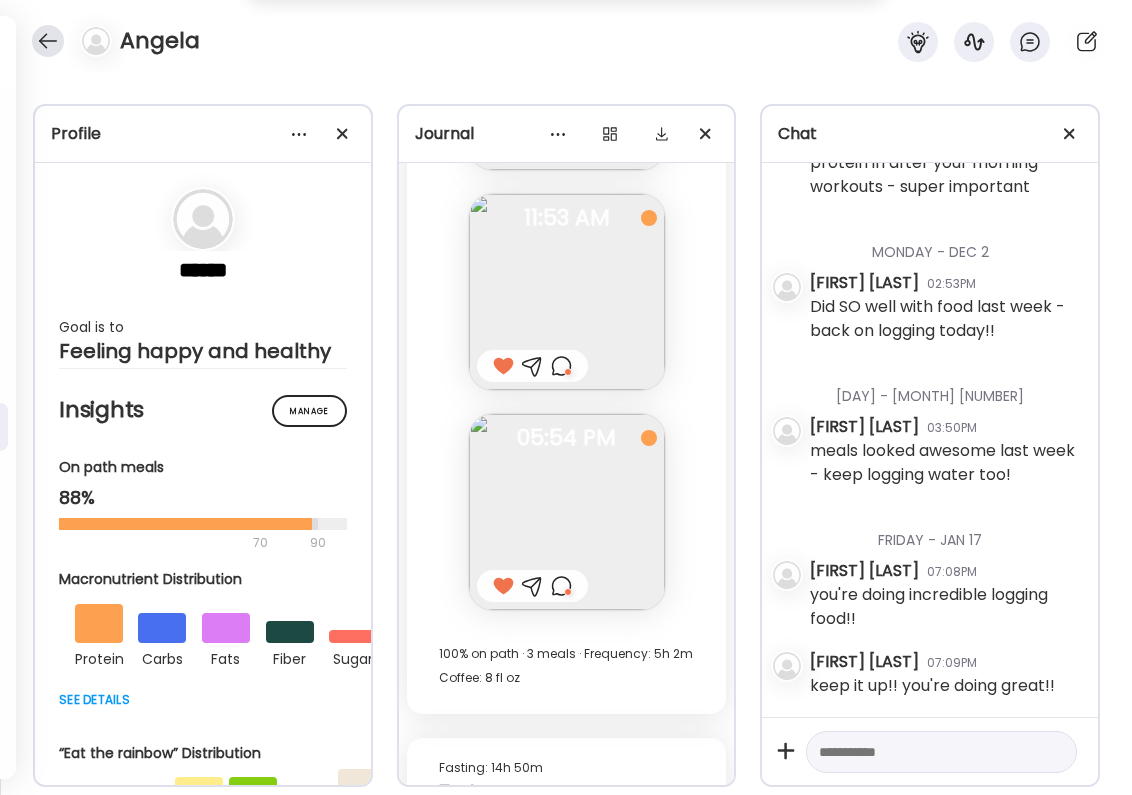 click at bounding box center (48, 41) 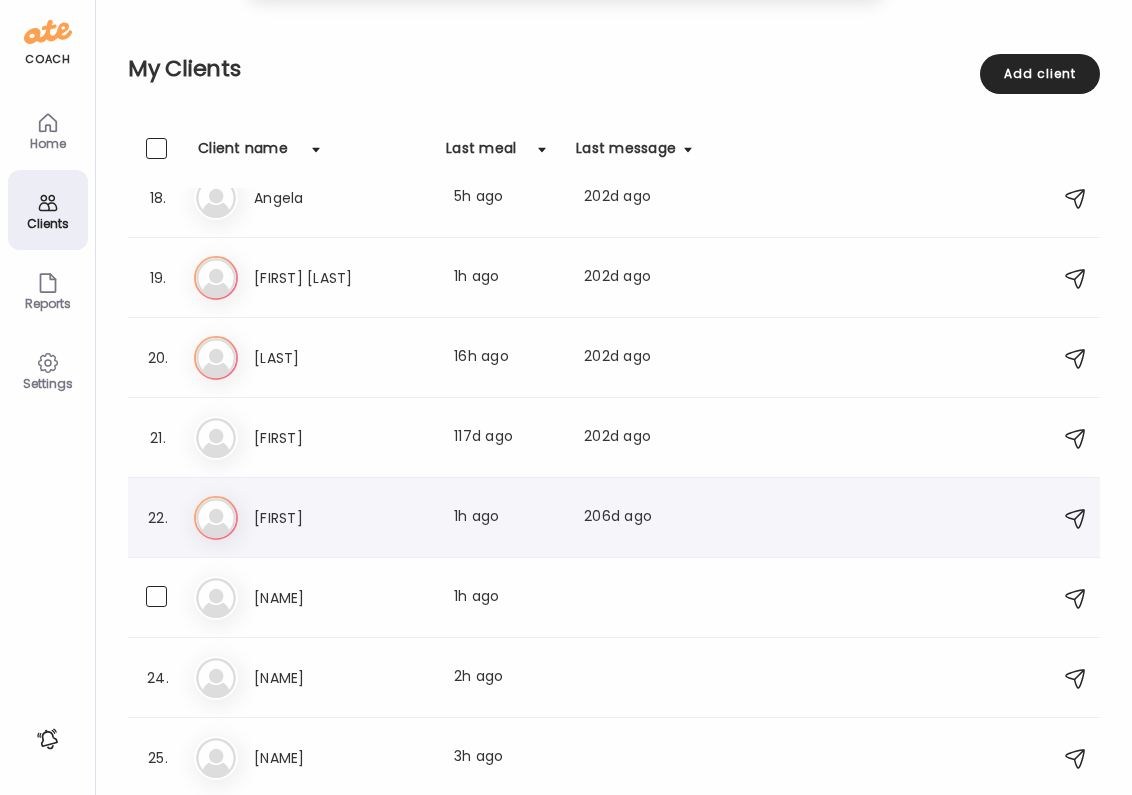 scroll, scrollTop: 1390, scrollLeft: 0, axis: vertical 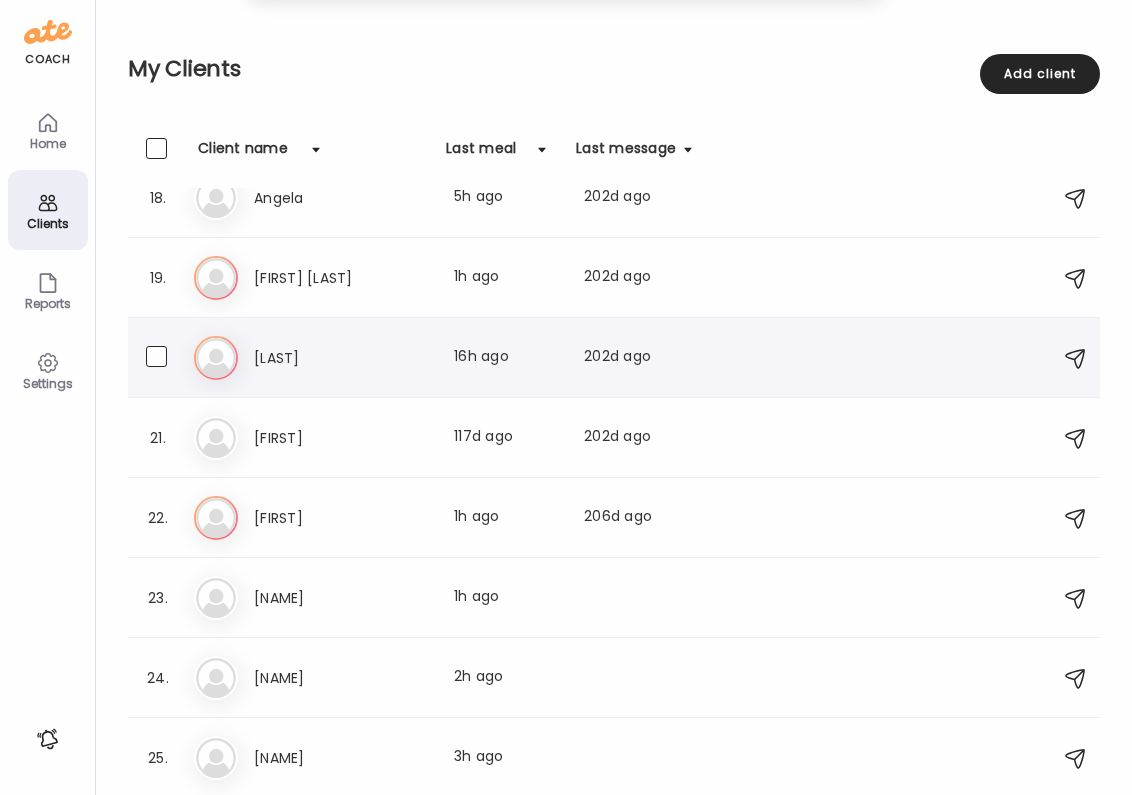 click on "[LAST]" at bounding box center (342, 358) 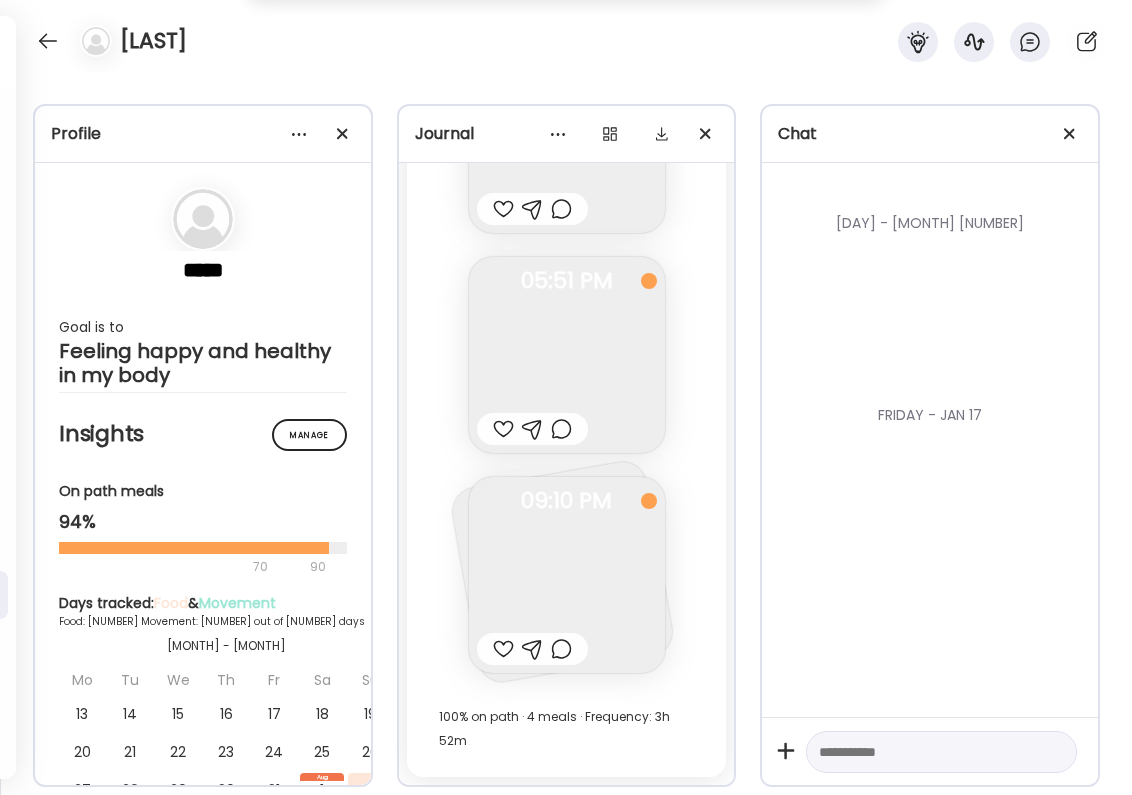 scroll, scrollTop: 653, scrollLeft: 0, axis: vertical 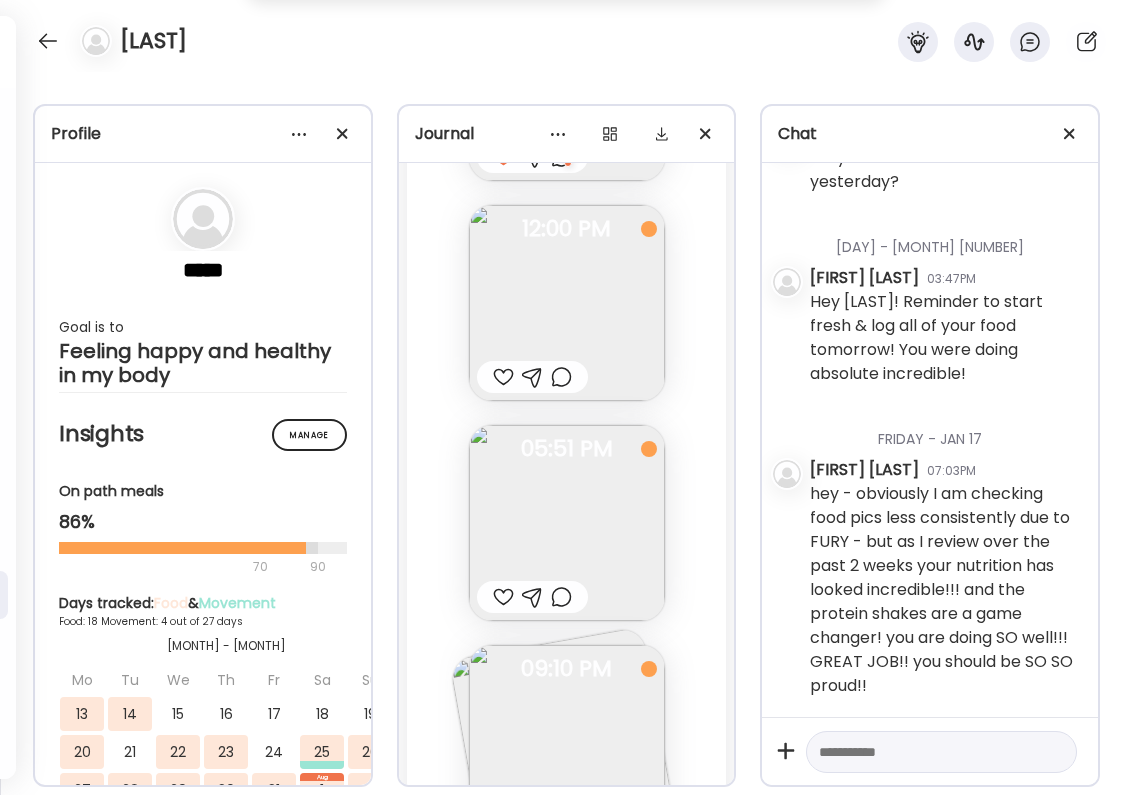 click at bounding box center (503, 817) 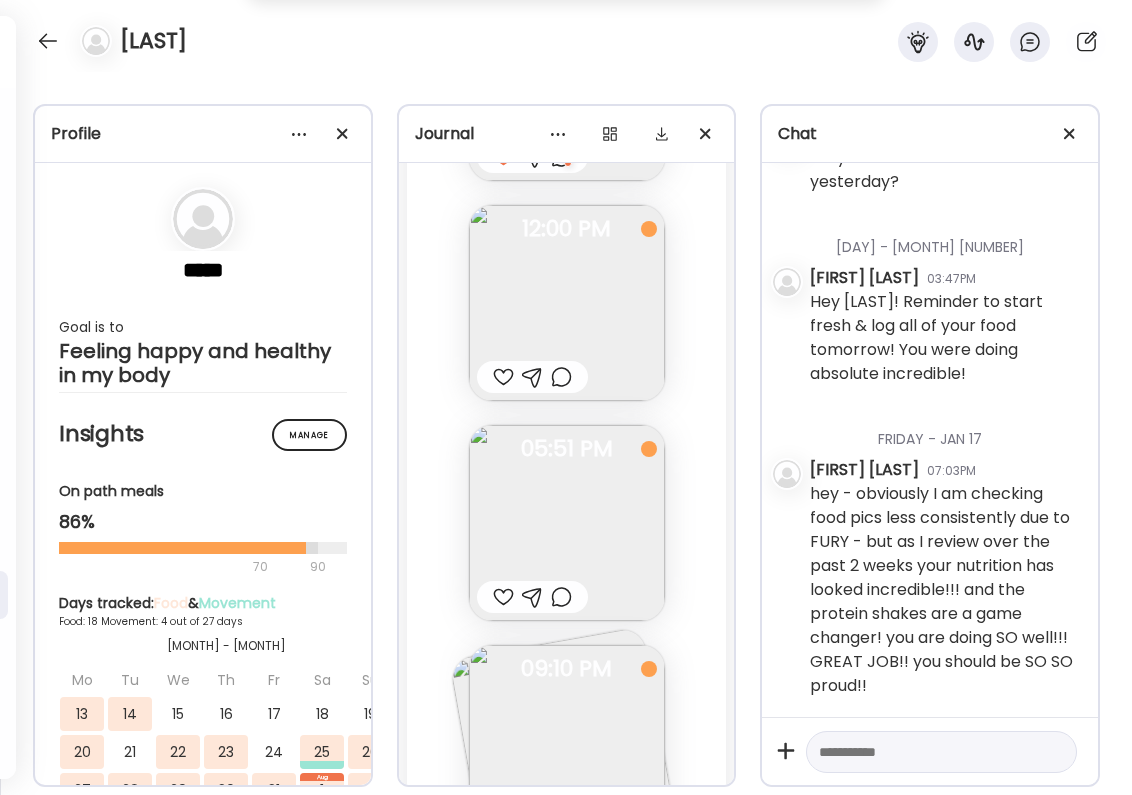 click at bounding box center [561, 817] 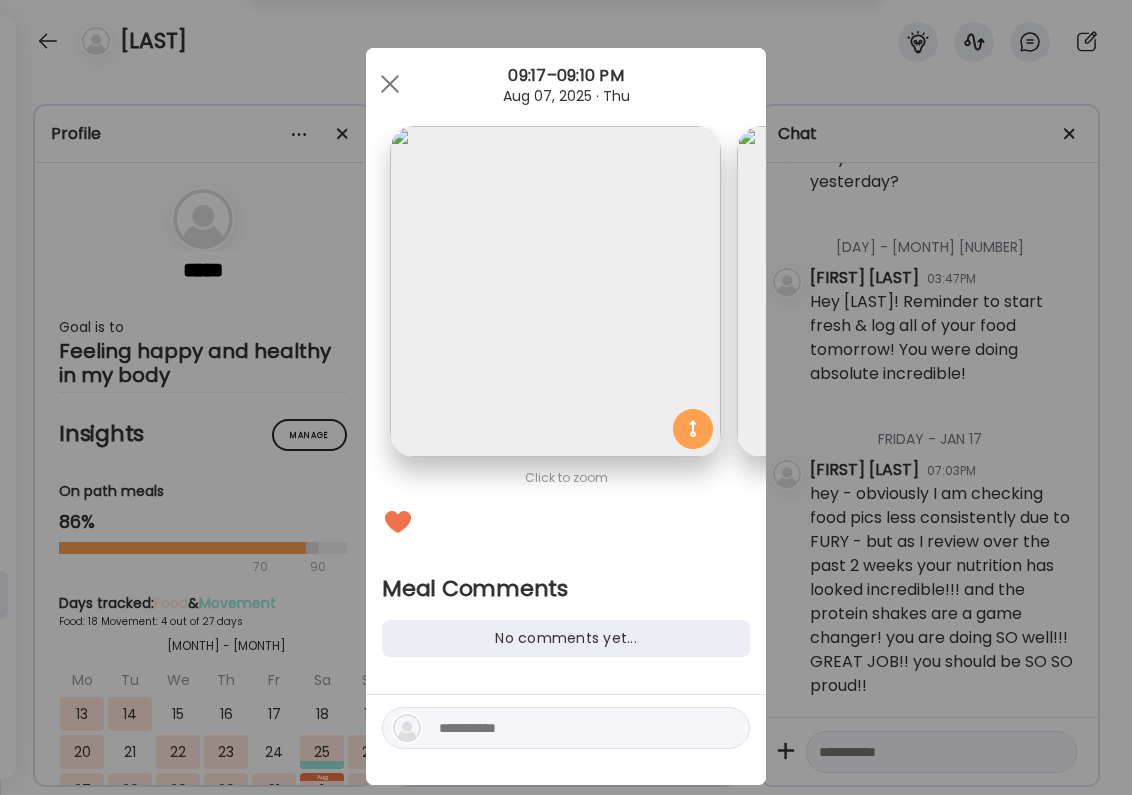 scroll, scrollTop: 0, scrollLeft: 0, axis: both 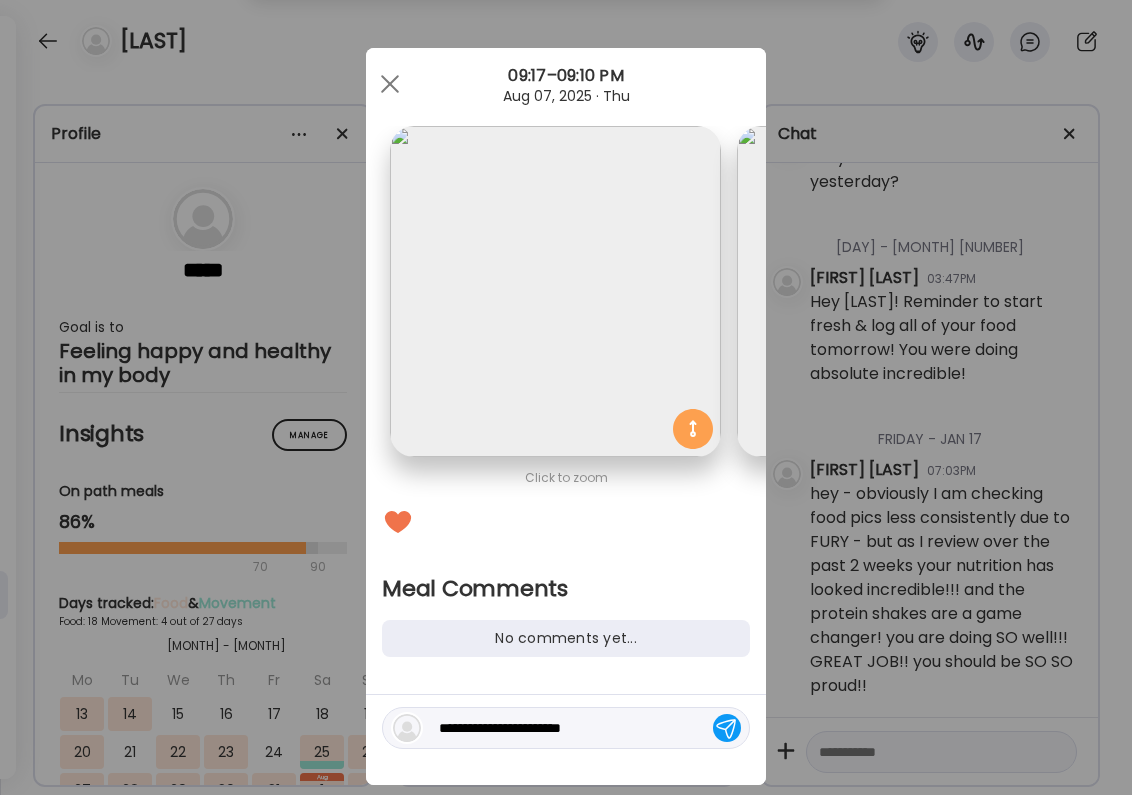 type on "**********" 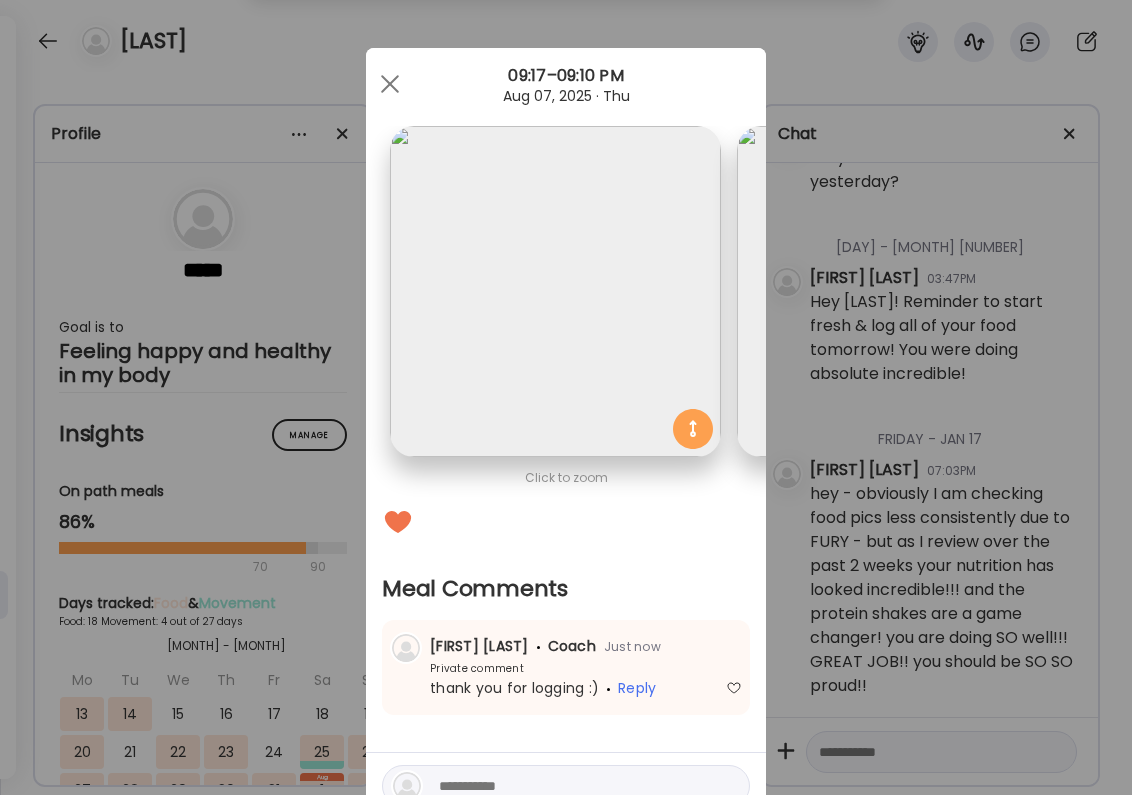 click on "Ate Coach Dashboard
Wahoo! It’s official
Take a moment to set up your Coach Profile to give your clients a smooth onboarding experience.
Skip Set up coach profile
Ate Coach Dashboard
1 Image 2 Message 3 Invite
Let’s get you quickly set up
Add a headshot or company logo for client recognition
Skip Next
Ate Coach Dashboard
1 Image 2 Message 3 Invite
Customize your welcome message
This page will be the first thing your clients will see. Add a welcome message to personalize their experience.
Header 32" at bounding box center (566, 397) 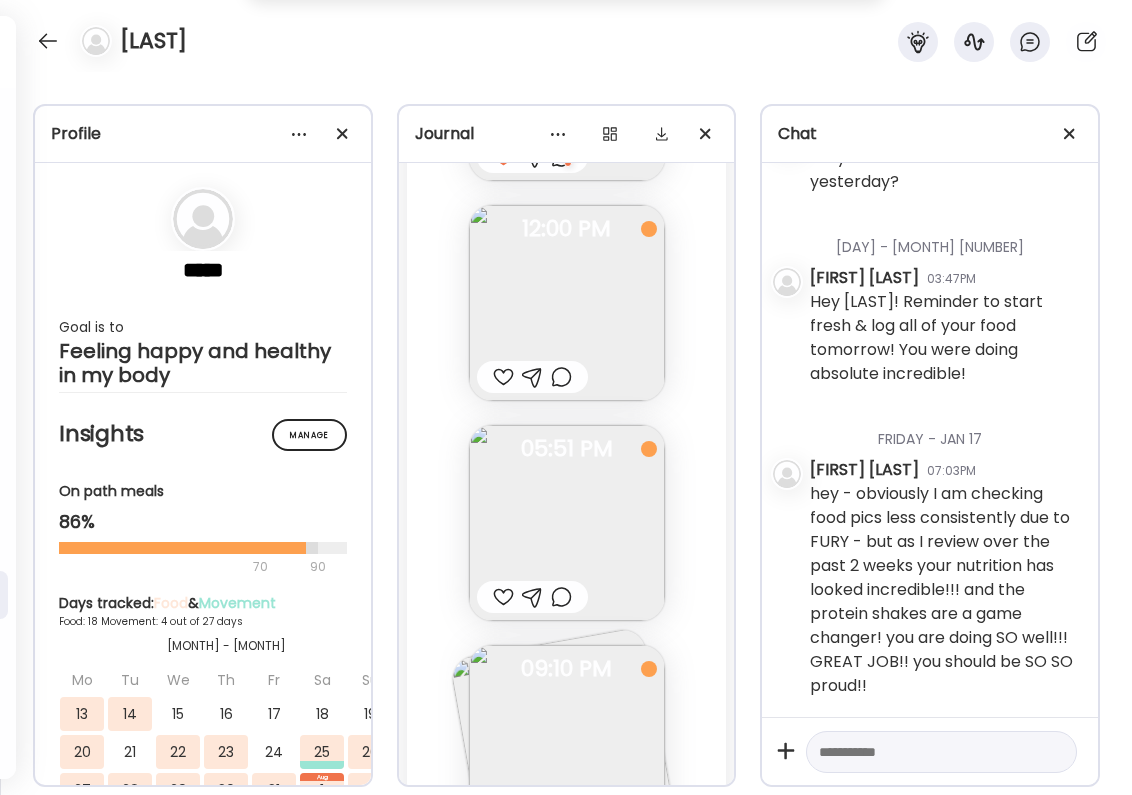 click at bounding box center [503, 597] 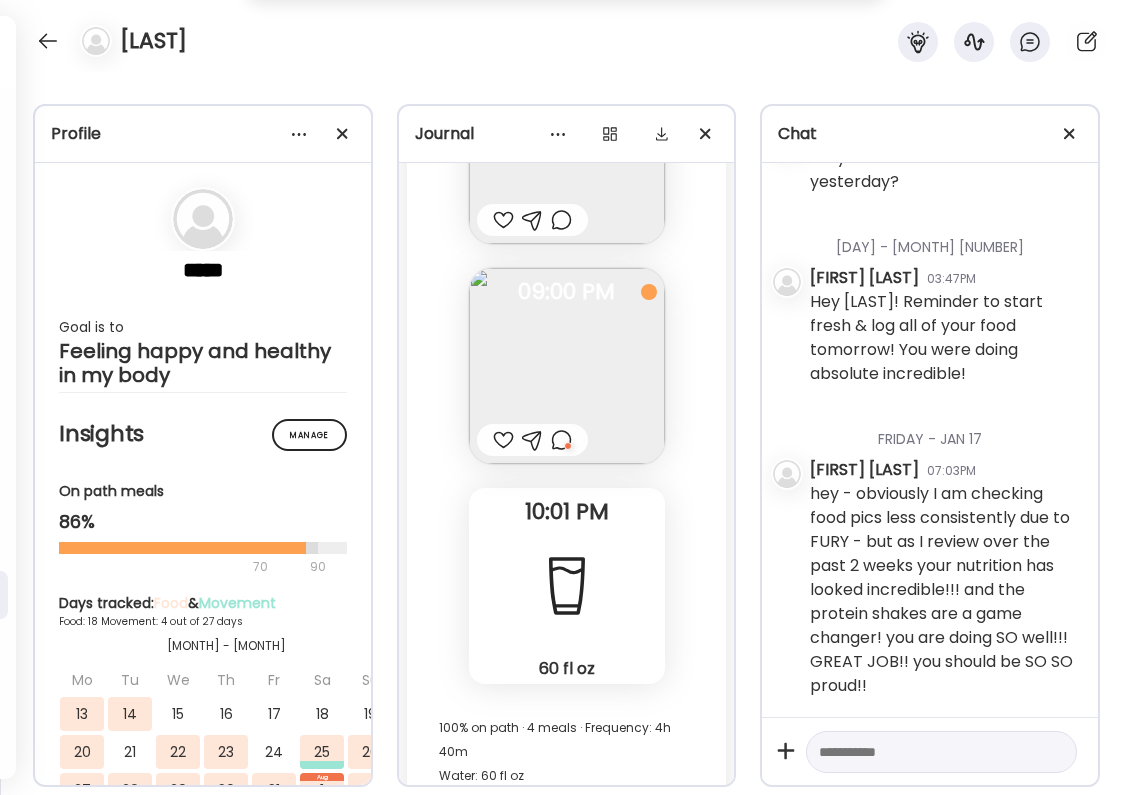 scroll, scrollTop: 36379, scrollLeft: 0, axis: vertical 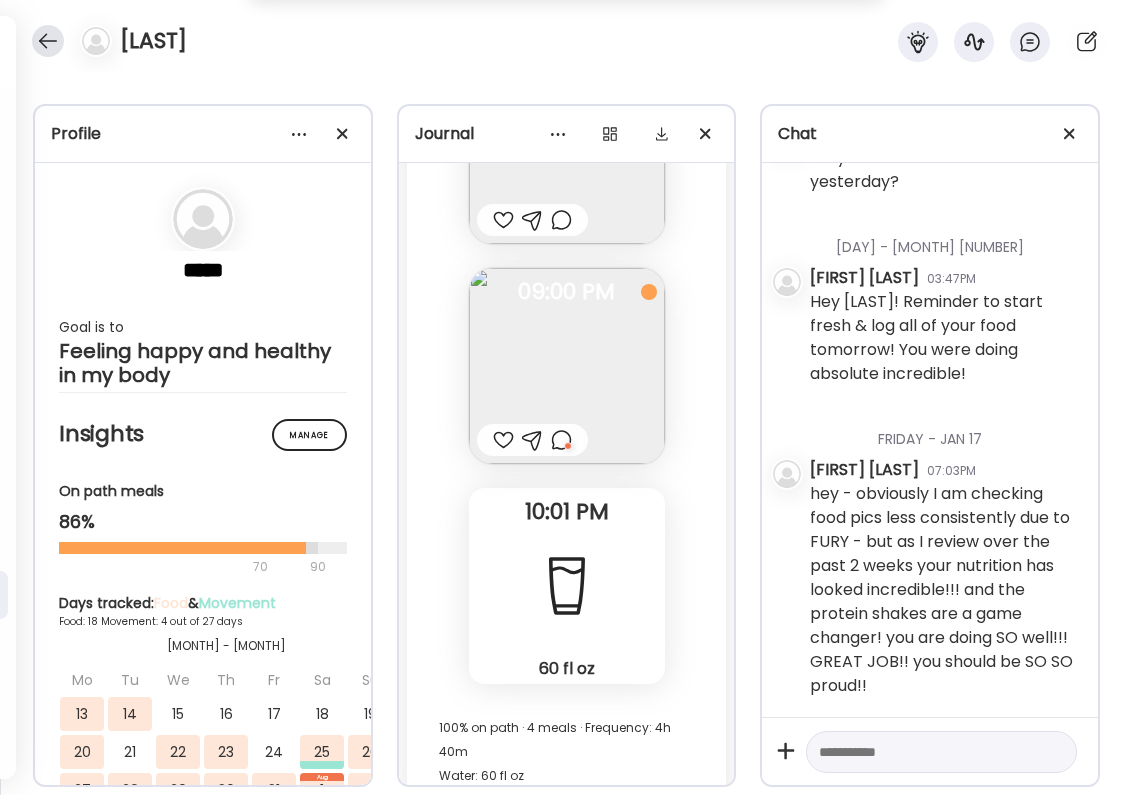click at bounding box center [48, 41] 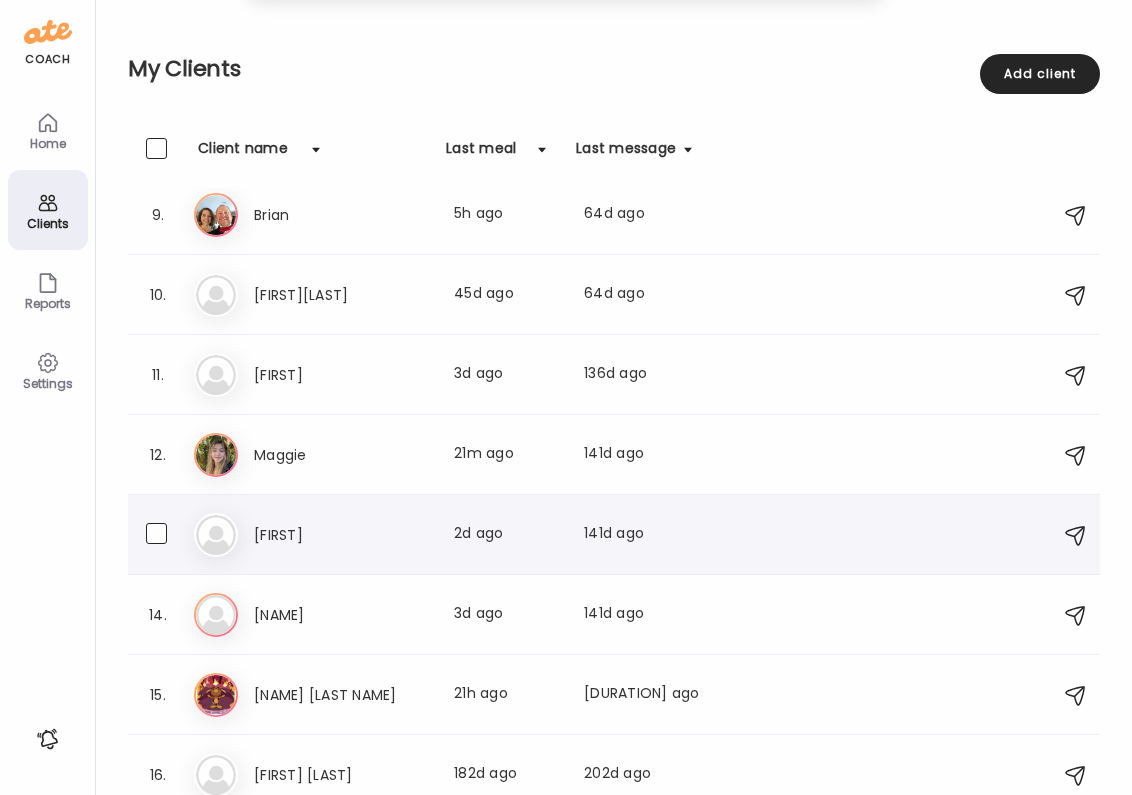 scroll, scrollTop: 1331, scrollLeft: 0, axis: vertical 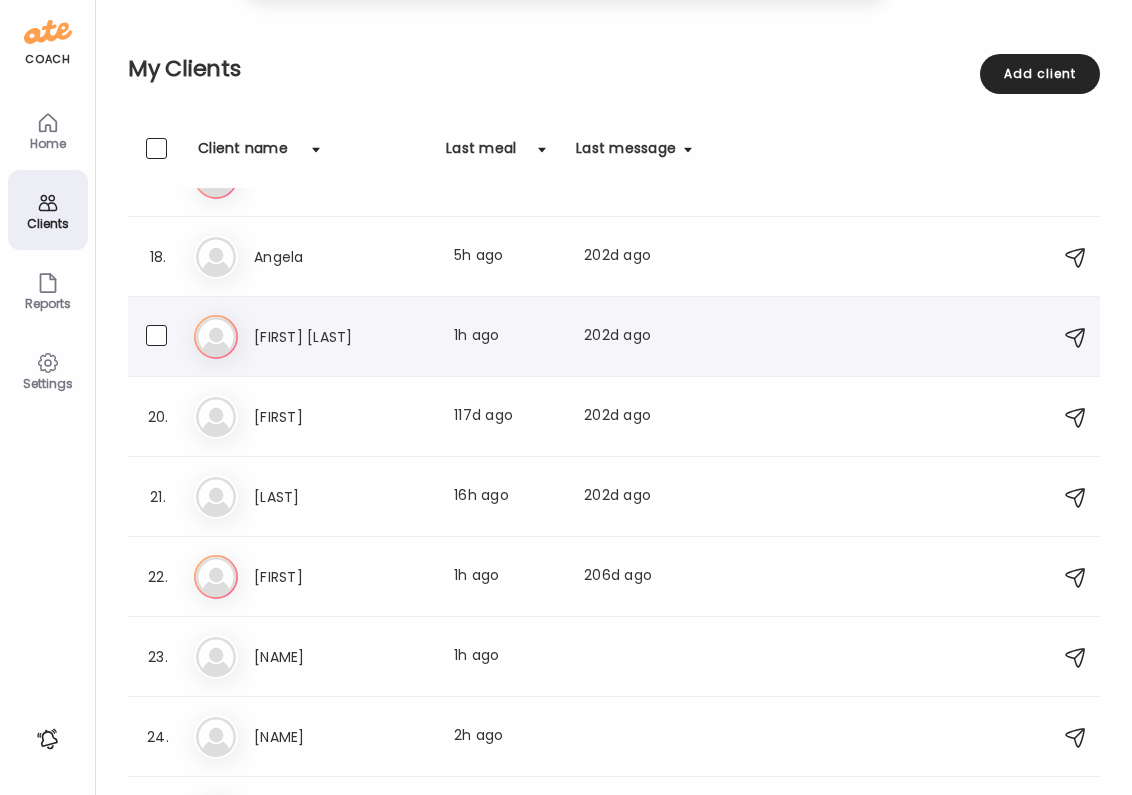 click on "[FIRST] Last meal: 1h ago You: hey - obviously I am checking food pics less consistently due to FURY - but as I review over the past 2 weeks your nutrition has looked incredible!!! and the protein shakes are a game changer! you are doing SO well!!! GREAT JOB!! you should be SO SO proud!!" at bounding box center (617, 337) 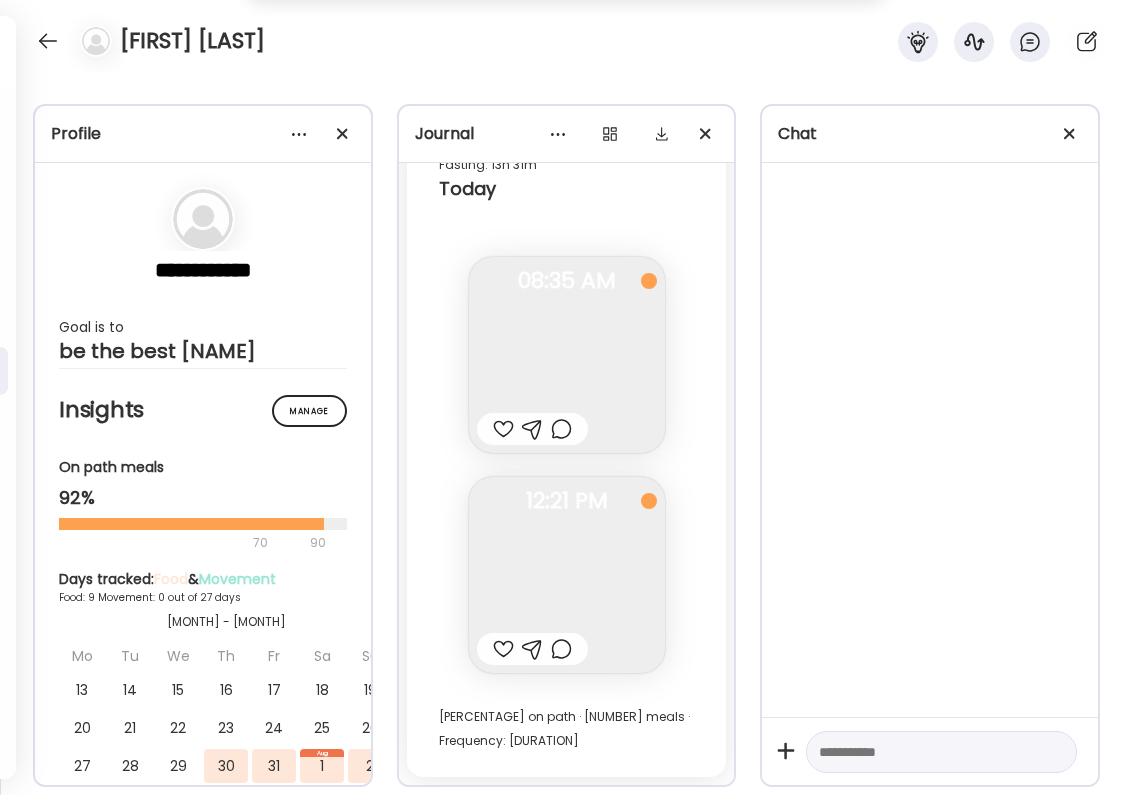 scroll, scrollTop: 653, scrollLeft: 0, axis: vertical 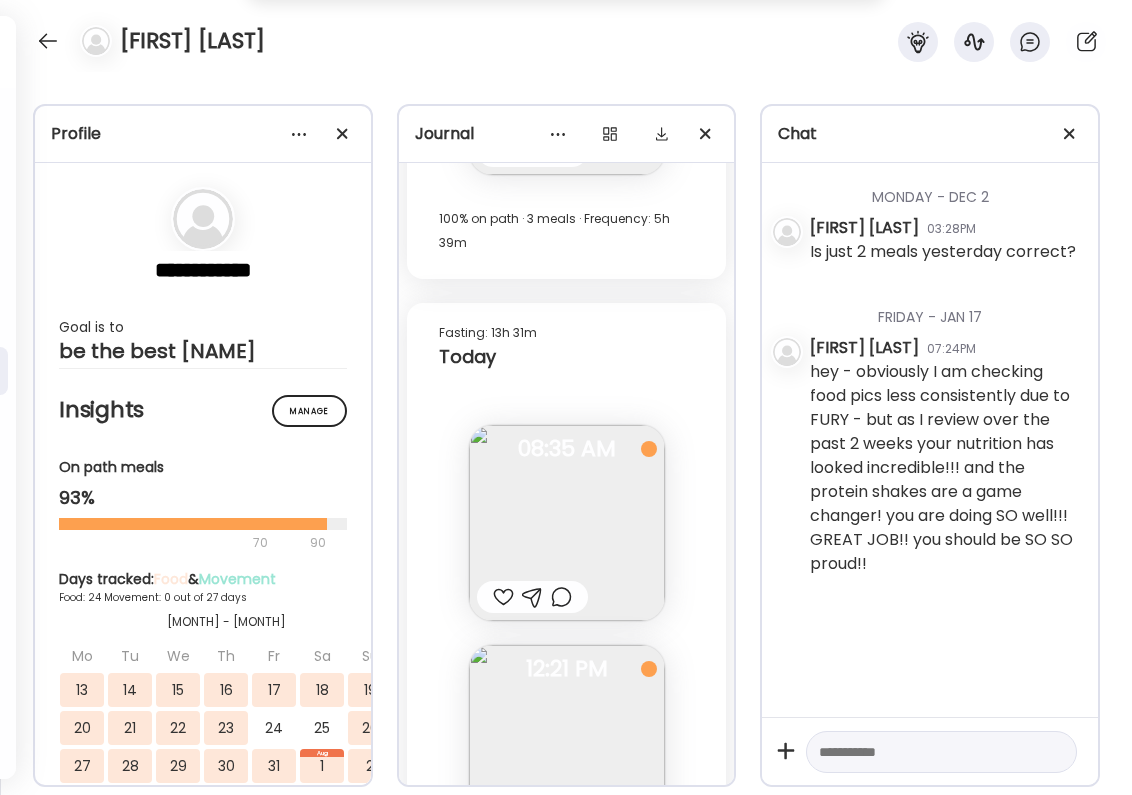 click at bounding box center [503, 817] 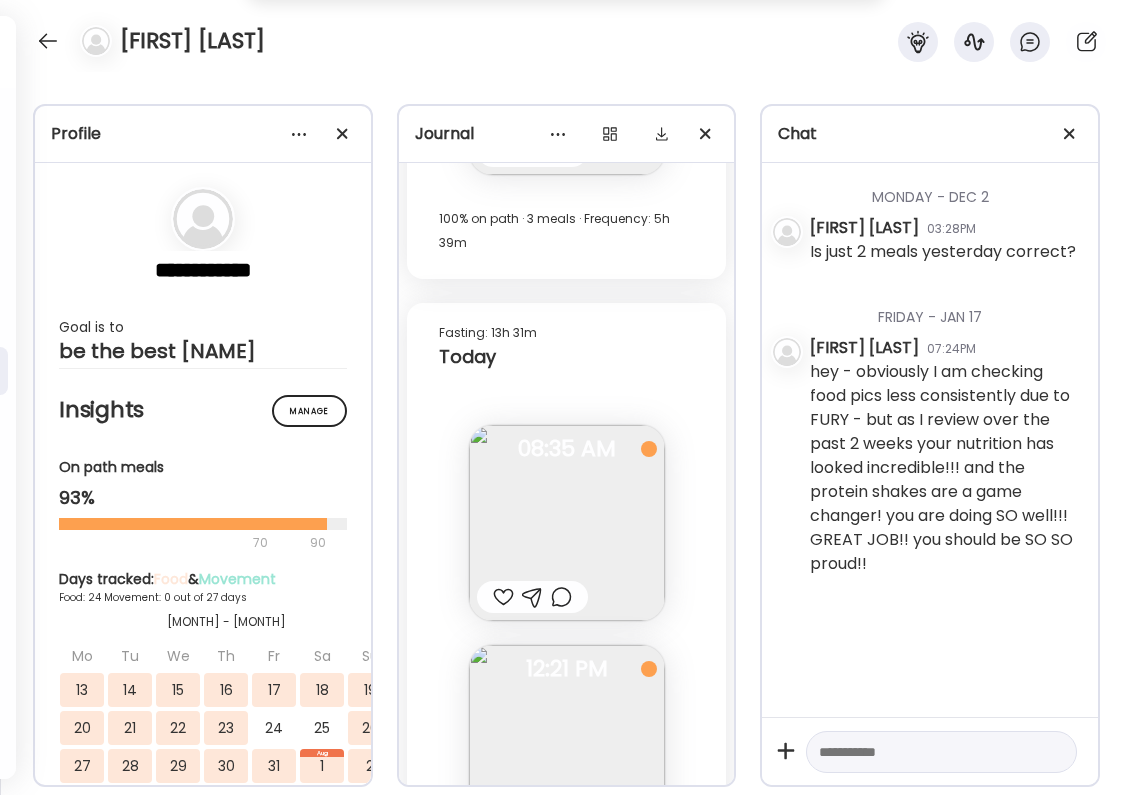 click at bounding box center [561, 817] 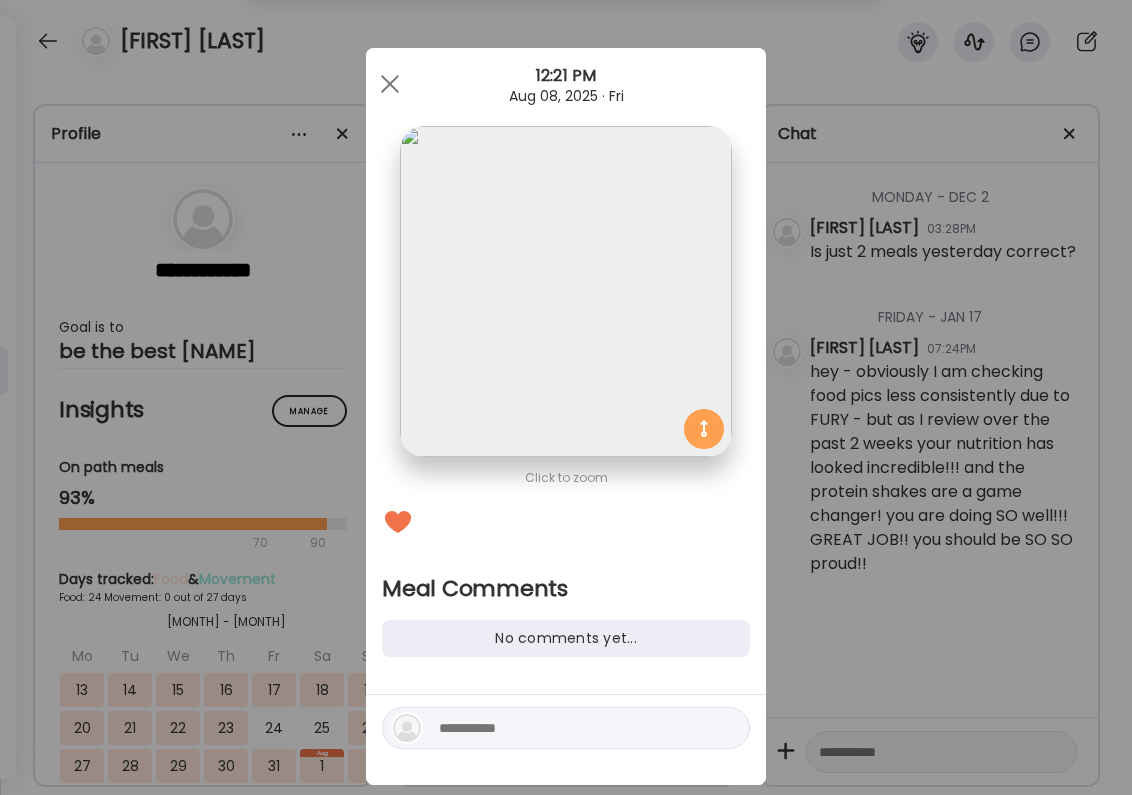 click at bounding box center (574, 728) 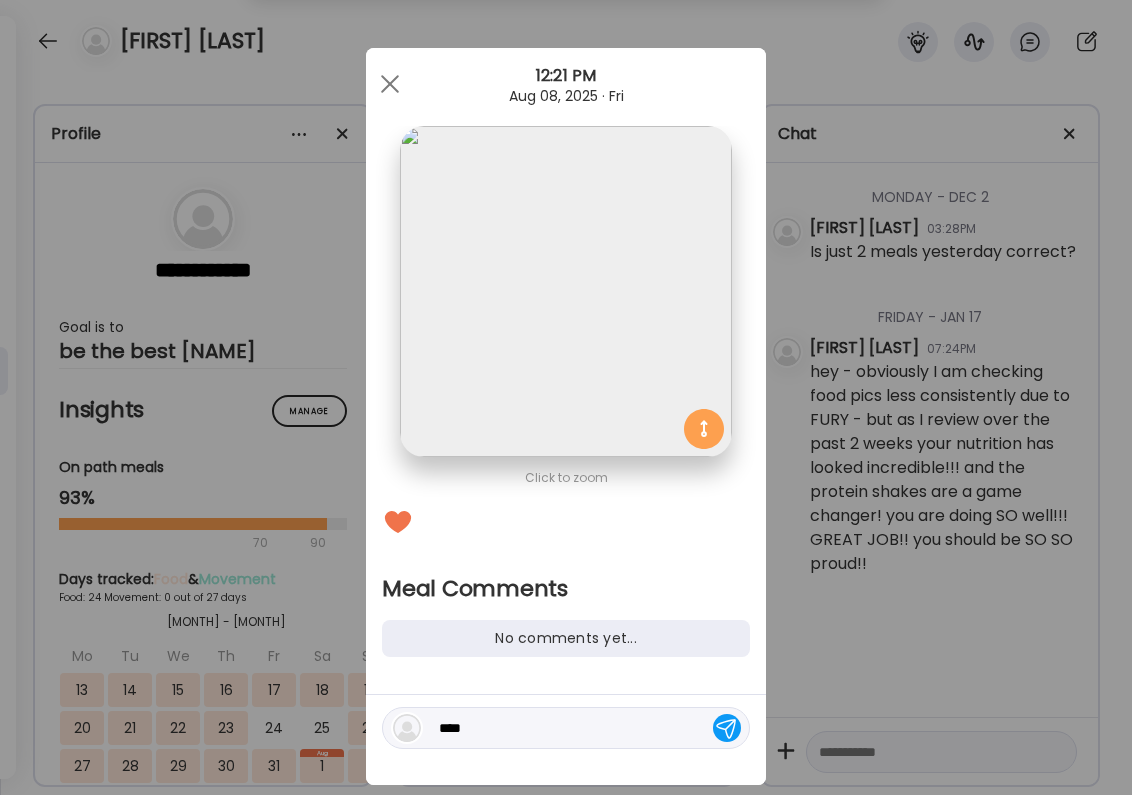 type on "*****" 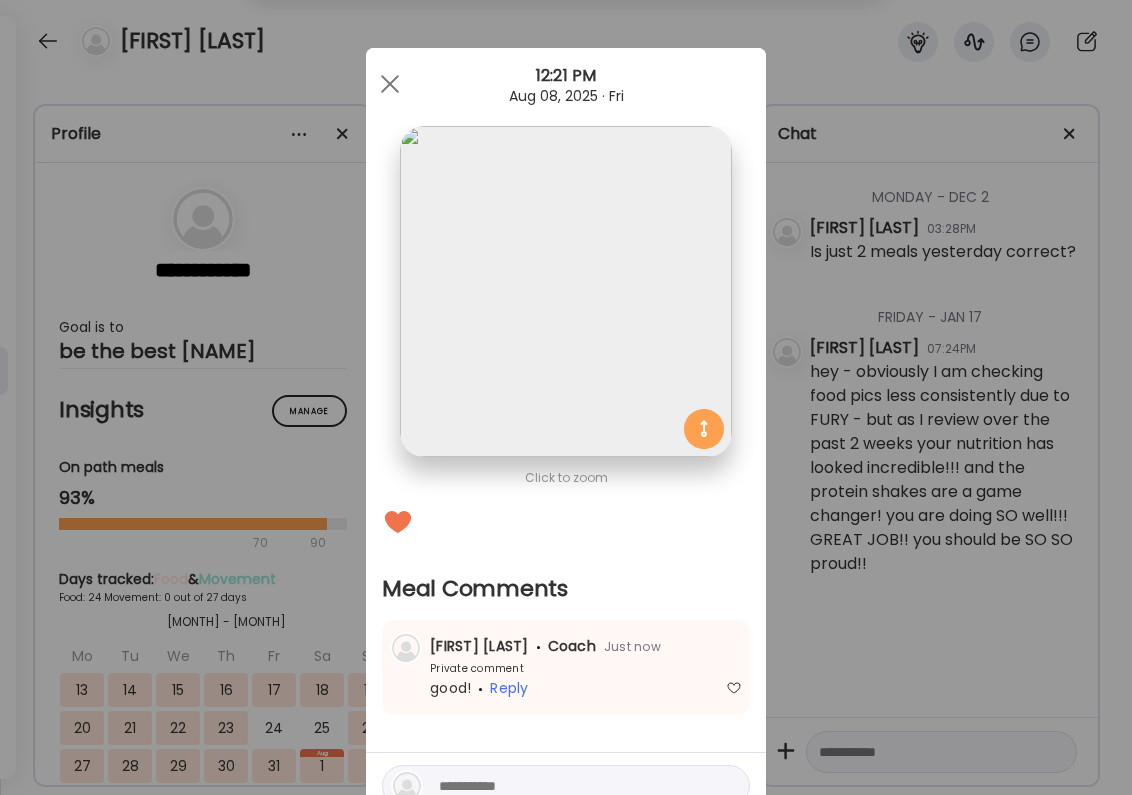 click on "Ate Coach Dashboard
Wahoo! It’s official
Take a moment to set up your Coach Profile to give your clients a smooth onboarding experience.
Skip Set up coach profile
Ate Coach Dashboard
1 Image 2 Message 3 Invite
Let’s get you quickly set up
Add a headshot or company logo for client recognition
Skip Next
Ate Coach Dashboard
1 Image 2 Message 3 Invite
Customize your welcome message
This page will be the first thing your clients will see. Add a welcome message to personalize their experience.
Header 32" at bounding box center [566, 397] 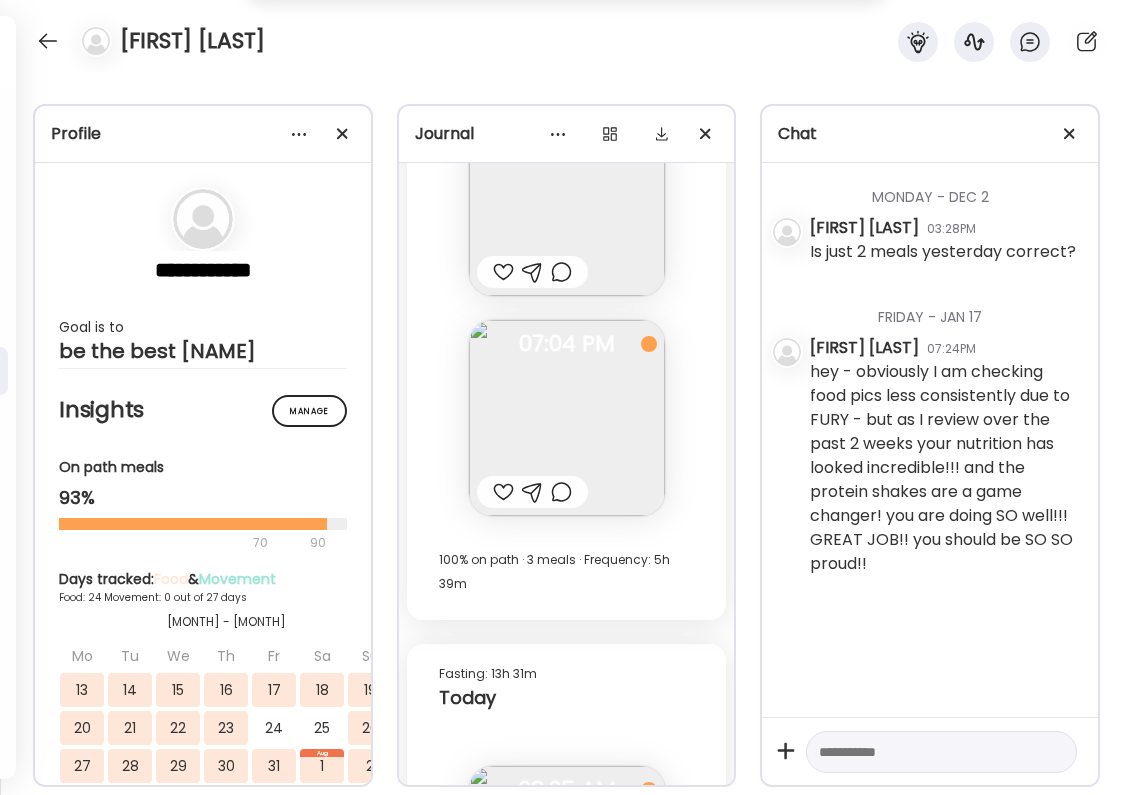 scroll, scrollTop: 22340, scrollLeft: 0, axis: vertical 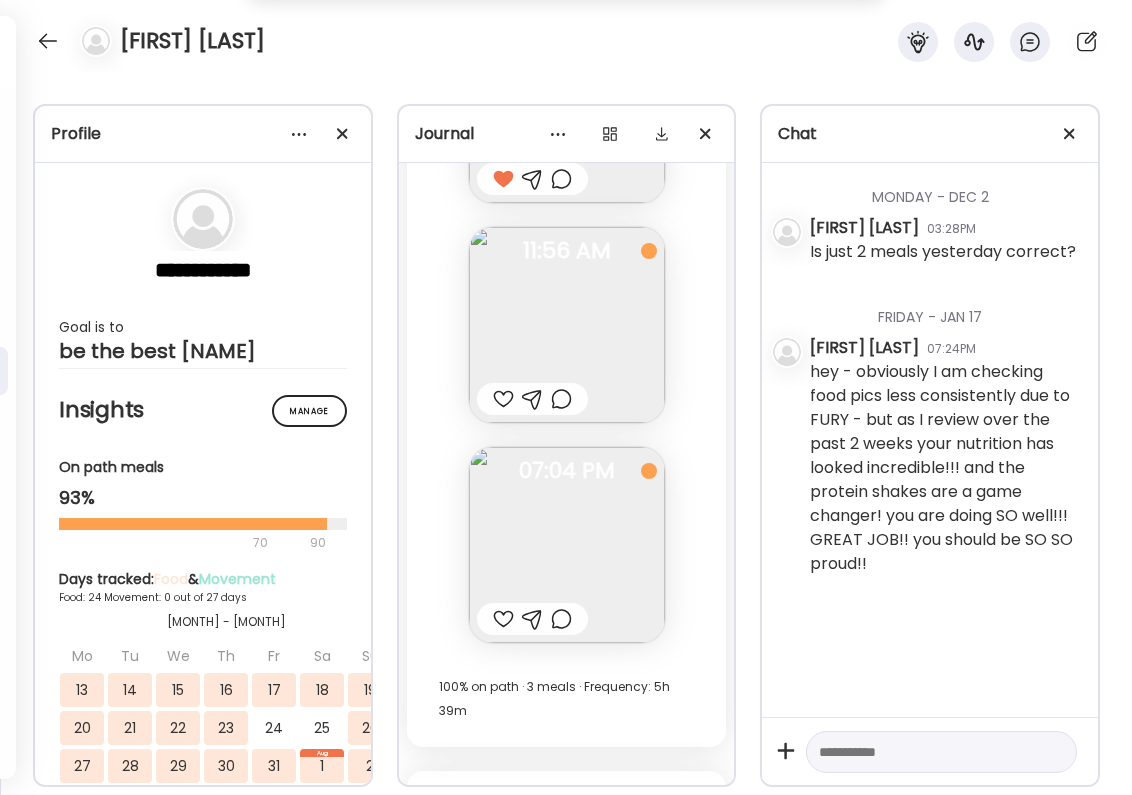 click at bounding box center (503, 619) 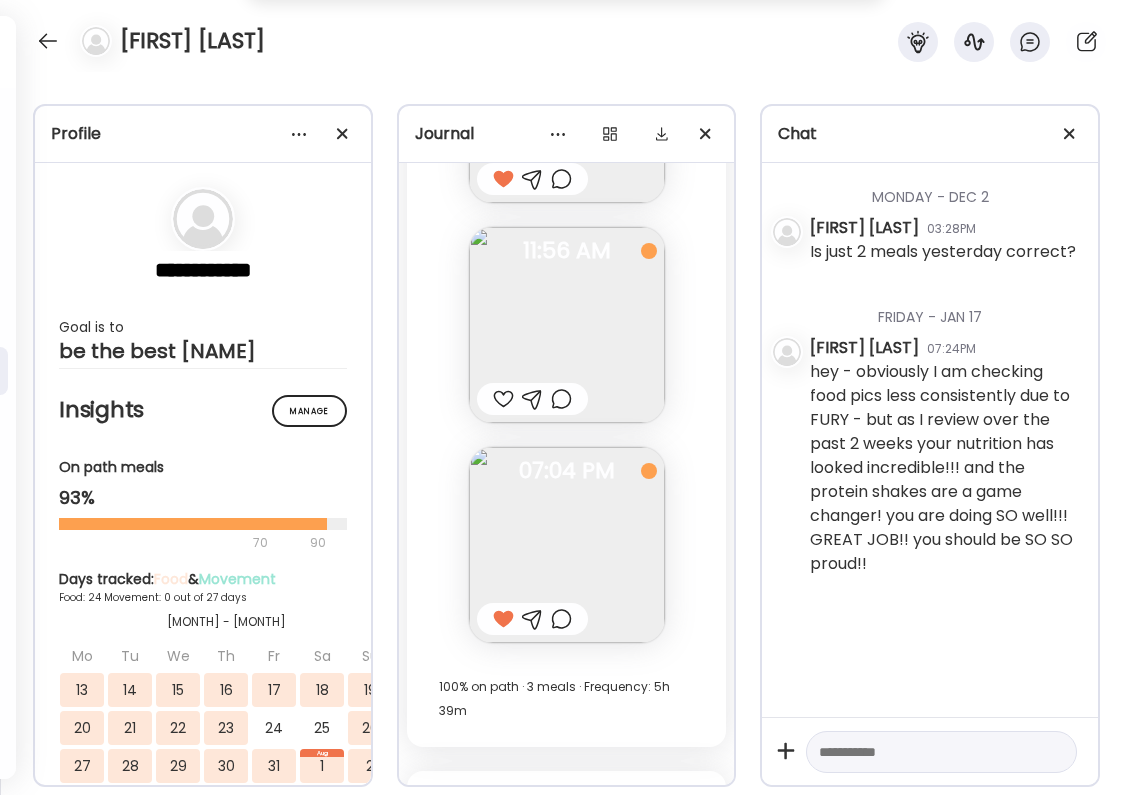 click at bounding box center (532, 619) 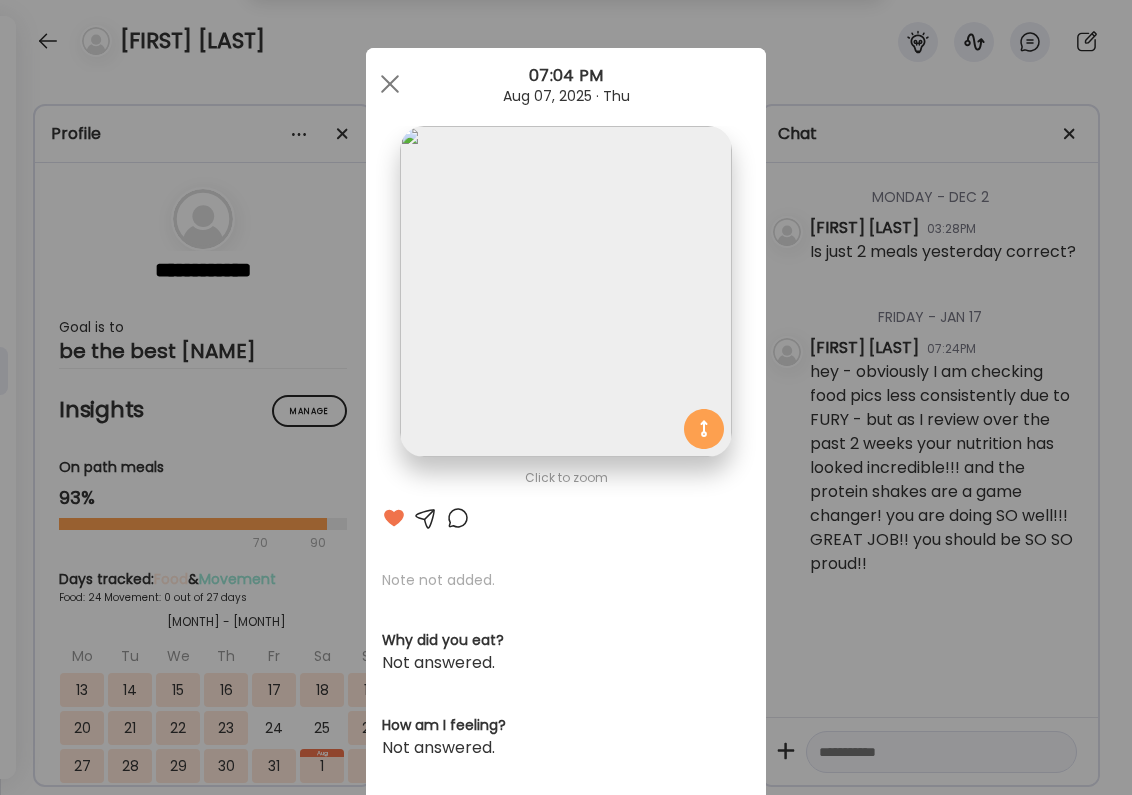 click at bounding box center (458, 518) 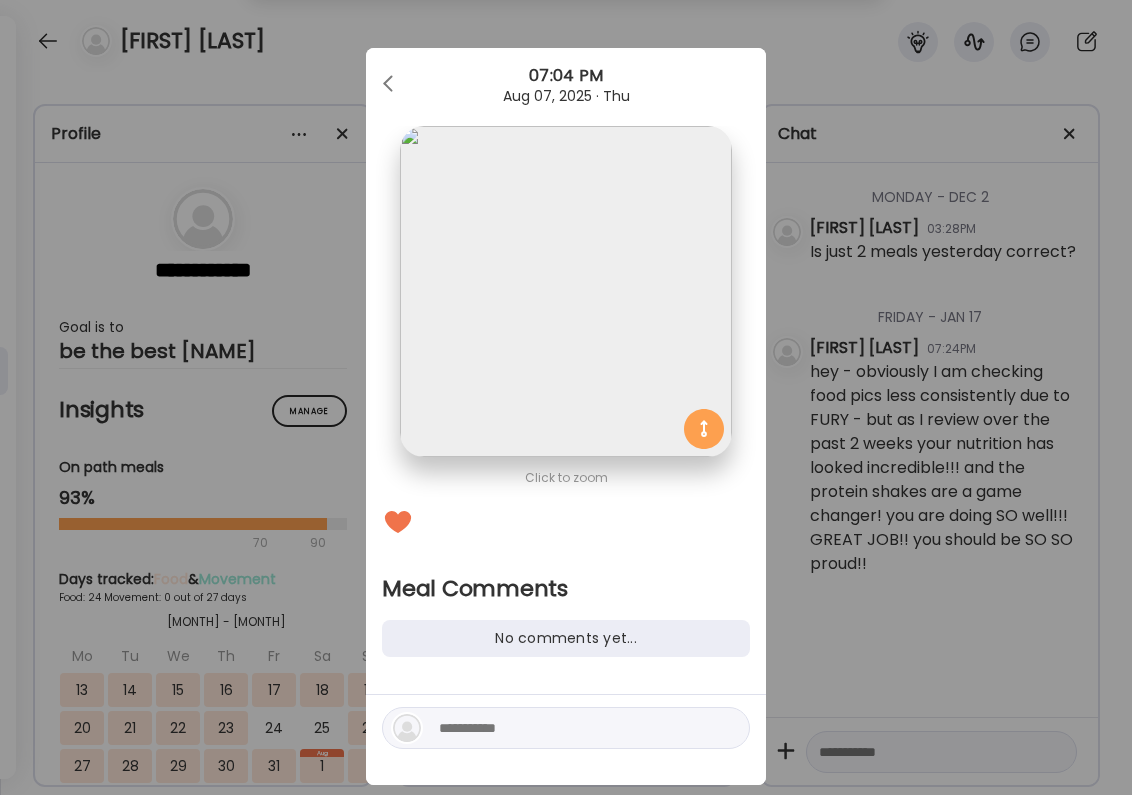 click at bounding box center (574, 728) 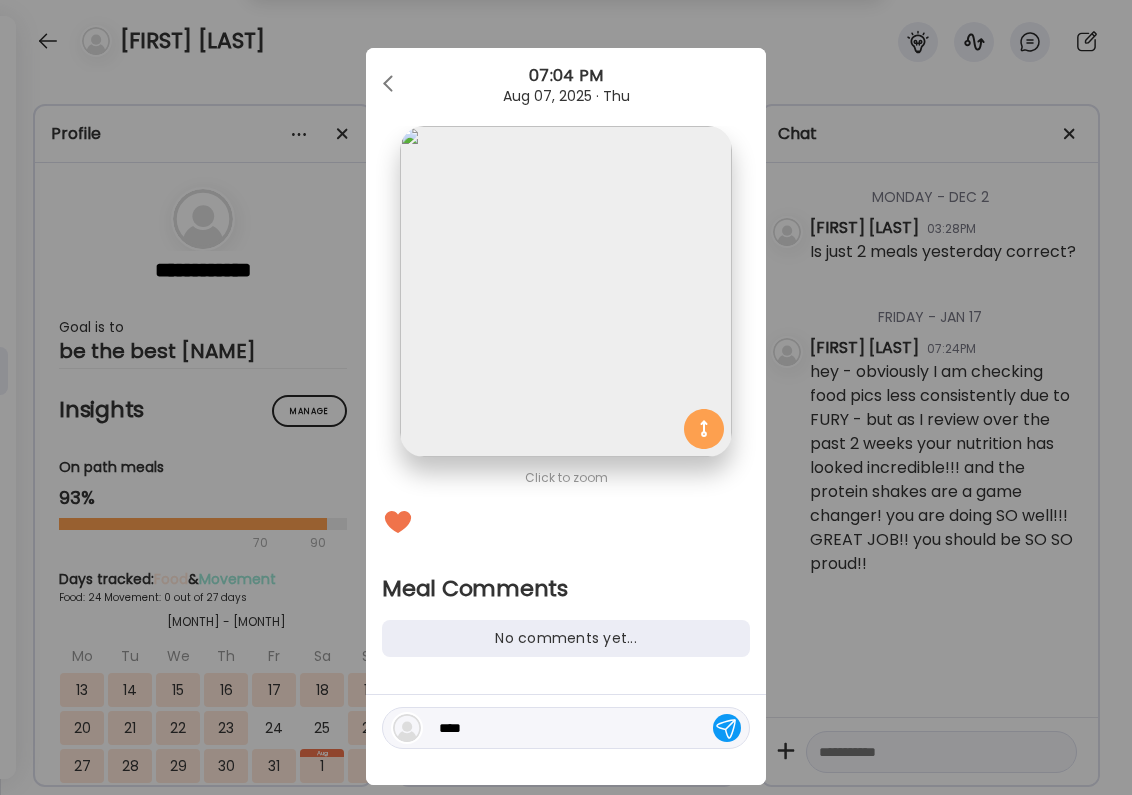 type on "*****" 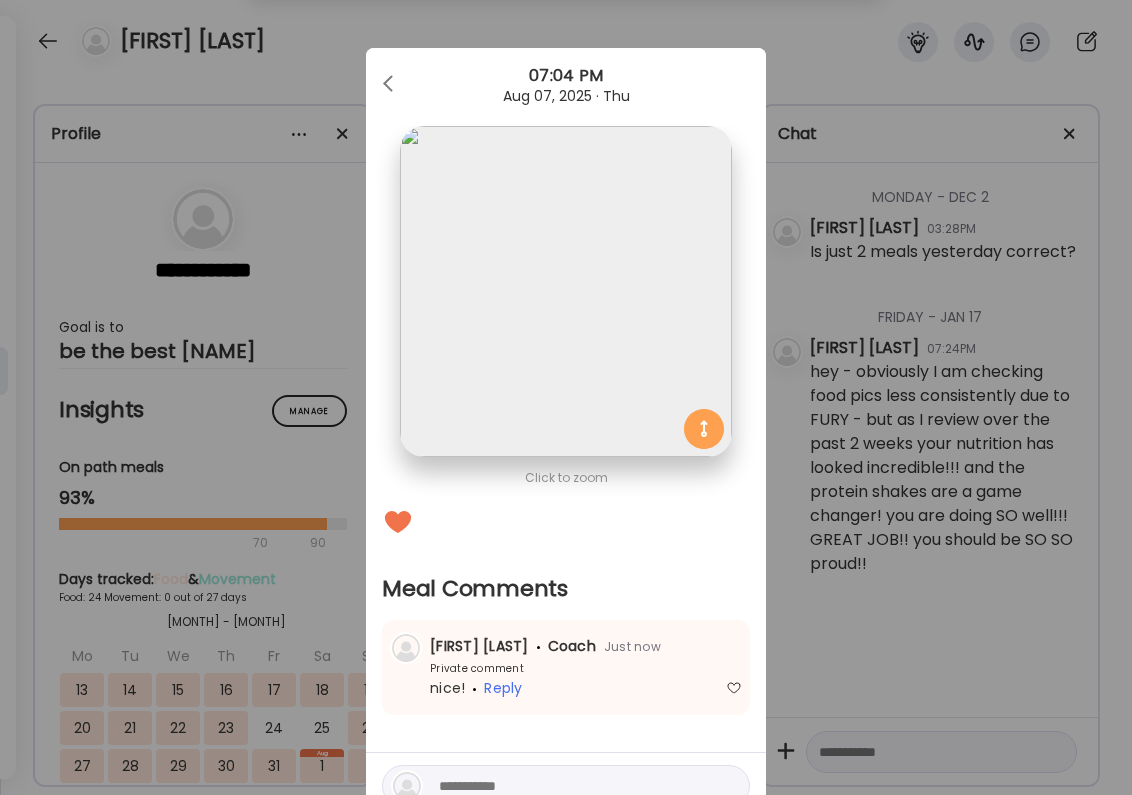 click on "Ate Coach Dashboard
Wahoo! It’s official
Take a moment to set up your Coach Profile to give your clients a smooth onboarding experience.
Skip Set up coach profile
Ate Coach Dashboard
1 Image 2 Message 3 Invite
Let’s get you quickly set up
Add a headshot or company logo for client recognition
Skip Next
Ate Coach Dashboard
1 Image 2 Message 3 Invite
Customize your welcome message
This page will be the first thing your clients will see. Add a welcome message to personalize their experience.
Header 32" at bounding box center [566, 397] 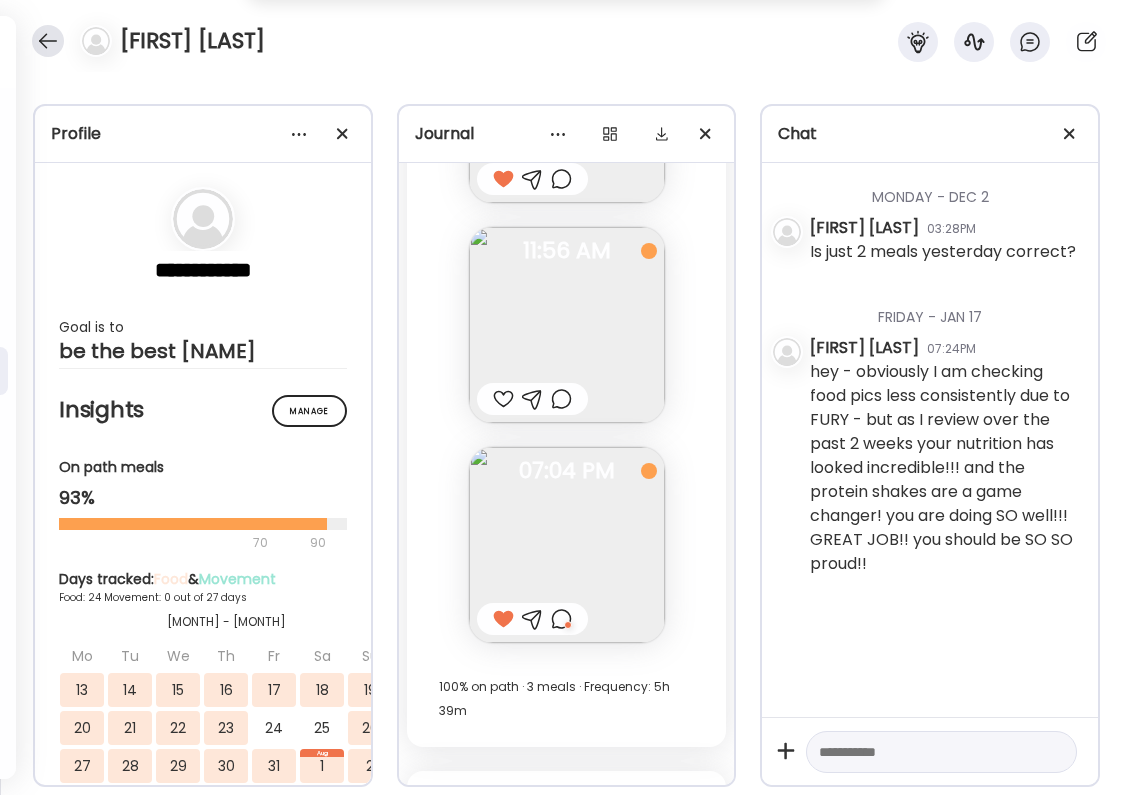 click at bounding box center [48, 41] 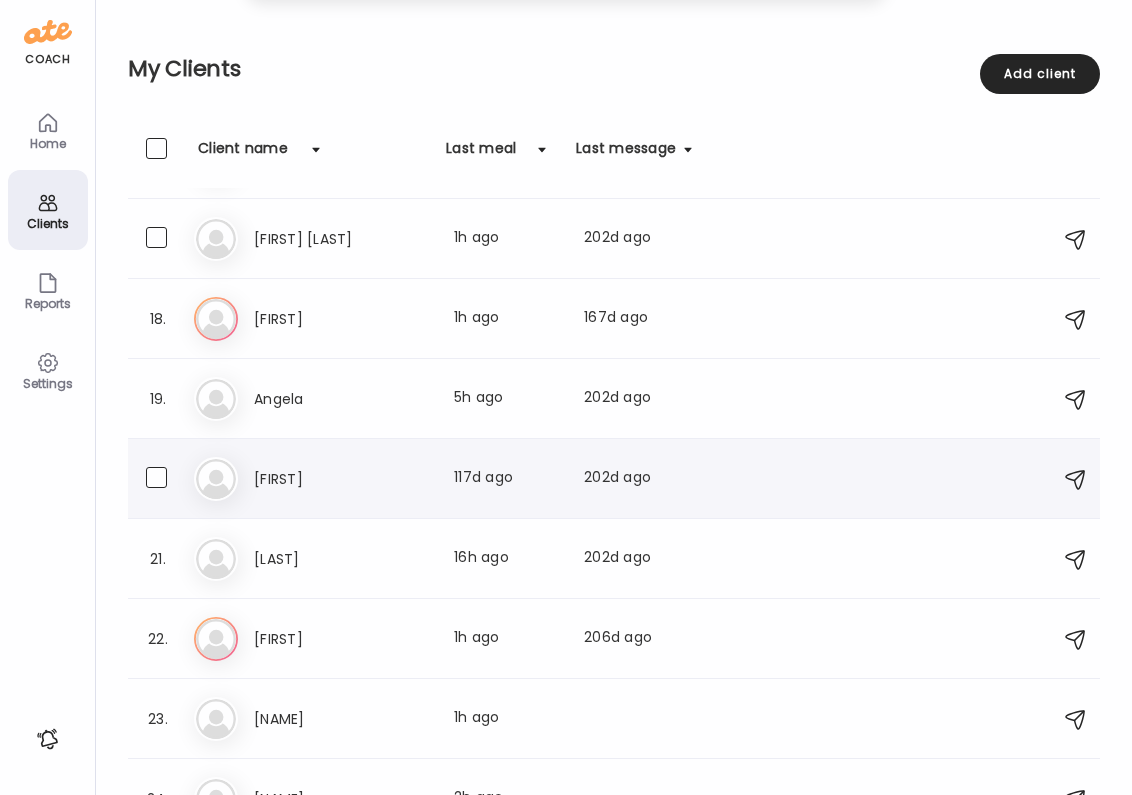 scroll, scrollTop: 1268, scrollLeft: 0, axis: vertical 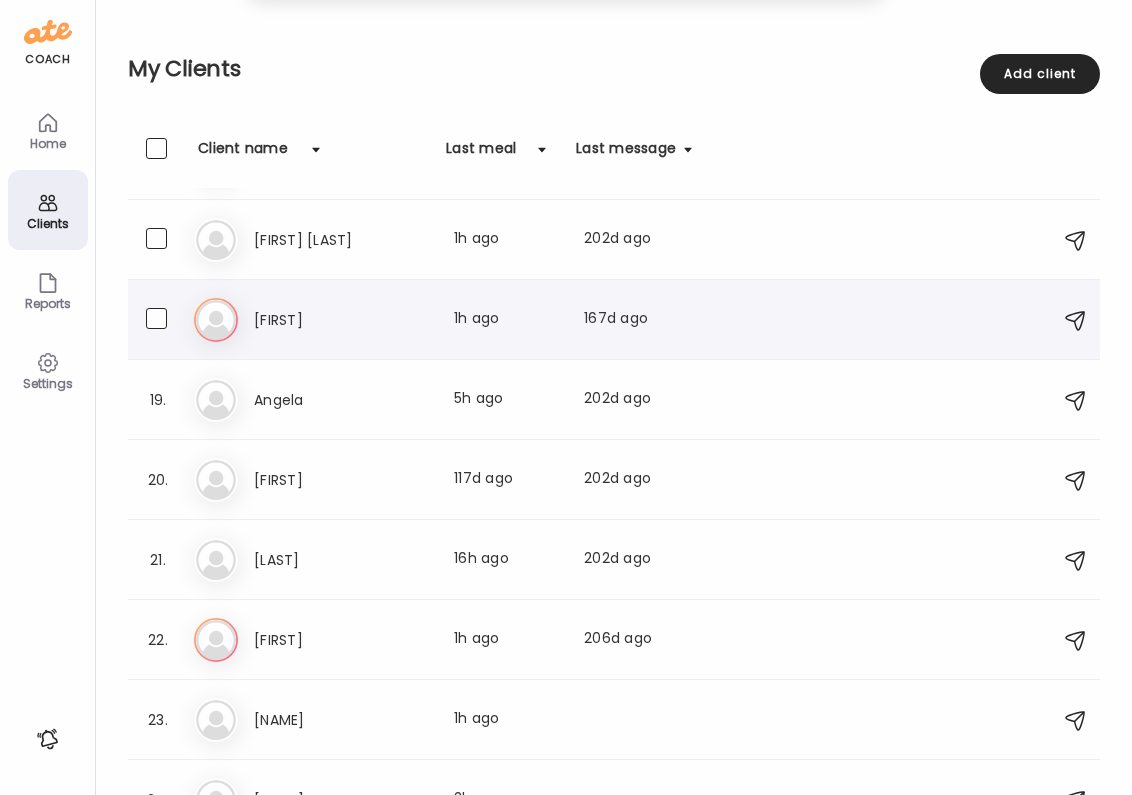 click on "[NAME]
Last meal:  [TIME] ago Last message:  [TIME] ago You: food pics reminder ;)" at bounding box center (473, 320) 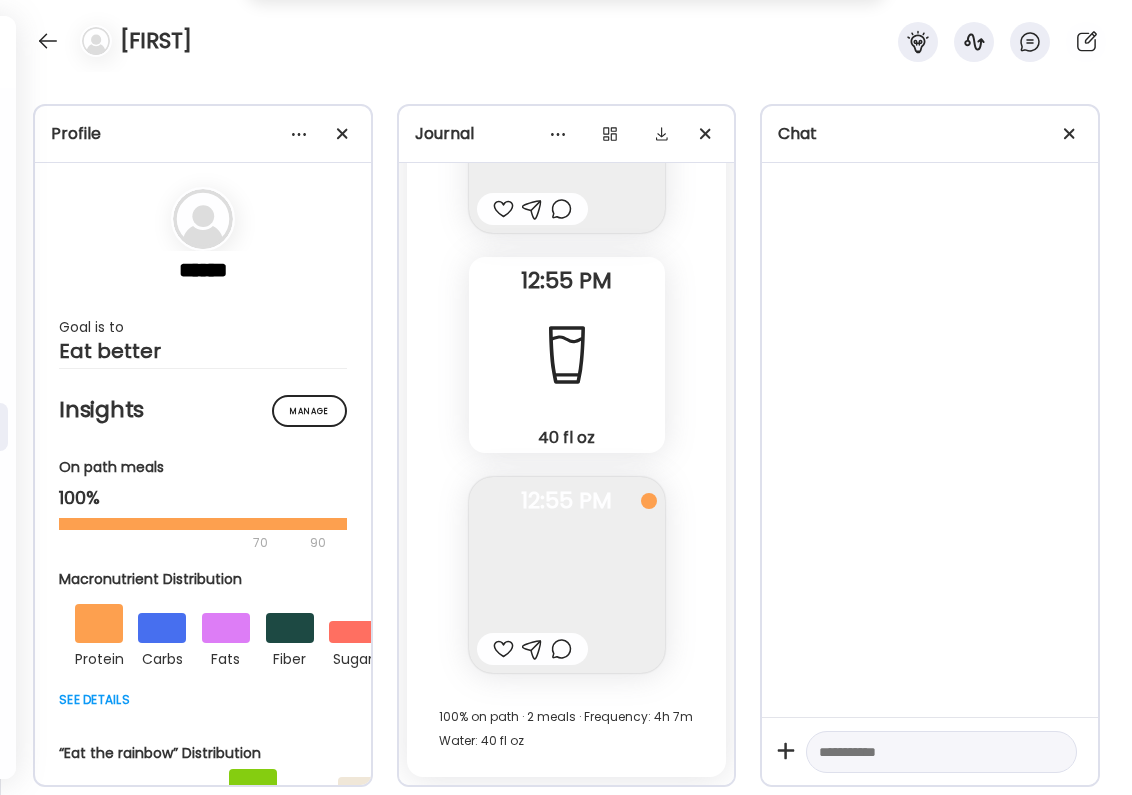 scroll, scrollTop: 653, scrollLeft: 0, axis: vertical 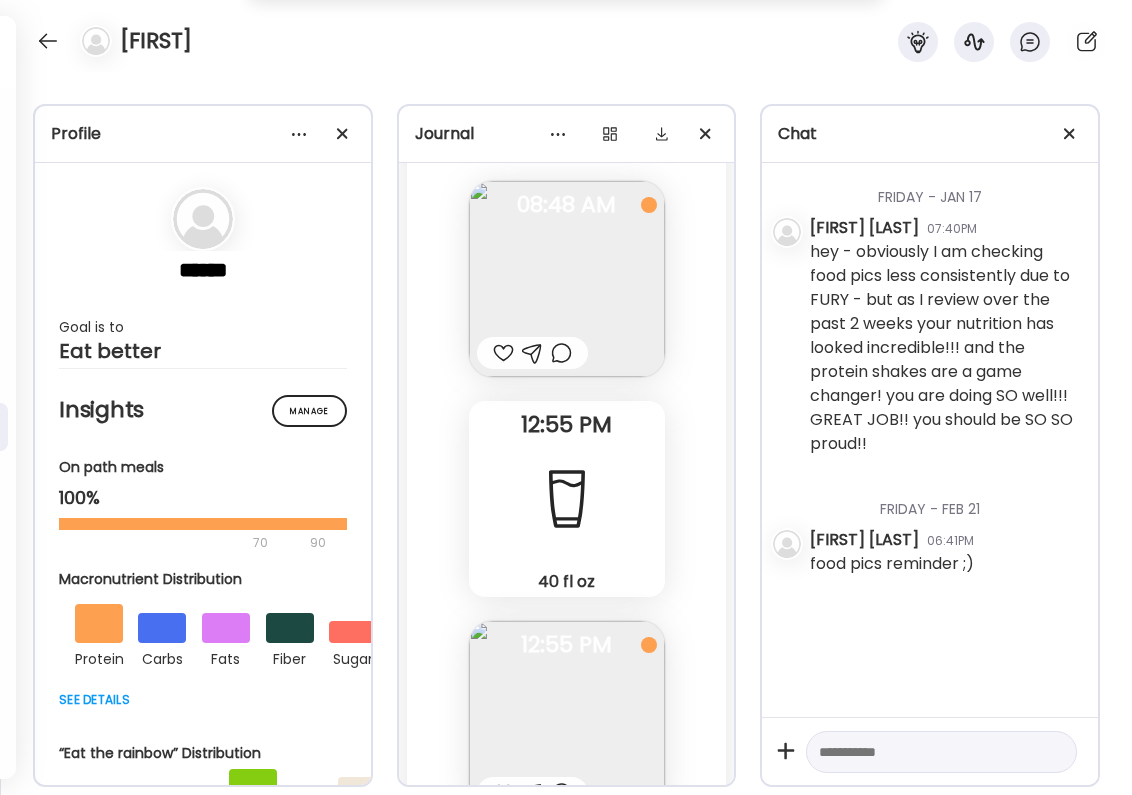 click at bounding box center (503, 793) 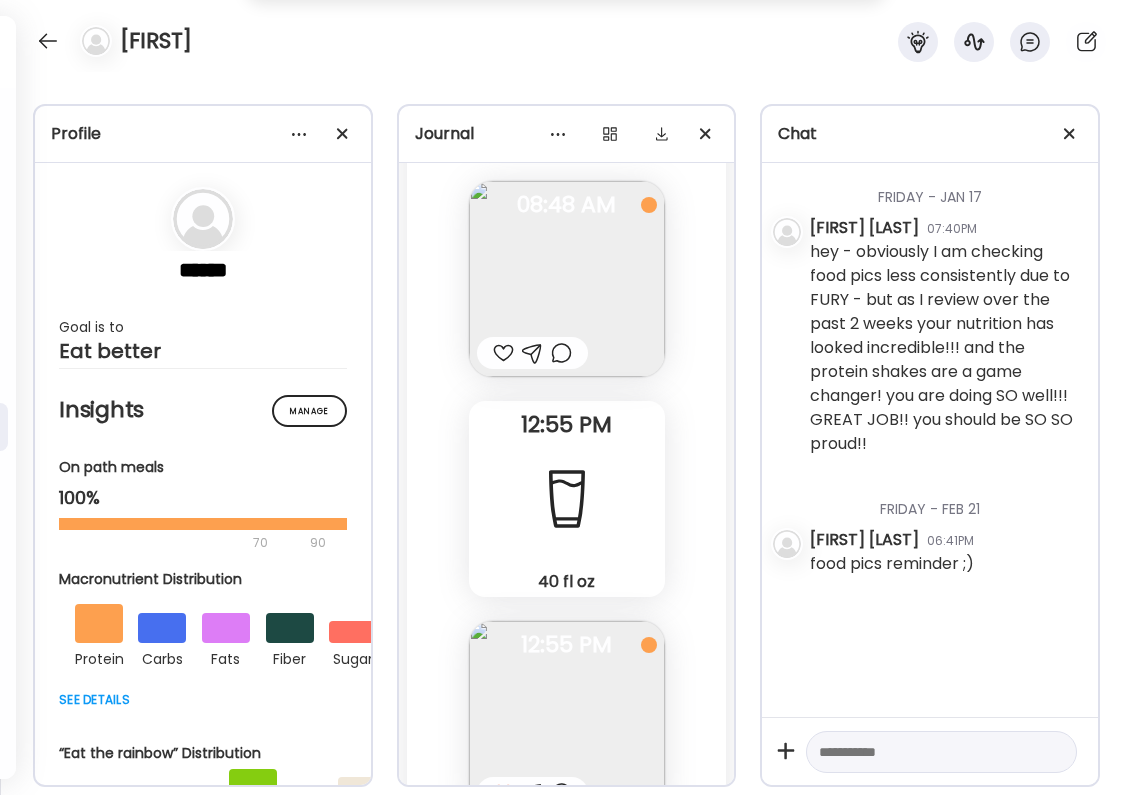 click at bounding box center (503, 793) 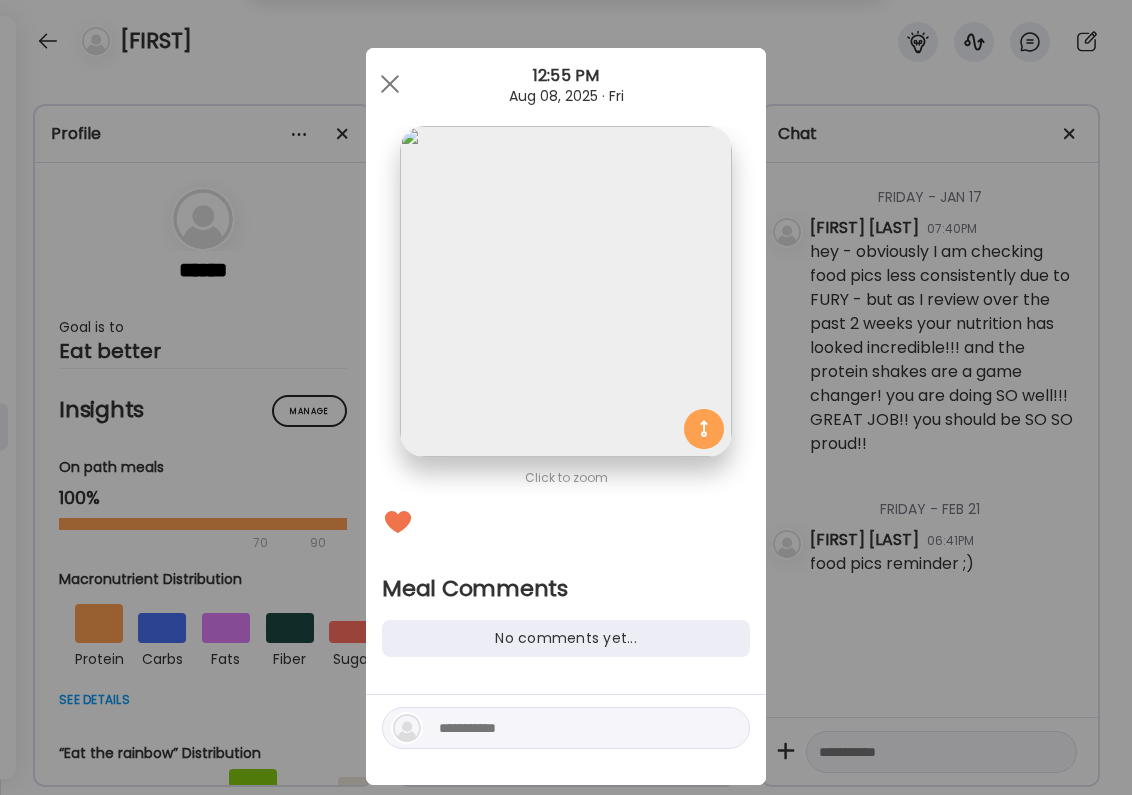 click at bounding box center [574, 728] 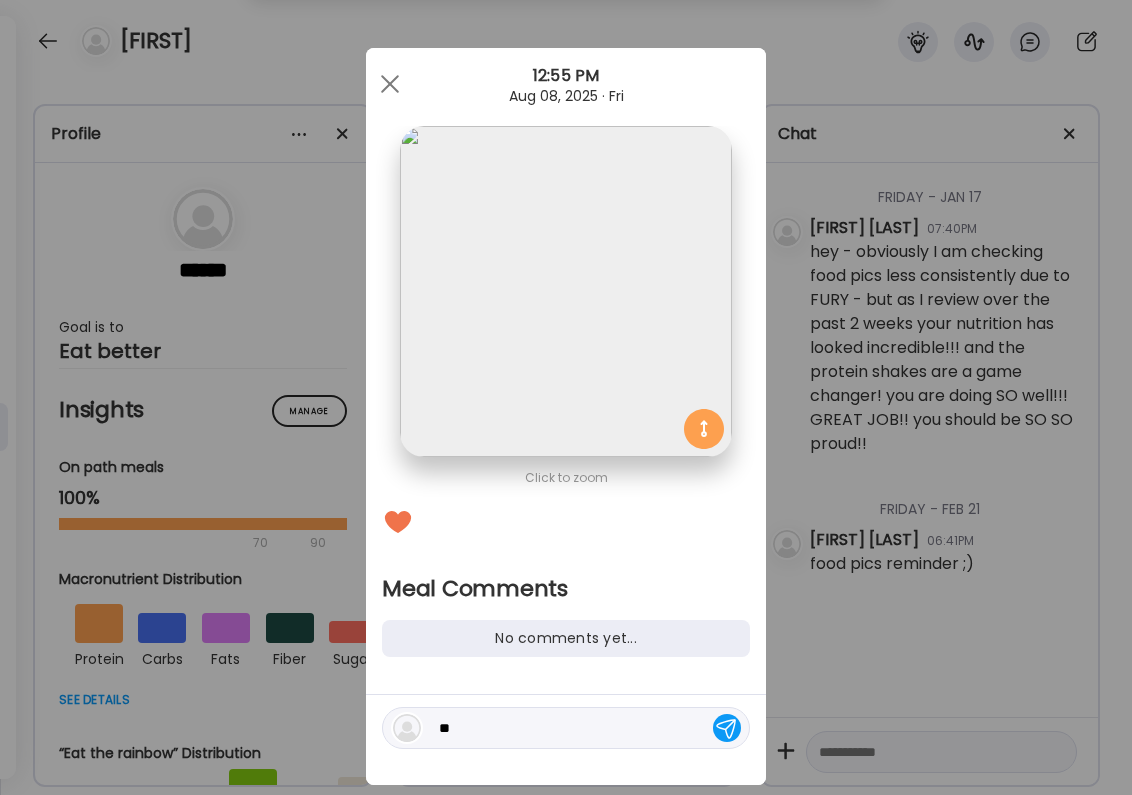 type on "*" 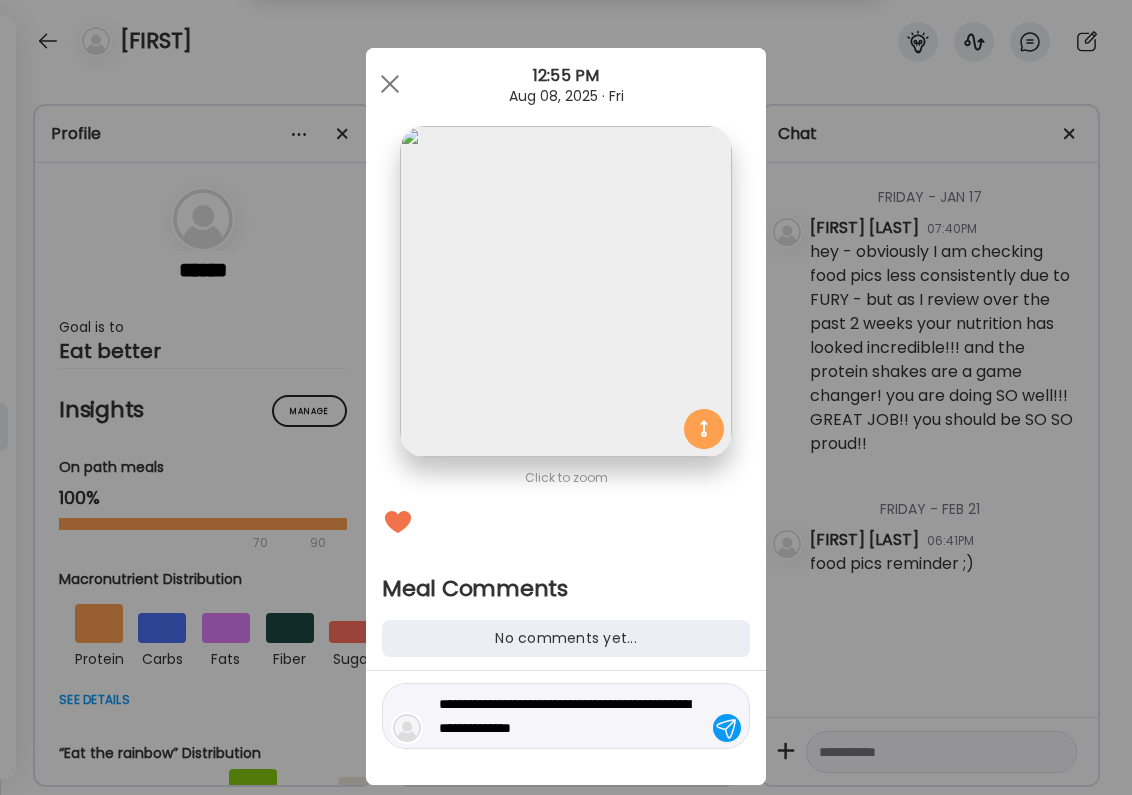 type on "**********" 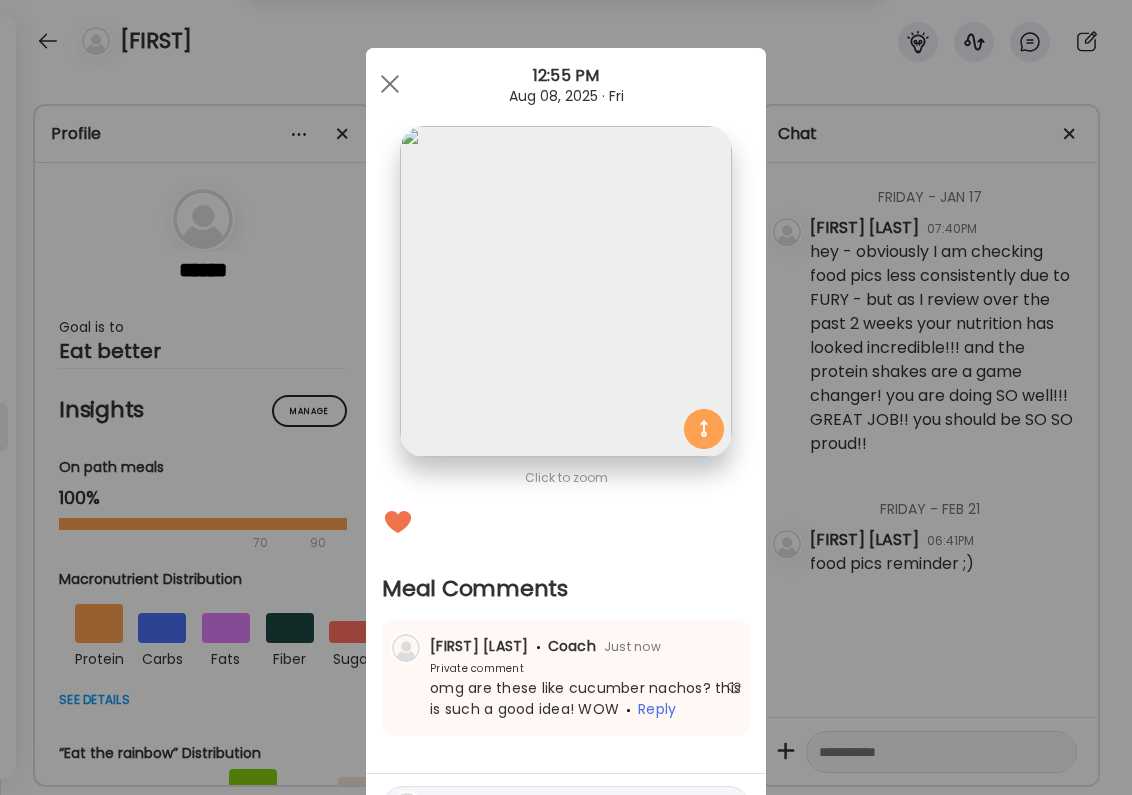 click on "Ate Coach Dashboard
Wahoo! It’s official
Take a moment to set up your Coach Profile to give your clients a smooth onboarding experience.
Skip Set up coach profile
Ate Coach Dashboard
1 Image 2 Message 3 Invite
Let’s get you quickly set up
Add a headshot or company logo for client recognition
Skip Next
Ate Coach Dashboard
1 Image 2 Message 3 Invite
Customize your welcome message
This page will be the first thing your clients will see. Add a welcome message to personalize their experience.
Header 32" at bounding box center (566, 397) 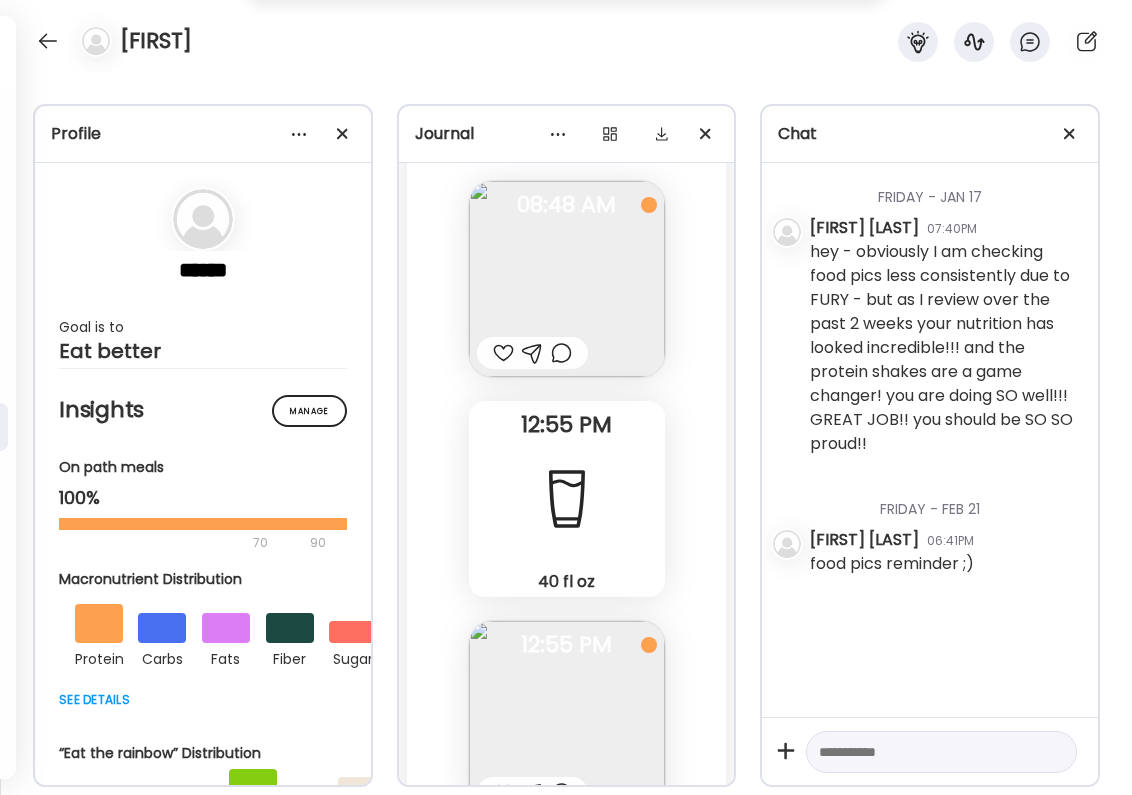 scroll, scrollTop: 58218, scrollLeft: 0, axis: vertical 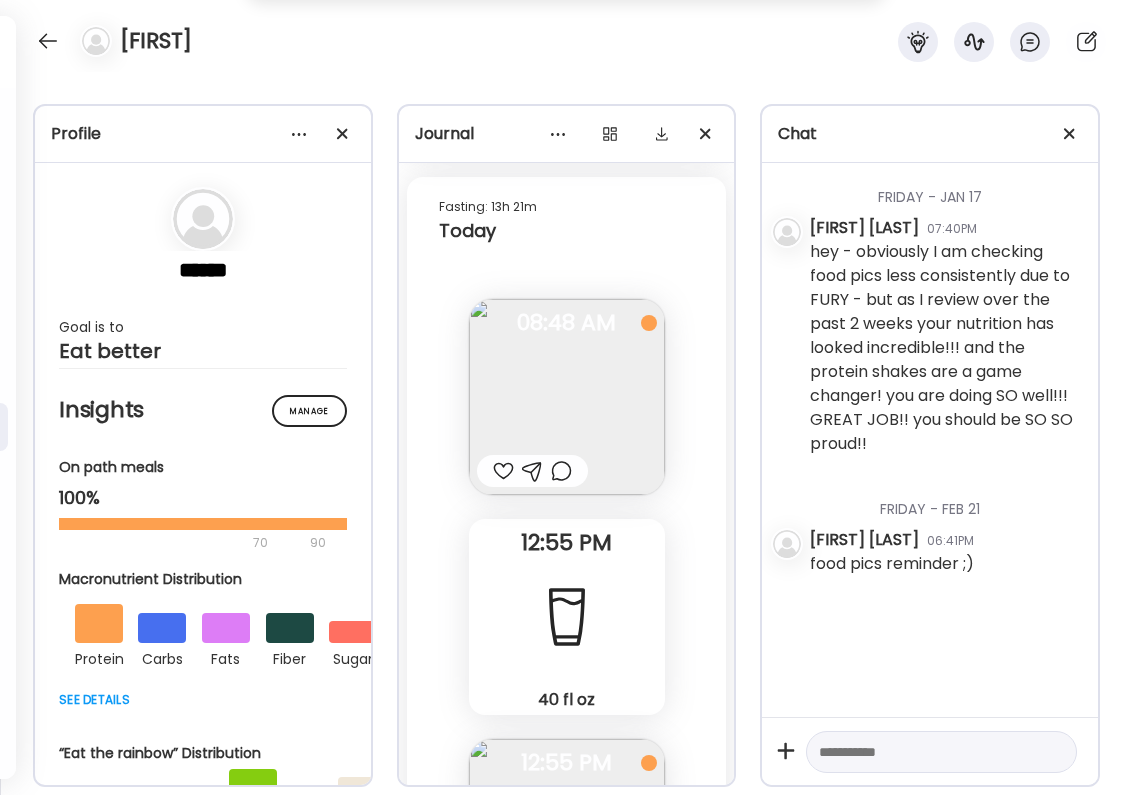 click at bounding box center (503, 471) 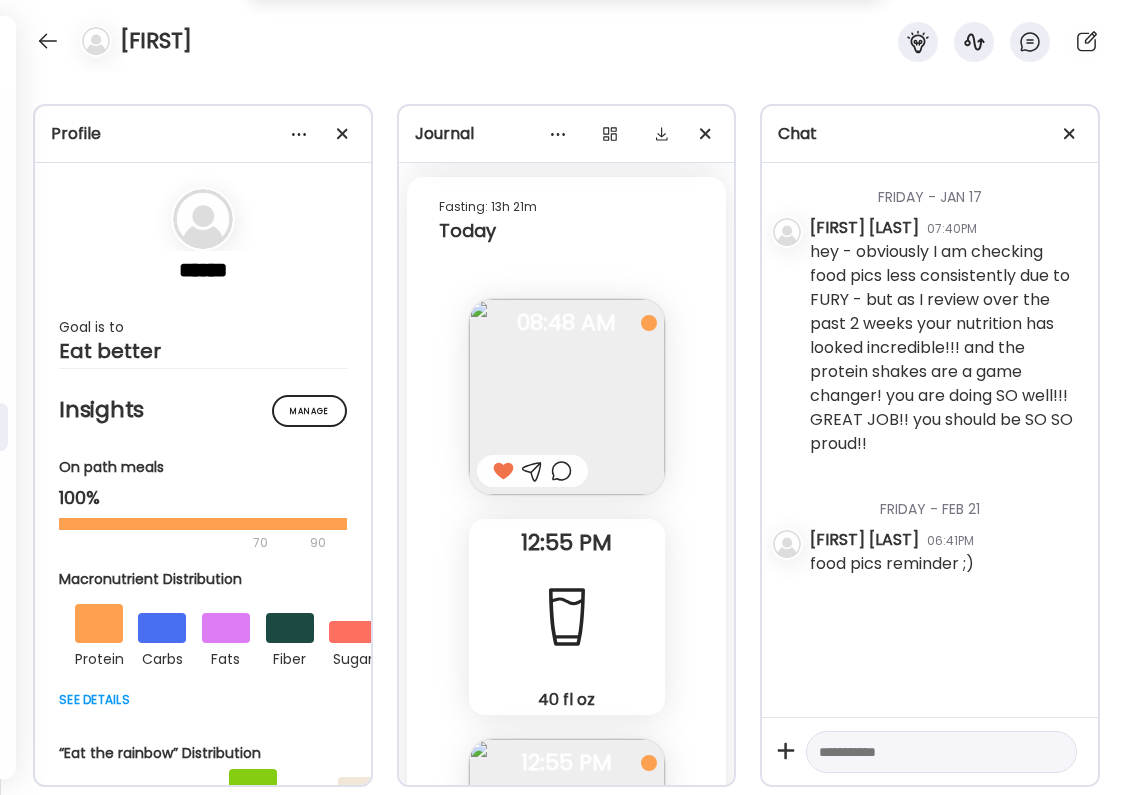click at bounding box center (561, 471) 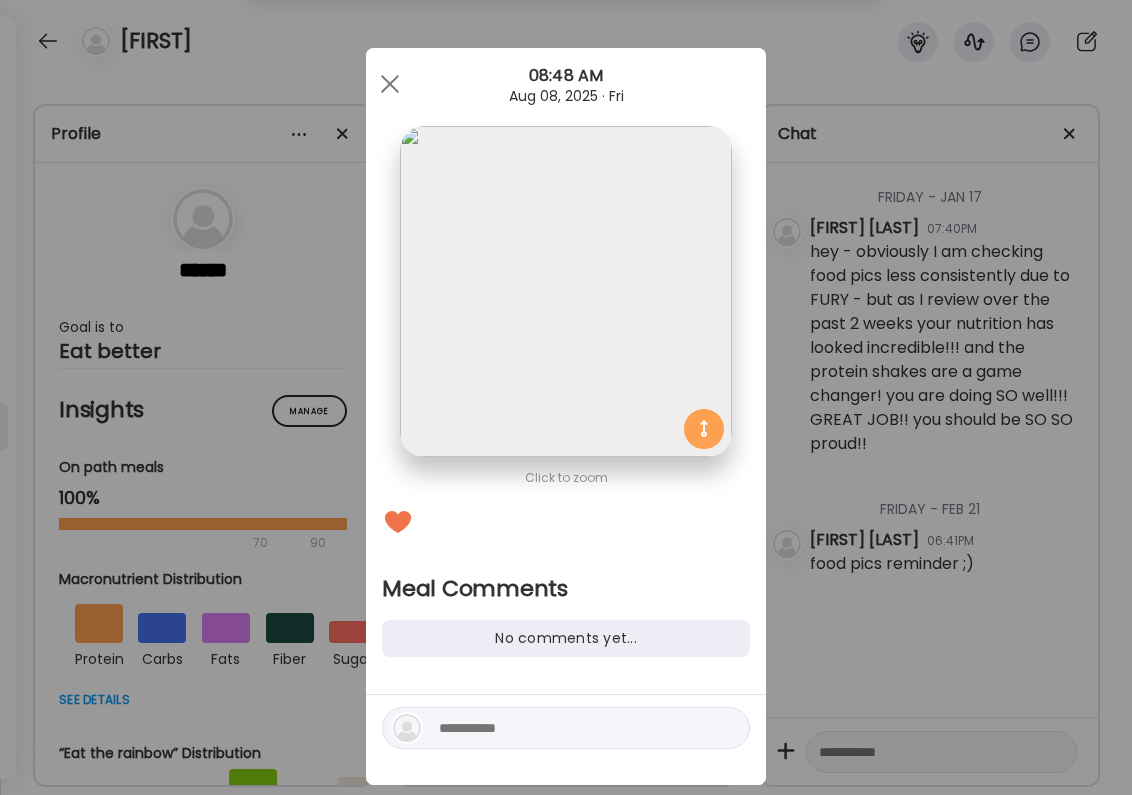 click at bounding box center [574, 728] 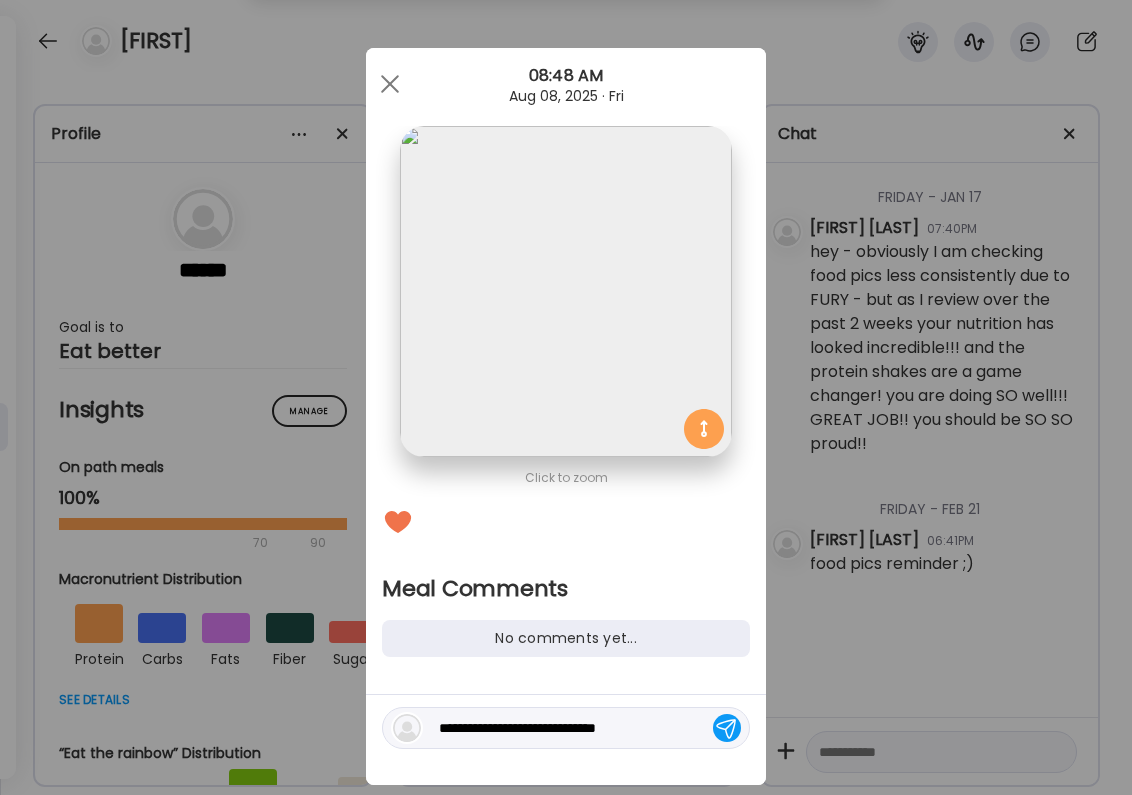 type on "**********" 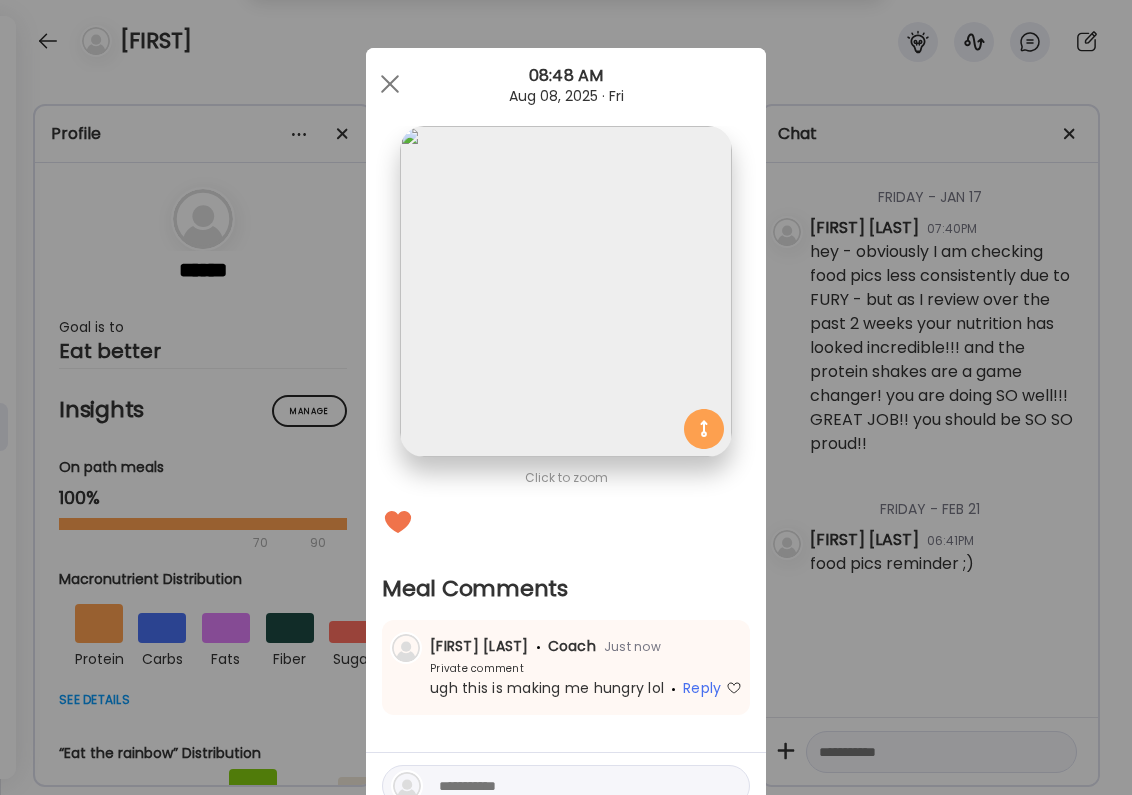click on "Ate Coach Dashboard
Wahoo! It’s official
Take a moment to set up your Coach Profile to give your clients a smooth onboarding experience.
Skip Set up coach profile
Ate Coach Dashboard
1 Image 2 Message 3 Invite
Let’s get you quickly set up
Add a headshot or company logo for client recognition
Skip Next
Ate Coach Dashboard
1 Image 2 Message 3 Invite
Customize your welcome message
This page will be the first thing your clients will see. Add a welcome message to personalize their experience.
Header 32" at bounding box center (566, 397) 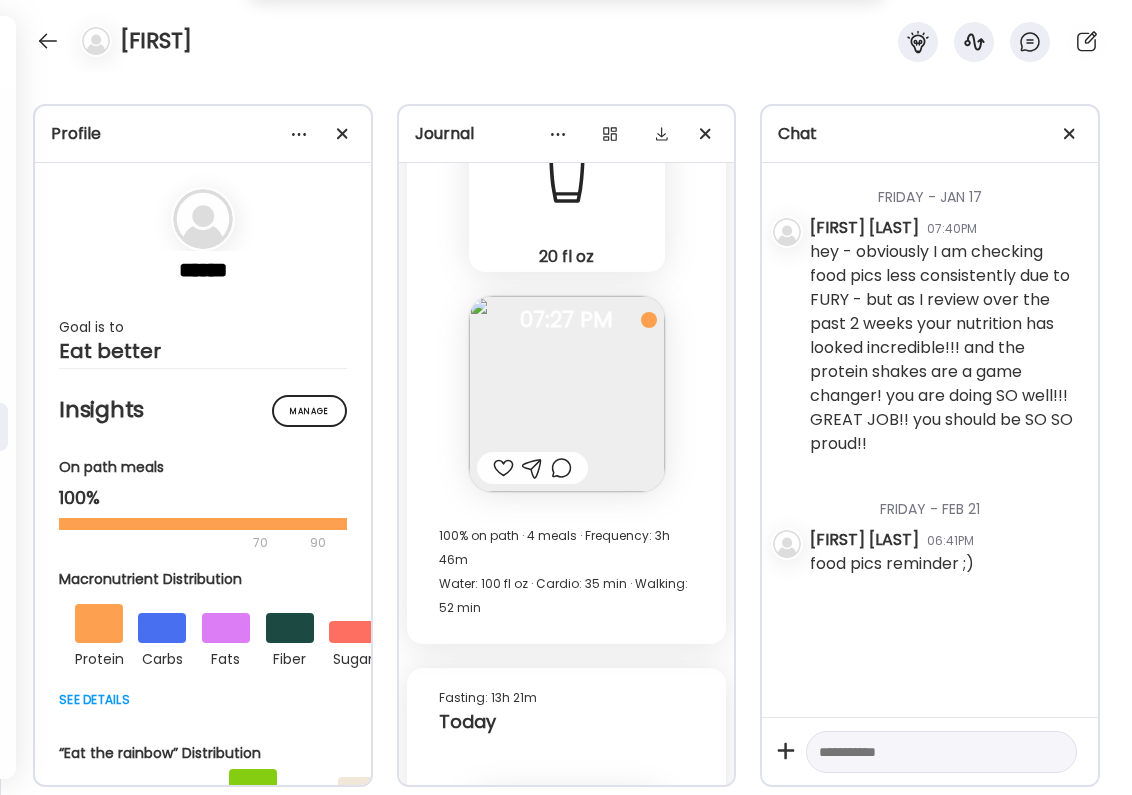 scroll, scrollTop: 57726, scrollLeft: 0, axis: vertical 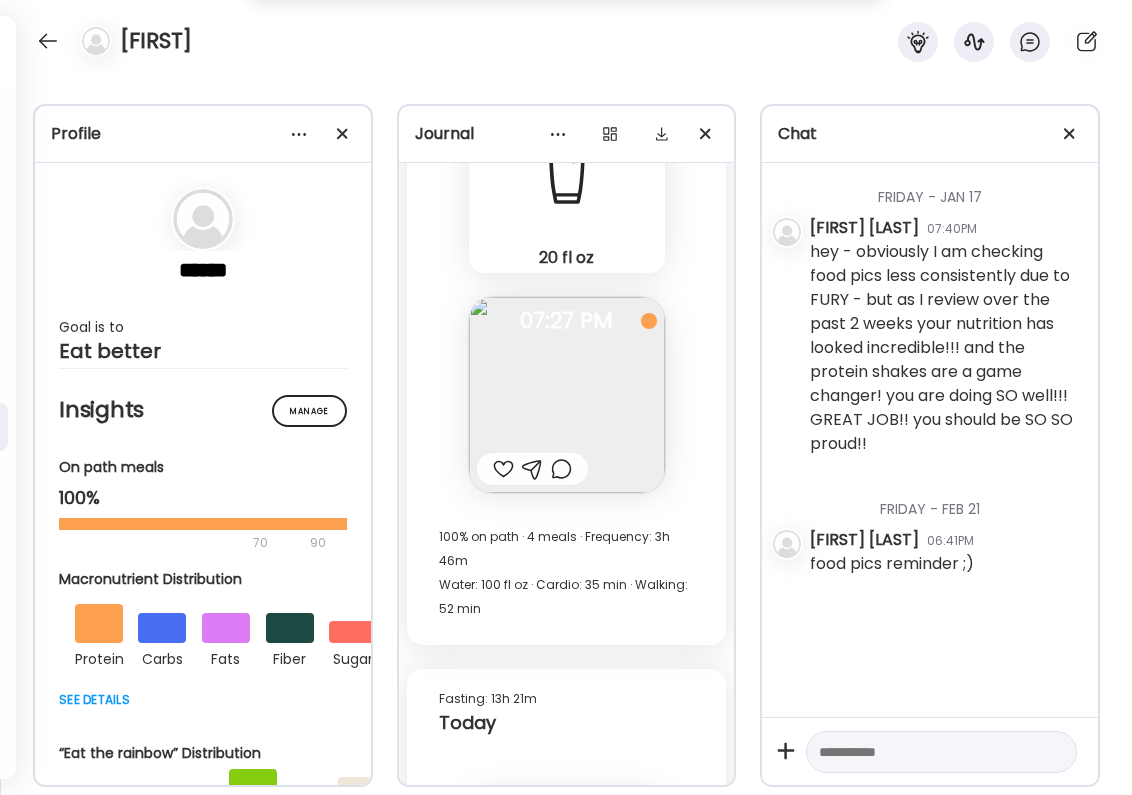 click at bounding box center [503, 469] 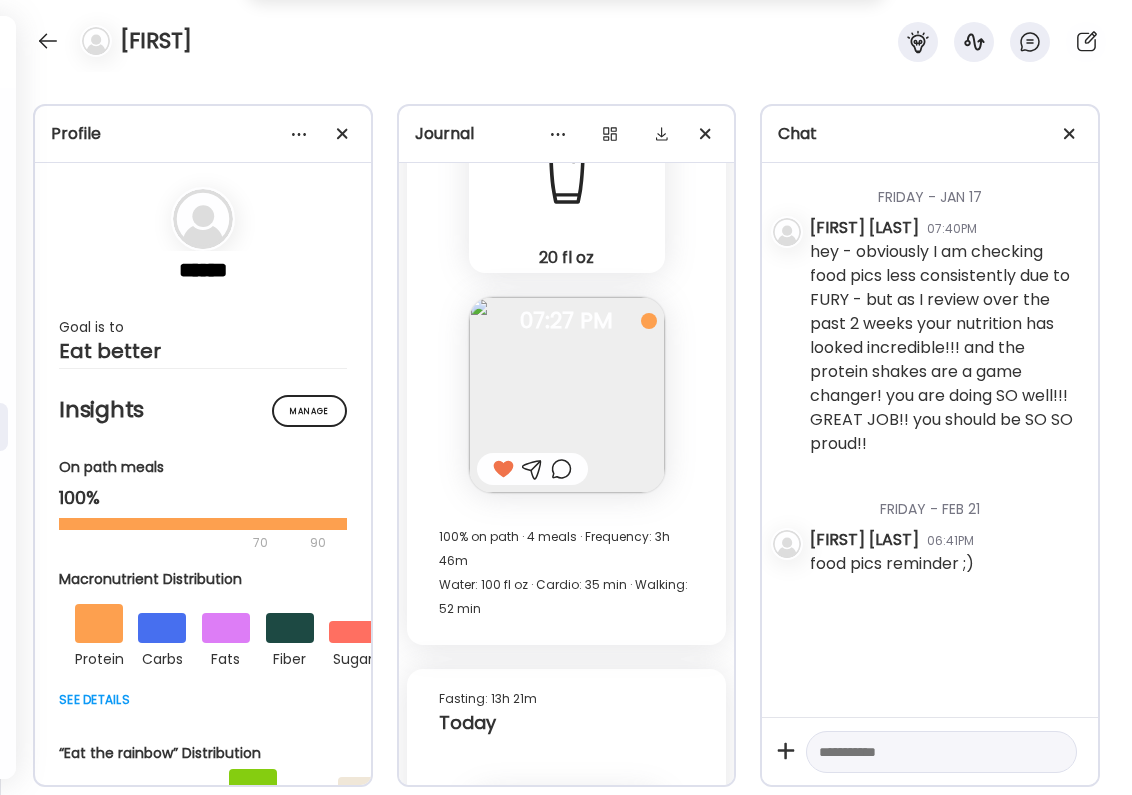 click at bounding box center (561, 469) 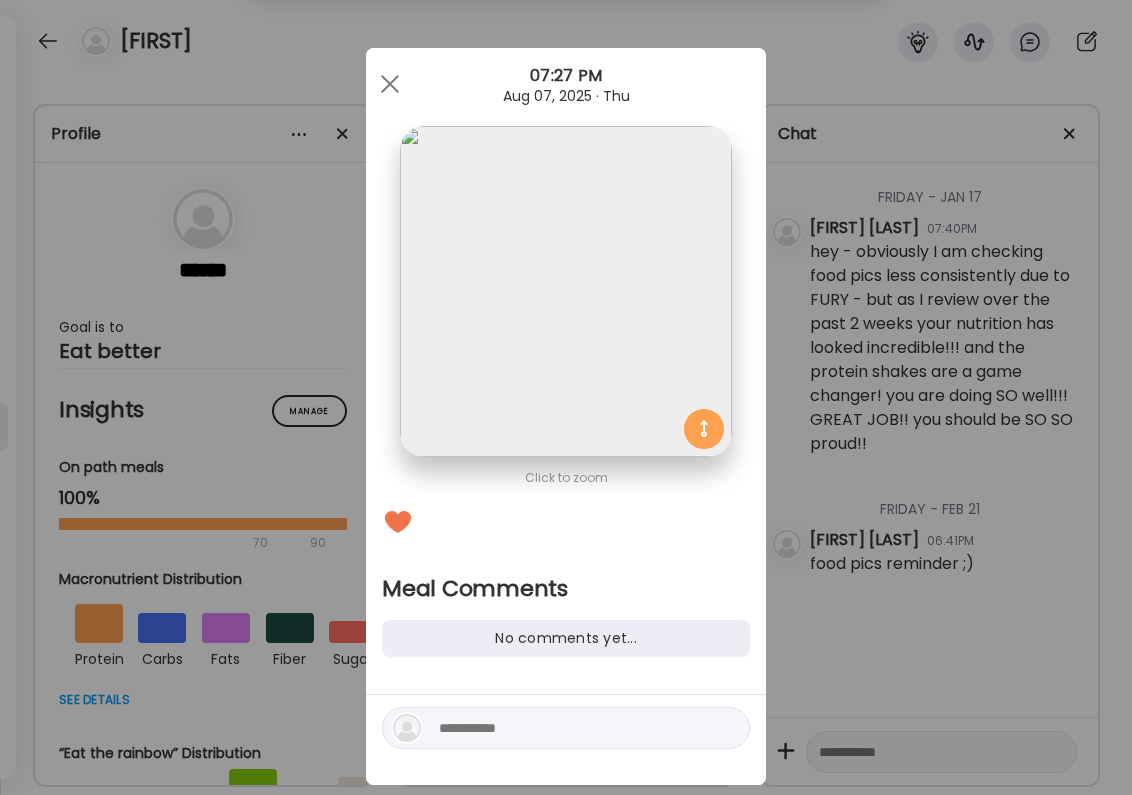 click at bounding box center (574, 728) 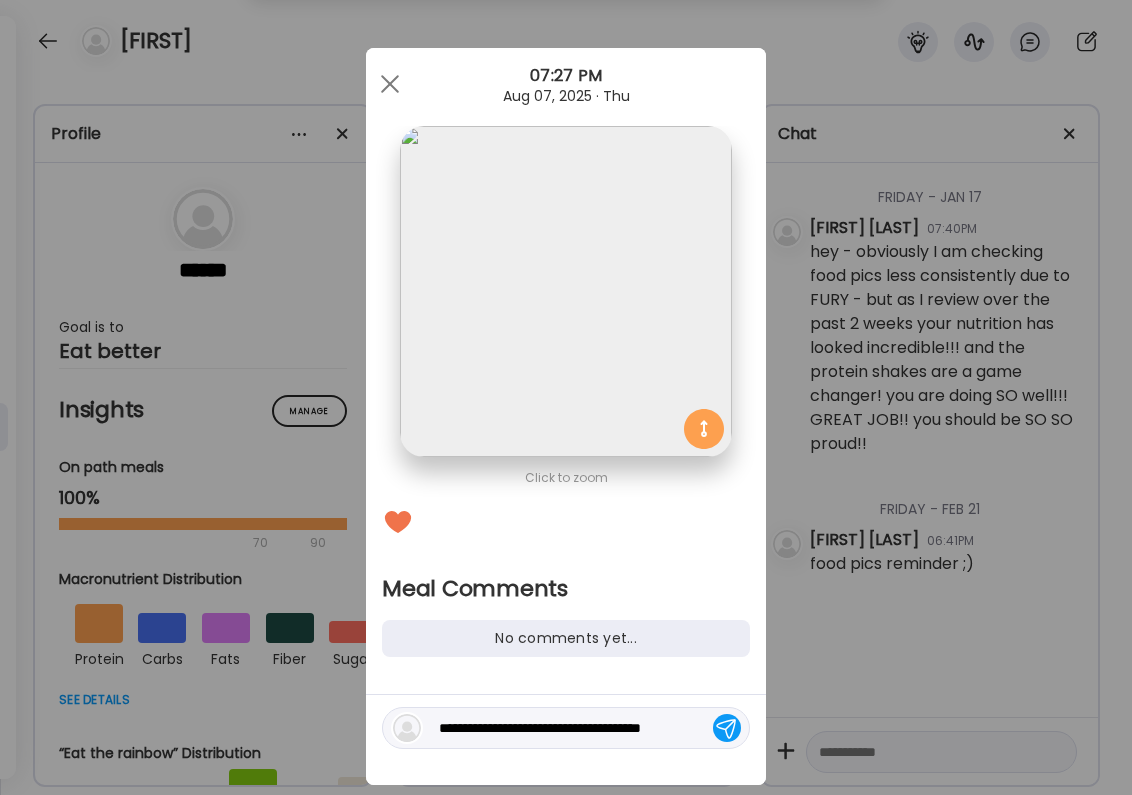 type on "**********" 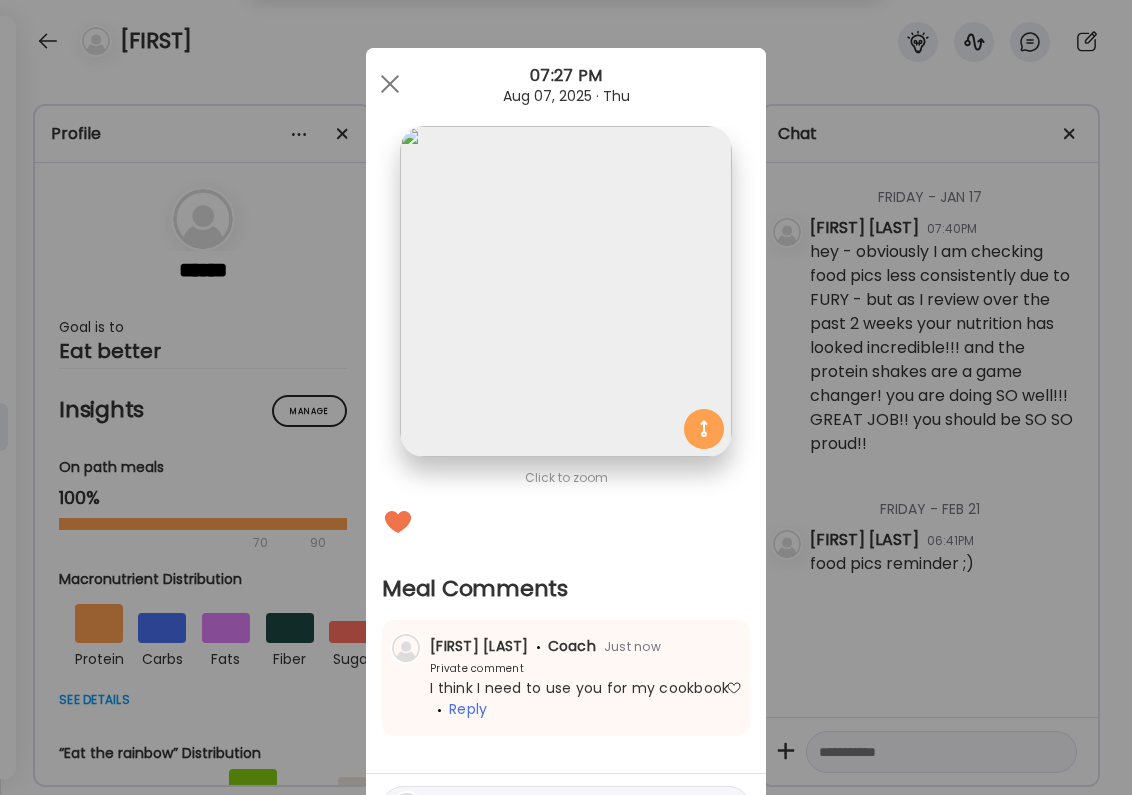 click on "Ate Coach Dashboard
Wahoo! It’s official
Take a moment to set up your Coach Profile to give your clients a smooth onboarding experience.
Skip Set up coach profile
Ate Coach Dashboard
1 Image 2 Message 3 Invite
Let’s get you quickly set up
Add a headshot or company logo for client recognition
Skip Next
Ate Coach Dashboard
1 Image 2 Message 3 Invite
Customize your welcome message
This page will be the first thing your clients will see. Add a welcome message to personalize their experience.
Header 32" at bounding box center [566, 397] 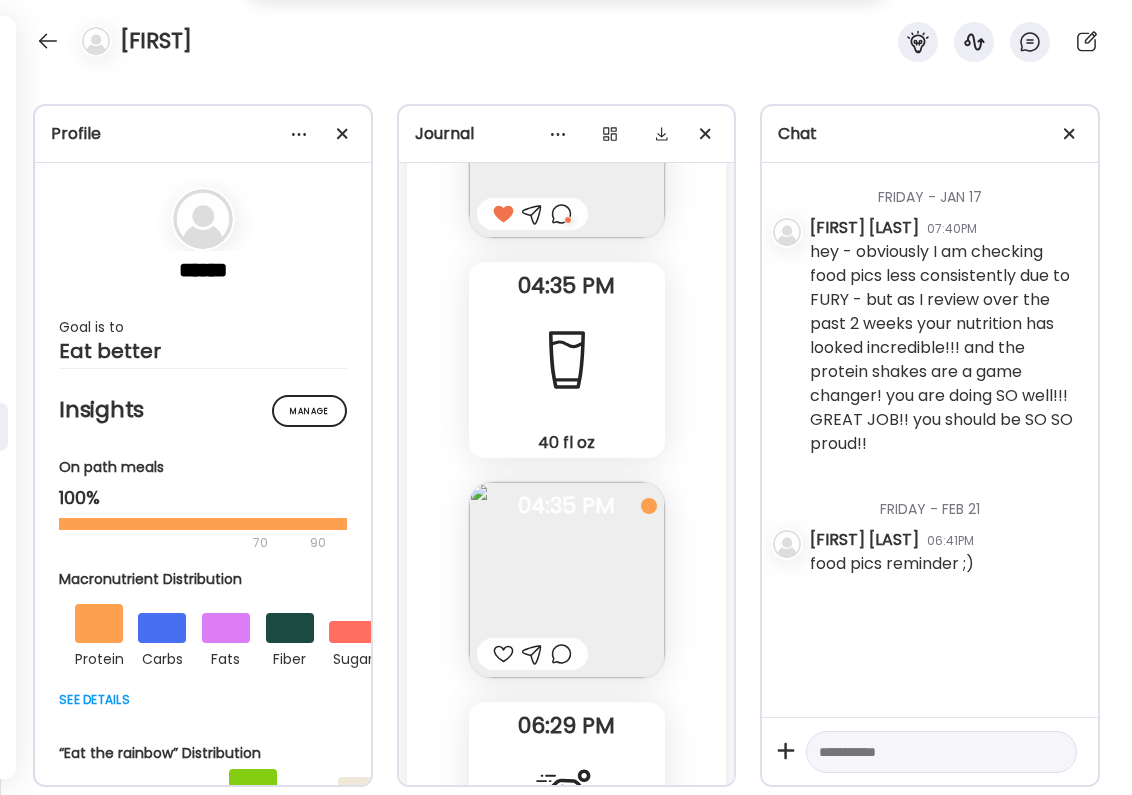 scroll, scrollTop: 56879, scrollLeft: 0, axis: vertical 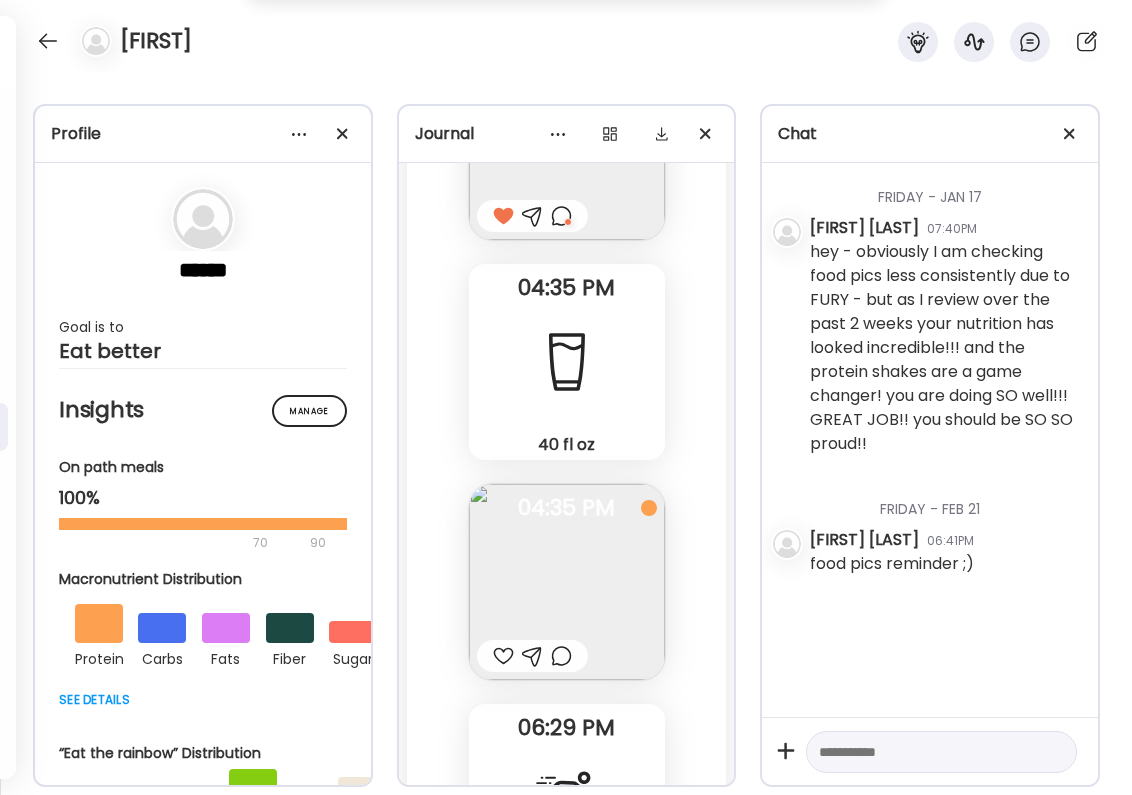 click at bounding box center (503, 656) 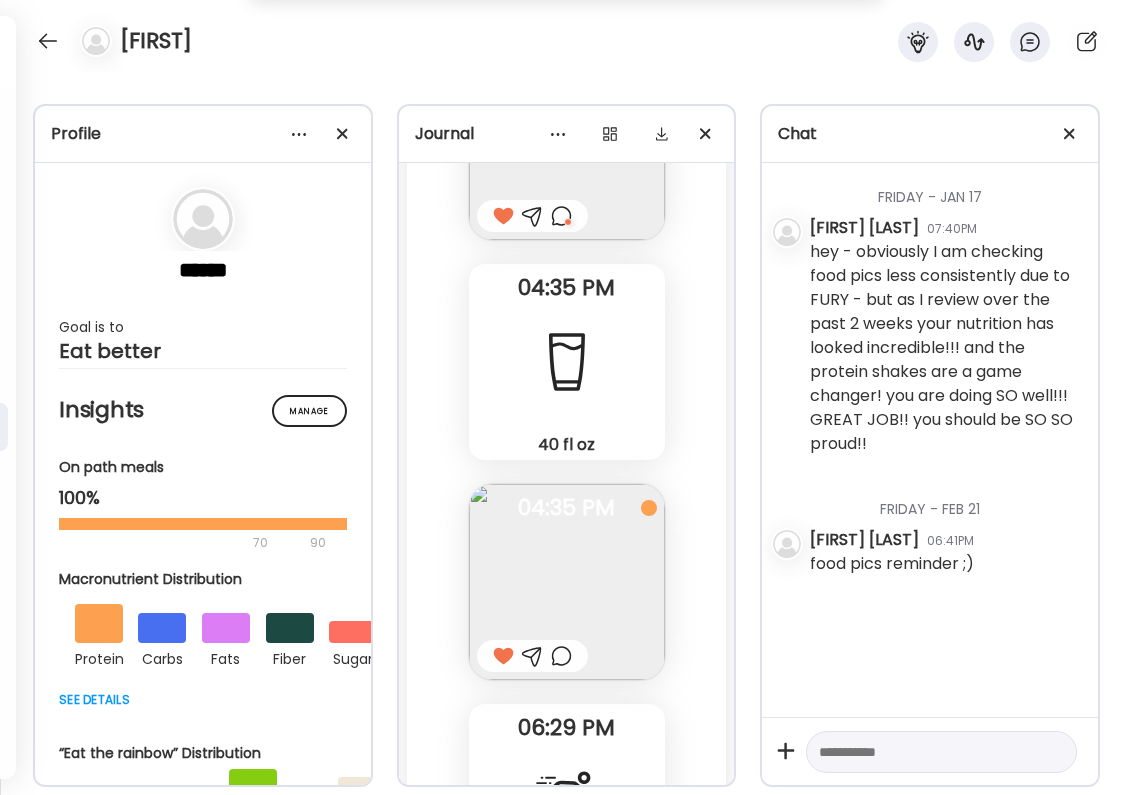 click at bounding box center (561, 656) 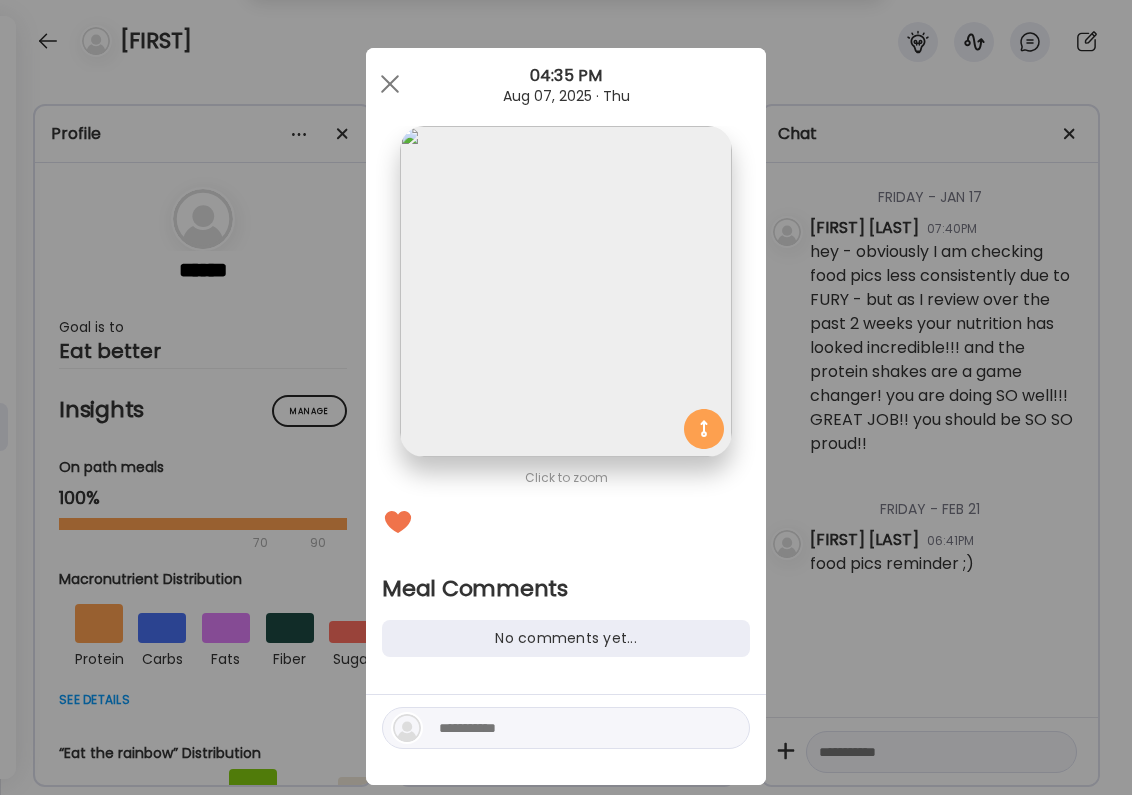 click at bounding box center (574, 728) 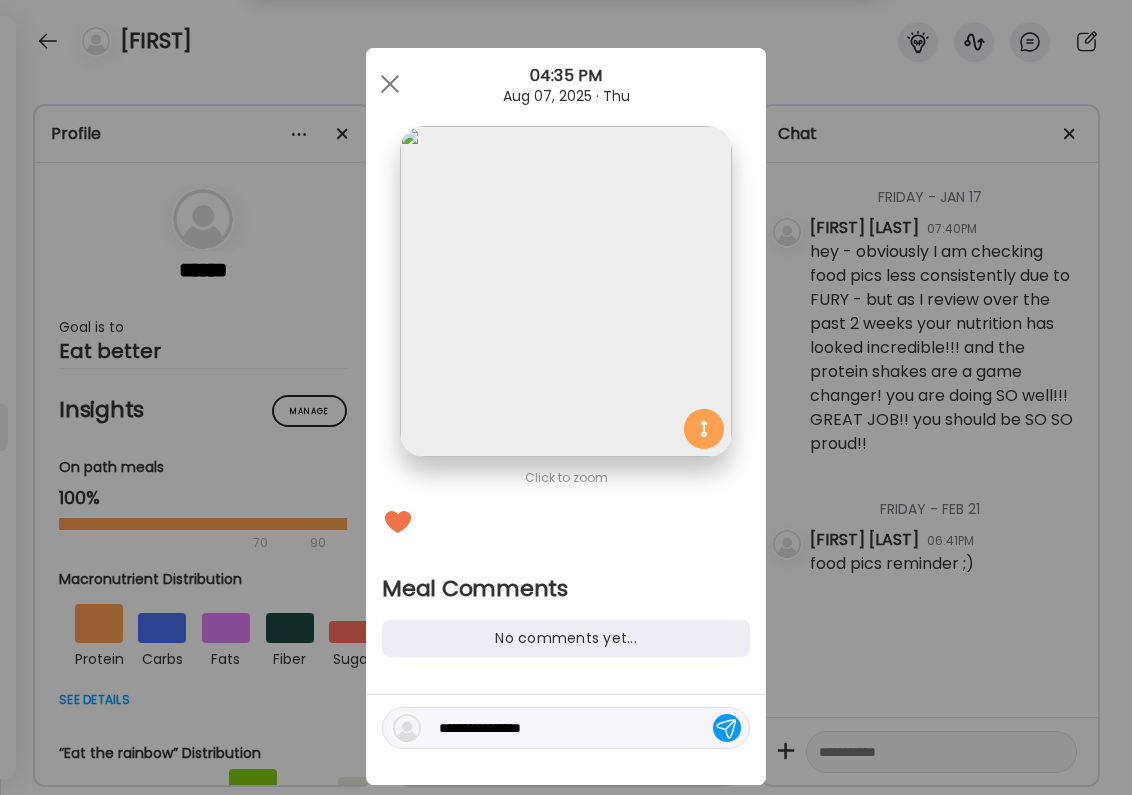 type on "**********" 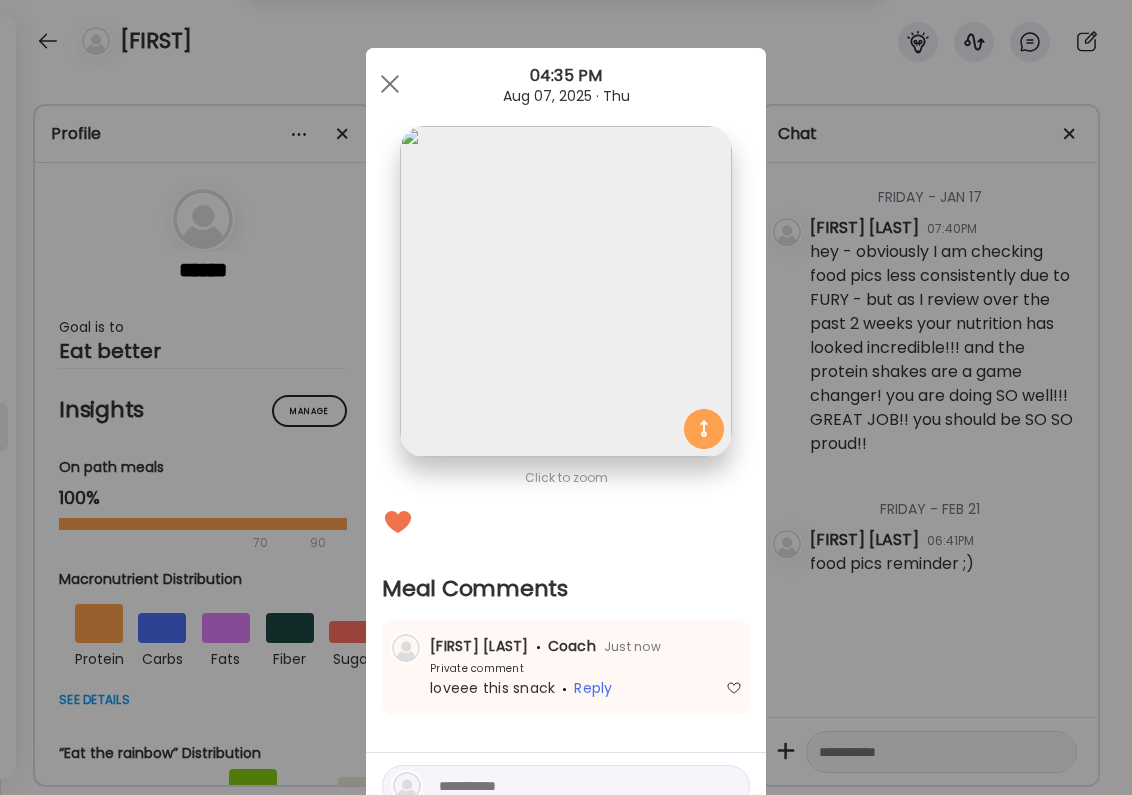 click on "Ate Coach Dashboard
[TIME]
[MONTH] [DAY_NUM], [YEAR] · [DAY]" at bounding box center (566, 84) 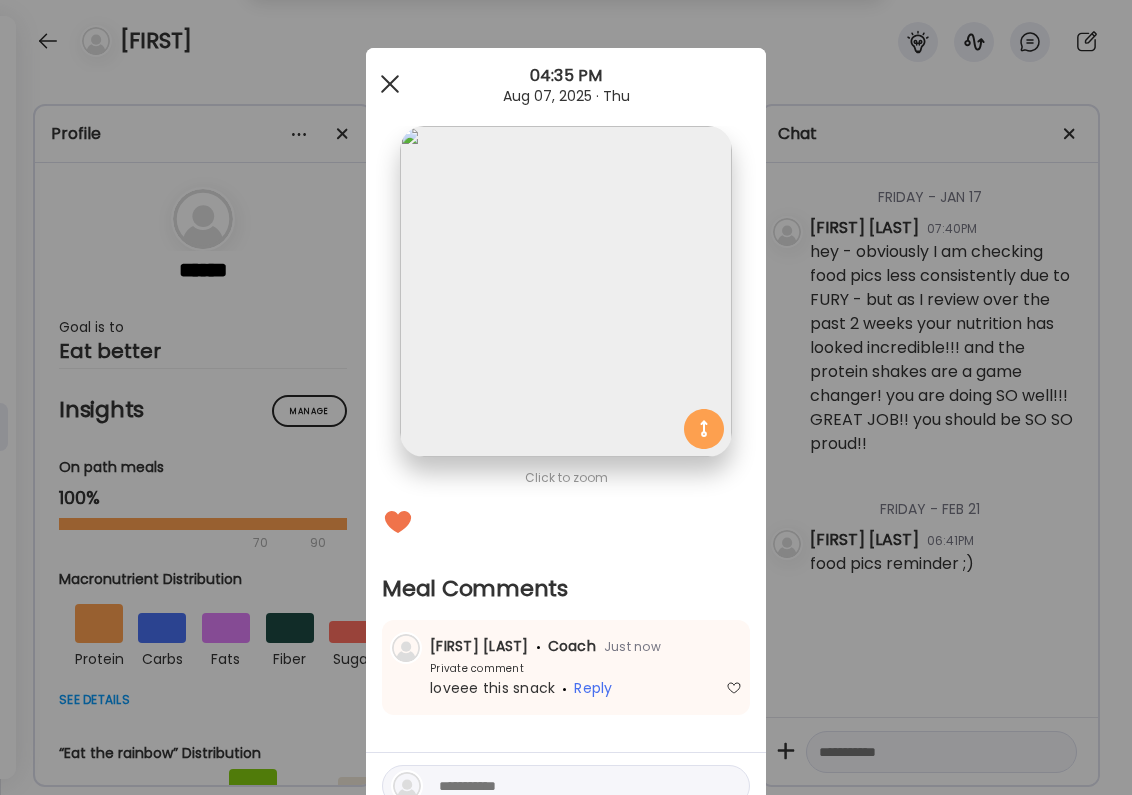 click at bounding box center (390, 84) 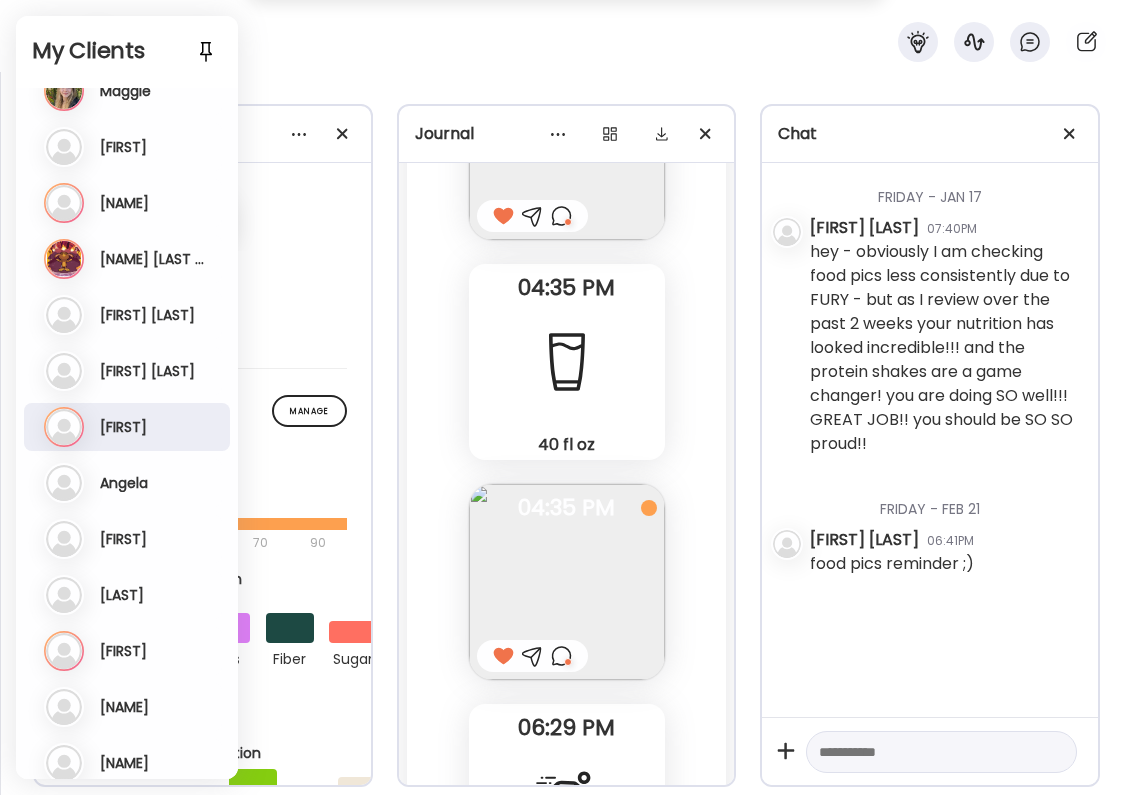 click on "[FIRST]" at bounding box center [566, 36] 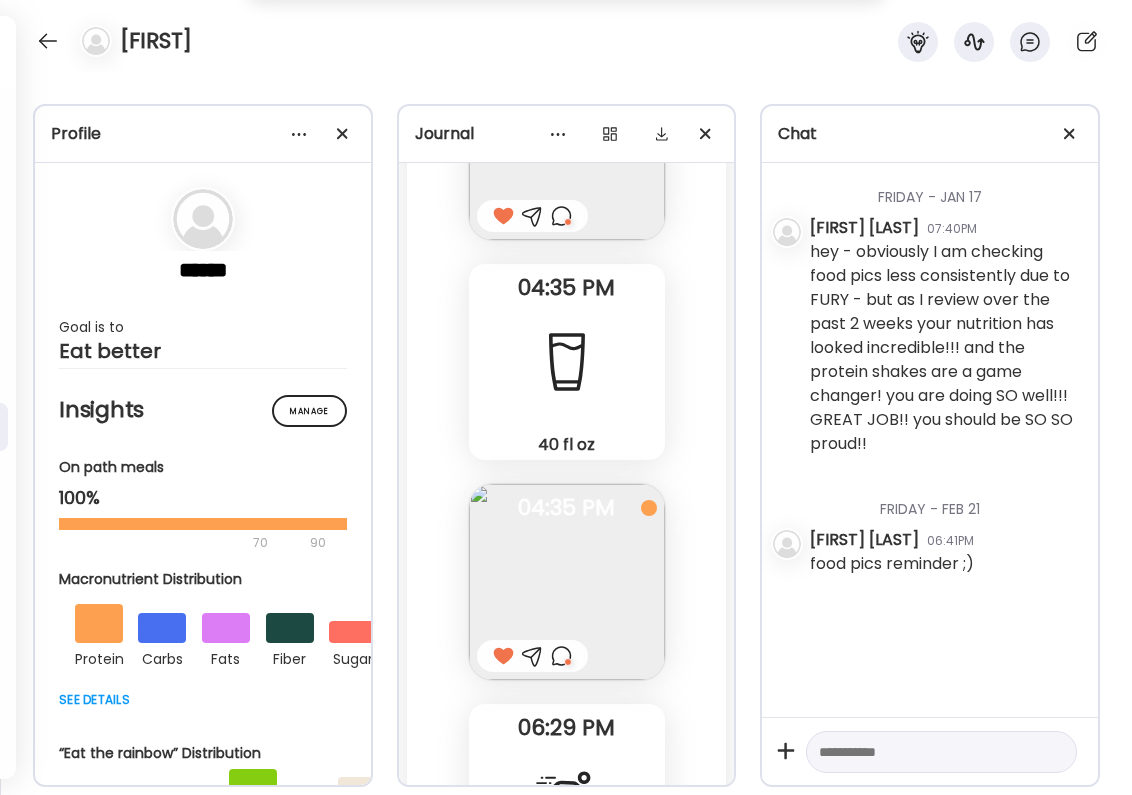 click on "[FIRST]" at bounding box center [566, 36] 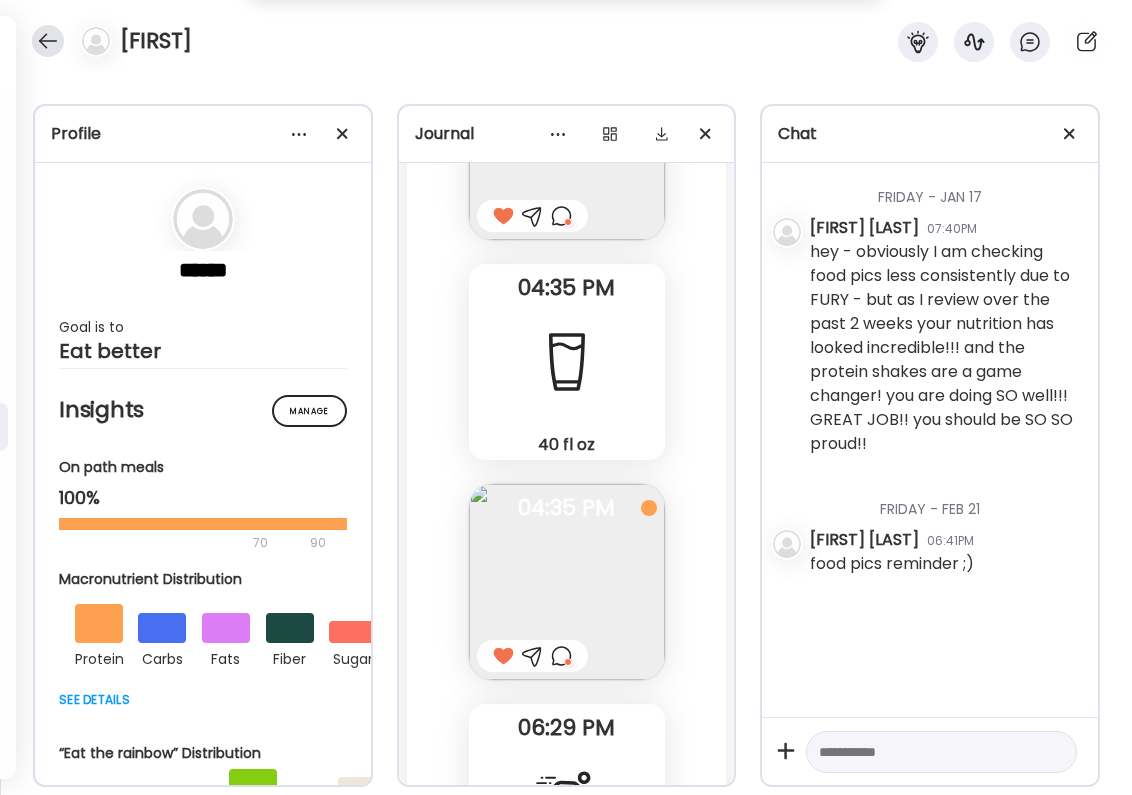 click at bounding box center [48, 41] 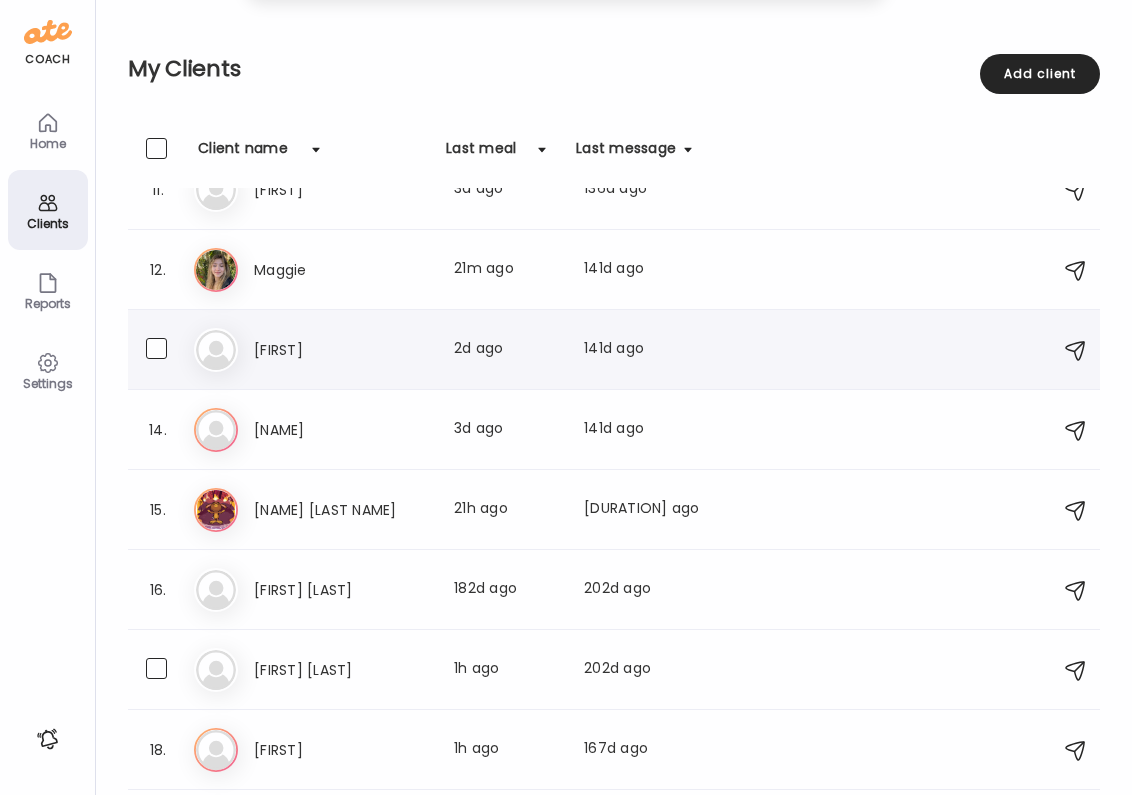 scroll, scrollTop: 996, scrollLeft: 0, axis: vertical 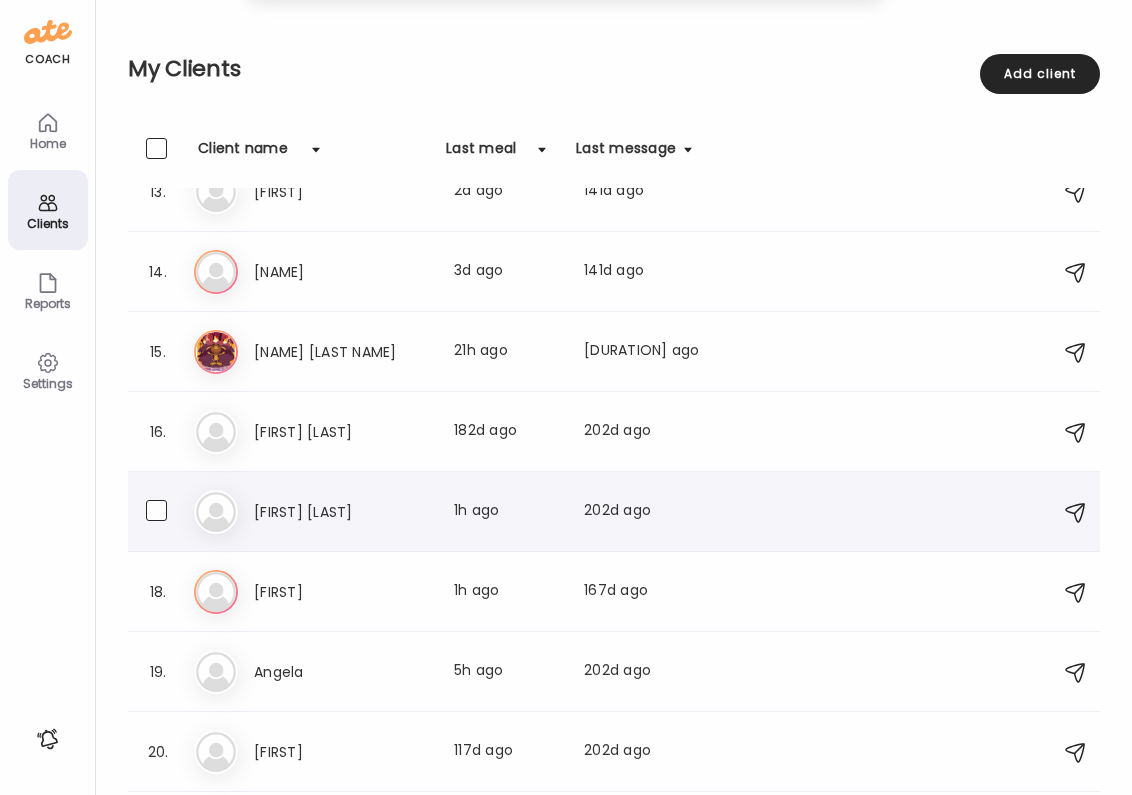 click on "[FIRST] [LAST]" at bounding box center (342, 512) 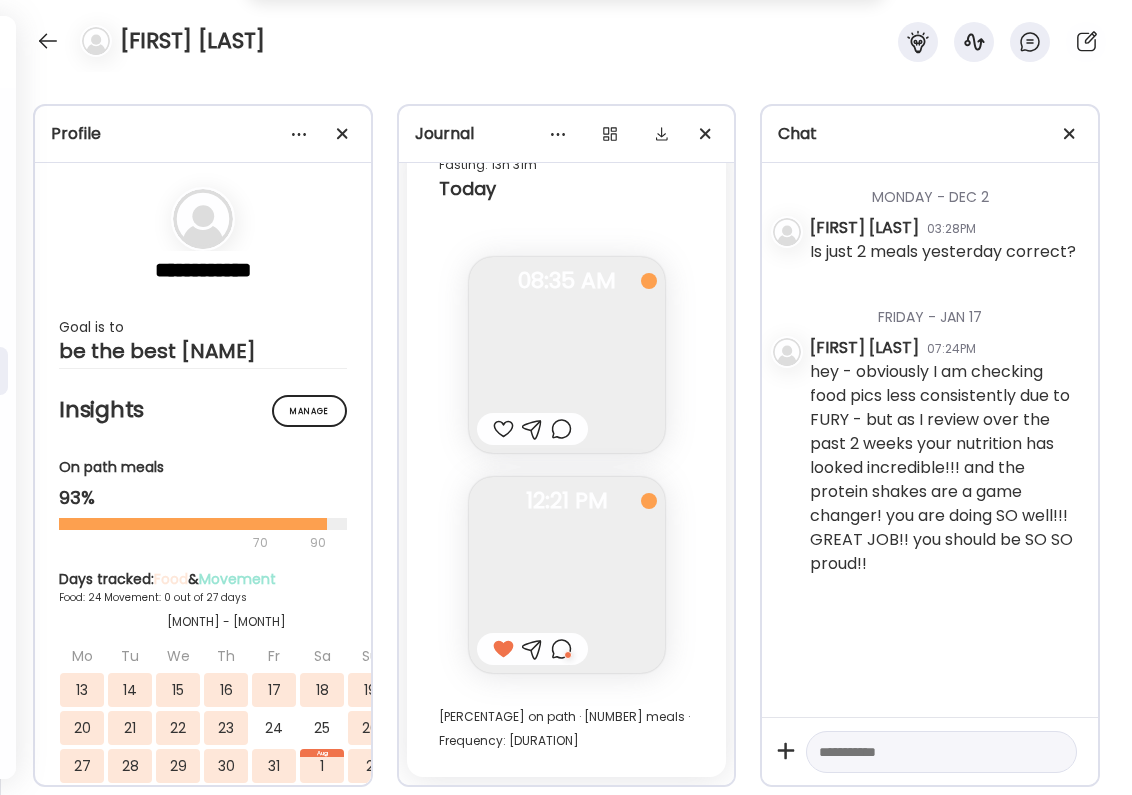 scroll, scrollTop: 653, scrollLeft: 0, axis: vertical 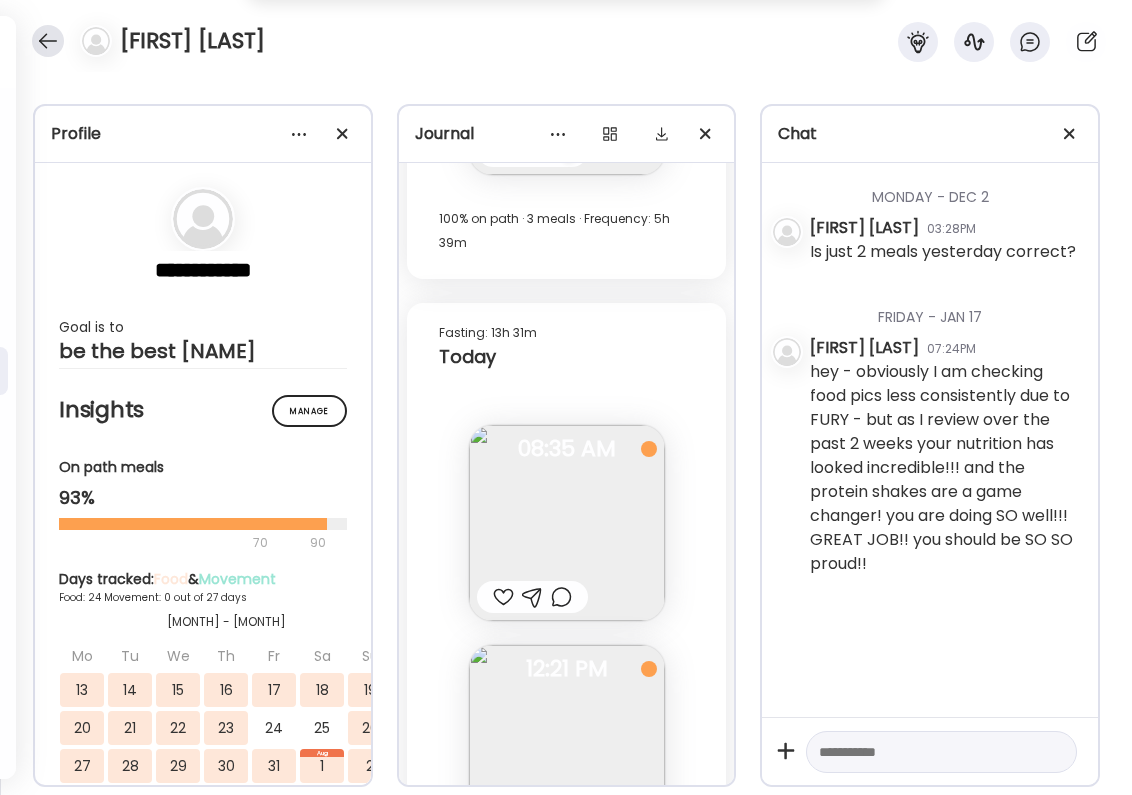 click at bounding box center [48, 41] 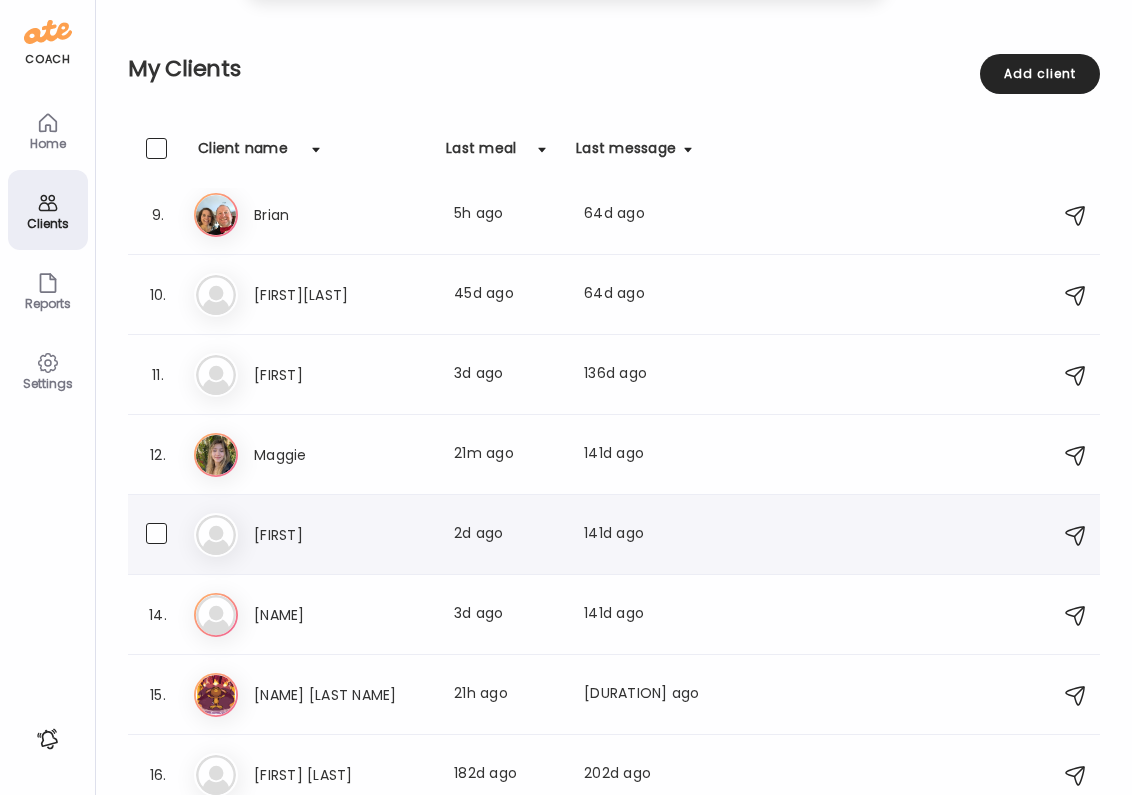 click on "[FIRST]" at bounding box center [342, 535] 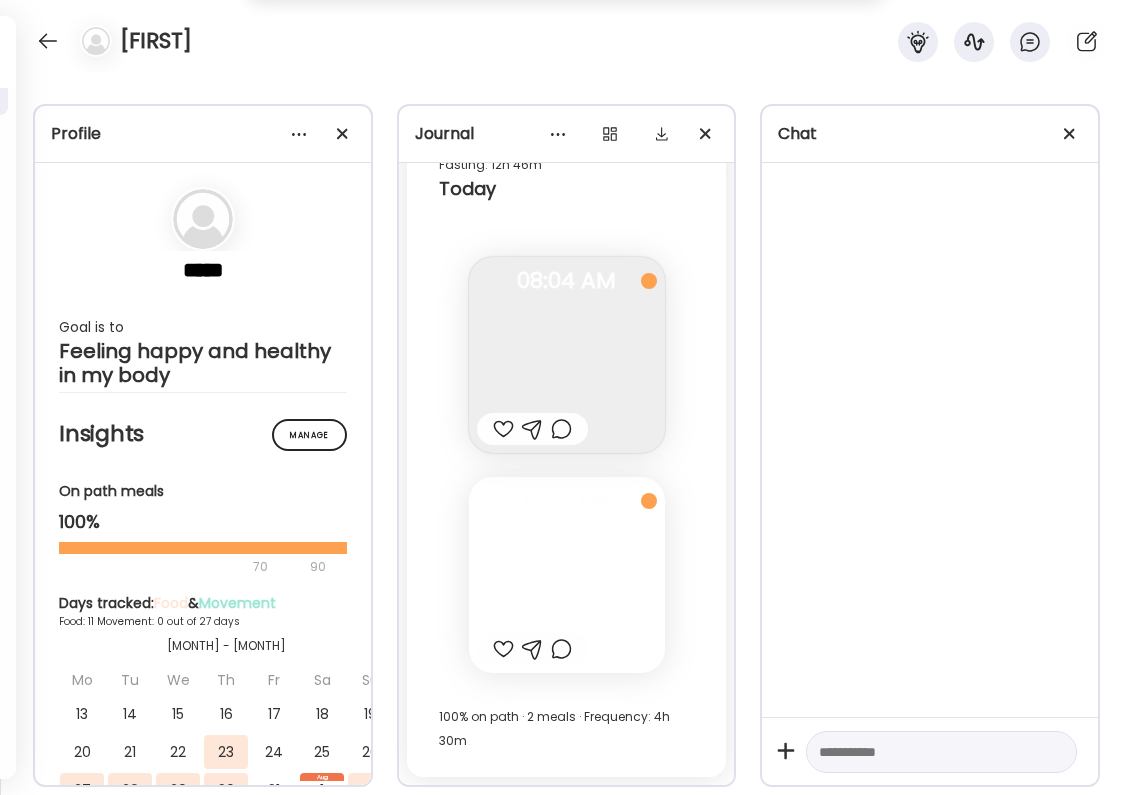 scroll, scrollTop: 7500, scrollLeft: 0, axis: vertical 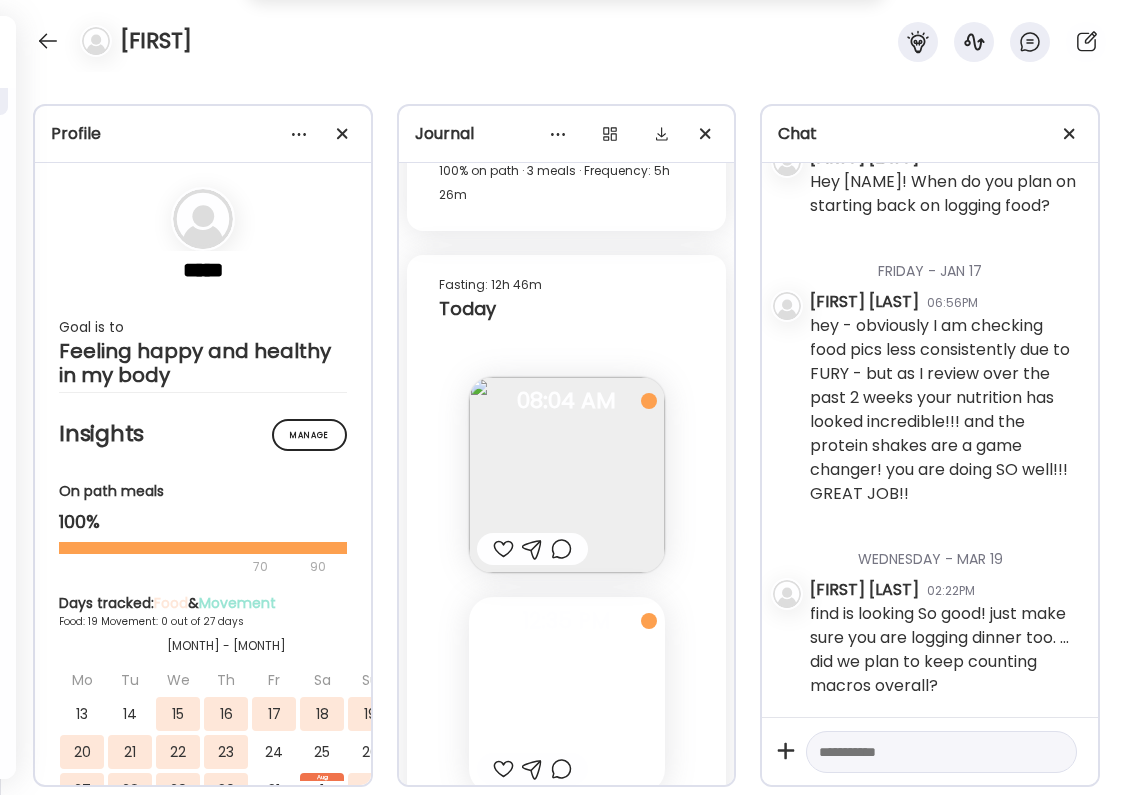 click at bounding box center (532, 769) 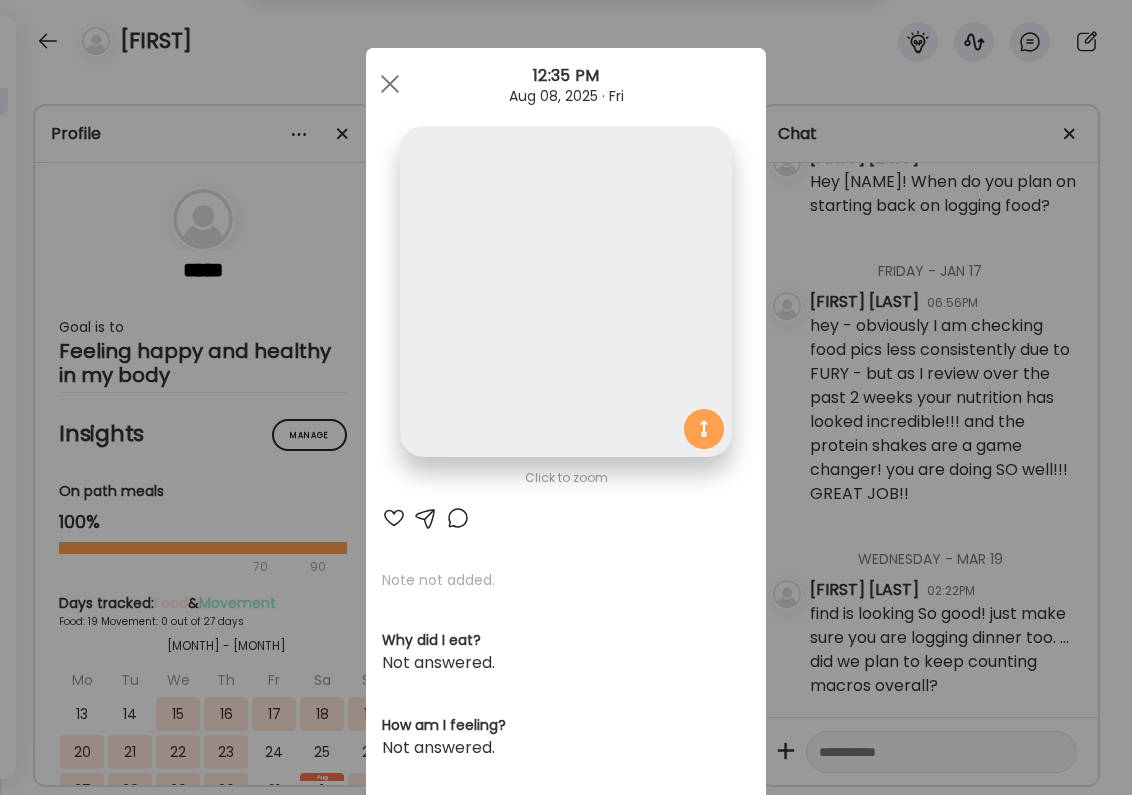 click at bounding box center (458, 518) 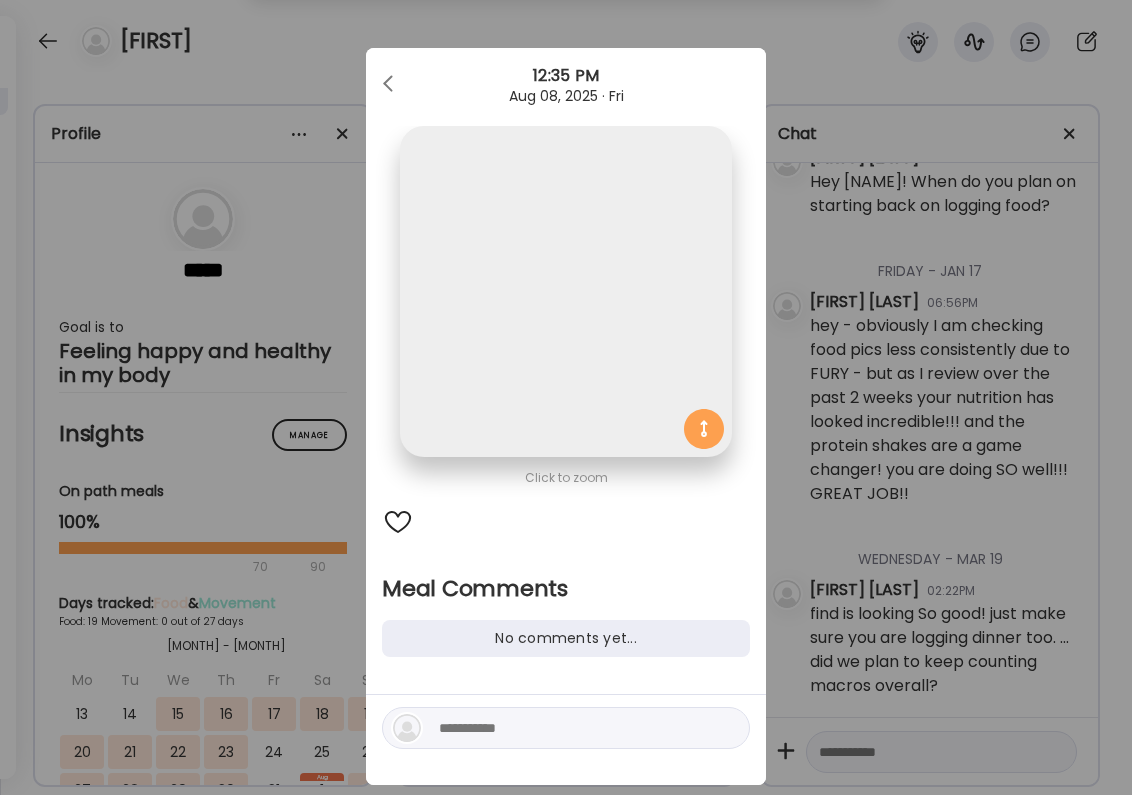 click at bounding box center [574, 728] 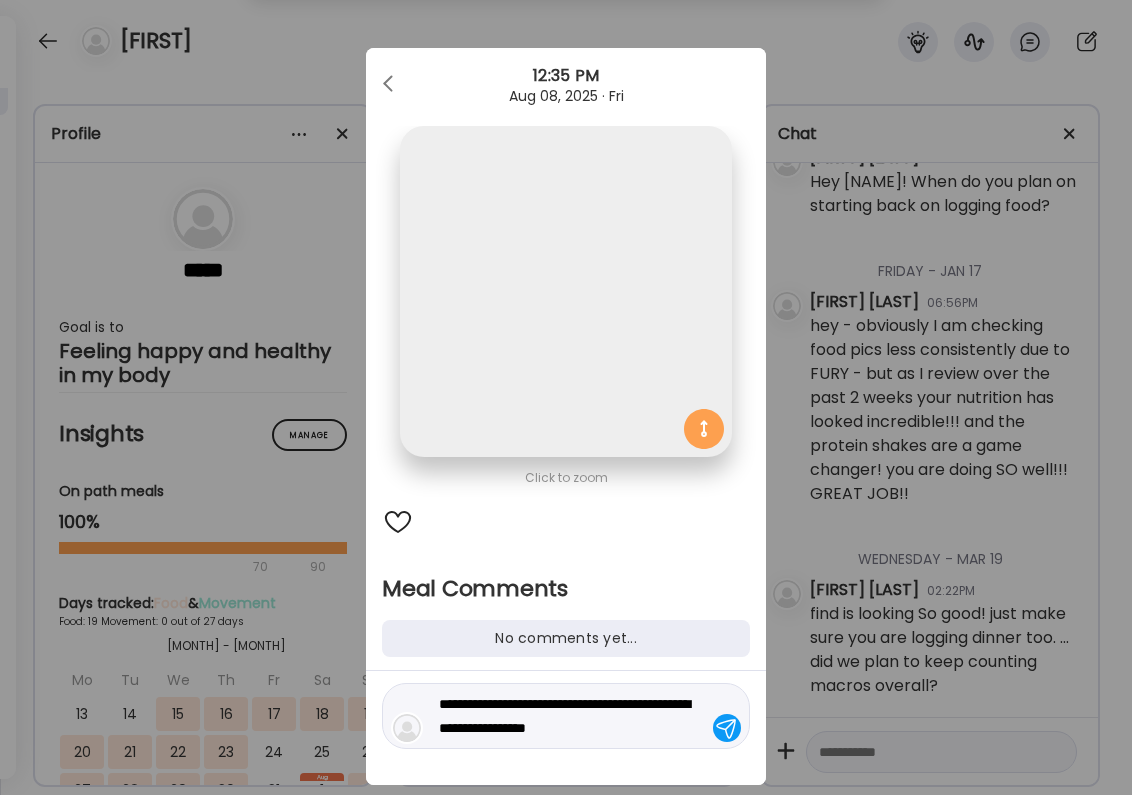 type on "**********" 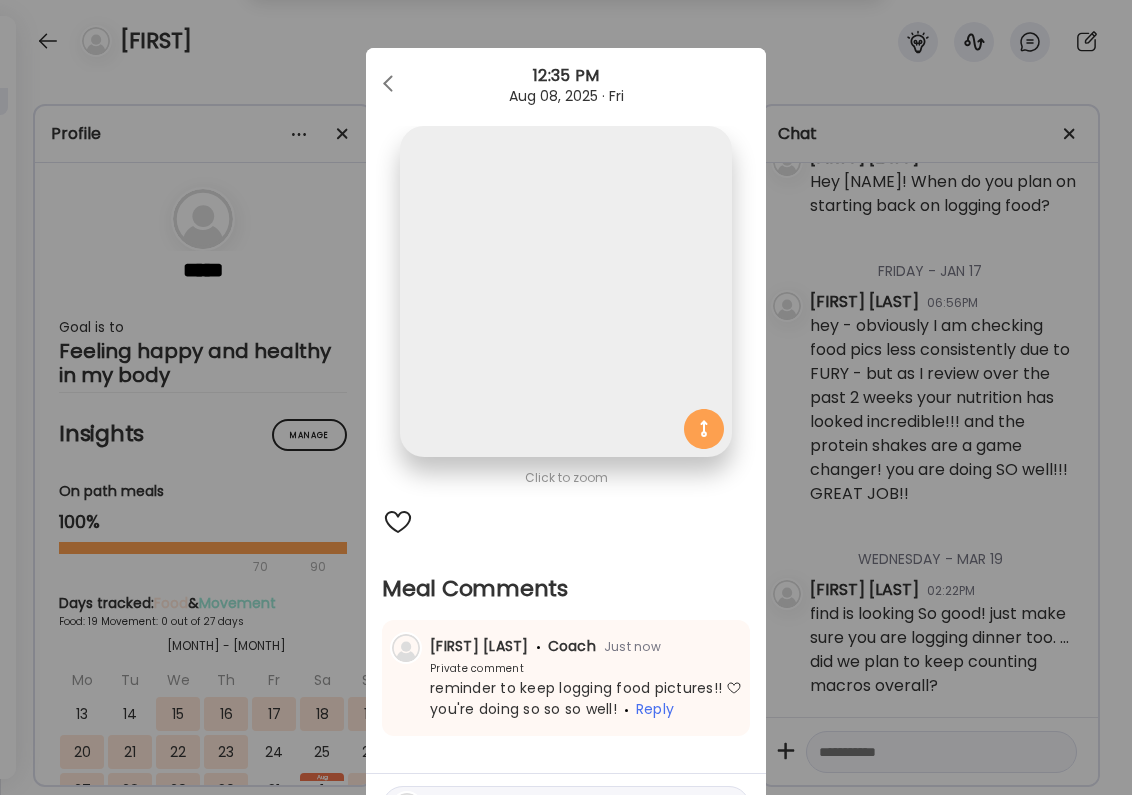click on "Ate Coach Dashboard
Wahoo! It’s official
Take a moment to set up your Coach Profile to give your clients a smooth onboarding experience.
Skip Set up coach profile
Ate Coach Dashboard
1 Image 2 Message 3 Invite
Let’s get you quickly set up
Add a headshot or company logo for client recognition
Skip Next
Ate Coach Dashboard
1 Image 2 Message 3 Invite
Customize your welcome message
This page will be the first thing your clients will see. Add a welcome message to personalize their experience.
Header 32" at bounding box center [566, 397] 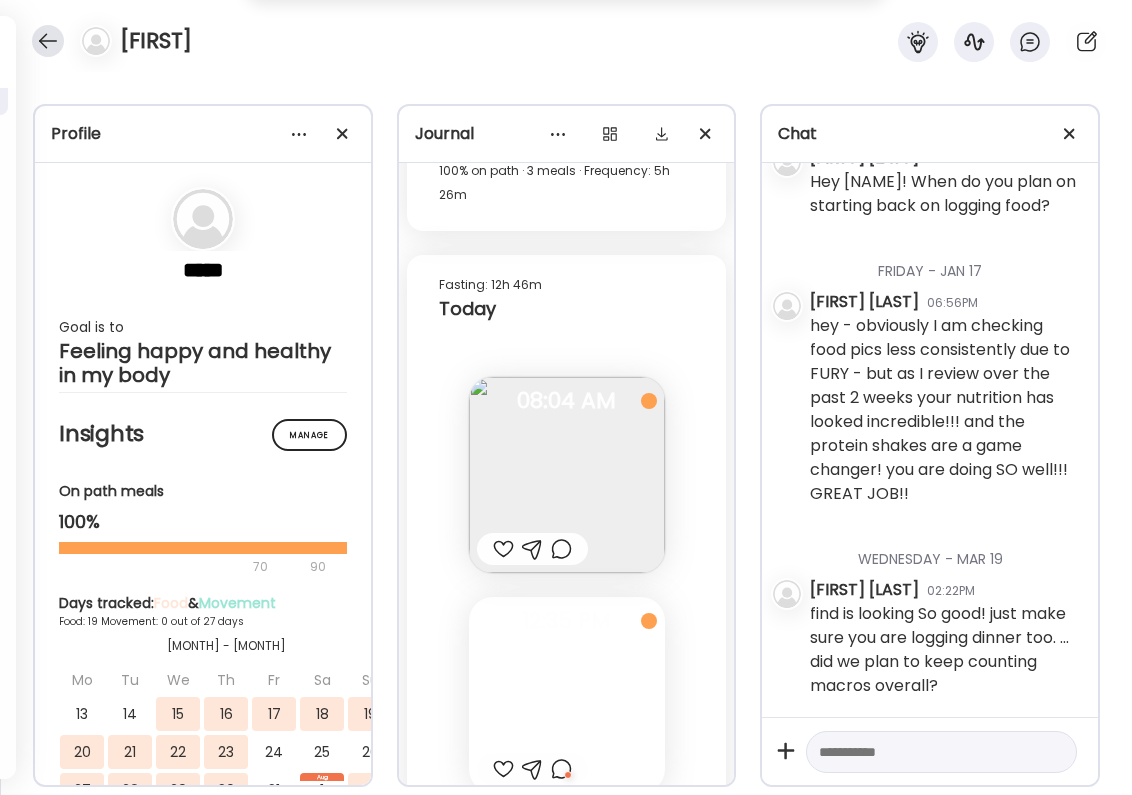 click at bounding box center (48, 41) 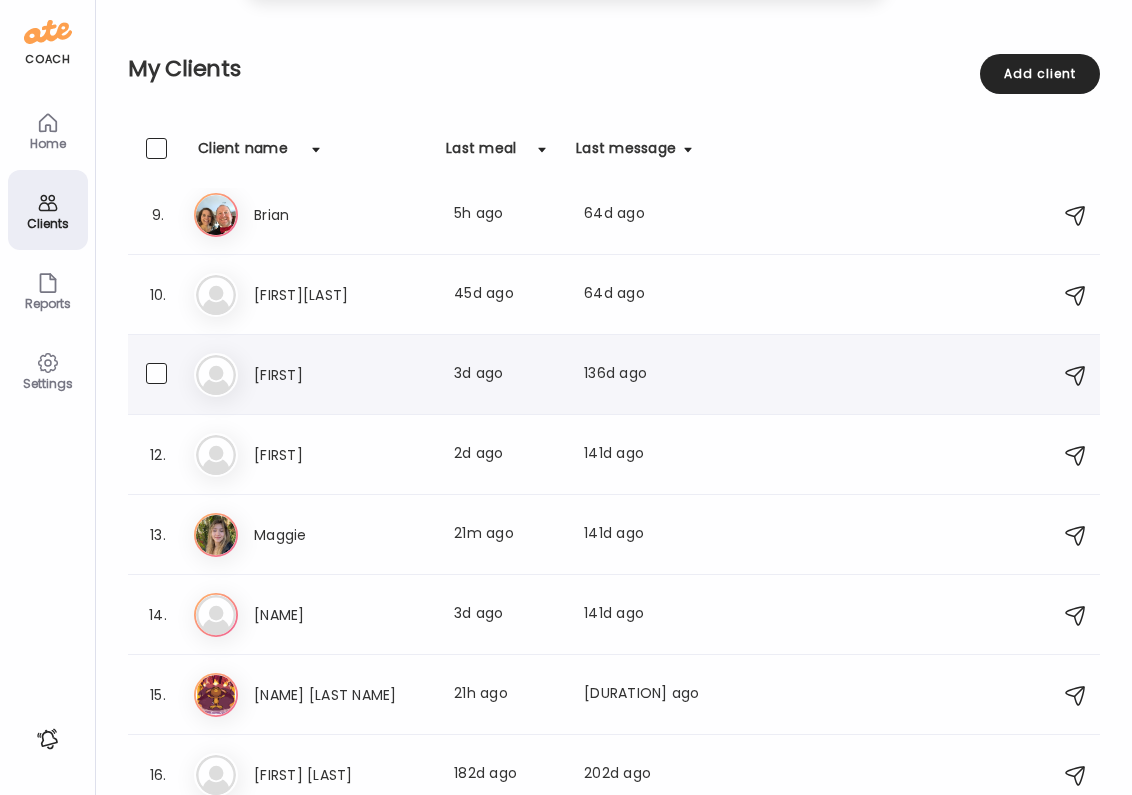 click on "[FIRST]" at bounding box center [342, 375] 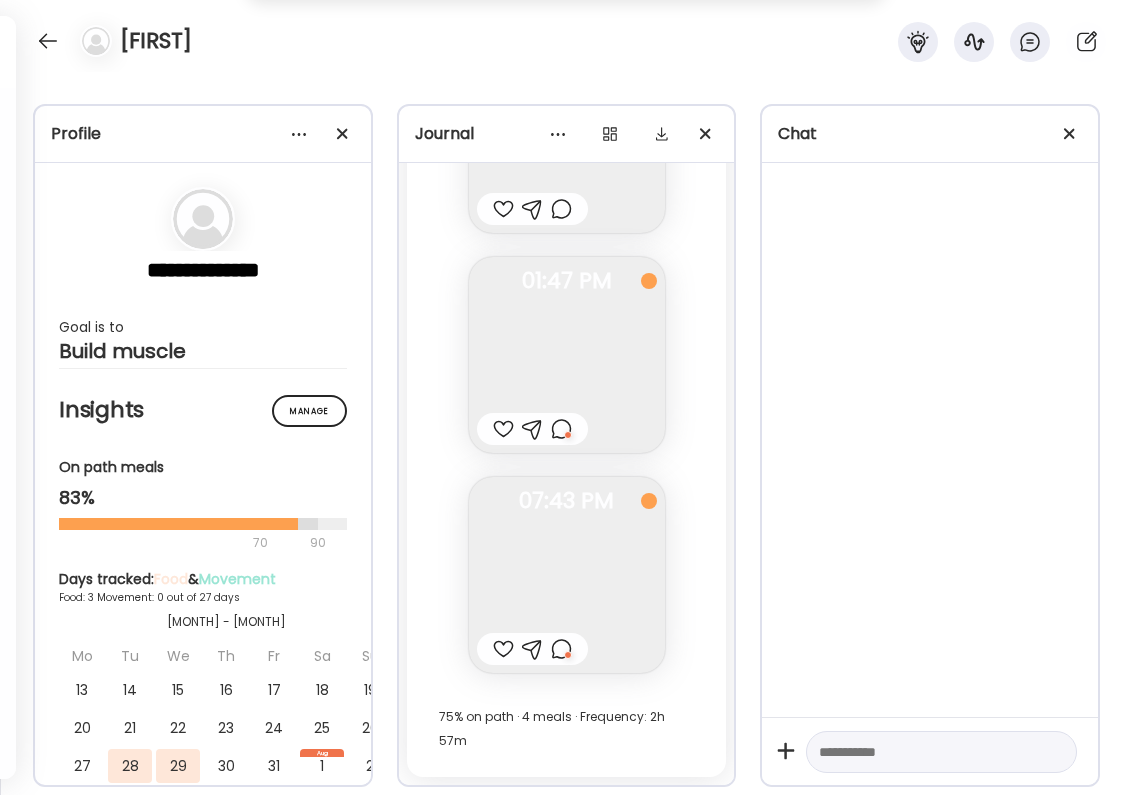 scroll, scrollTop: 0, scrollLeft: 0, axis: both 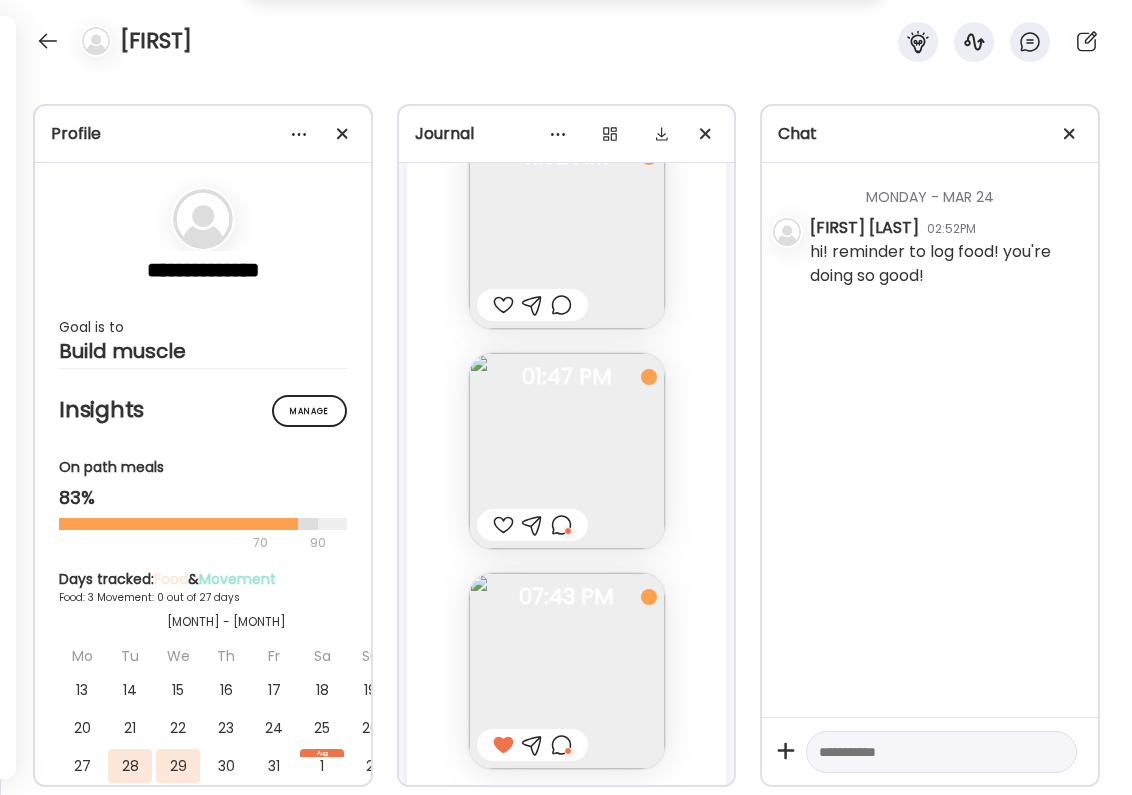 click at bounding box center (561, 745) 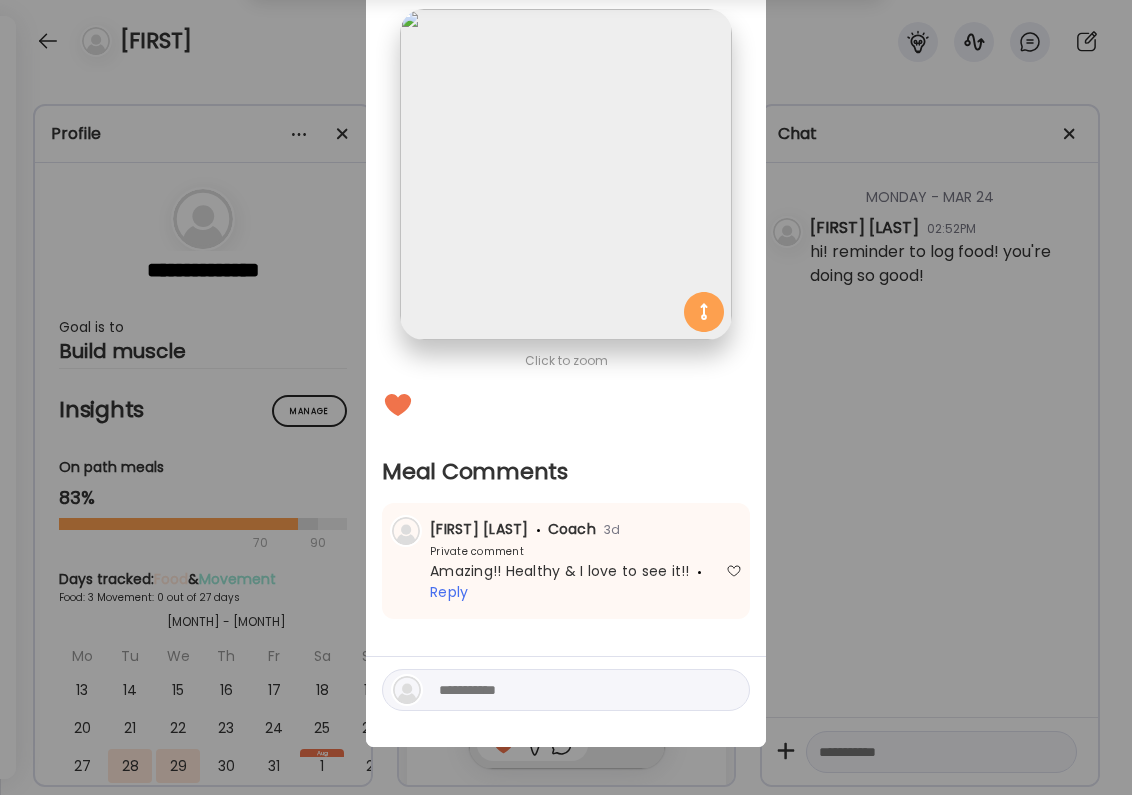 scroll, scrollTop: 117, scrollLeft: 0, axis: vertical 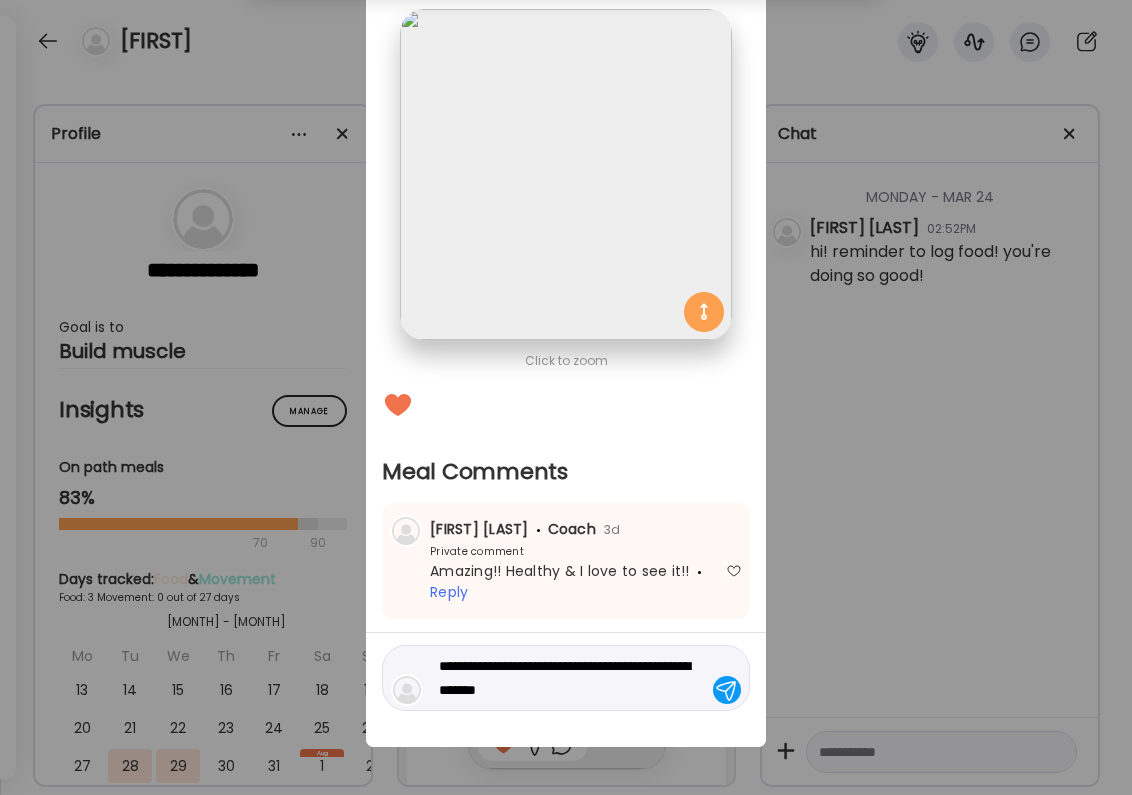 type on "**********" 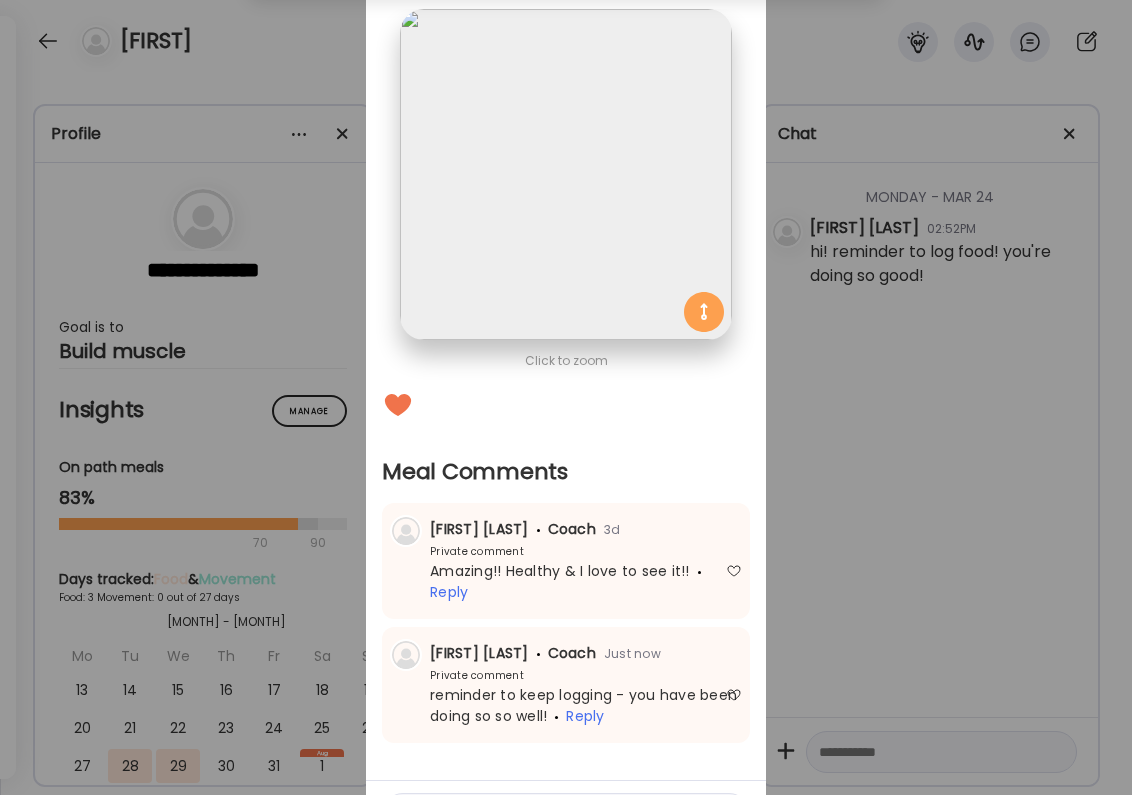 click on "Ate Coach Dashboard
Wahoo! It’s official
Take a moment to set up your Coach Profile to give your clients a smooth onboarding experience.
Skip Set up coach profile
Ate Coach Dashboard
1 Image 2 Message 3 Invite
Let’s get you quickly set up
Add a headshot or company logo for client recognition
Skip Next
Ate Coach Dashboard
1 Image 2 Message 3 Invite
Customize your welcome message
This page will be the first thing your clients will see. Add a welcome message to personalize their experience.
Header 32" at bounding box center [566, 397] 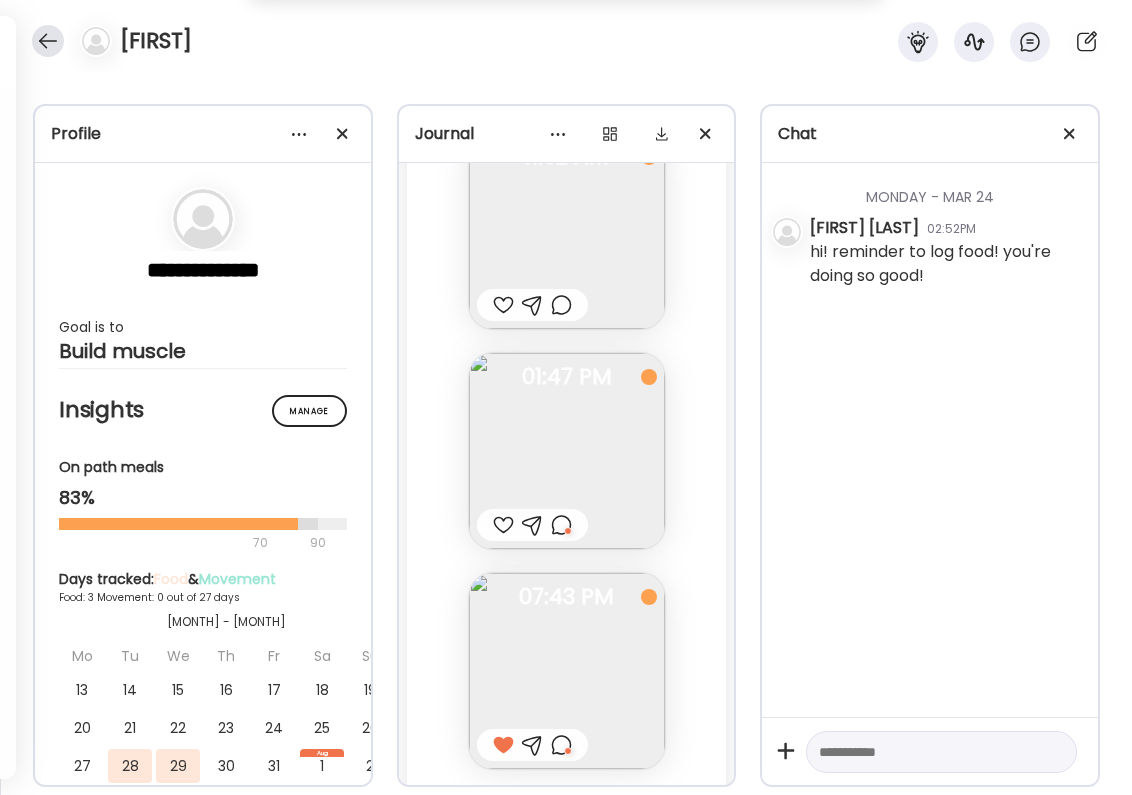 click at bounding box center [48, 41] 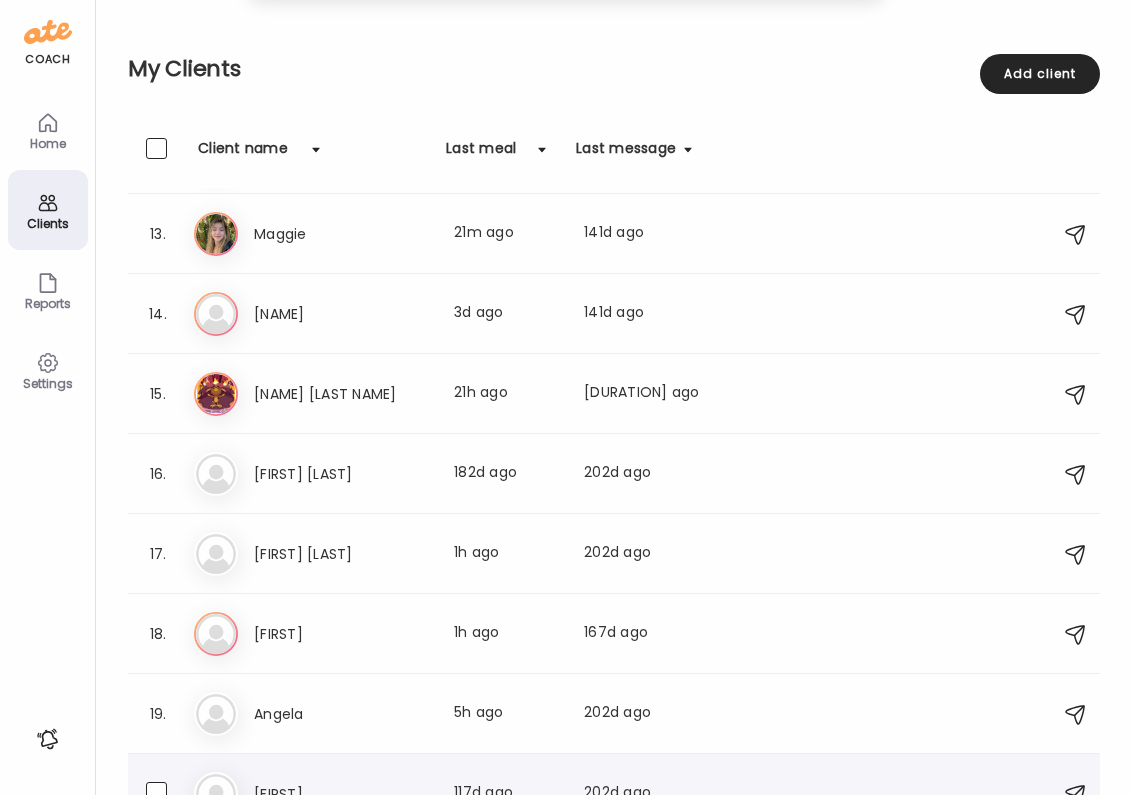 scroll, scrollTop: 953, scrollLeft: 0, axis: vertical 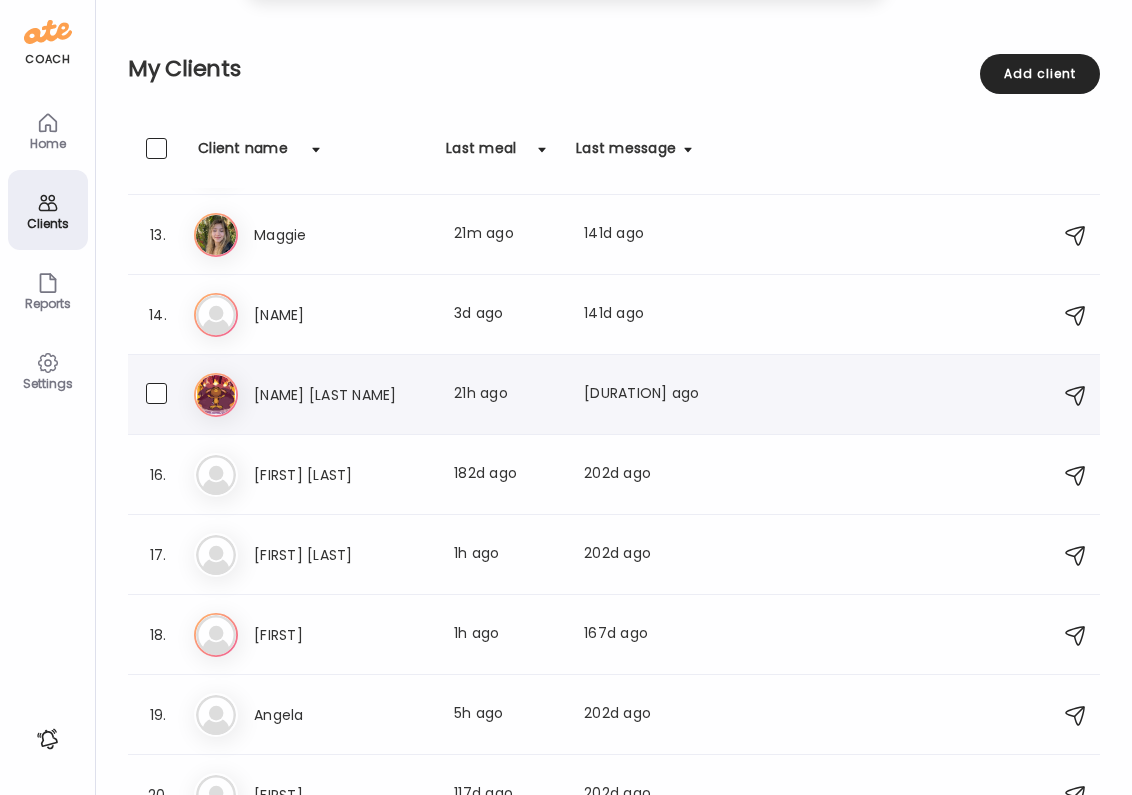 click on "[NAME] [LAST NAME]" at bounding box center [342, 395] 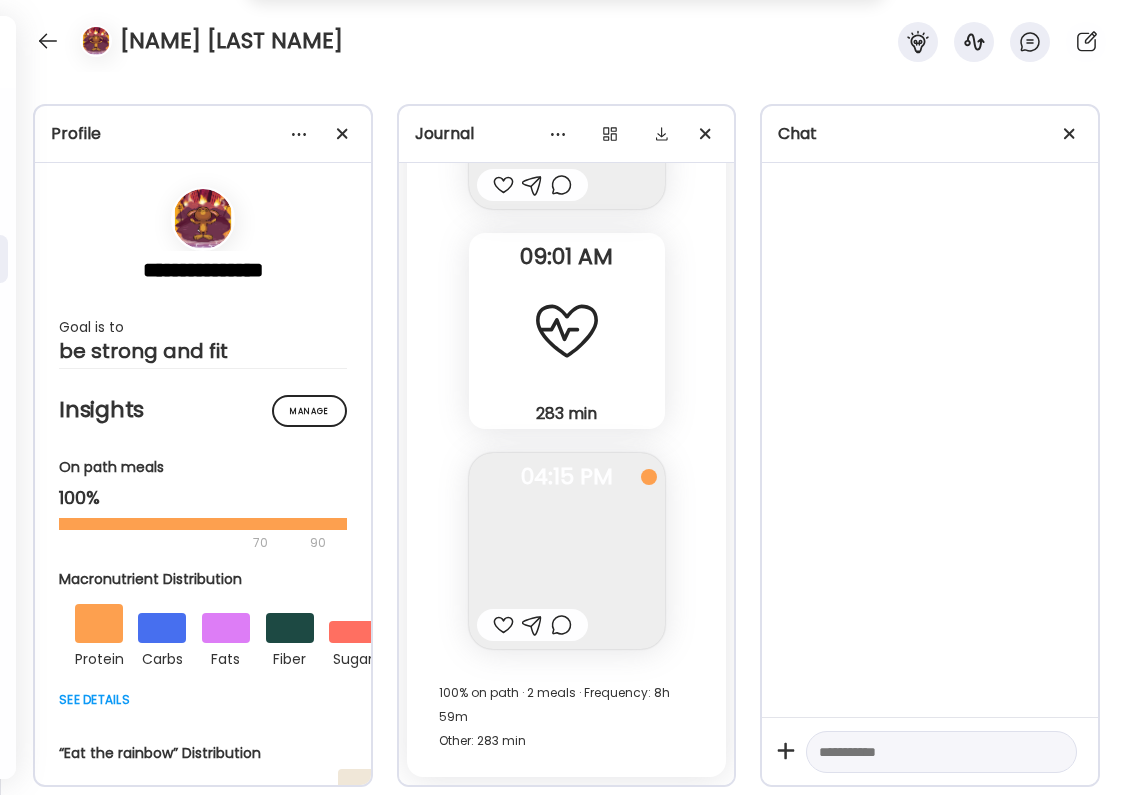 scroll, scrollTop: 6260, scrollLeft: 0, axis: vertical 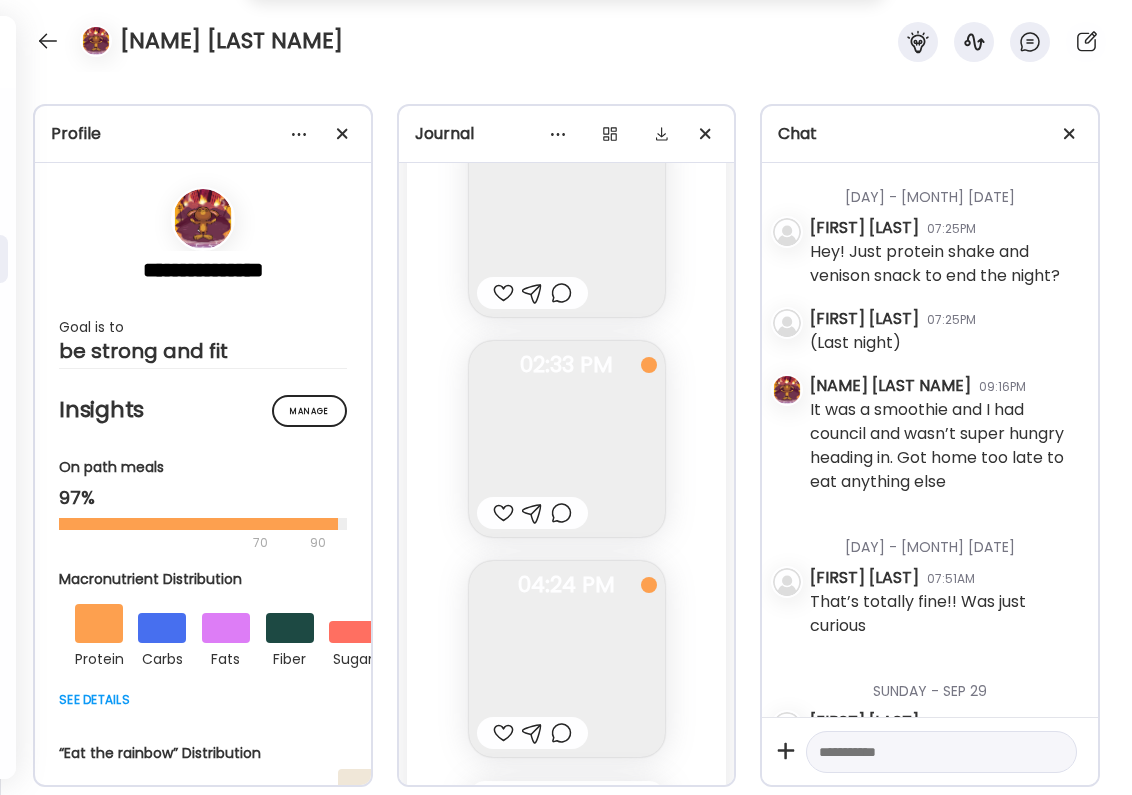 click at bounding box center (503, 61127) 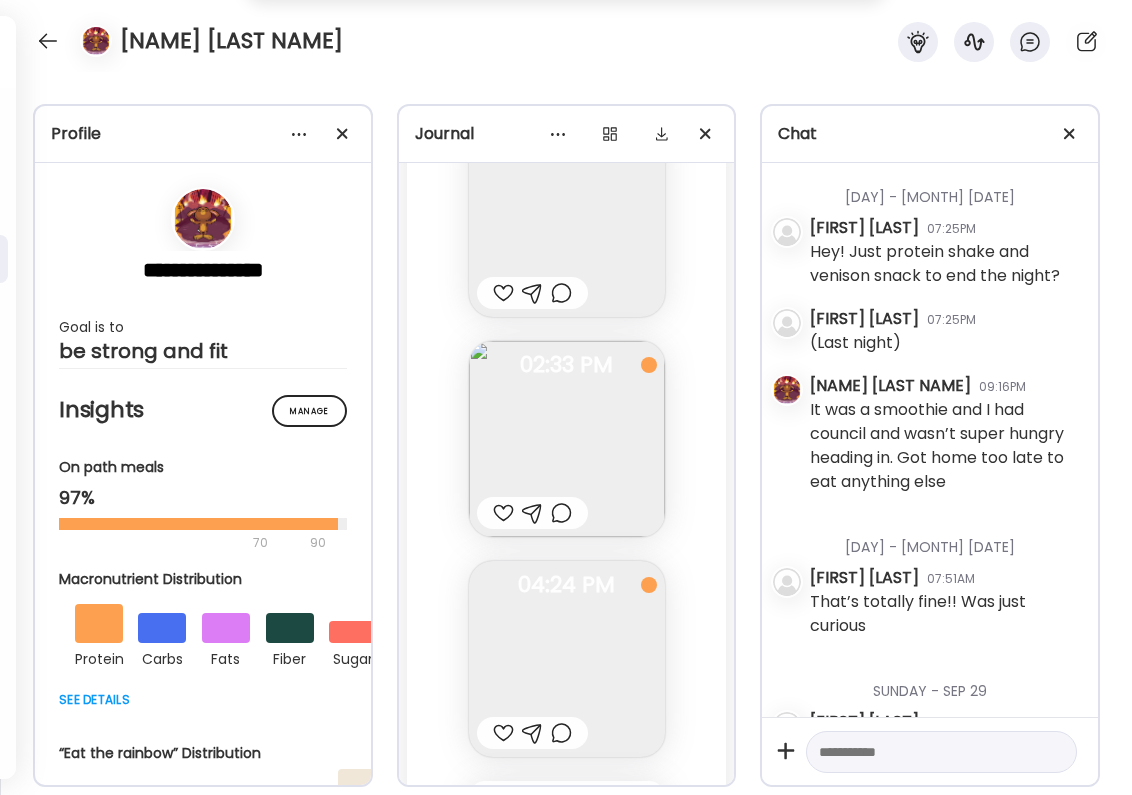 scroll, scrollTop: 1815, scrollLeft: 0, axis: vertical 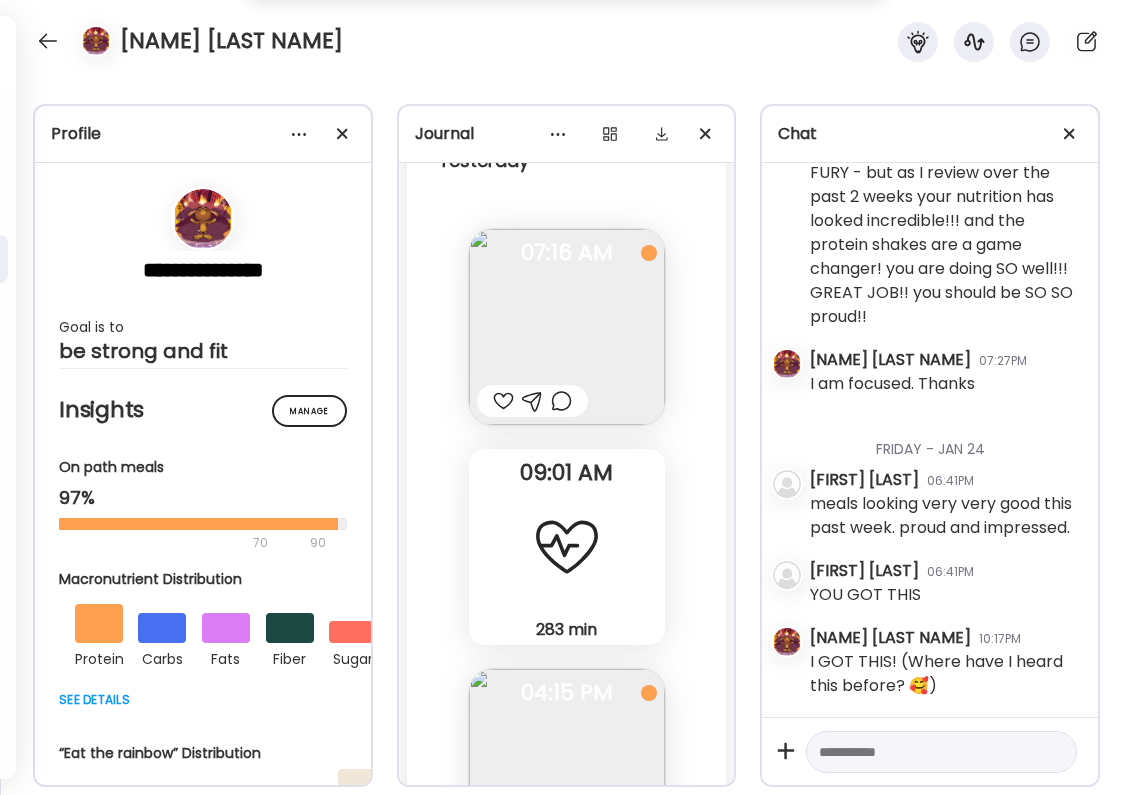 click at bounding box center (561, 841) 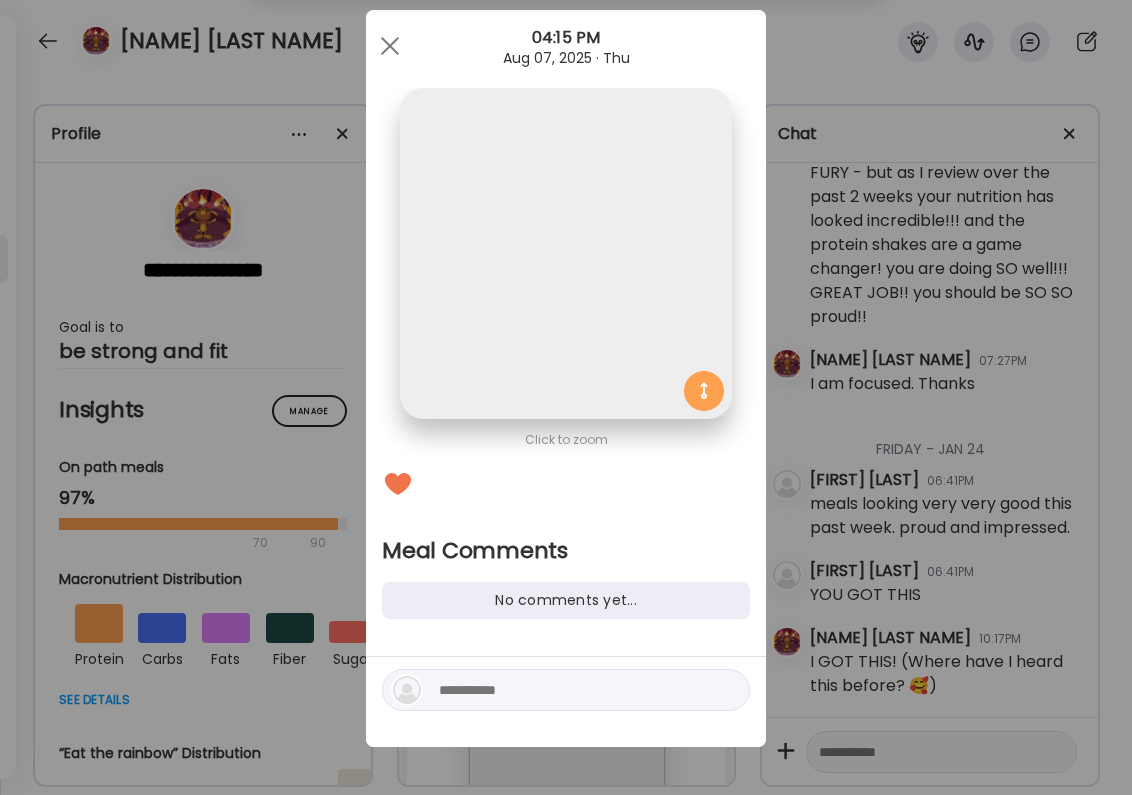 scroll, scrollTop: 38, scrollLeft: 0, axis: vertical 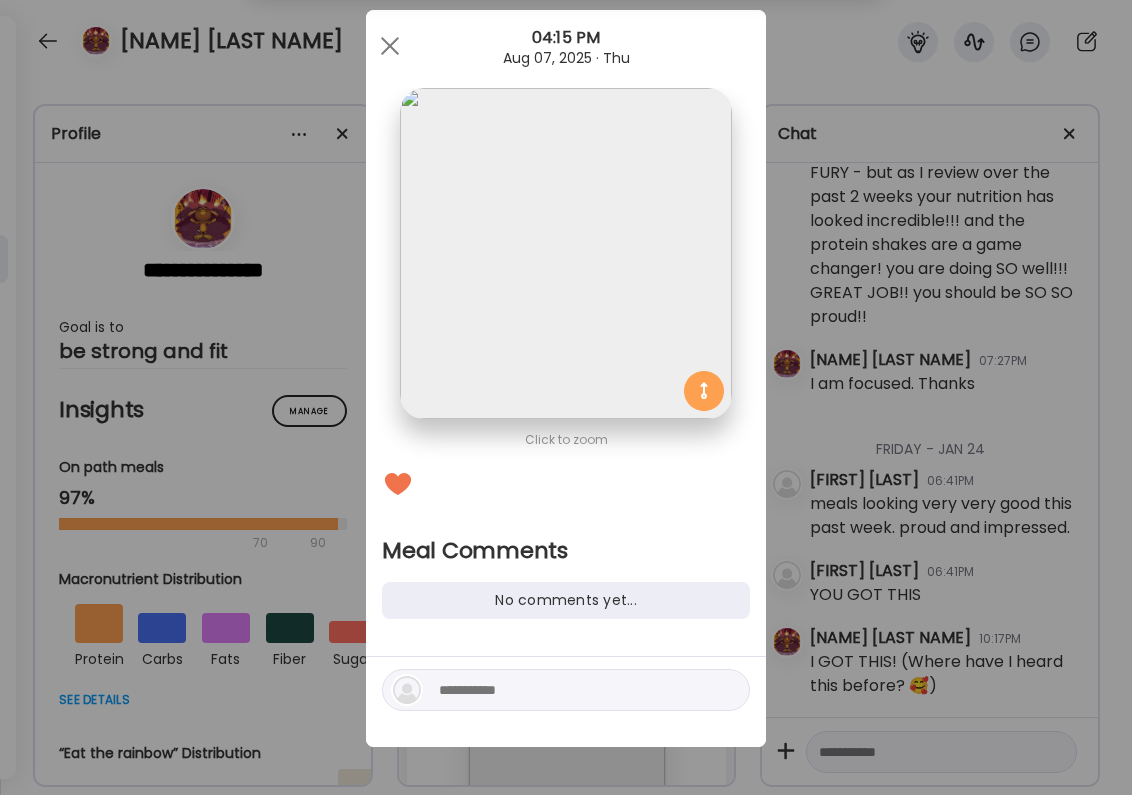click at bounding box center (574, 690) 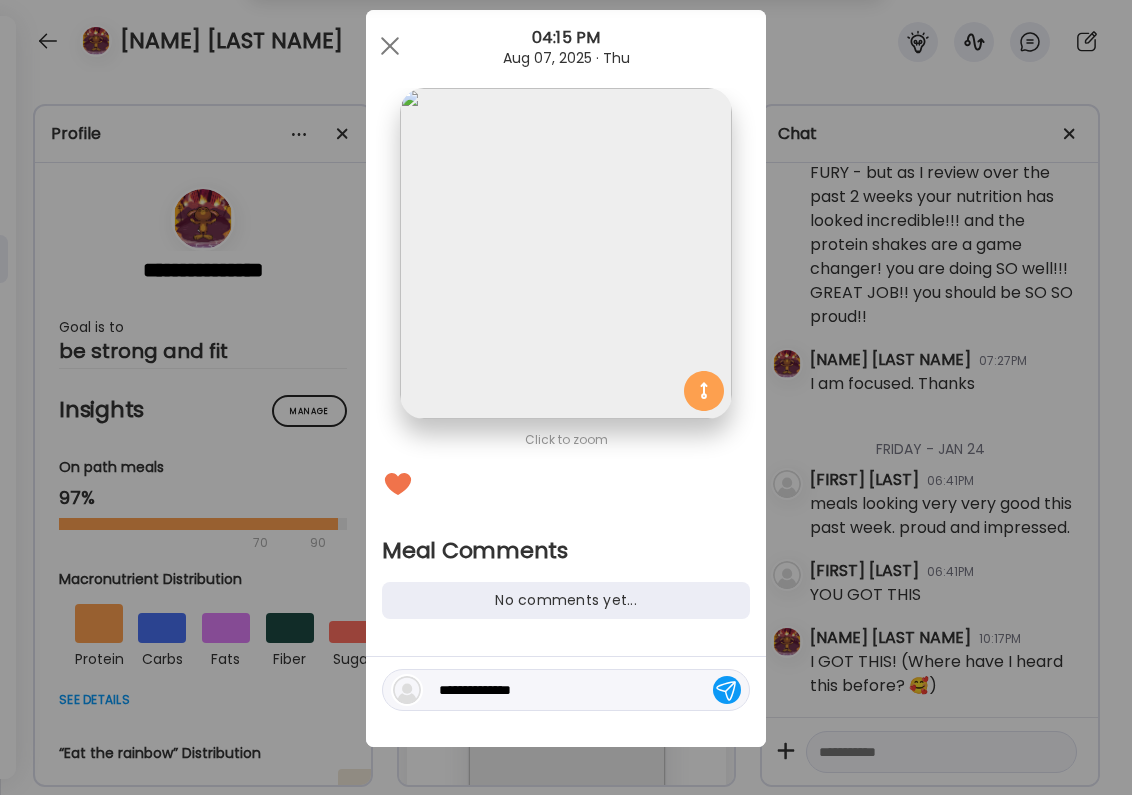 type on "**********" 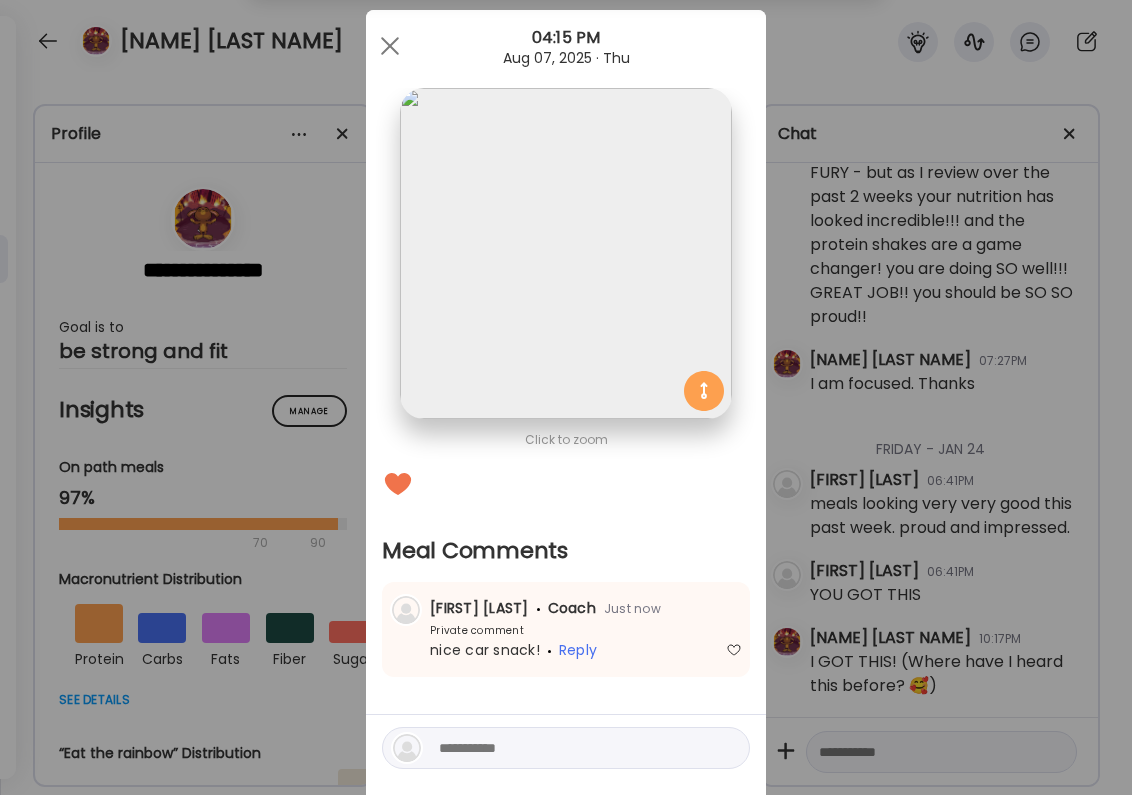 click on "Ate Coach Dashboard
Wahoo! It’s official
Take a moment to set up your Coach Profile to give your clients a smooth onboarding experience.
Skip Set up coach profile
Ate Coach Dashboard
1 Image 2 Message 3 Invite
Let’s get you quickly set up
Add a headshot or company logo for client recognition
Skip Next
Ate Coach Dashboard
1 Image 2 Message 3 Invite
Customize your welcome message
This page will be the first thing your clients will see. Add a welcome message to personalize their experience.
Header 32" at bounding box center [566, 397] 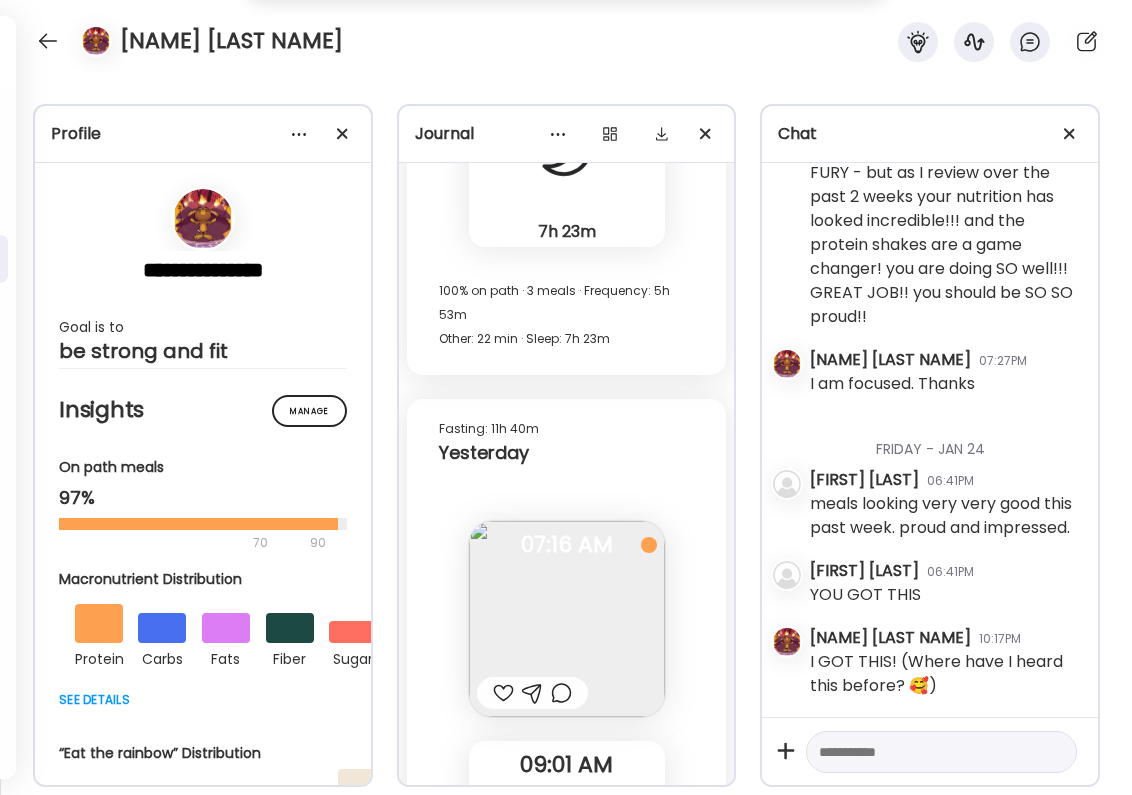 scroll, scrollTop: 66252, scrollLeft: 0, axis: vertical 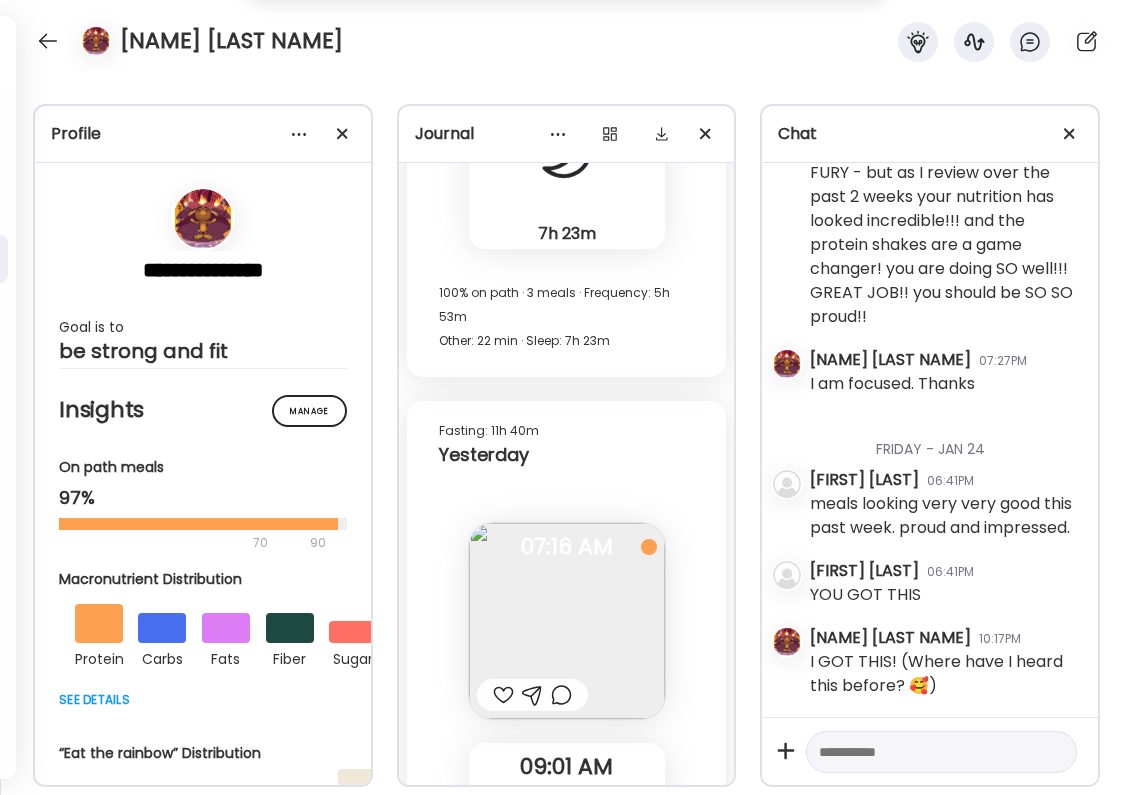 click at bounding box center [503, 695] 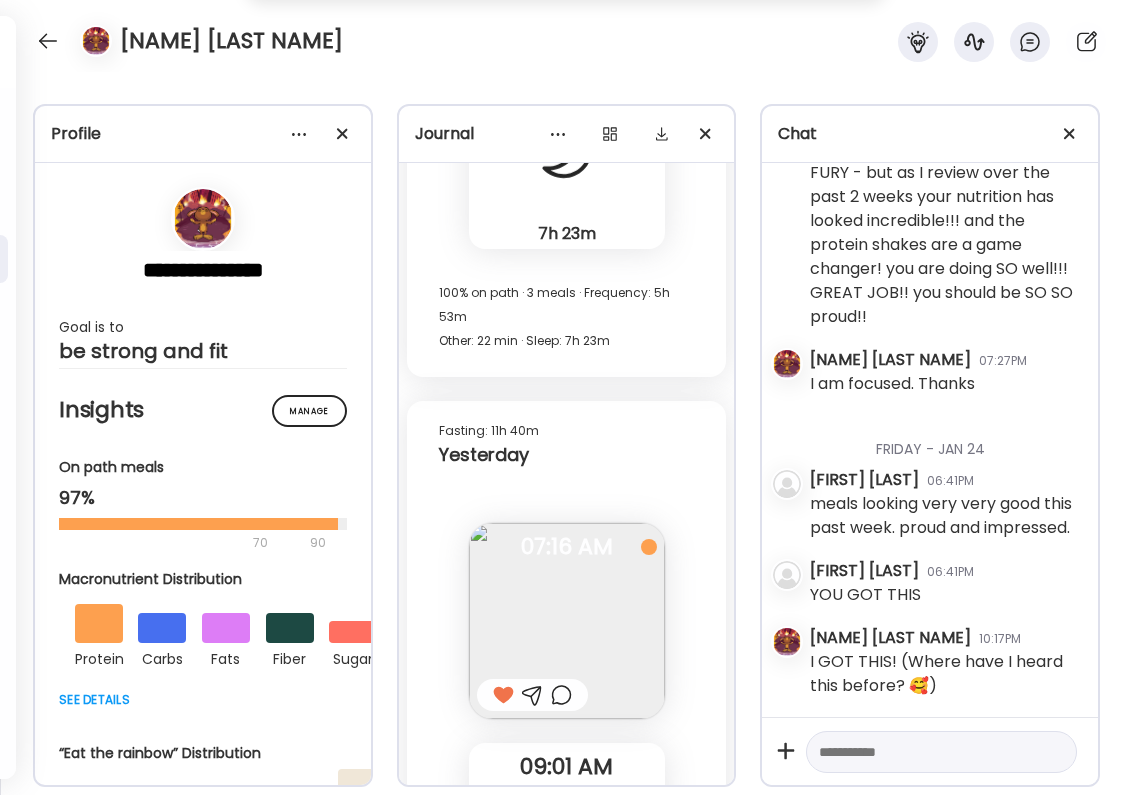click at bounding box center [561, 695] 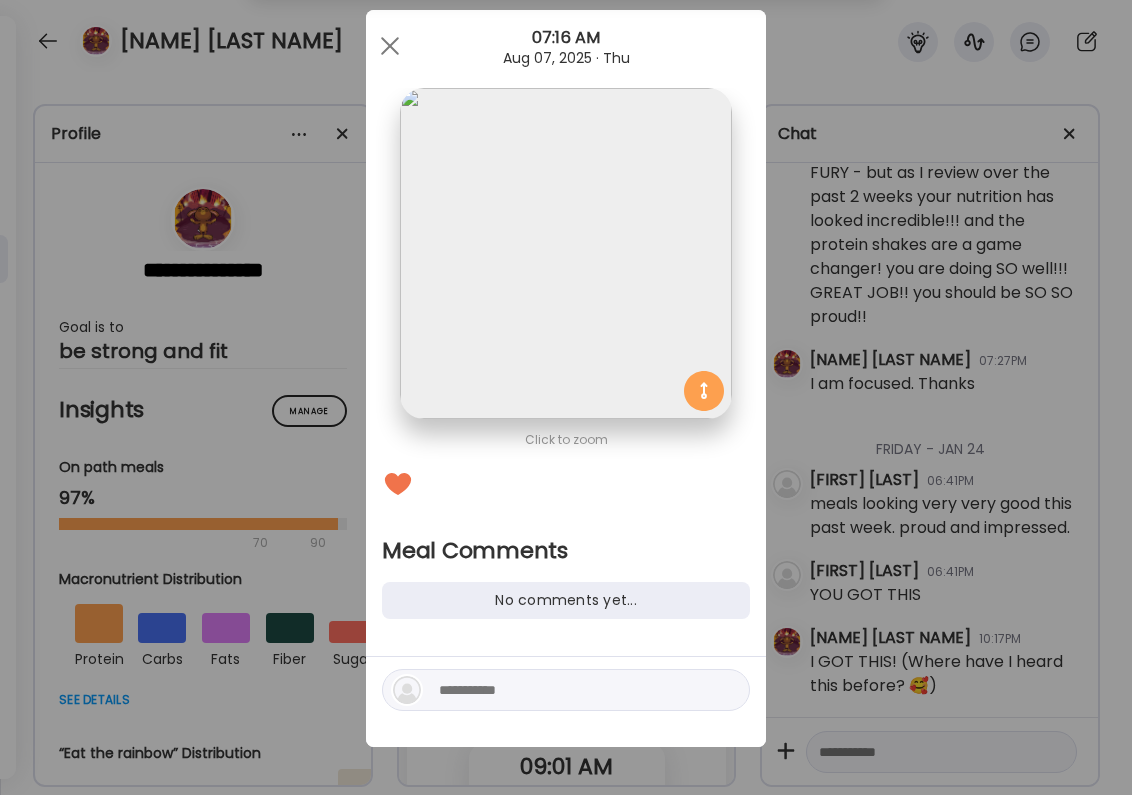 click at bounding box center [574, 690] 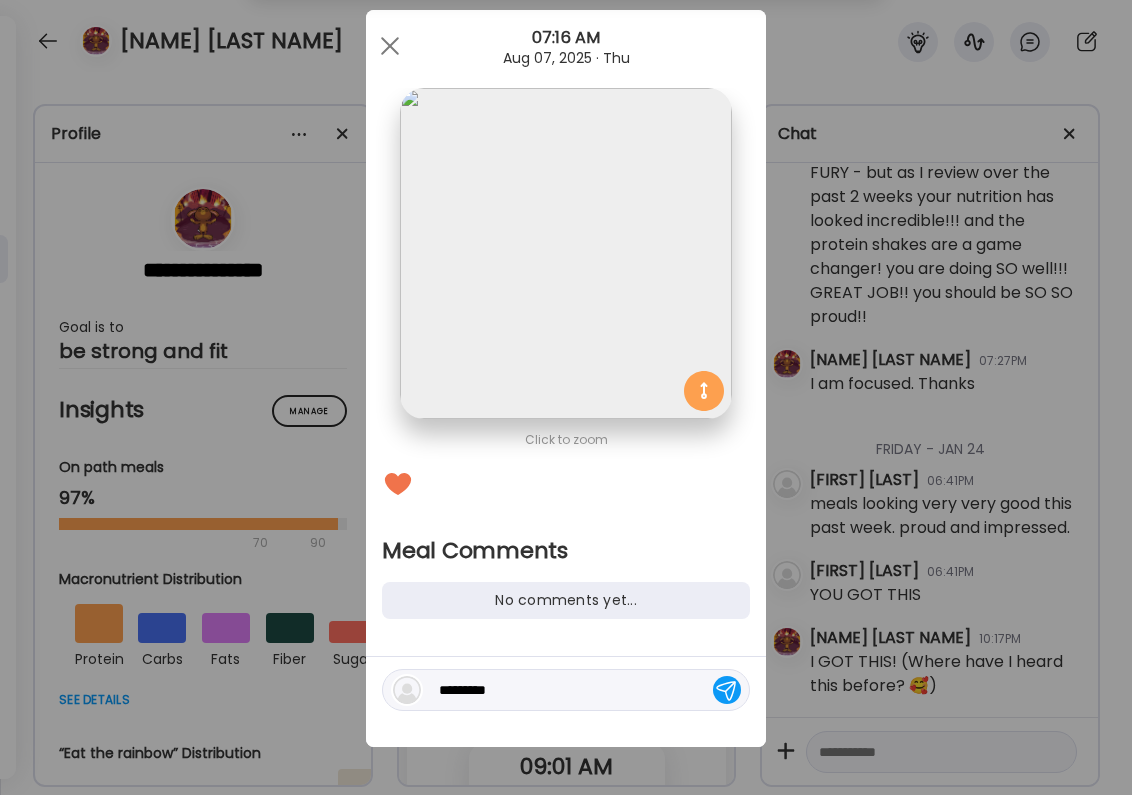 type on "**********" 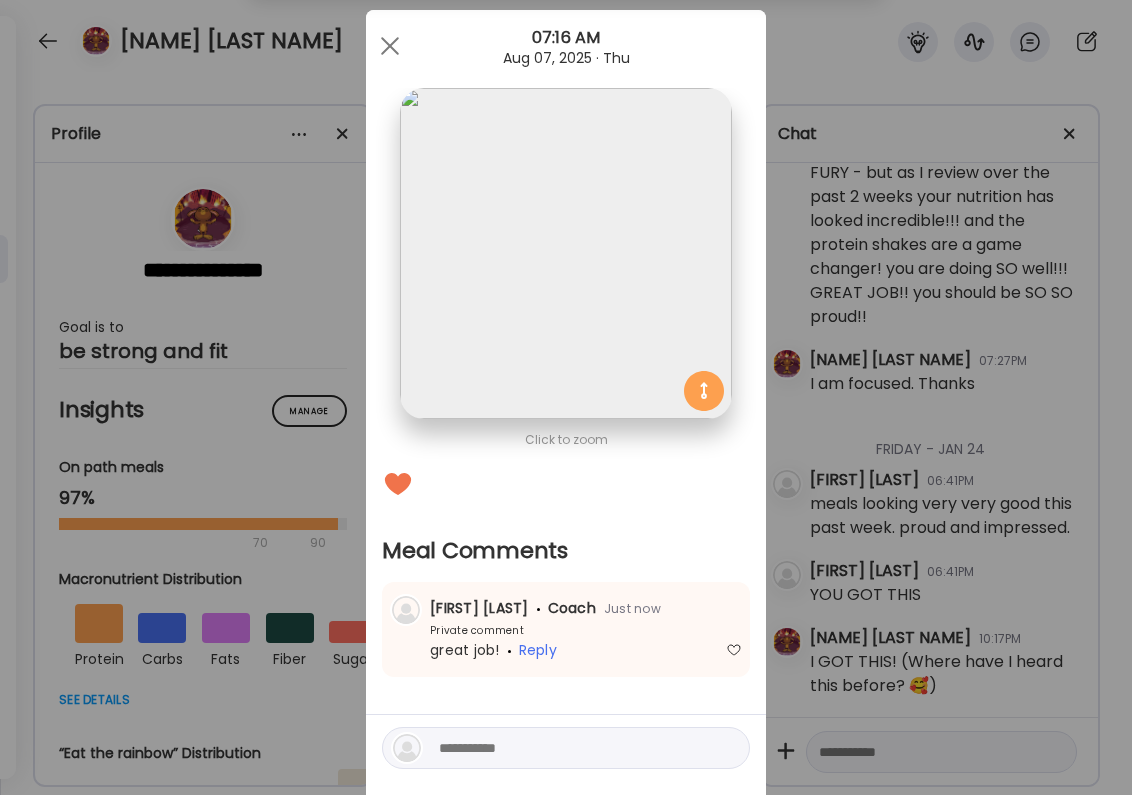 click on "Ate Coach Dashboard
Wahoo! It’s official
Take a moment to set up your Coach Profile to give your clients a smooth onboarding experience.
Skip Set up coach profile
Ate Coach Dashboard
1 Image 2 Message 3 Invite
Let’s get you quickly set up
Add a headshot or company logo for client recognition
Skip Next
Ate Coach Dashboard
1 Image 2 Message 3 Invite
Customize your welcome message
This page will be the first thing your clients will see. Add a welcome message to personalize their experience.
Header 32" at bounding box center [566, 397] 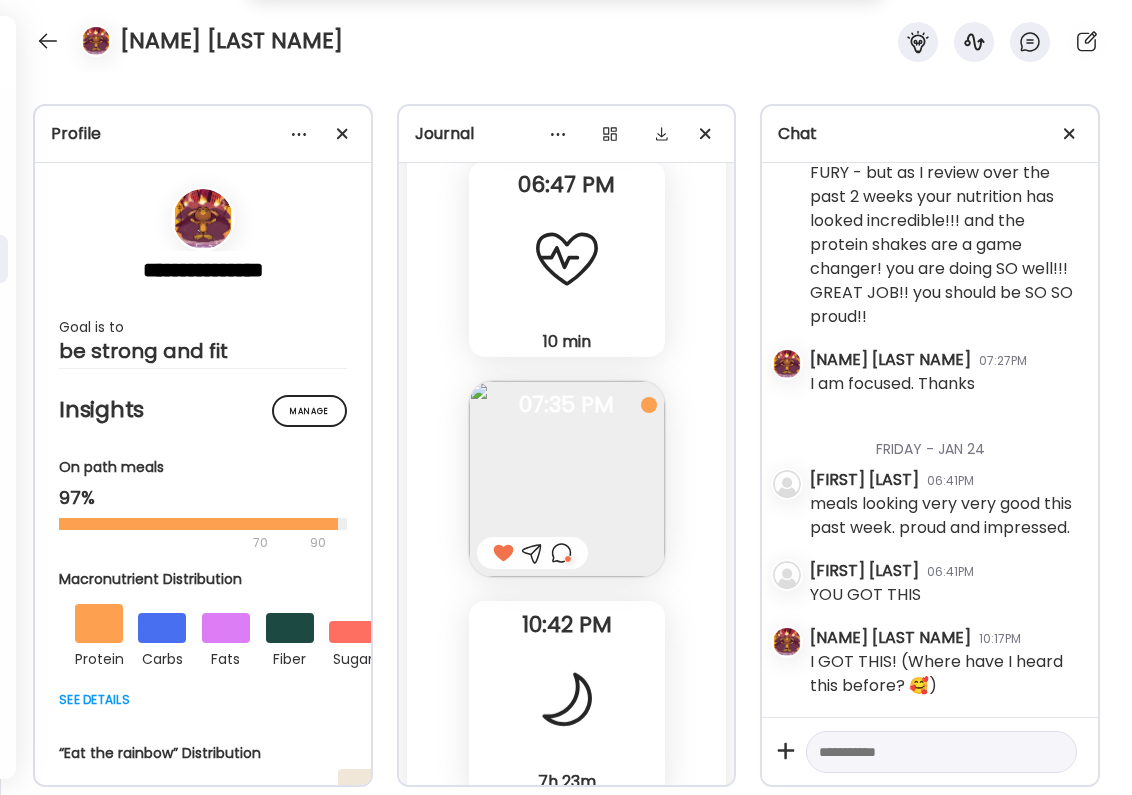 scroll, scrollTop: 65690, scrollLeft: 0, axis: vertical 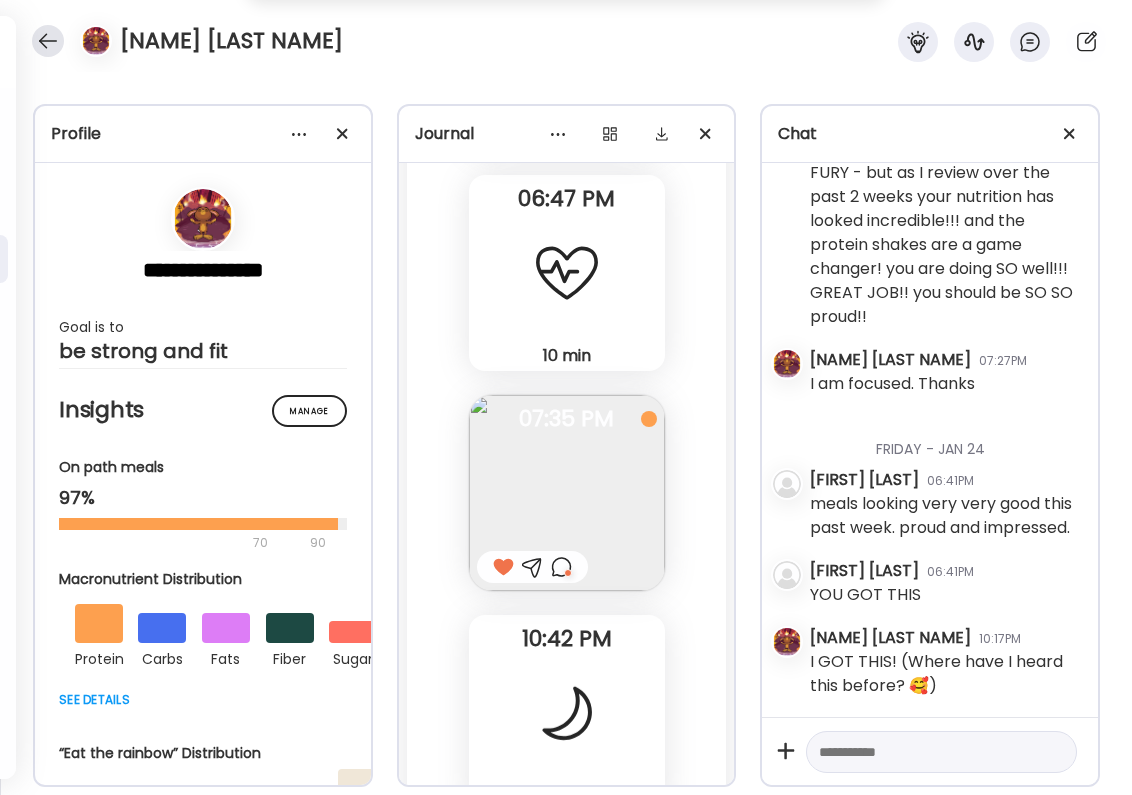 click at bounding box center (48, 41) 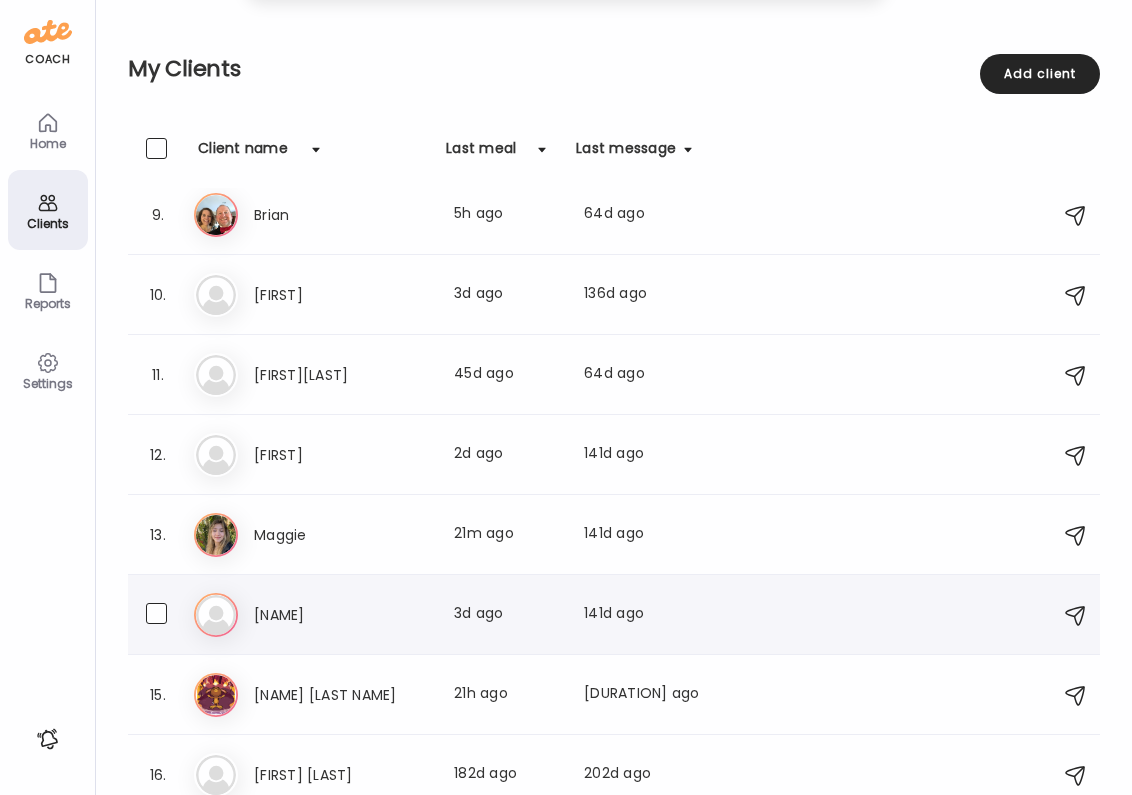 click on "[FIRST] [LAST] Last meal: 3d ago Last message: 141d ago You: Hey - Reminder to log food! or wherever you are tracking" at bounding box center (614, 615) 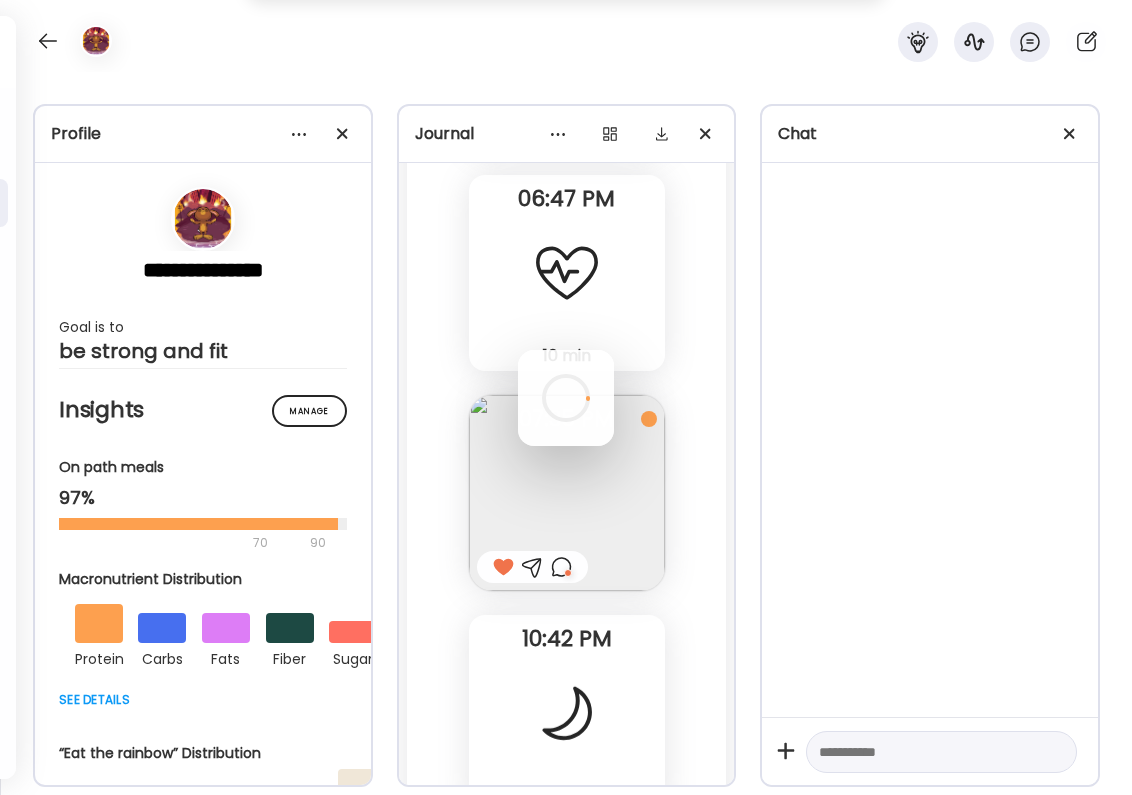 scroll, scrollTop: 0, scrollLeft: 0, axis: both 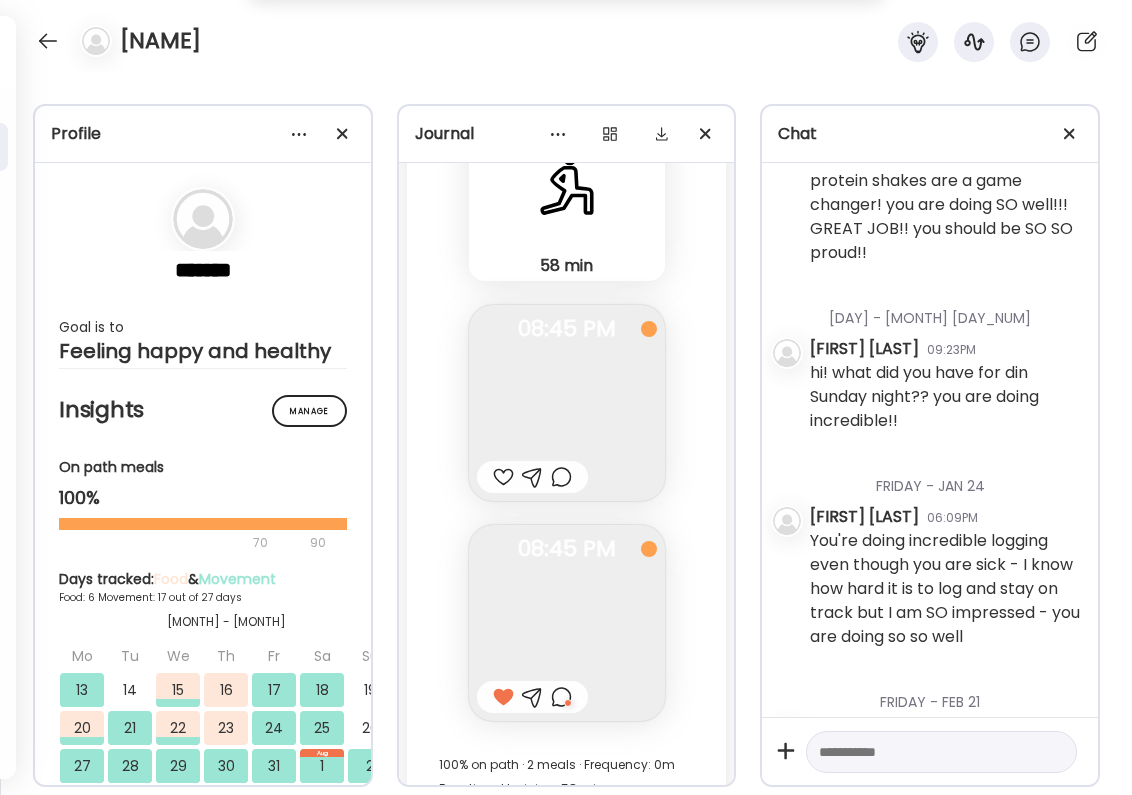 click at bounding box center (561, 697) 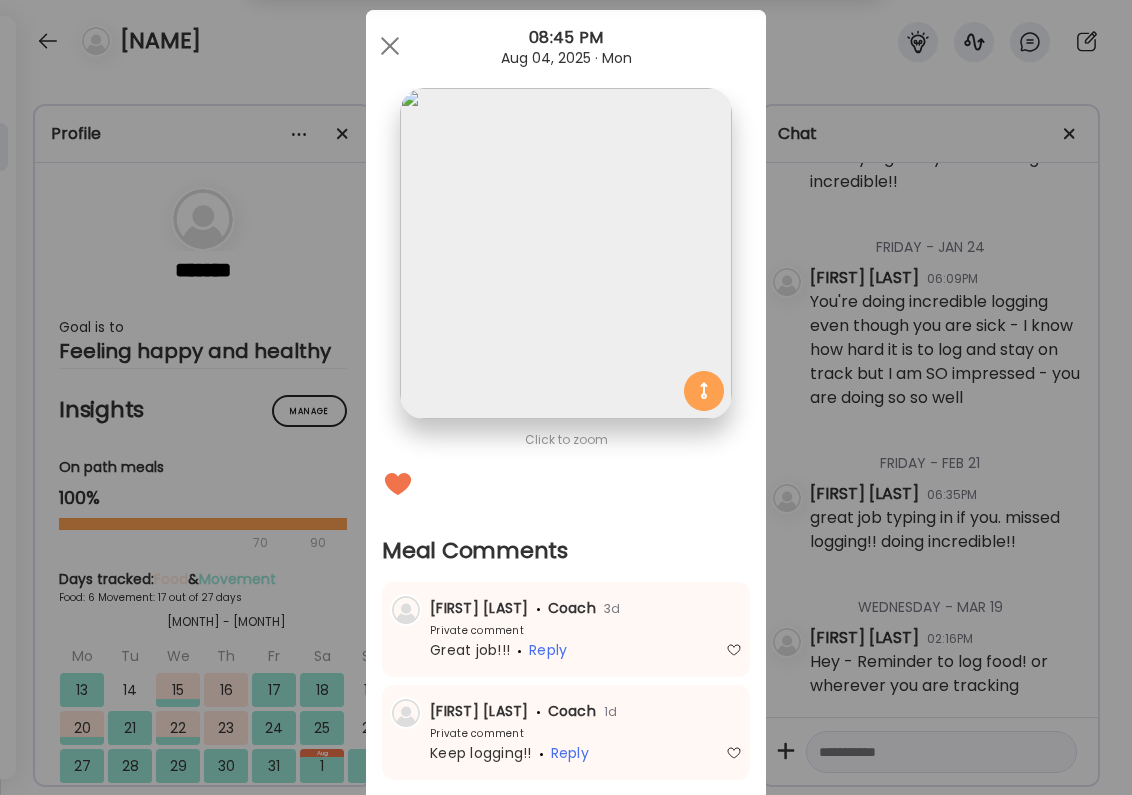 scroll, scrollTop: 1936, scrollLeft: 0, axis: vertical 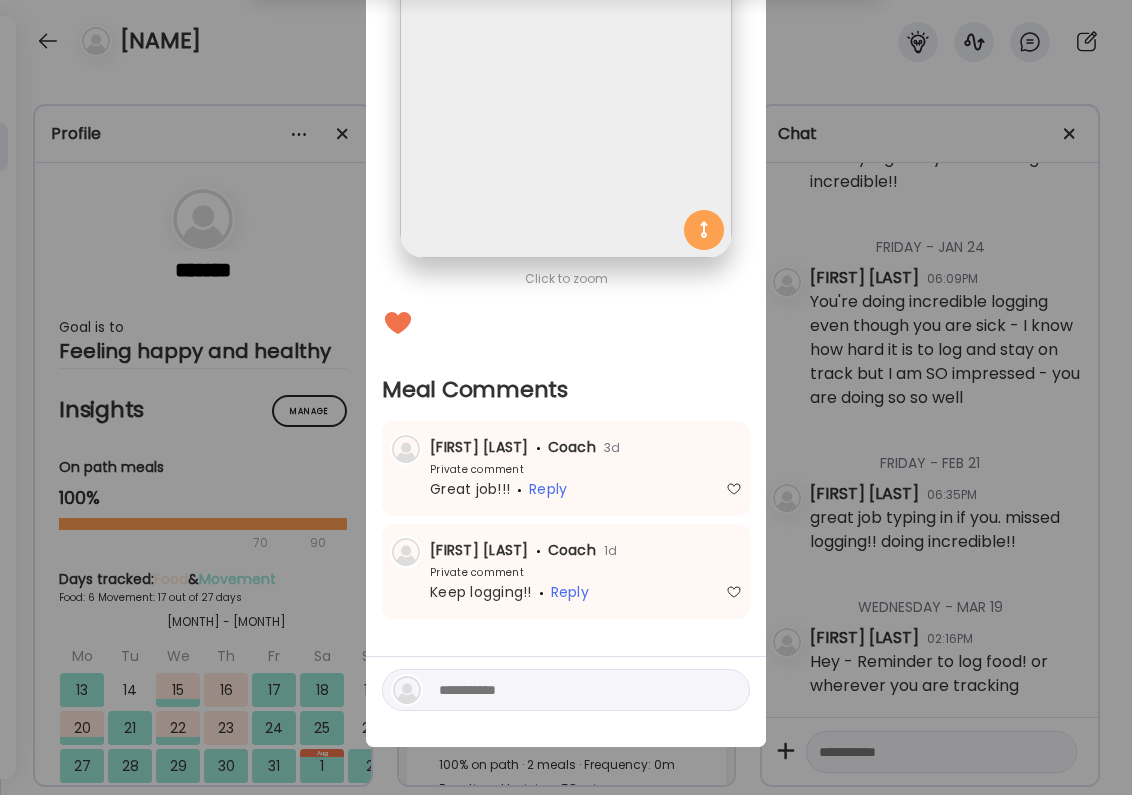 click at bounding box center (574, 690) 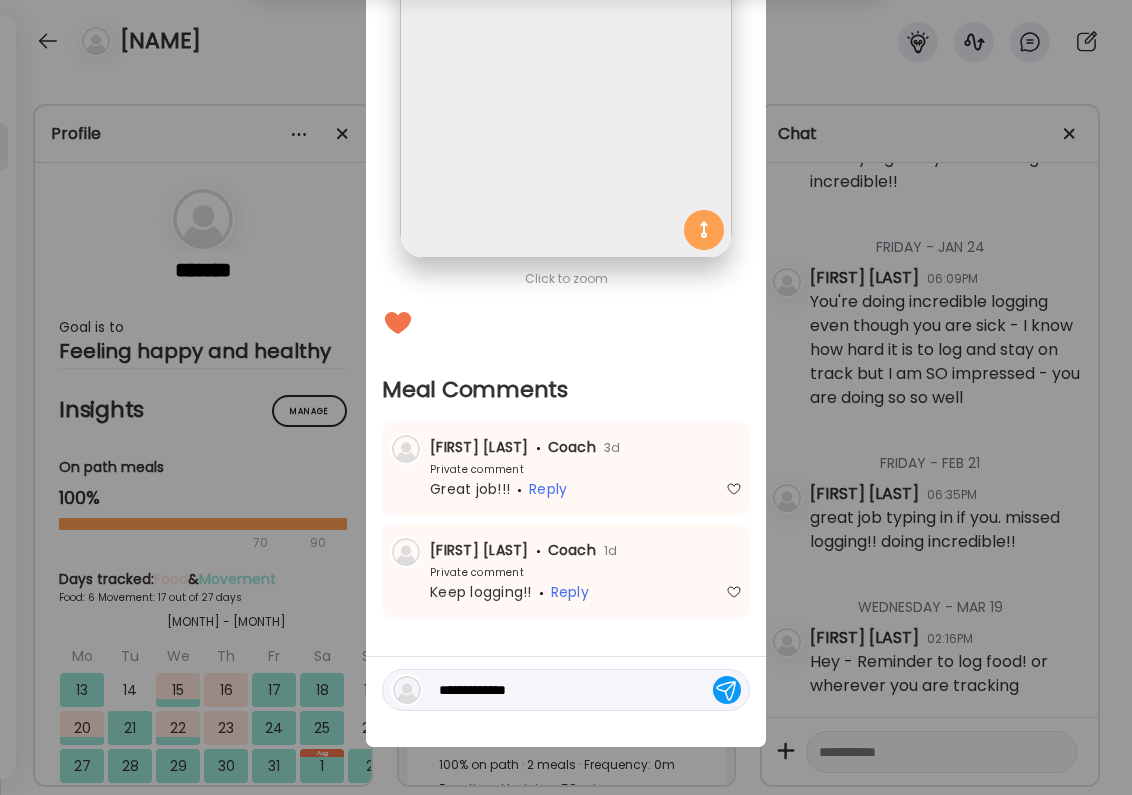 type on "**********" 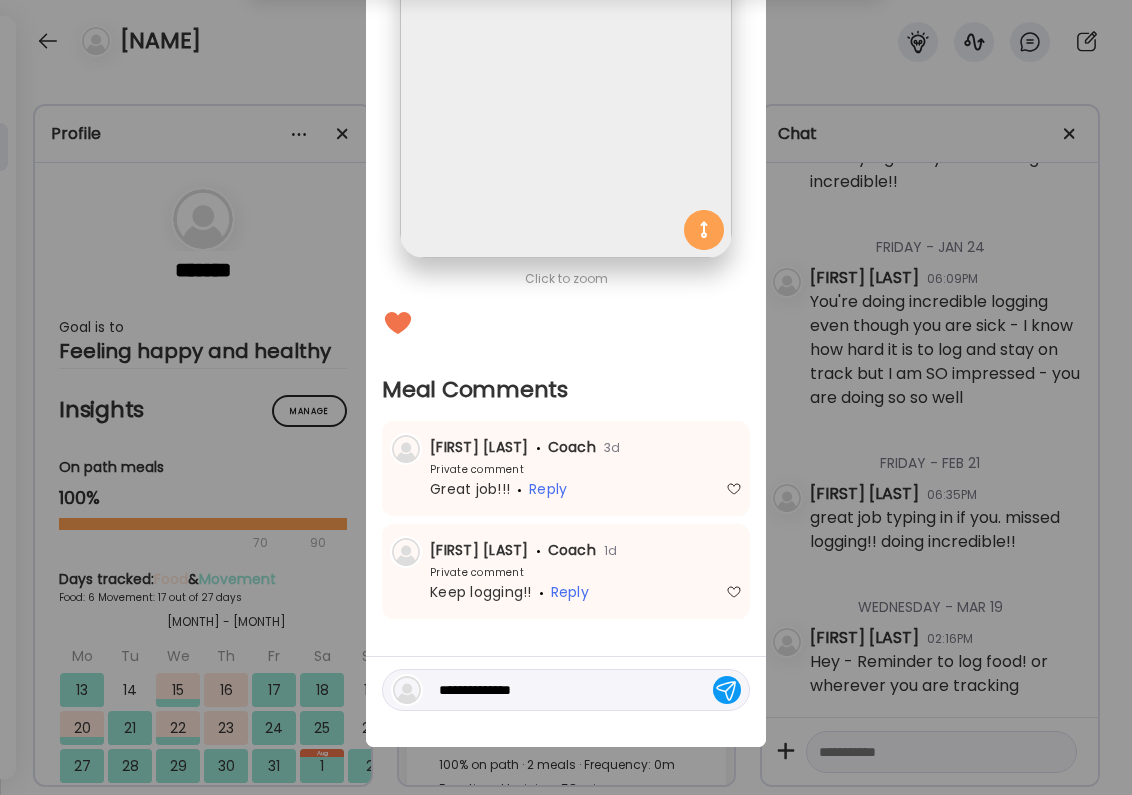 type 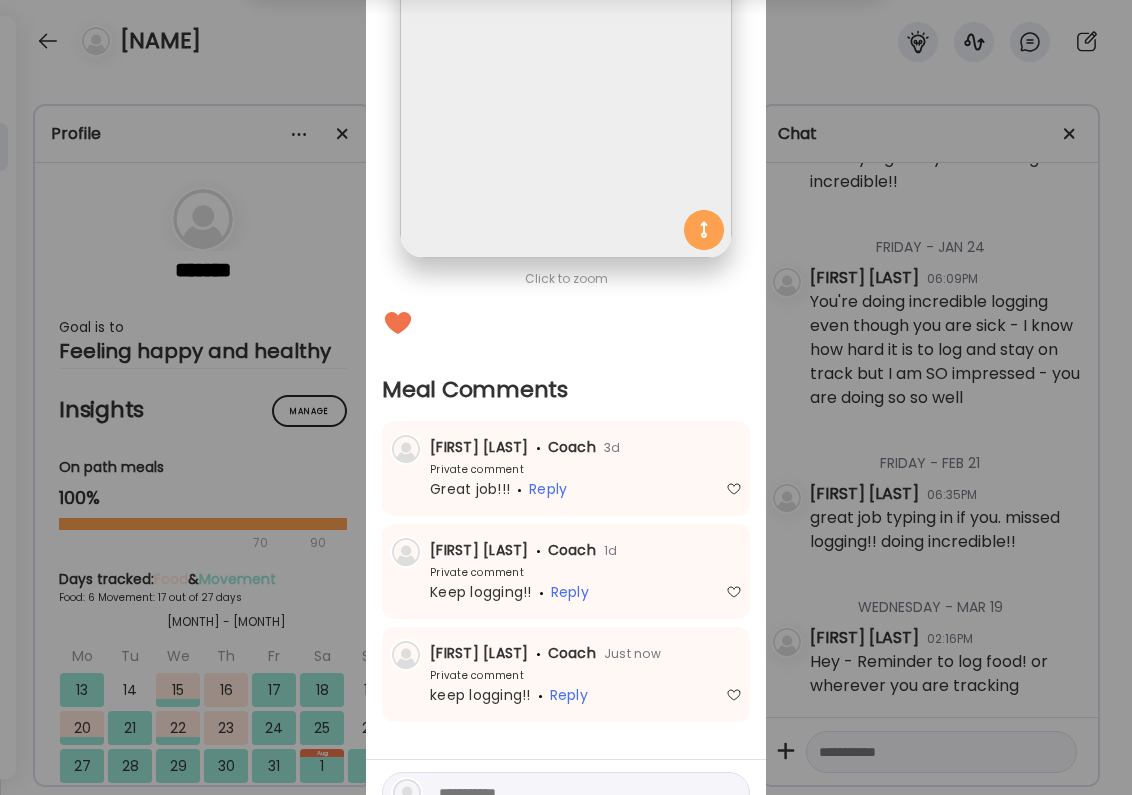 click on "Ate Coach Dashboard
Wahoo! It’s official
Take a moment to set up your Coach Profile to give your clients a smooth onboarding experience.
Skip Set up coach profile
Ate Coach Dashboard
1 Image 2 Message 3 Invite
Let’s get you quickly set up
Add a headshot or company logo for client recognition
Skip Next
Ate Coach Dashboard
1 Image 2 Message 3 Invite
Customize your welcome message
This page will be the first thing your clients will see. Add a welcome message to personalize their experience.
Header 32" at bounding box center [566, 397] 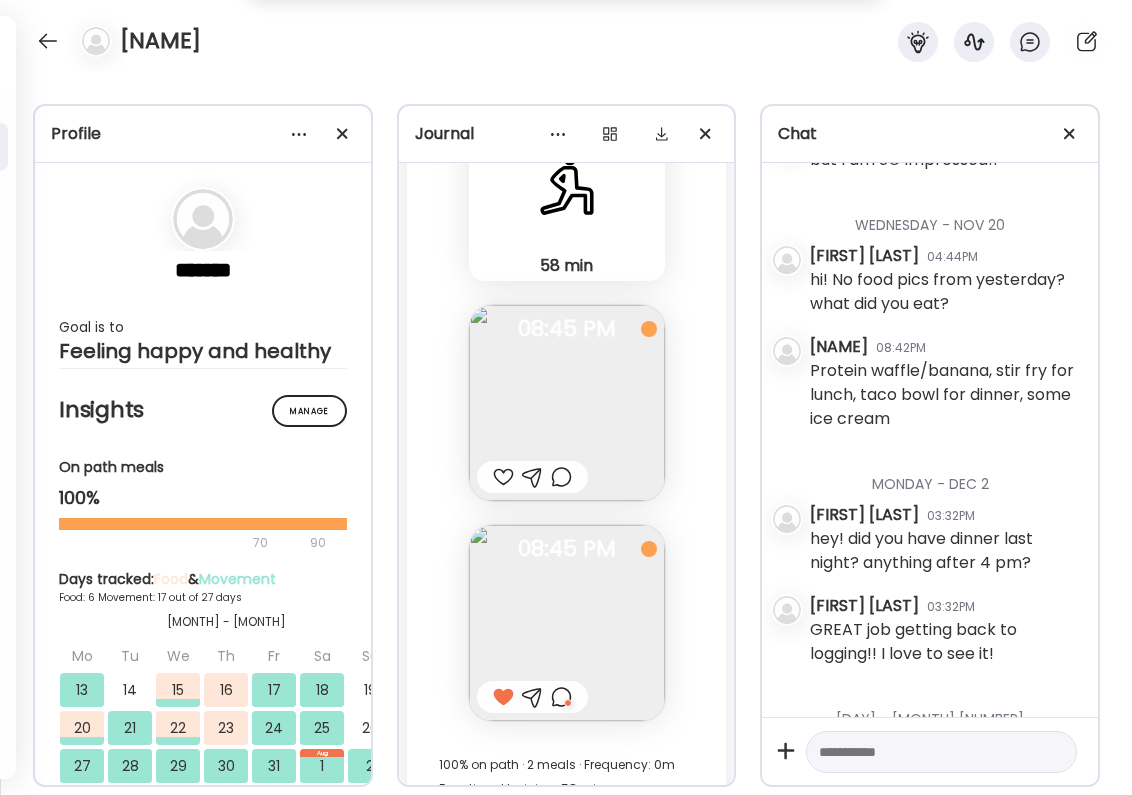 scroll, scrollTop: 0, scrollLeft: 0, axis: both 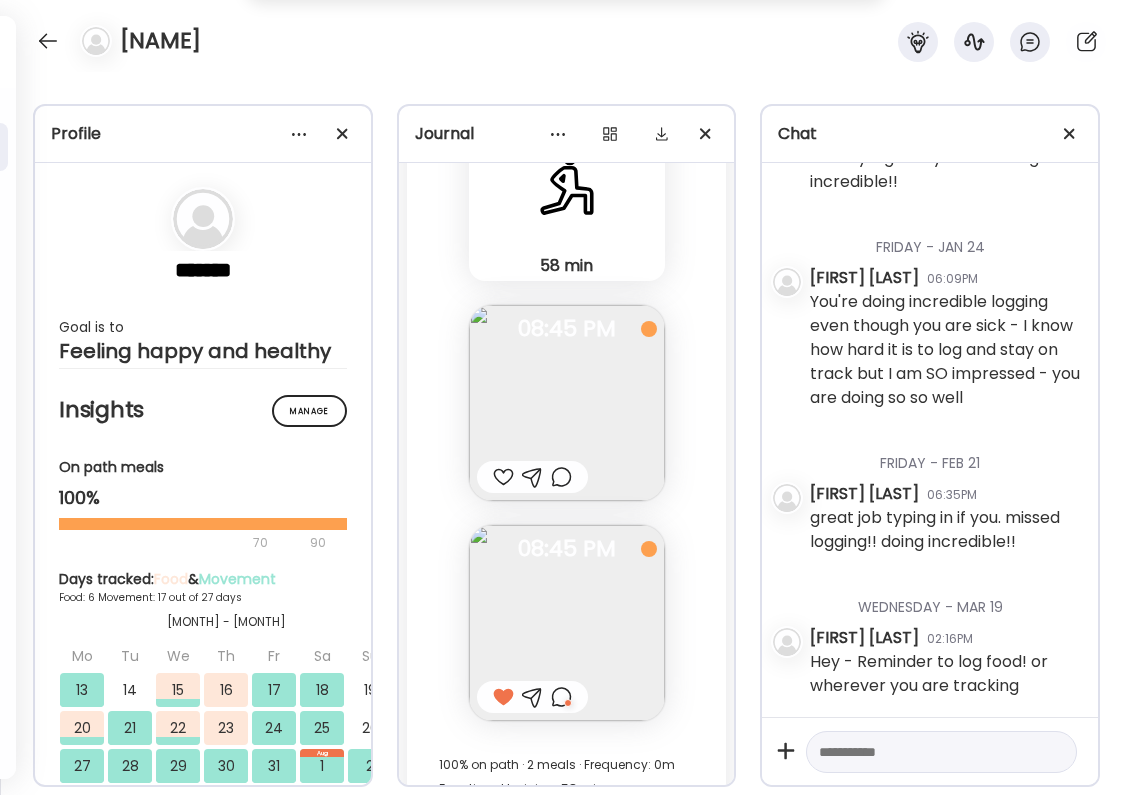 click at bounding box center (923, 752) 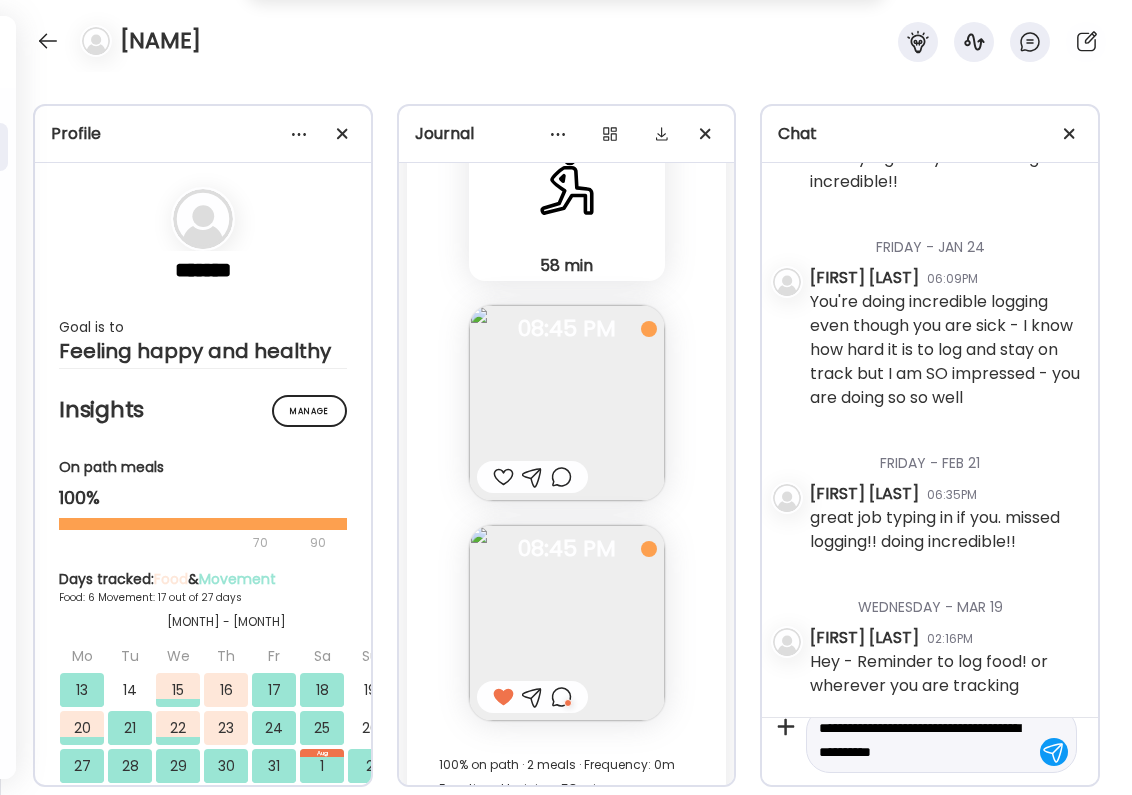 scroll, scrollTop: 23, scrollLeft: 0, axis: vertical 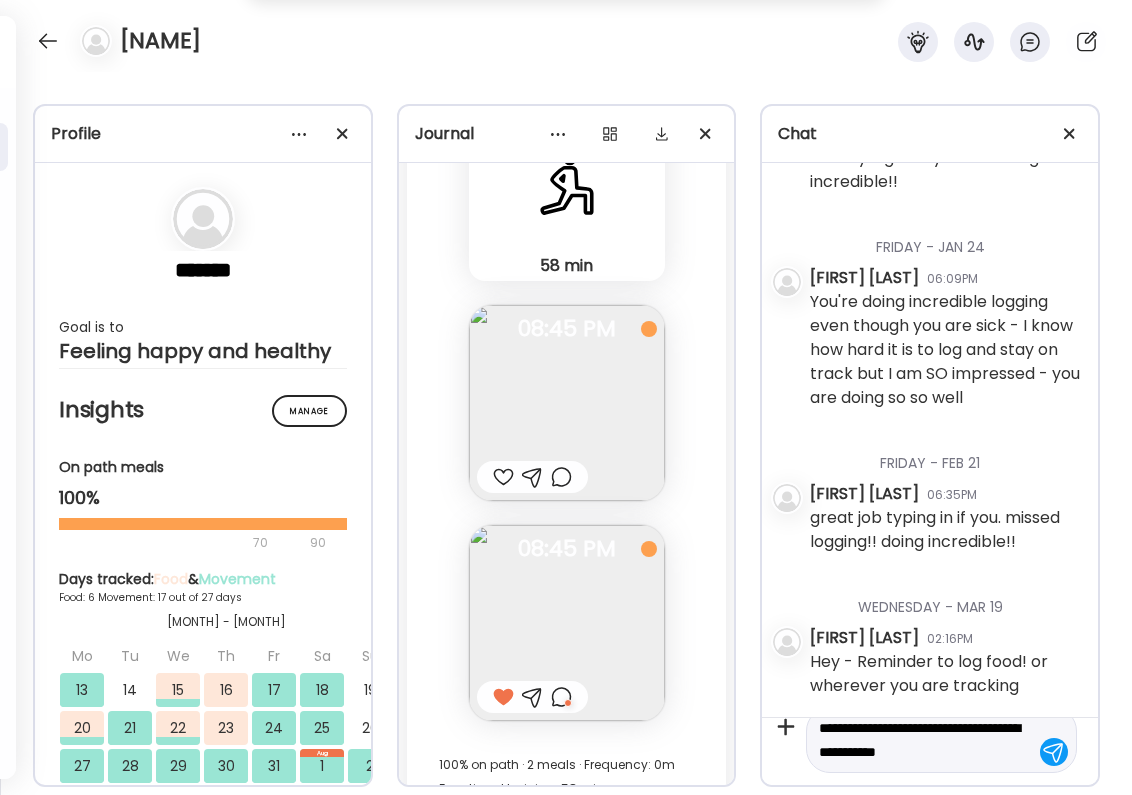 type 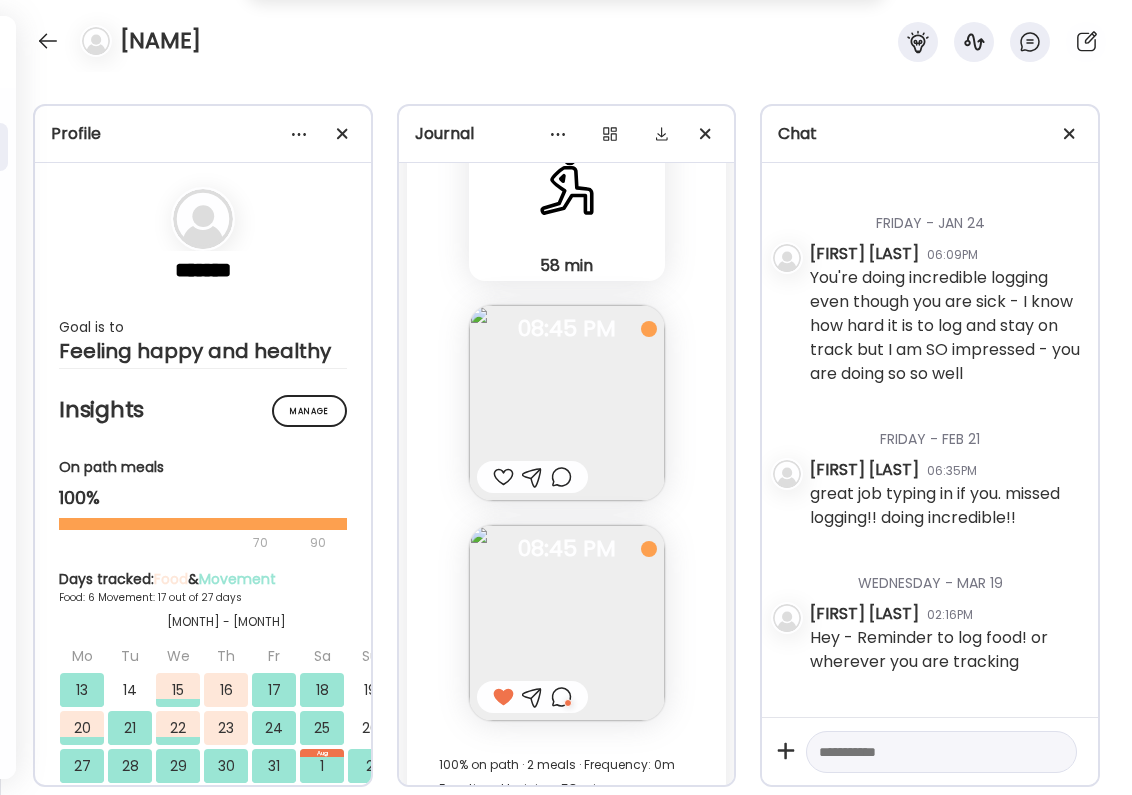scroll, scrollTop: 0, scrollLeft: 0, axis: both 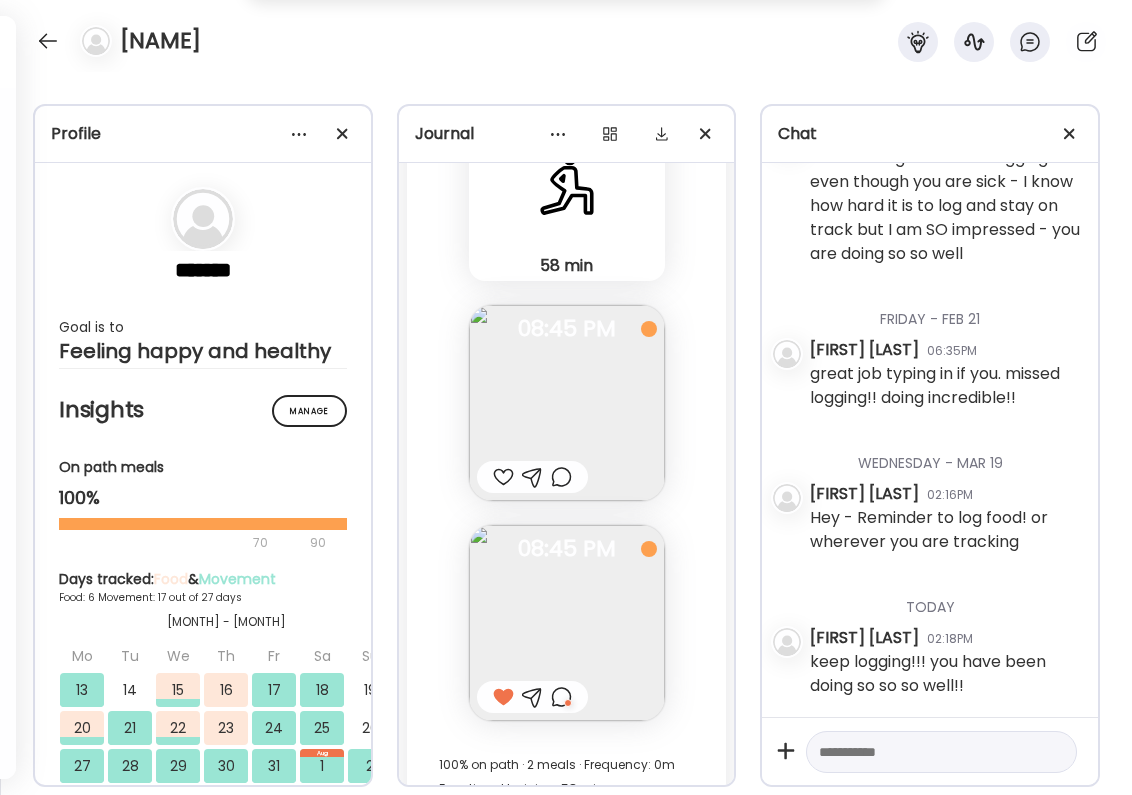 click on "[NAME]" at bounding box center (566, 36) 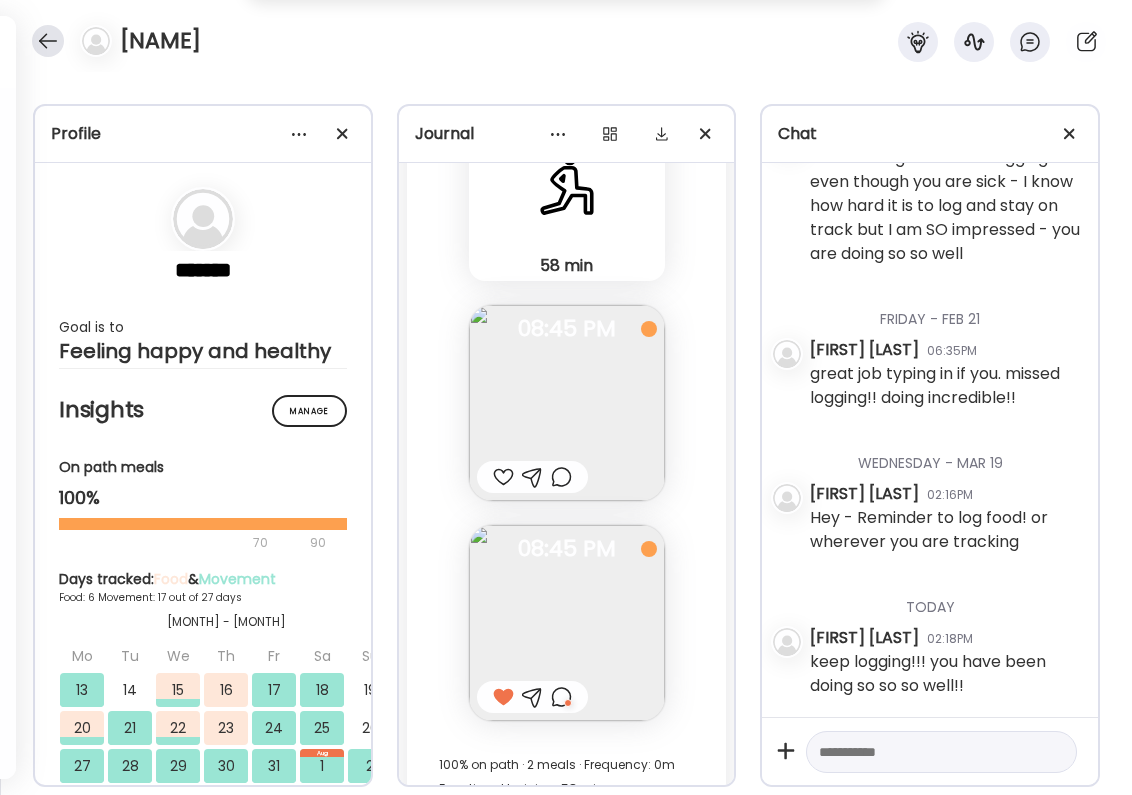 click at bounding box center (48, 41) 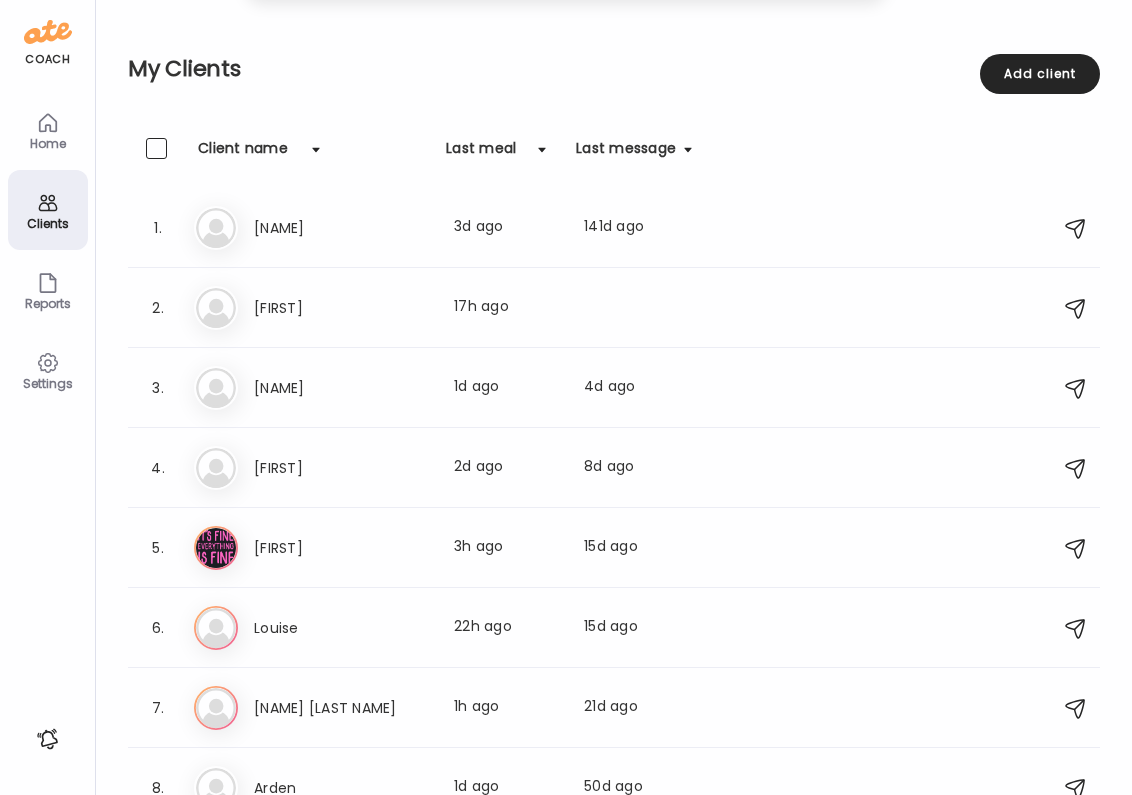 scroll, scrollTop: 0, scrollLeft: 0, axis: both 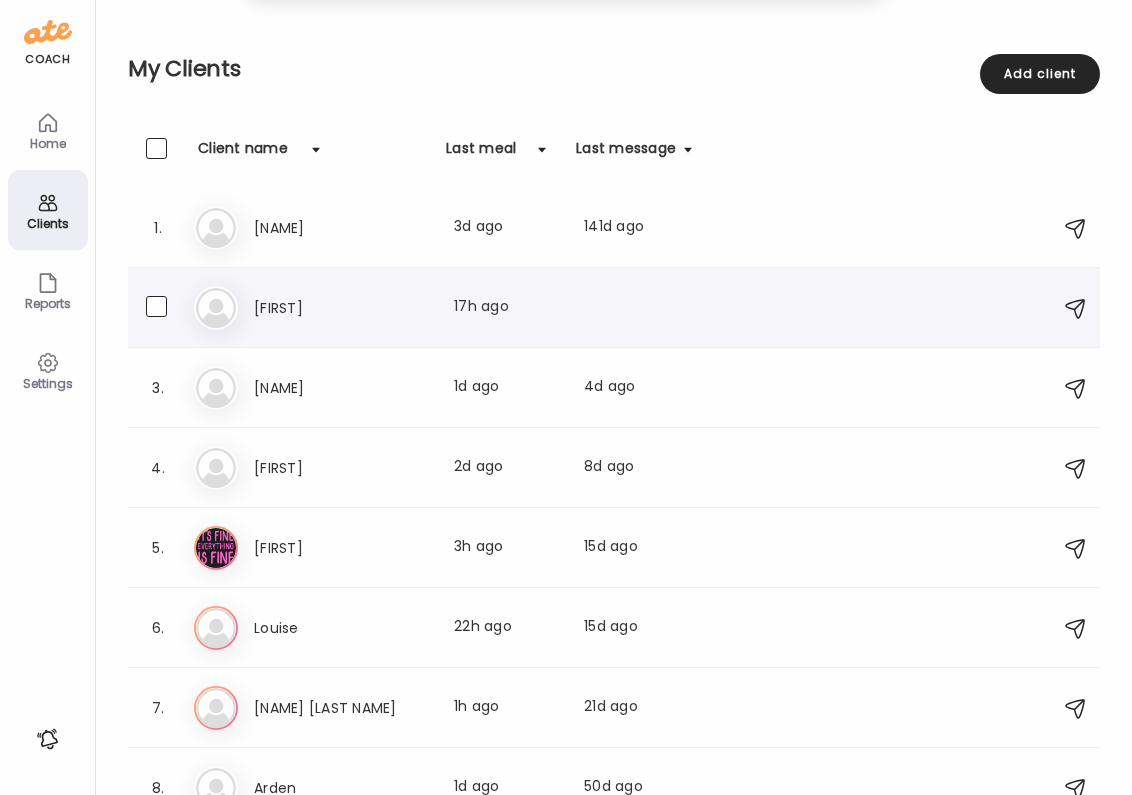 click on "[FIRST] Last meal: 17h ago You: anything to eat so far today?" at bounding box center (617, 308) 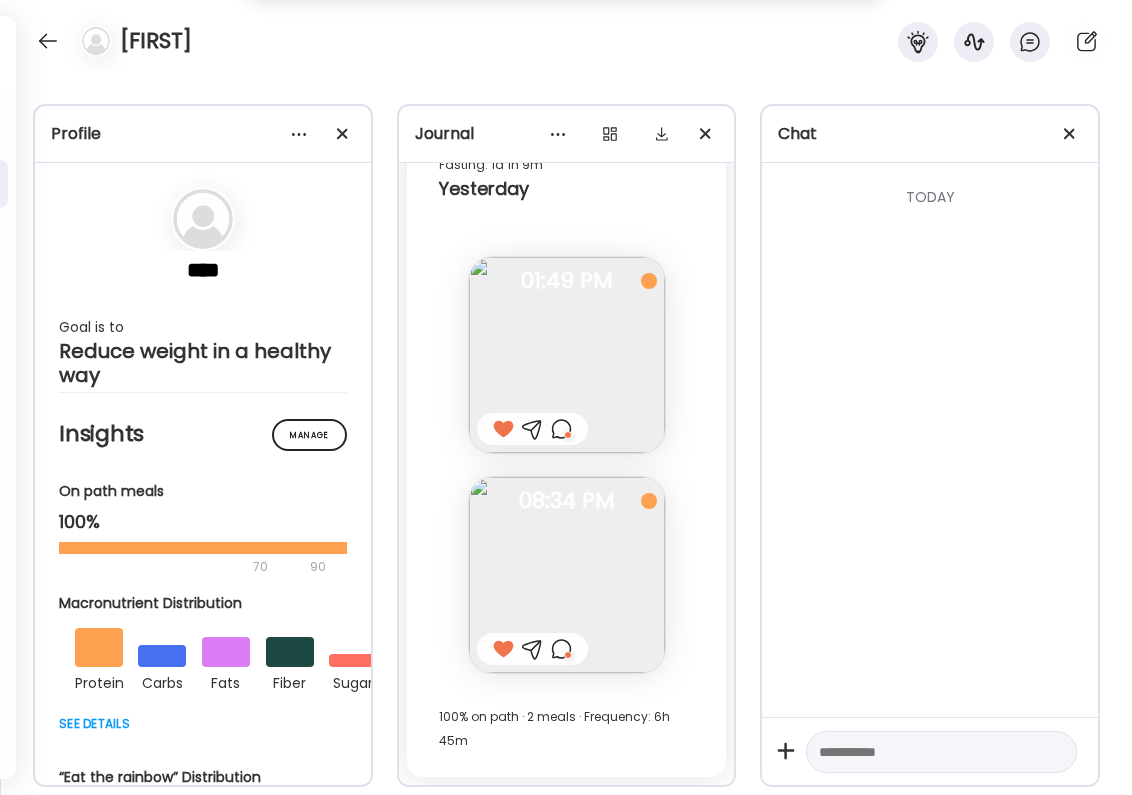 scroll, scrollTop: 0, scrollLeft: 0, axis: both 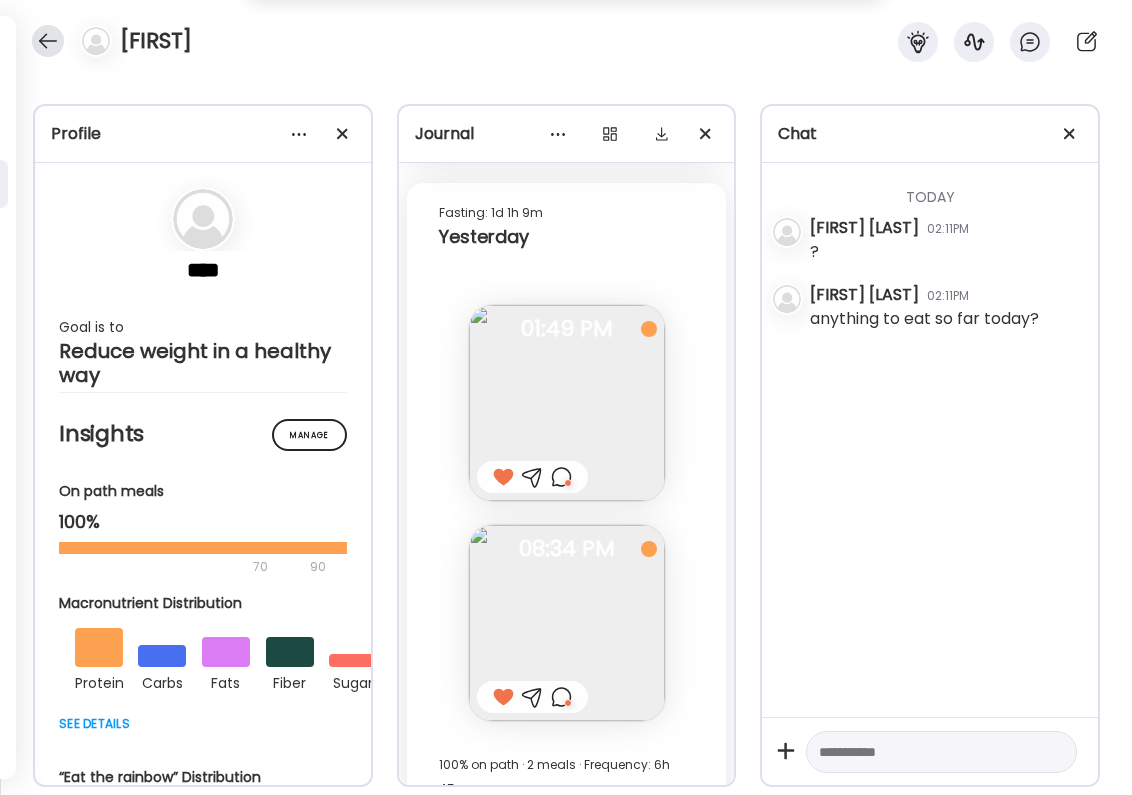 click at bounding box center [48, 41] 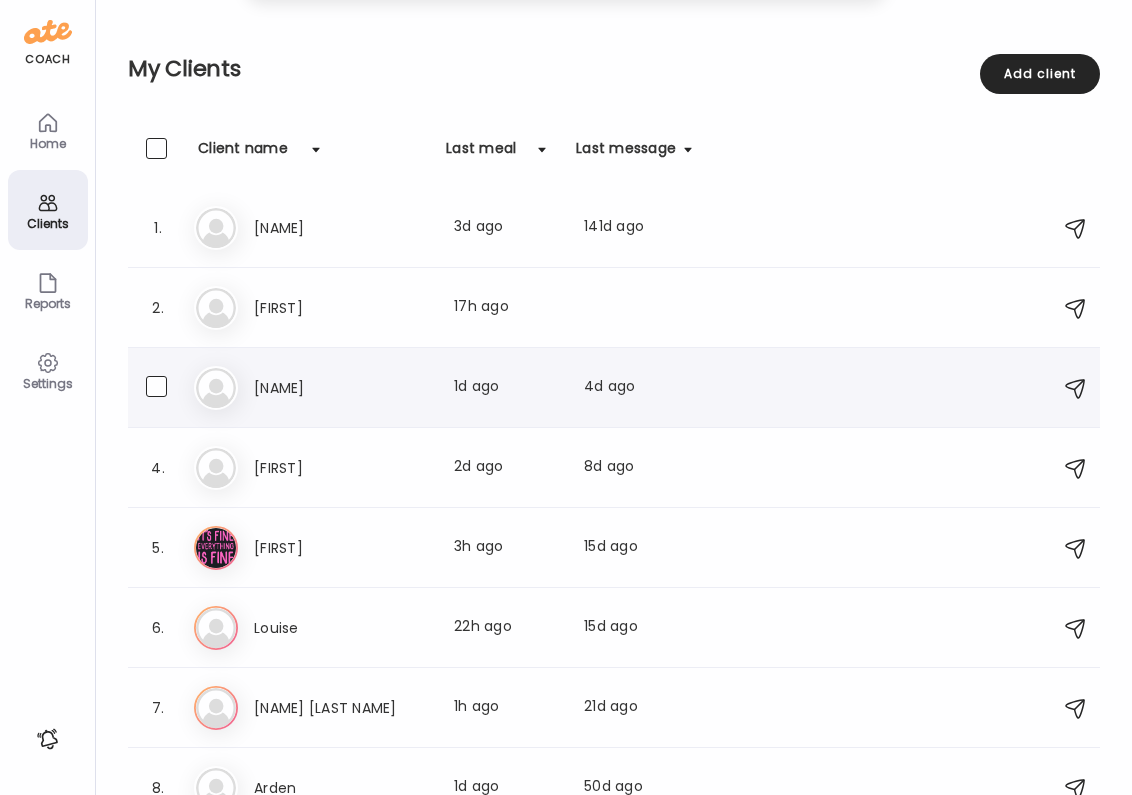 click on "[NAME]" at bounding box center [342, 388] 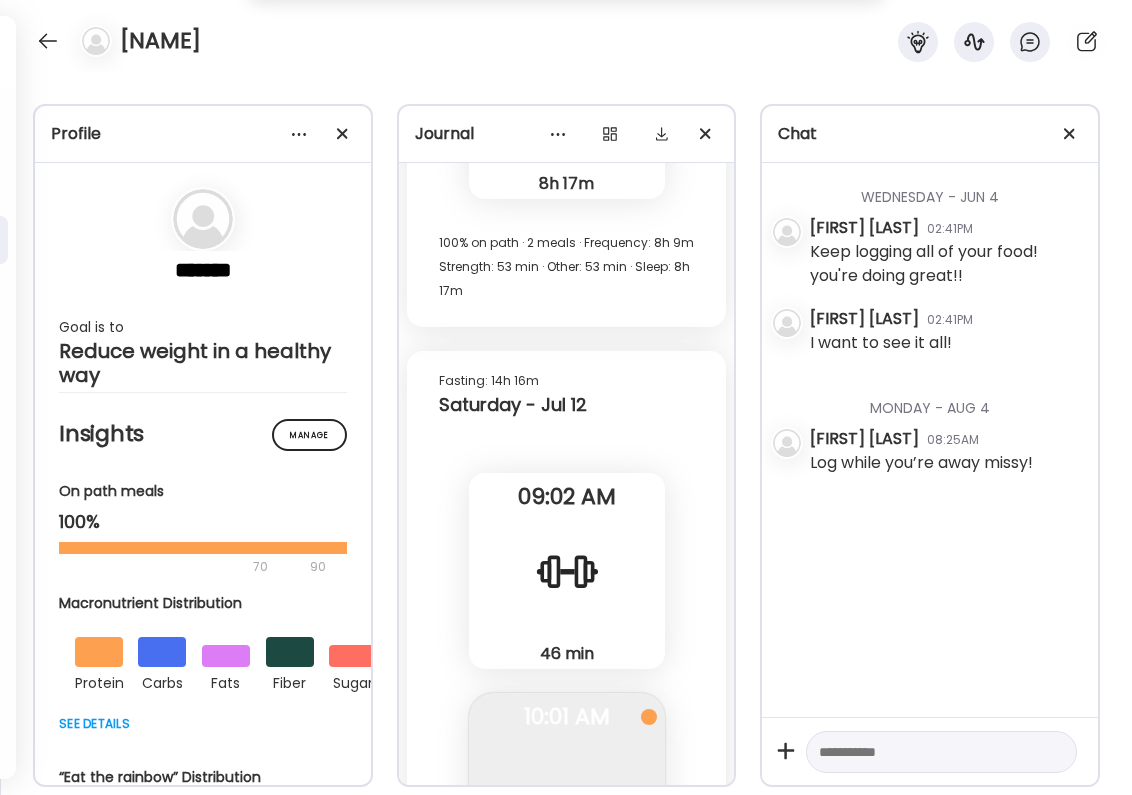 scroll, scrollTop: 30846, scrollLeft: 0, axis: vertical 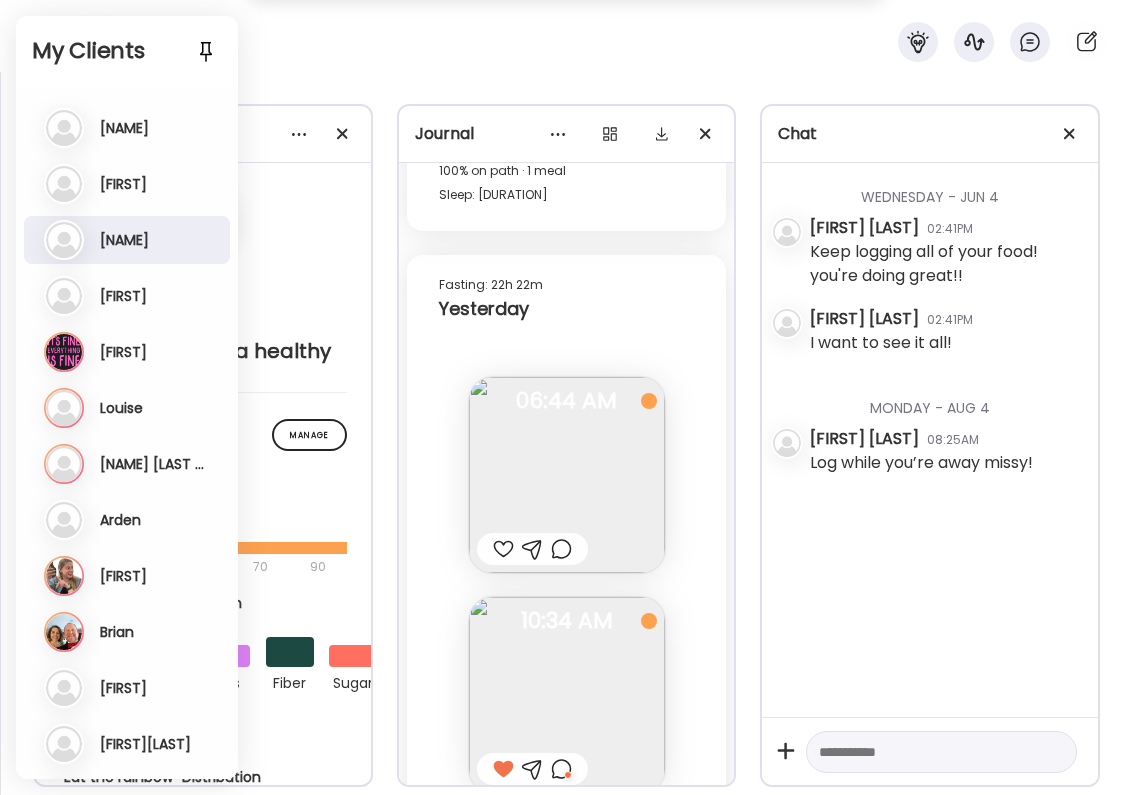 click on "[NAME]" at bounding box center (566, 36) 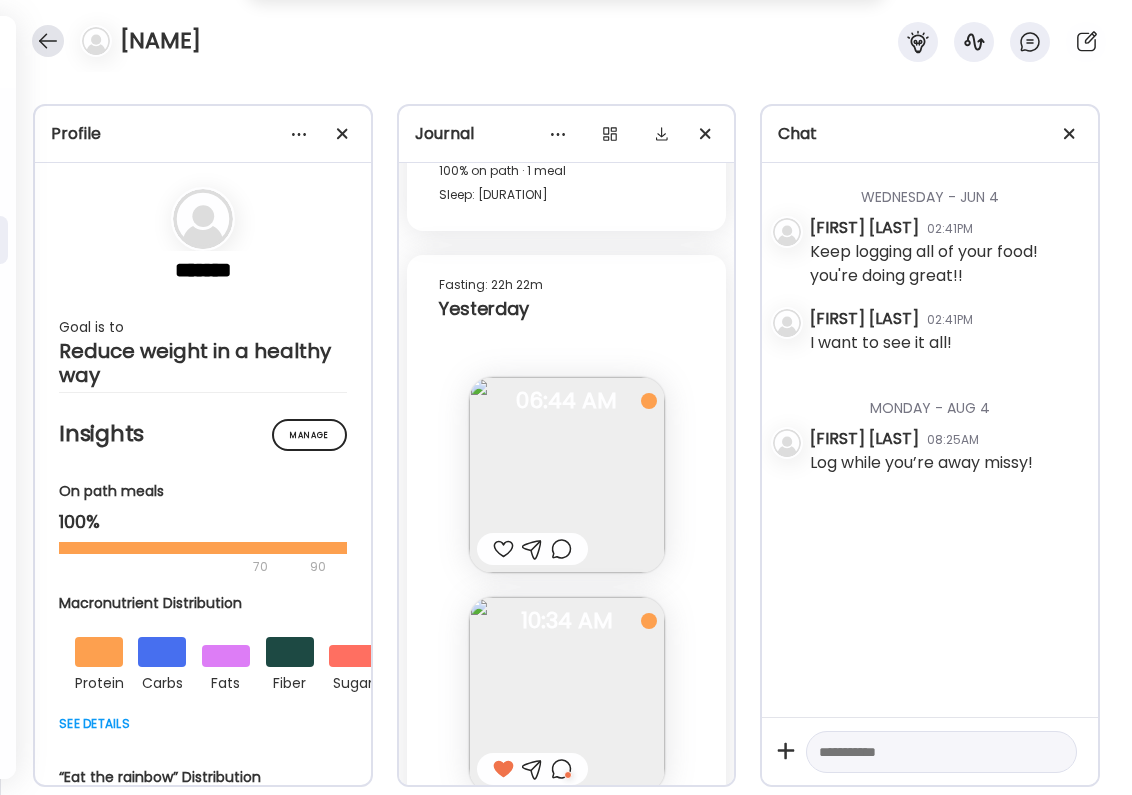 click at bounding box center (48, 41) 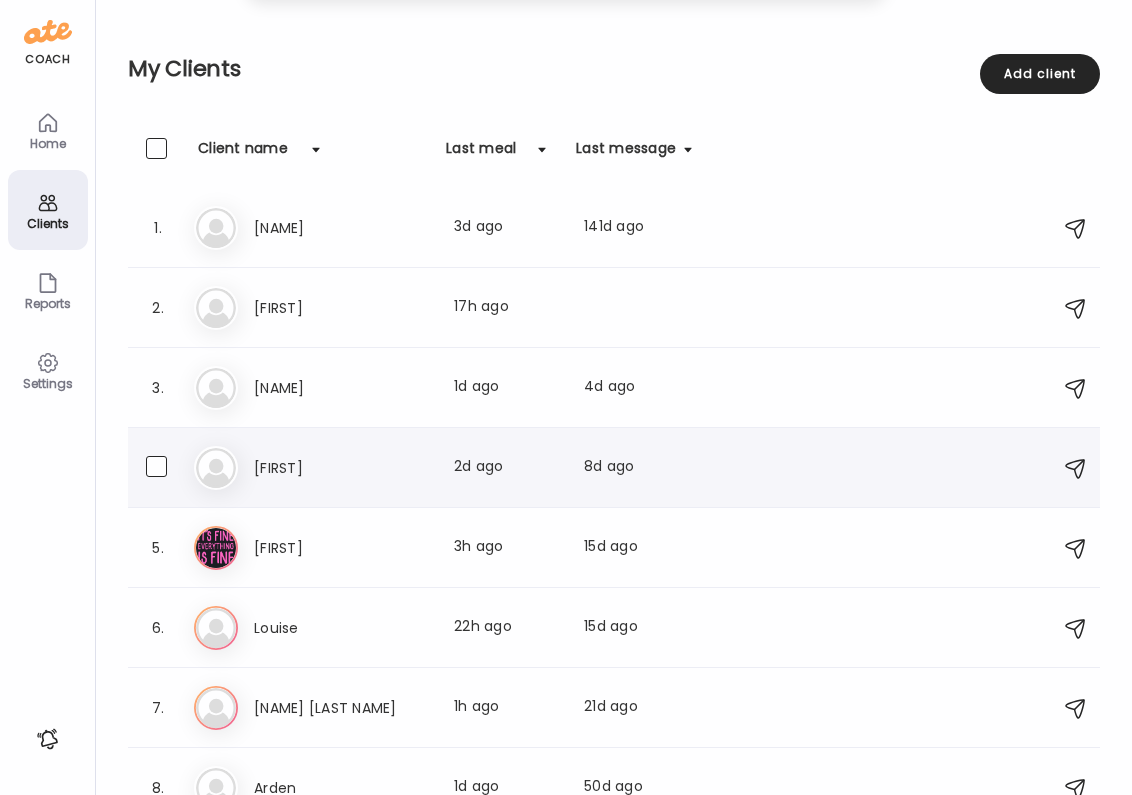 click on "[FIRST]" at bounding box center [342, 468] 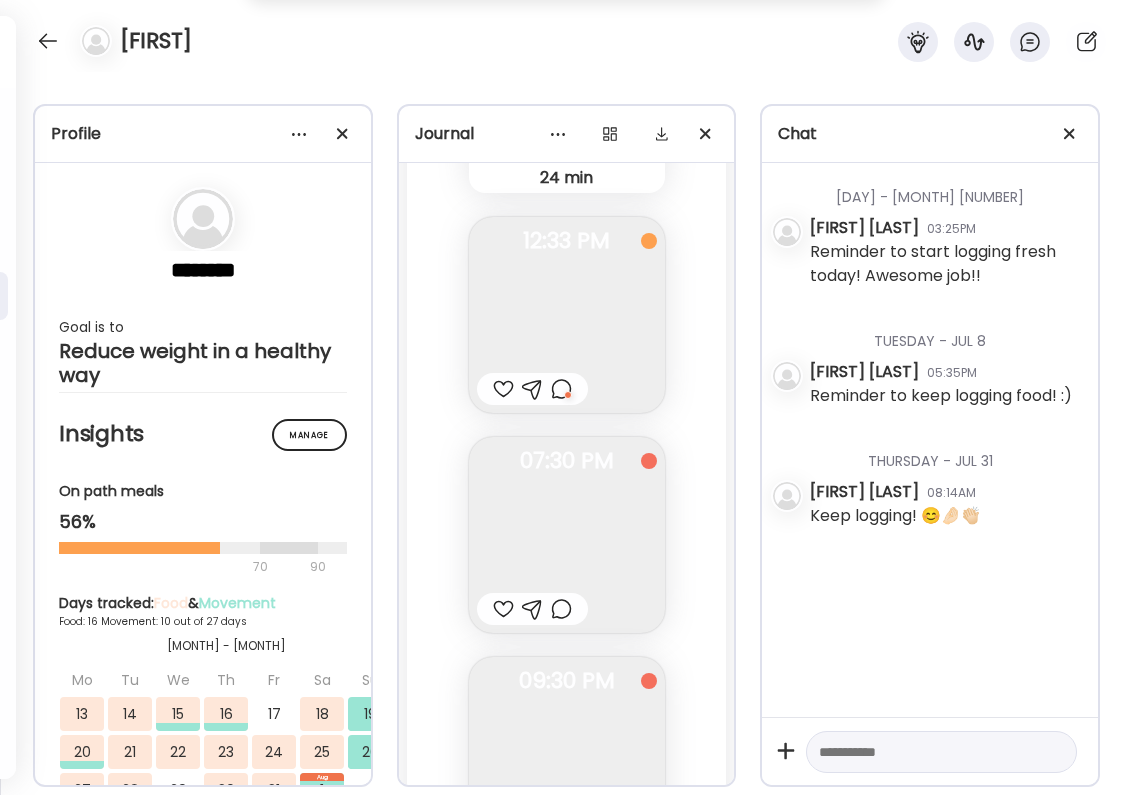 scroll, scrollTop: 22772, scrollLeft: 0, axis: vertical 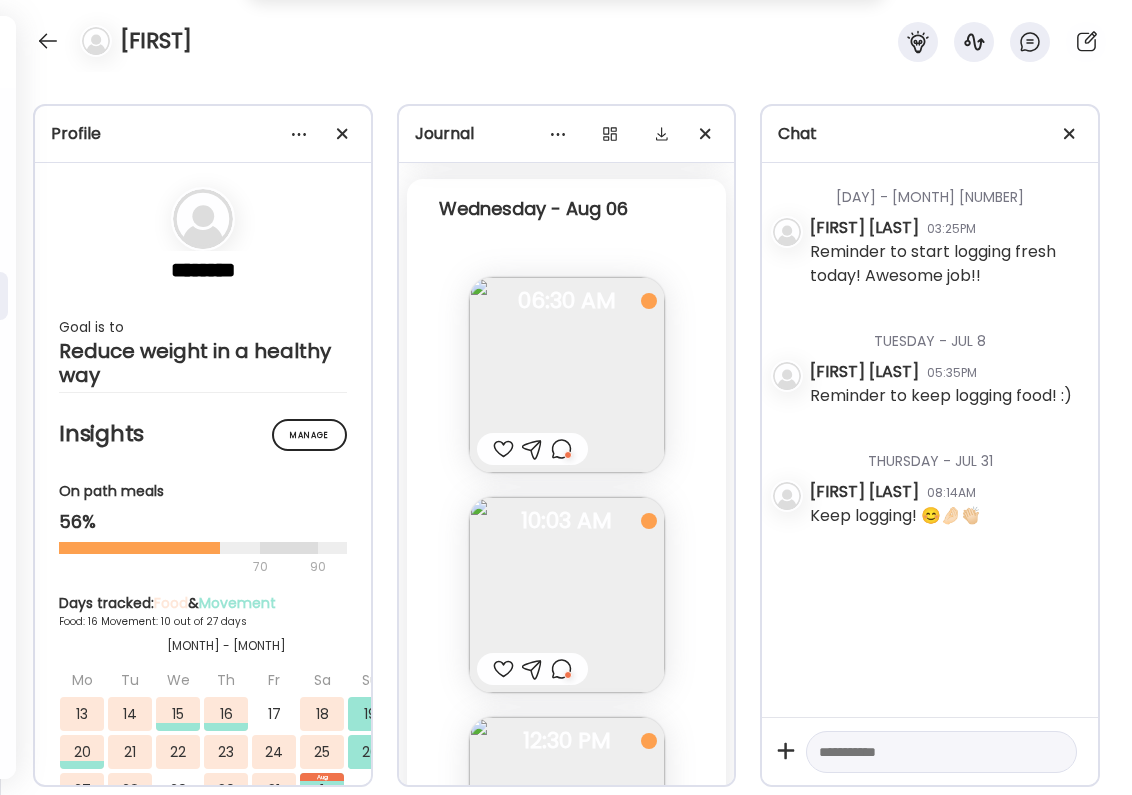 click at bounding box center [561, 889] 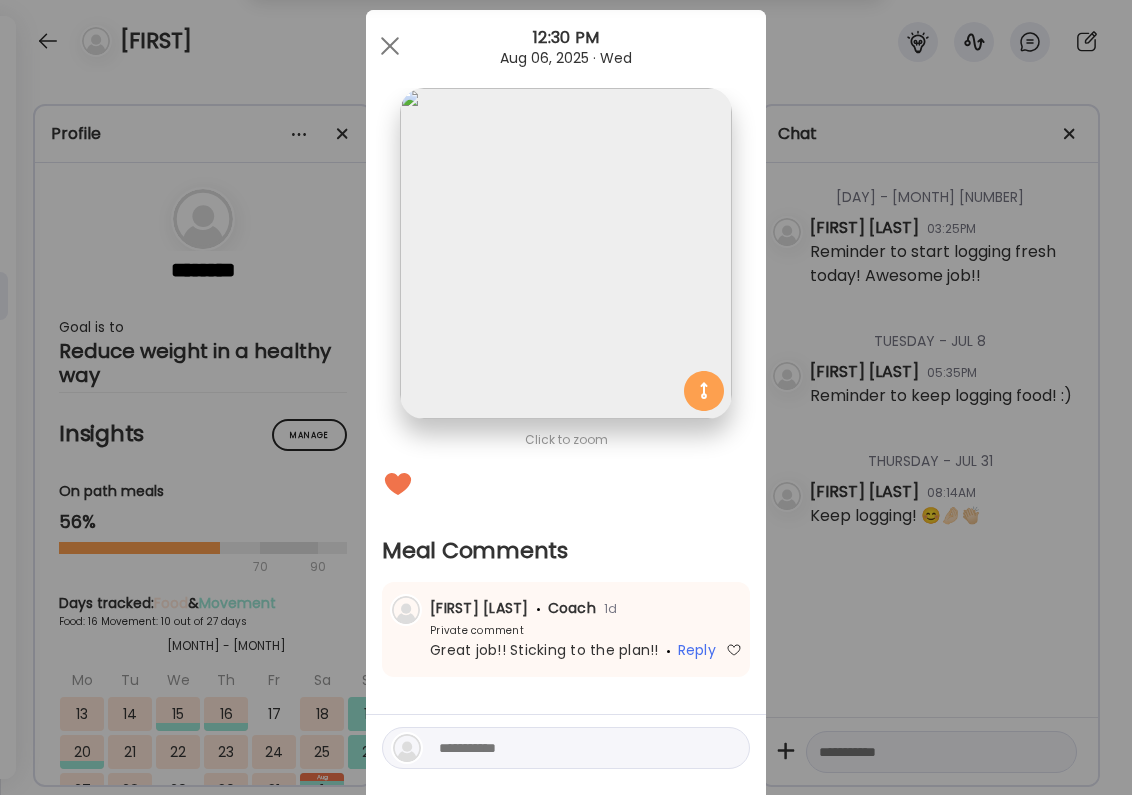 scroll, scrollTop: 38, scrollLeft: 0, axis: vertical 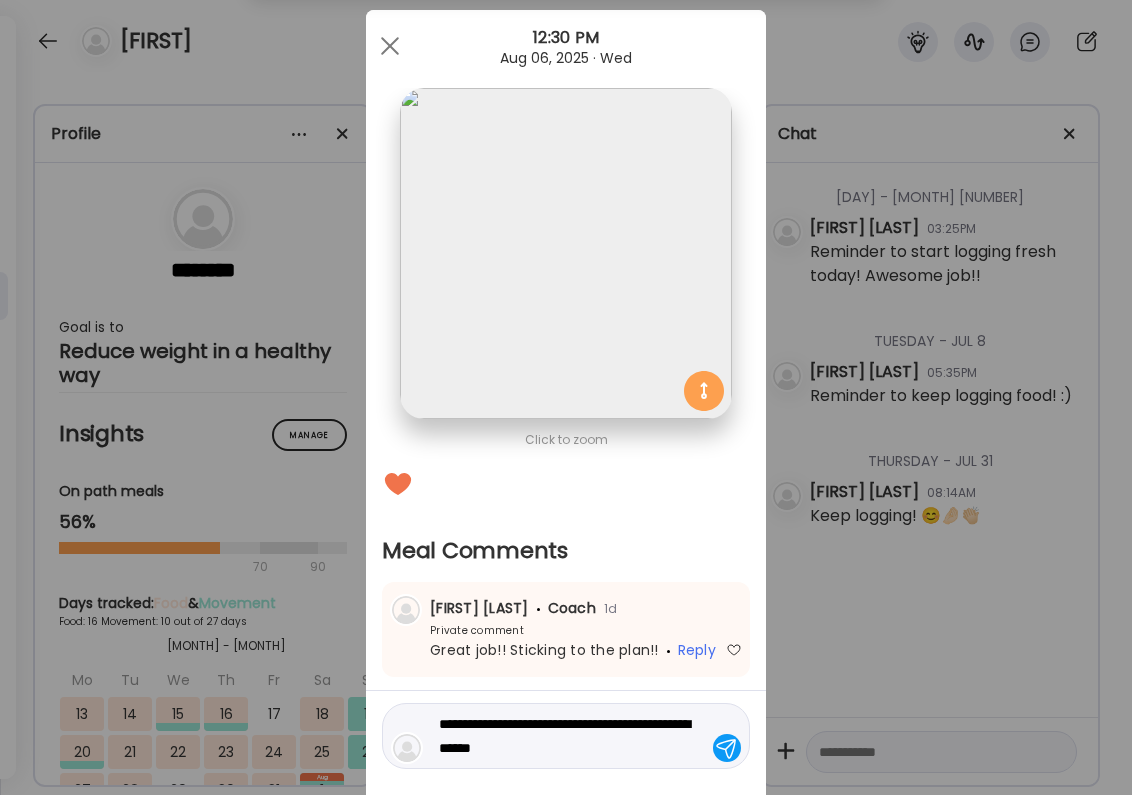 type on "**********" 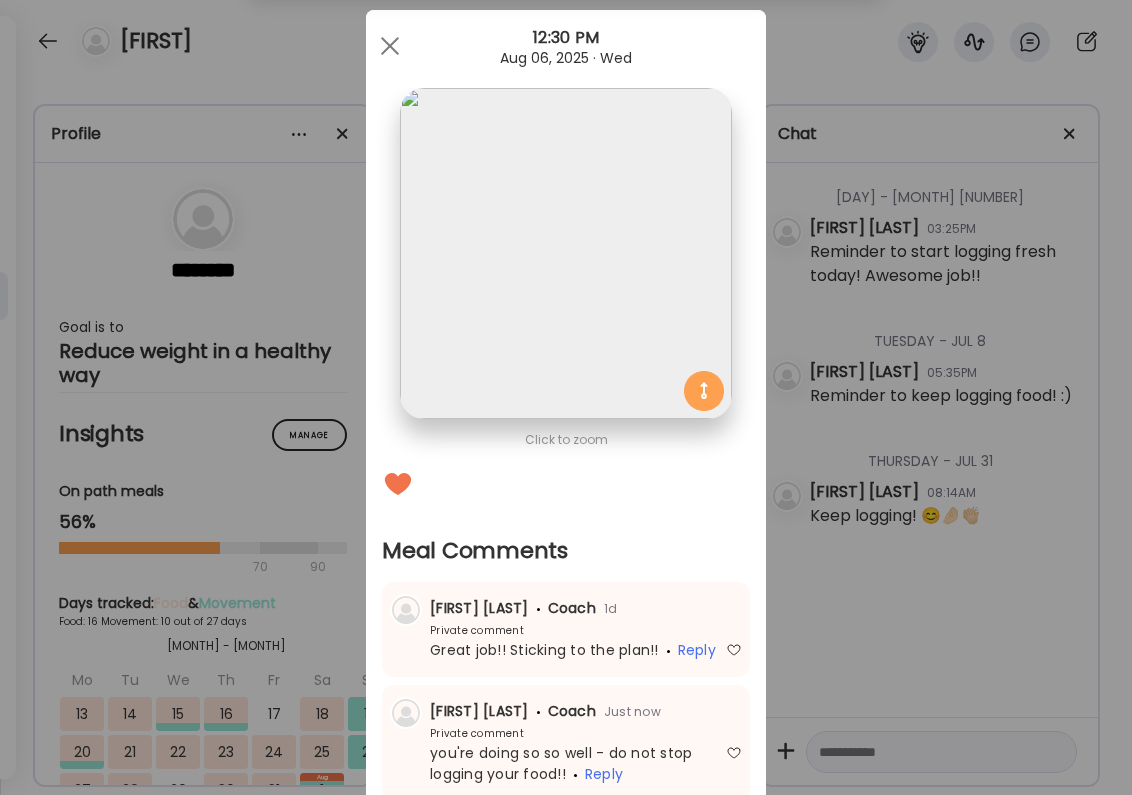 click on "Ate Coach Dashboard
Wahoo! It’s official
Take a moment to set up your Coach Profile to give your clients a smooth onboarding experience.
Skip Set up coach profile
Ate Coach Dashboard
1 Image 2 Message 3 Invite
Let’s get you quickly set up
Add a headshot or company logo for client recognition
Skip Next
Ate Coach Dashboard
1 Image 2 Message 3 Invite
Customize your welcome message
This page will be the first thing your clients will see. Add a welcome message to personalize their experience.
Header 32" at bounding box center [566, 397] 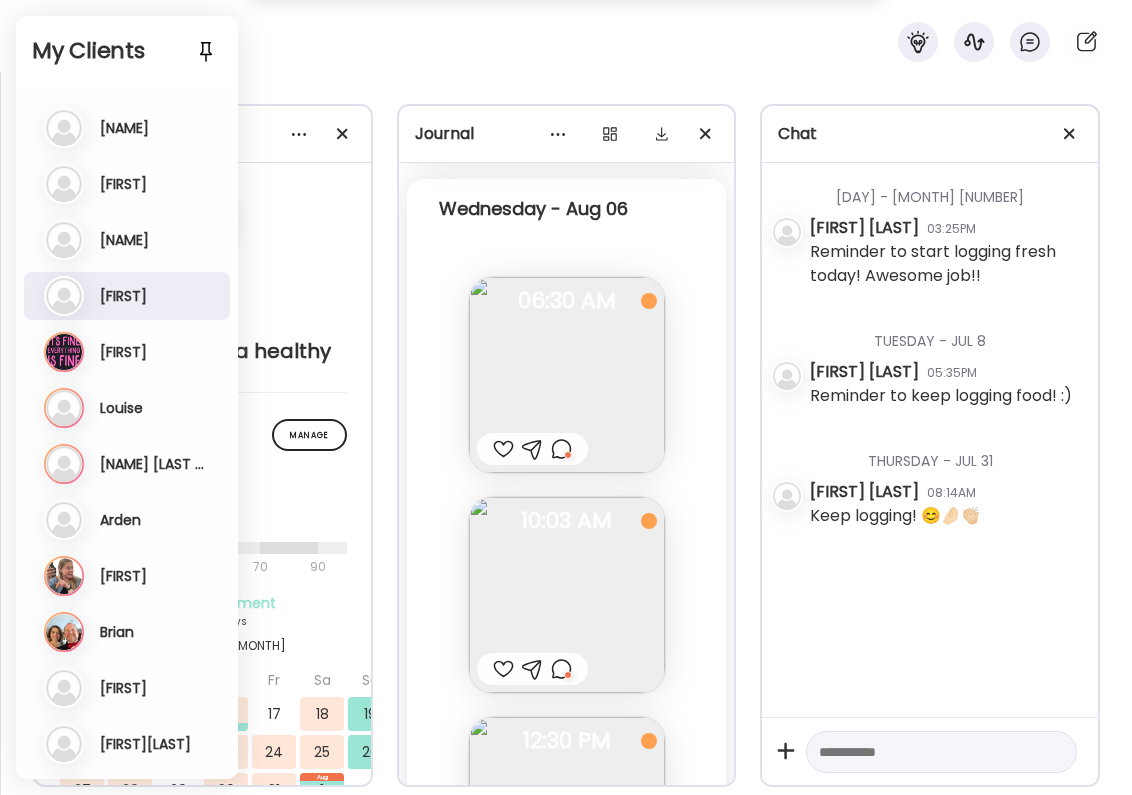 click on "My Clients" at bounding box center (127, 51) 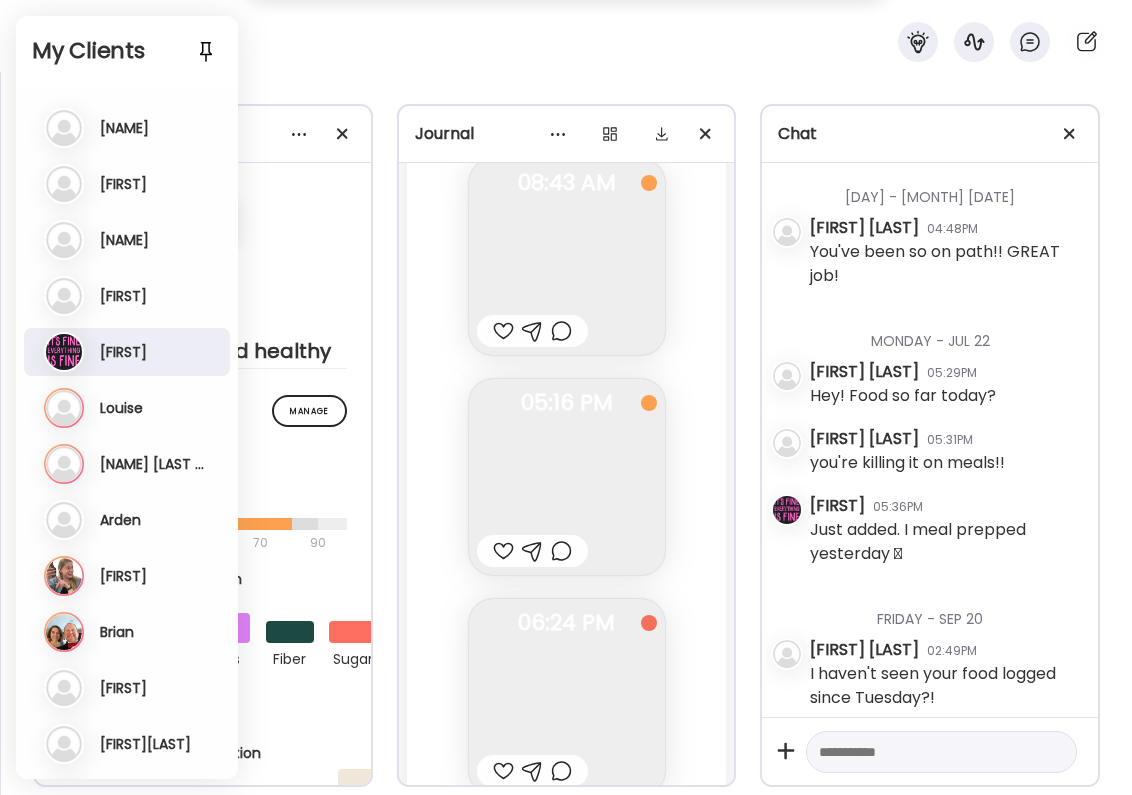 scroll, scrollTop: 44928, scrollLeft: 0, axis: vertical 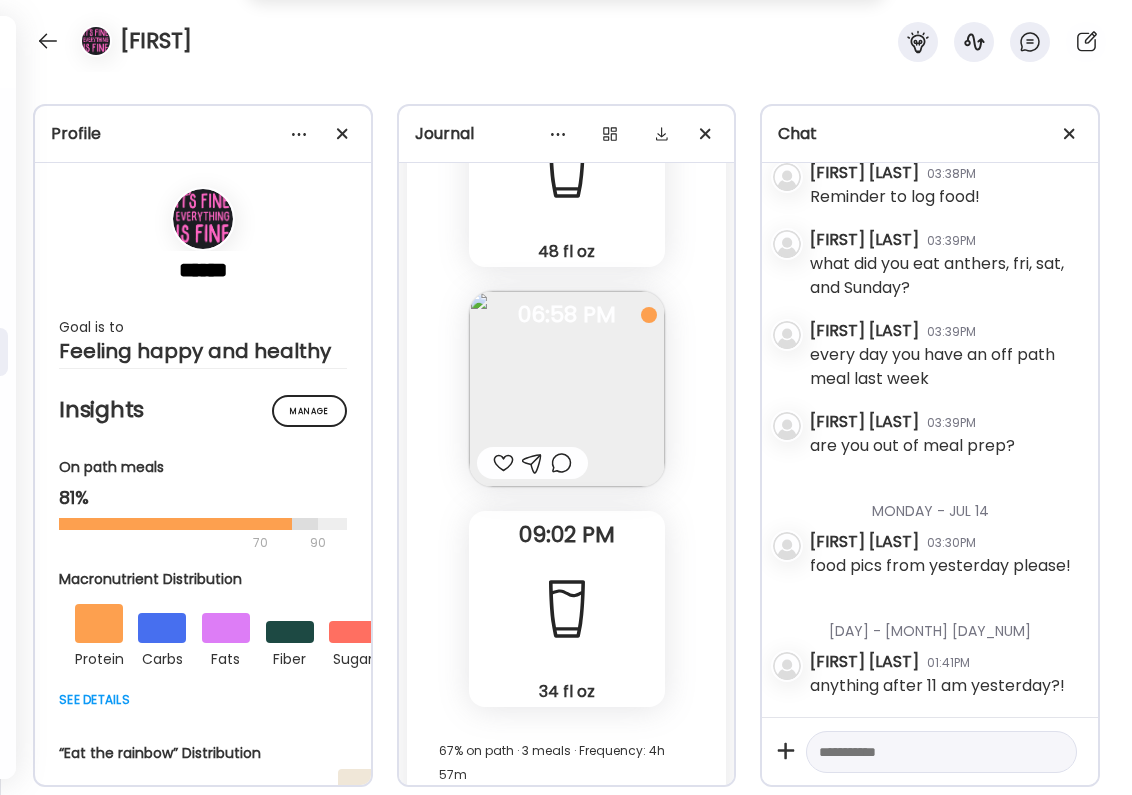 click at bounding box center (503, 1153) 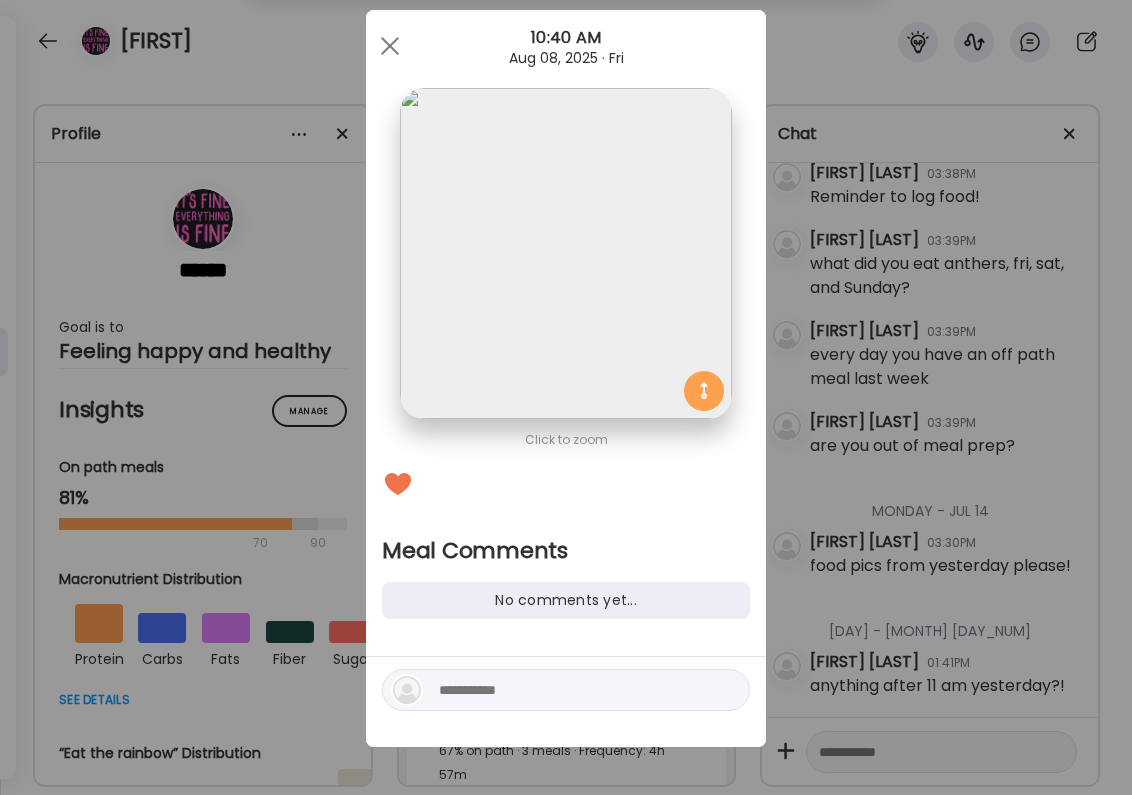 click at bounding box center (566, 690) 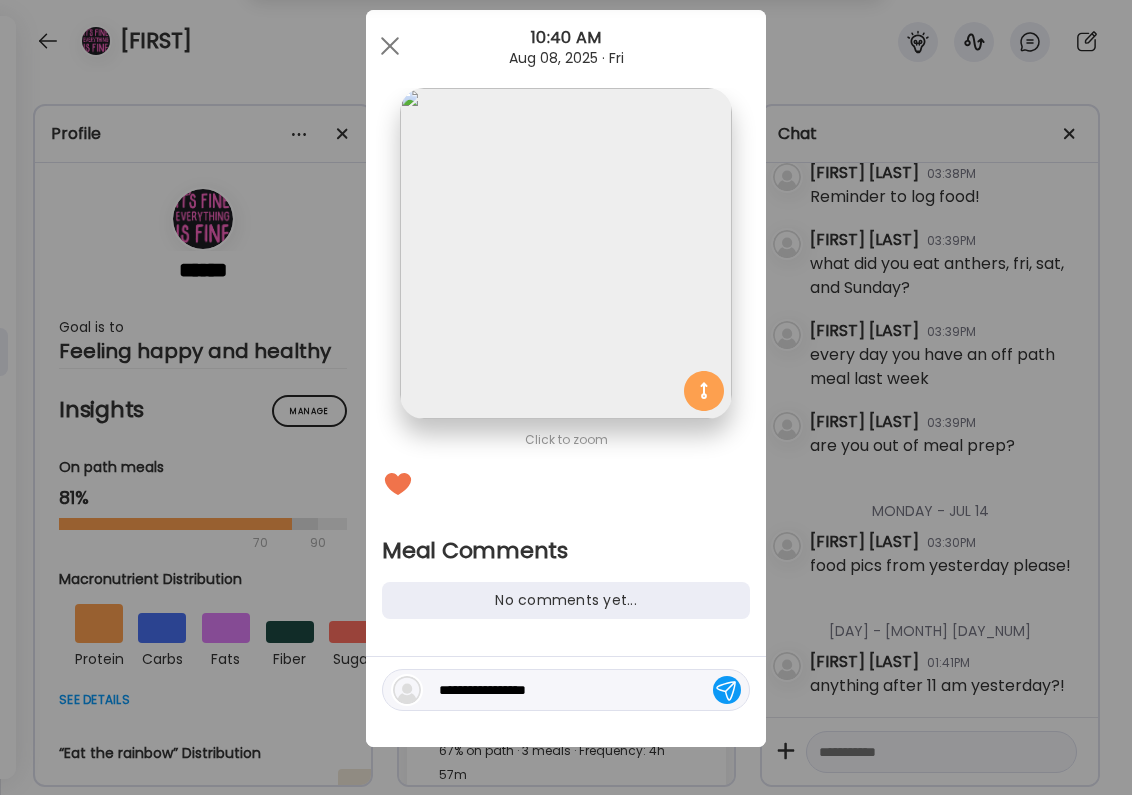 type on "**********" 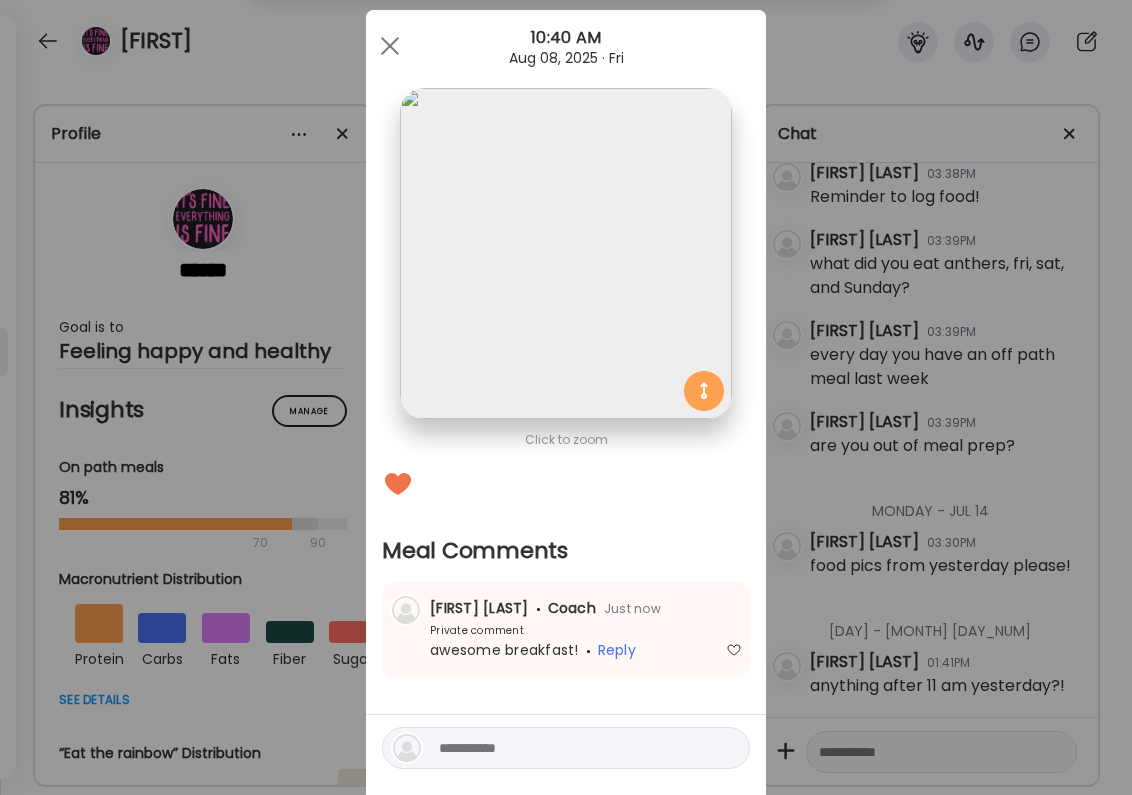 click on "Ate Coach Dashboard
Wahoo! It’s official
Take a moment to set up your Coach Profile to give your clients a smooth onboarding experience.
Skip Set up coach profile
Ate Coach Dashboard
1 Image 2 Message 3 Invite
Let’s get you quickly set up
Add a headshot or company logo for client recognition
Skip Next
Ate Coach Dashboard
1 Image 2 Message 3 Invite
Customize your welcome message
This page will be the first thing your clients will see. Add a welcome message to personalize their experience.
Header 32" at bounding box center [566, 397] 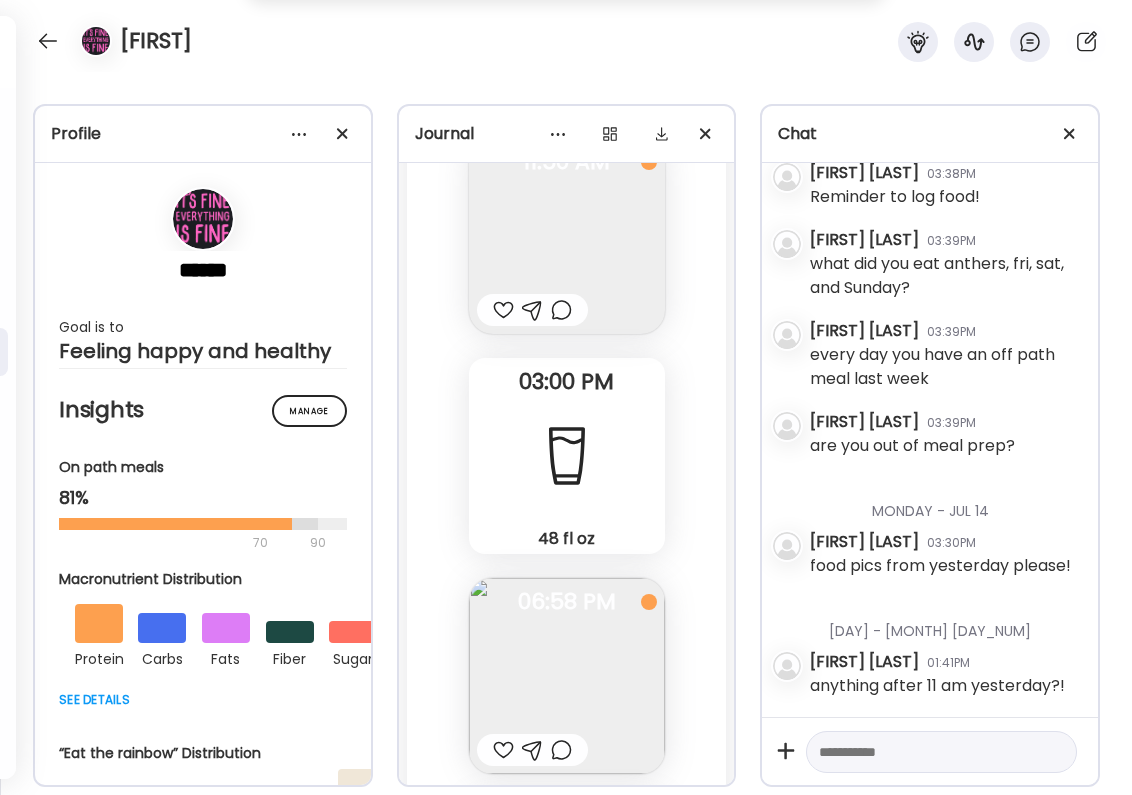 scroll, scrollTop: 44500, scrollLeft: 0, axis: vertical 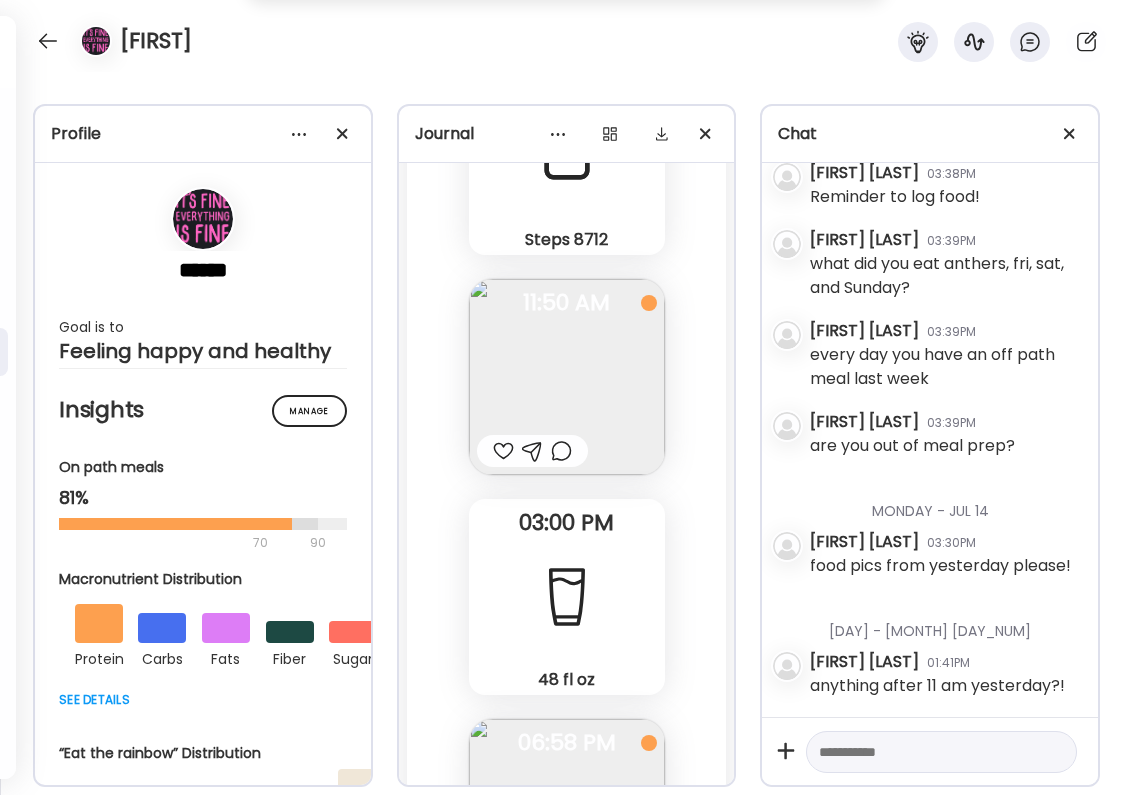 click at bounding box center [503, 891] 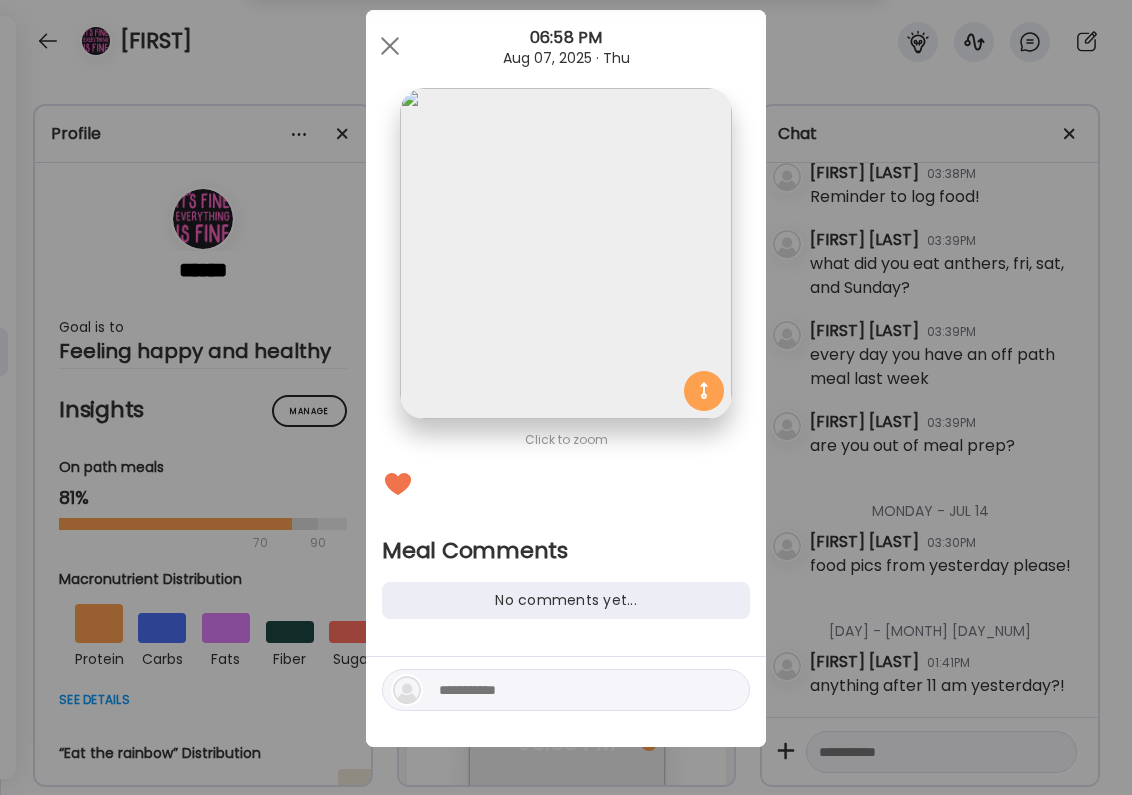 click at bounding box center [574, 690] 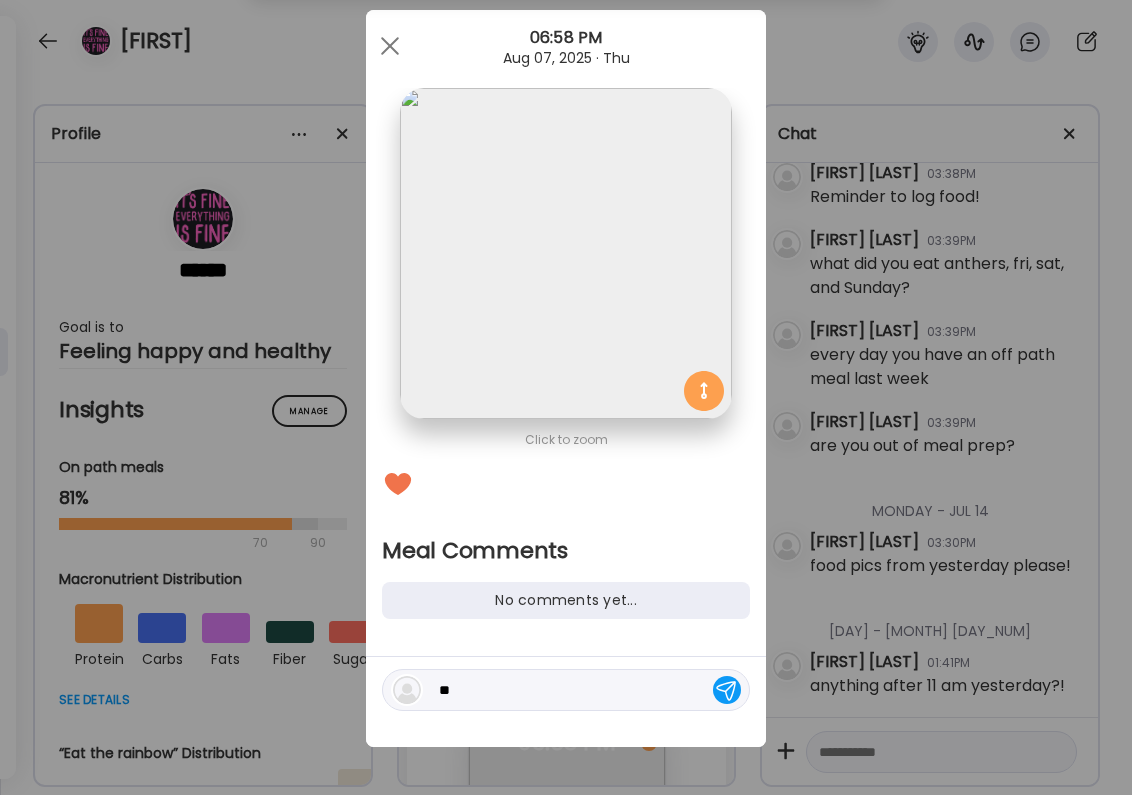 type on "*" 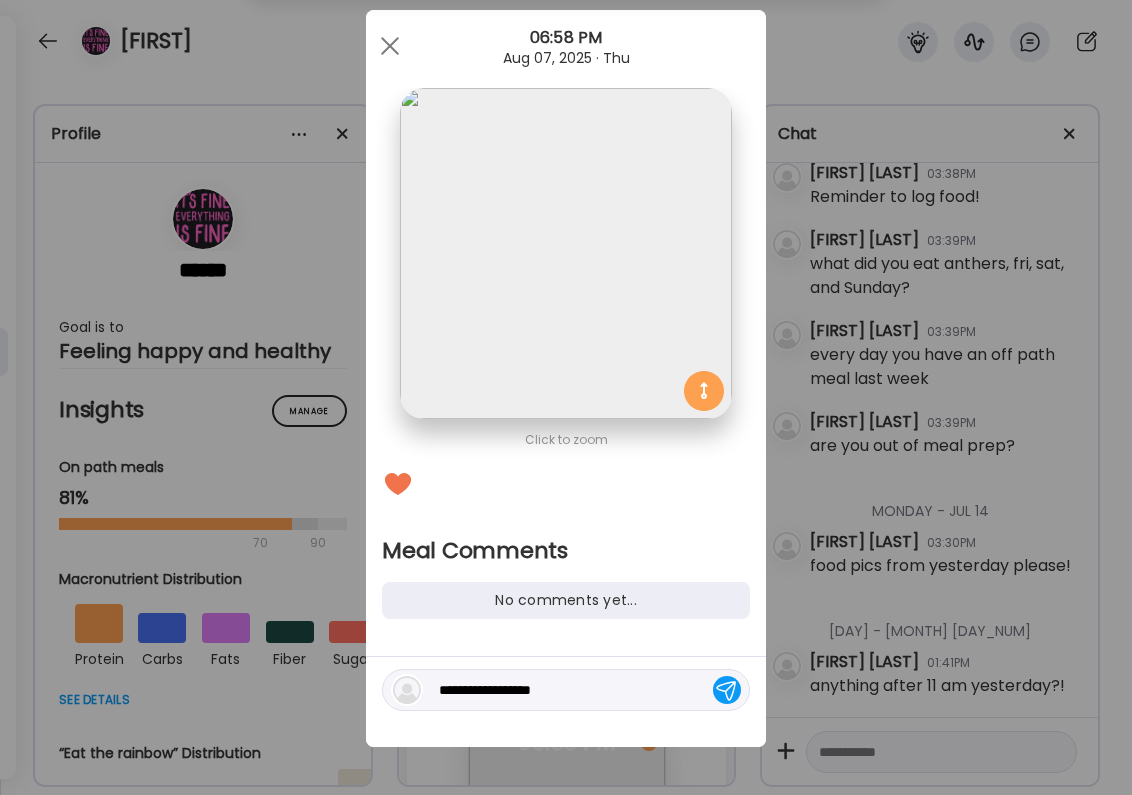 type on "**********" 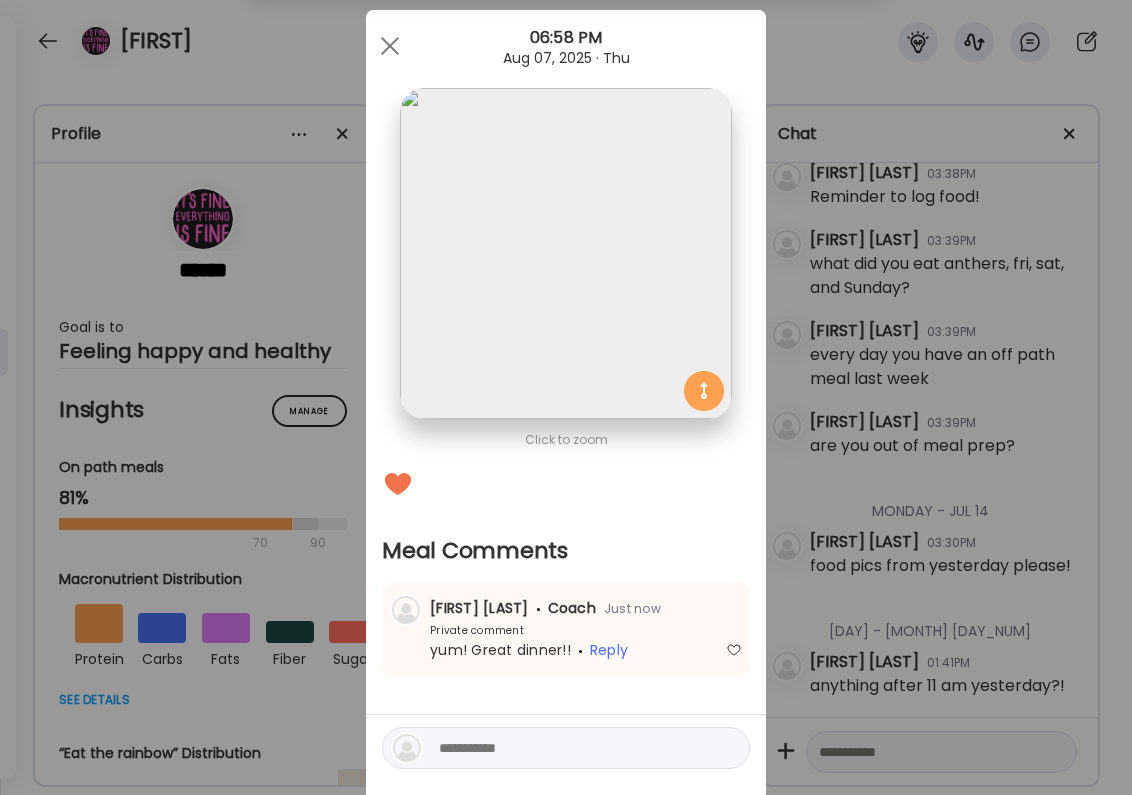 click on "Ate Coach Dashboard
Wahoo! It’s official
Take a moment to set up your Coach Profile to give your clients a smooth onboarding experience.
Skip Set up coach profile
Ate Coach Dashboard
1 Image 2 Message 3 Invite
Let’s get you quickly set up
Add a headshot or company logo for client recognition
Skip Next
Ate Coach Dashboard
1 Image 2 Message 3 Invite
Customize your welcome message
This page will be the first thing your clients will see. Add a welcome message to personalize their experience.
Header 32" at bounding box center (566, 397) 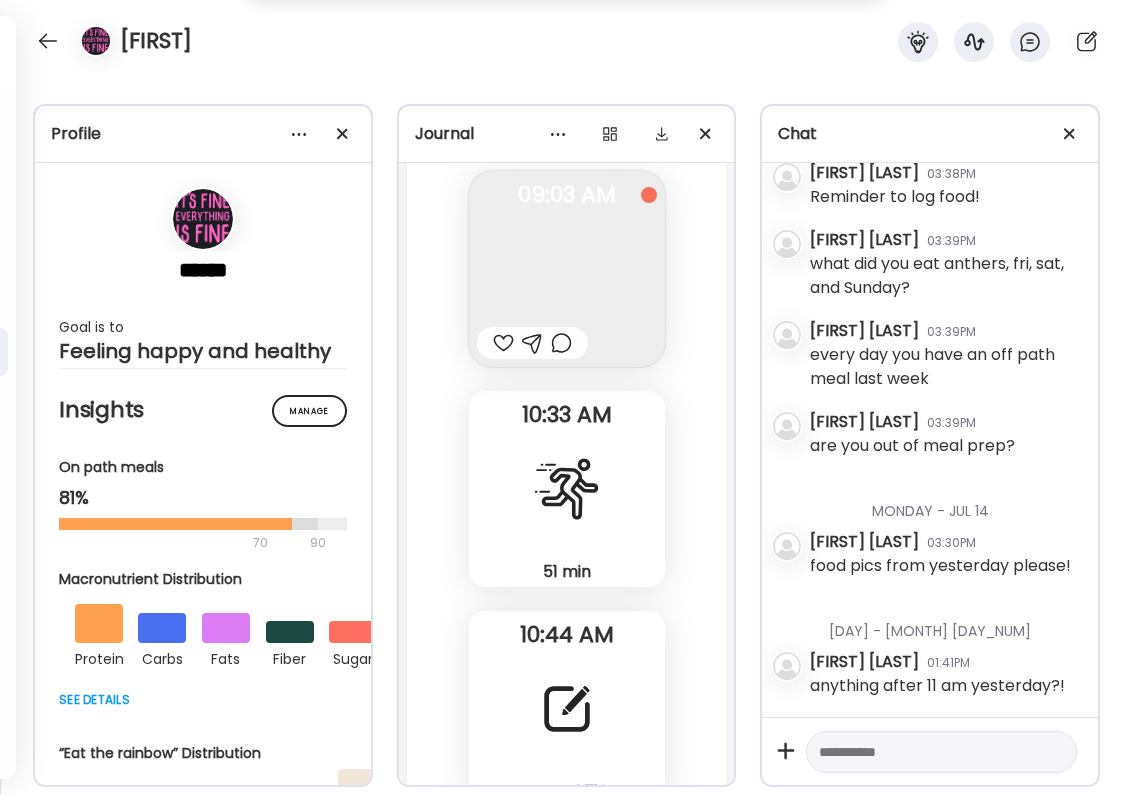 scroll, scrollTop: 43940, scrollLeft: 0, axis: vertical 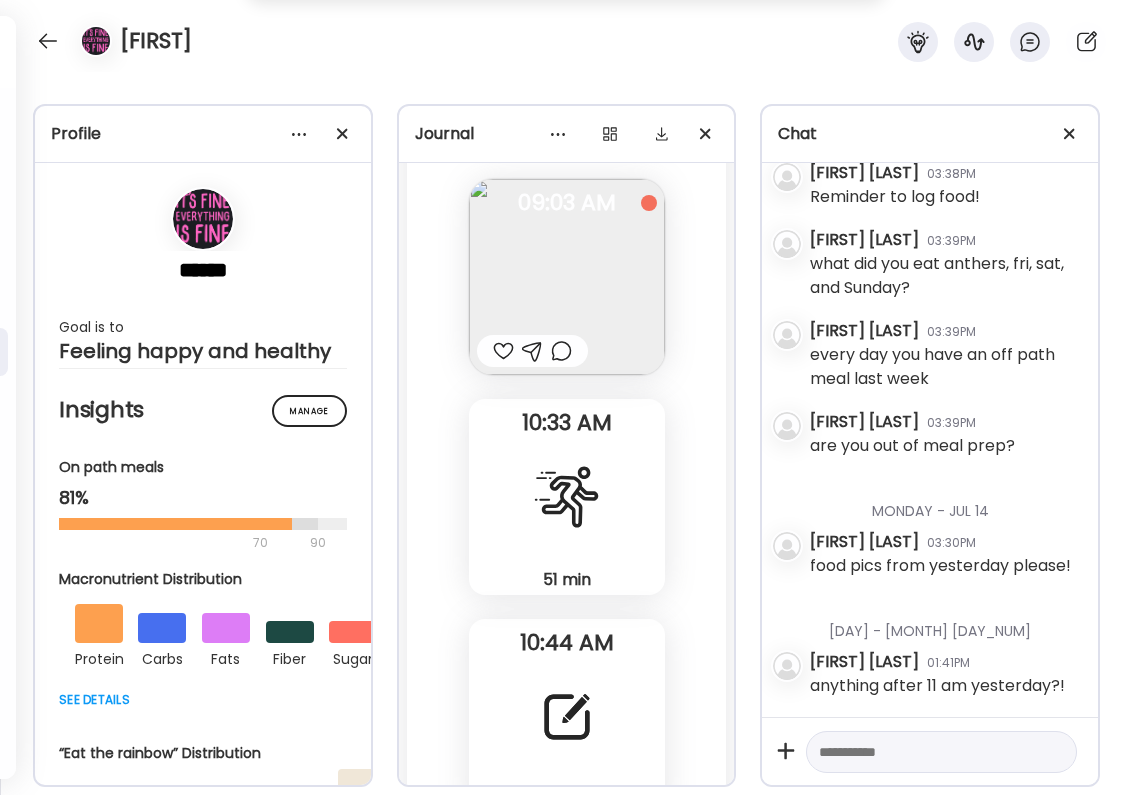 click at bounding box center (567, 937) 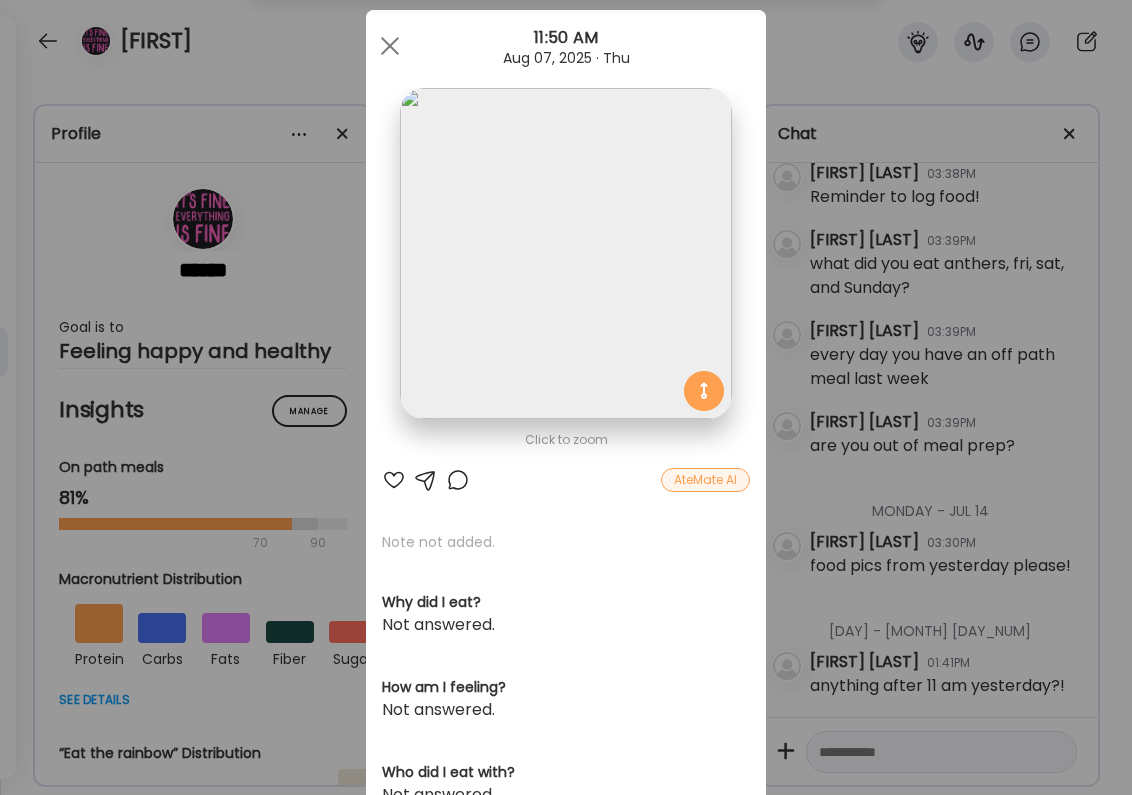 click on "Ate Coach Dashboard
Wahoo! It’s official
Take a moment to set up your Coach Profile to give your clients a smooth onboarding experience.
Skip Set up coach profile
Ate Coach Dashboard
1 Image 2 Message 3 Invite
Let’s get you quickly set up
Add a headshot or company logo for client recognition
Skip Next
Ate Coach Dashboard
1 Image 2 Message 3 Invite
Customize your welcome message
This page will be the first thing your clients will see. Add a welcome message to personalize their experience.
Header 32" at bounding box center [566, 397] 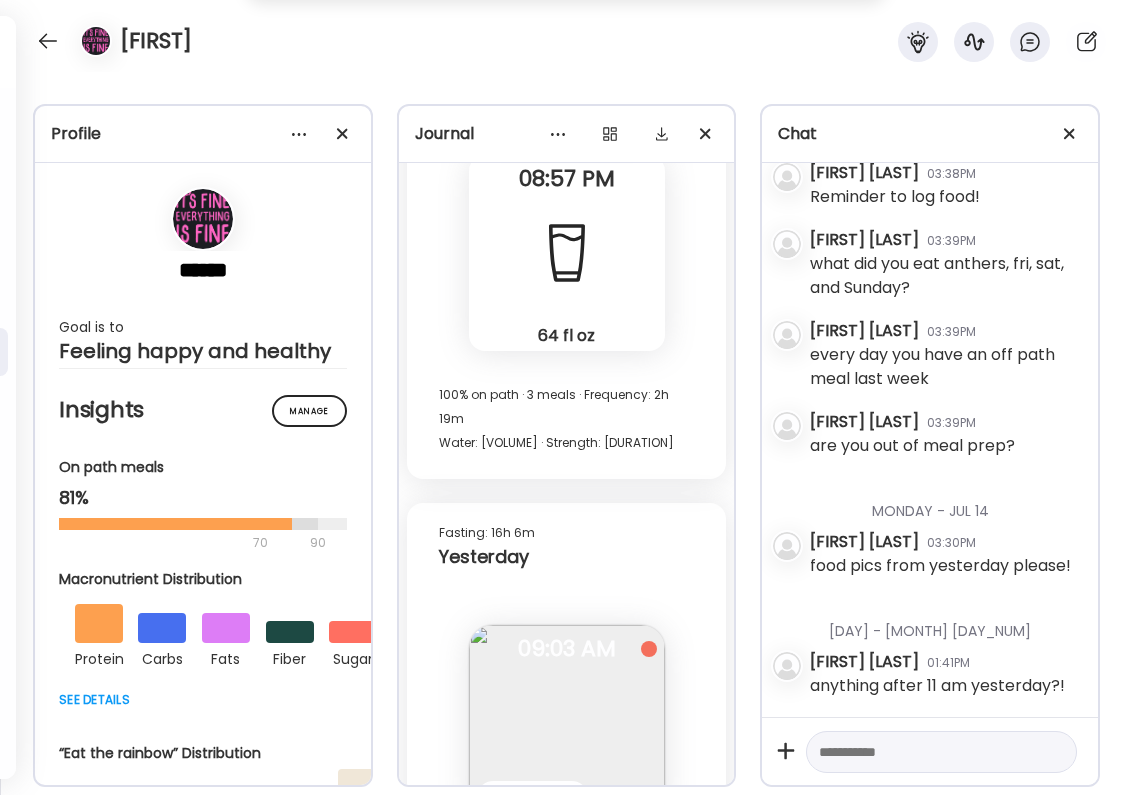 scroll, scrollTop: 43497, scrollLeft: 0, axis: vertical 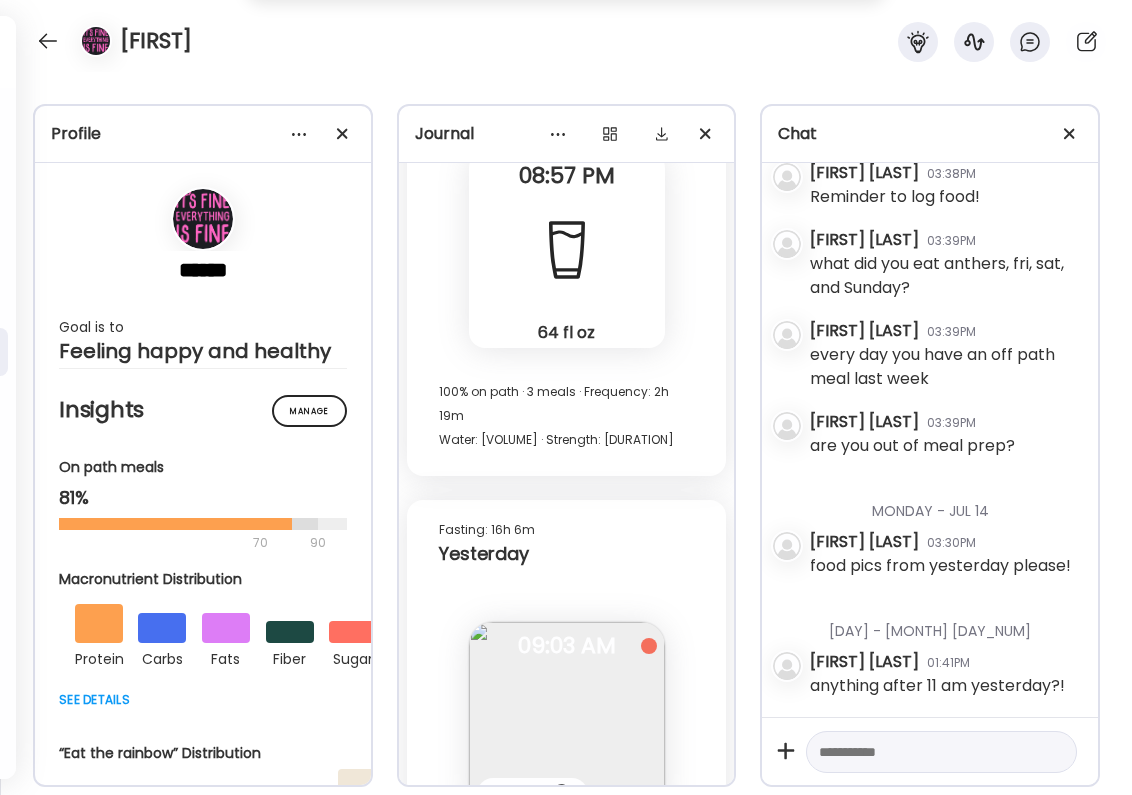 click at bounding box center [503, 794] 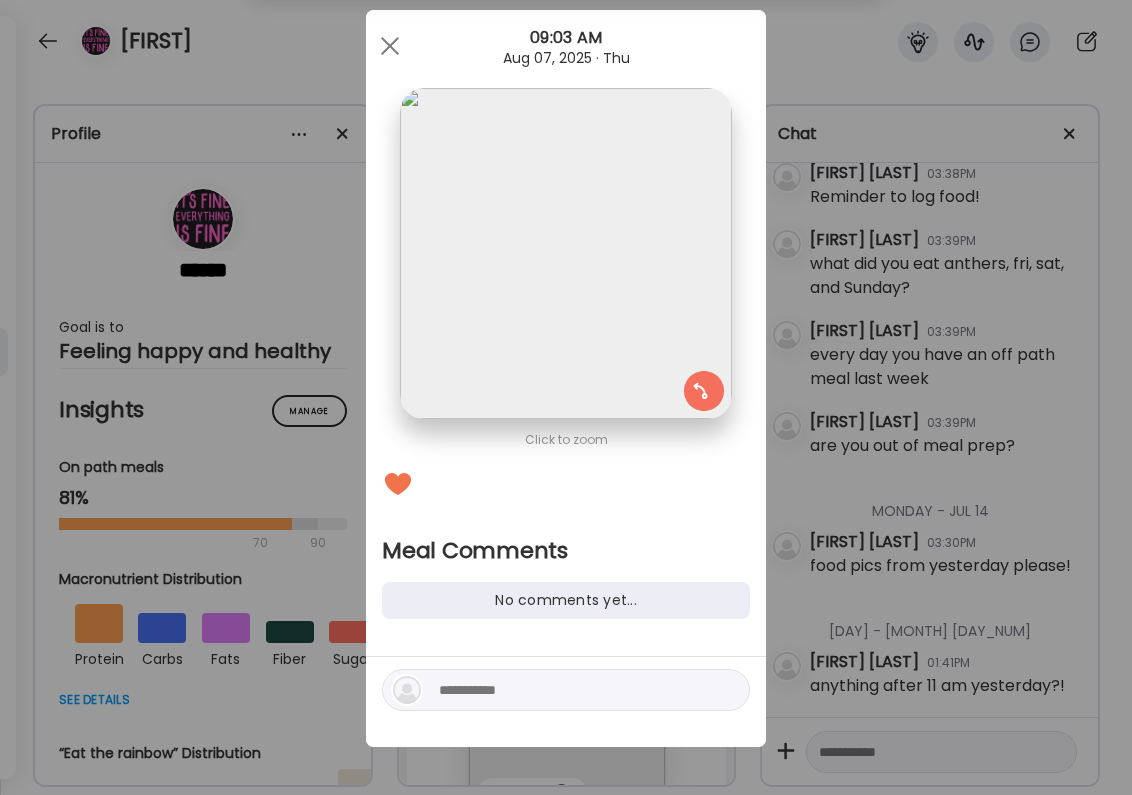 click at bounding box center (574, 690) 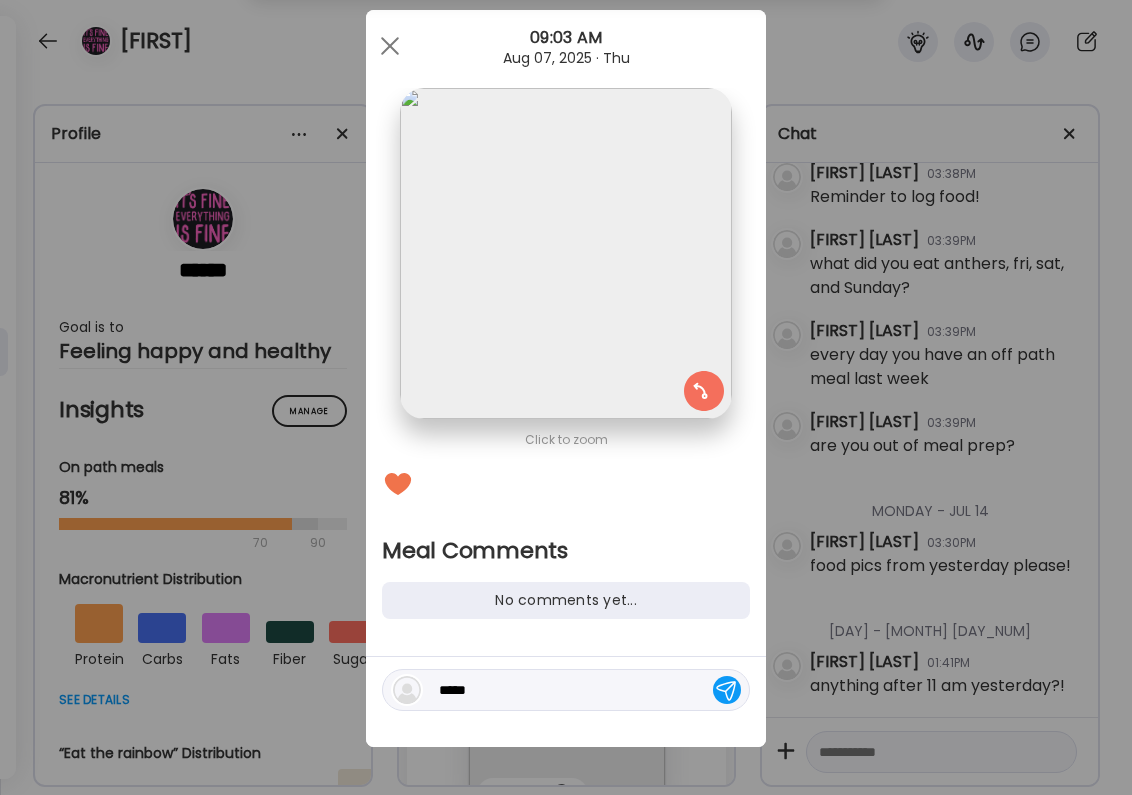 type on "******" 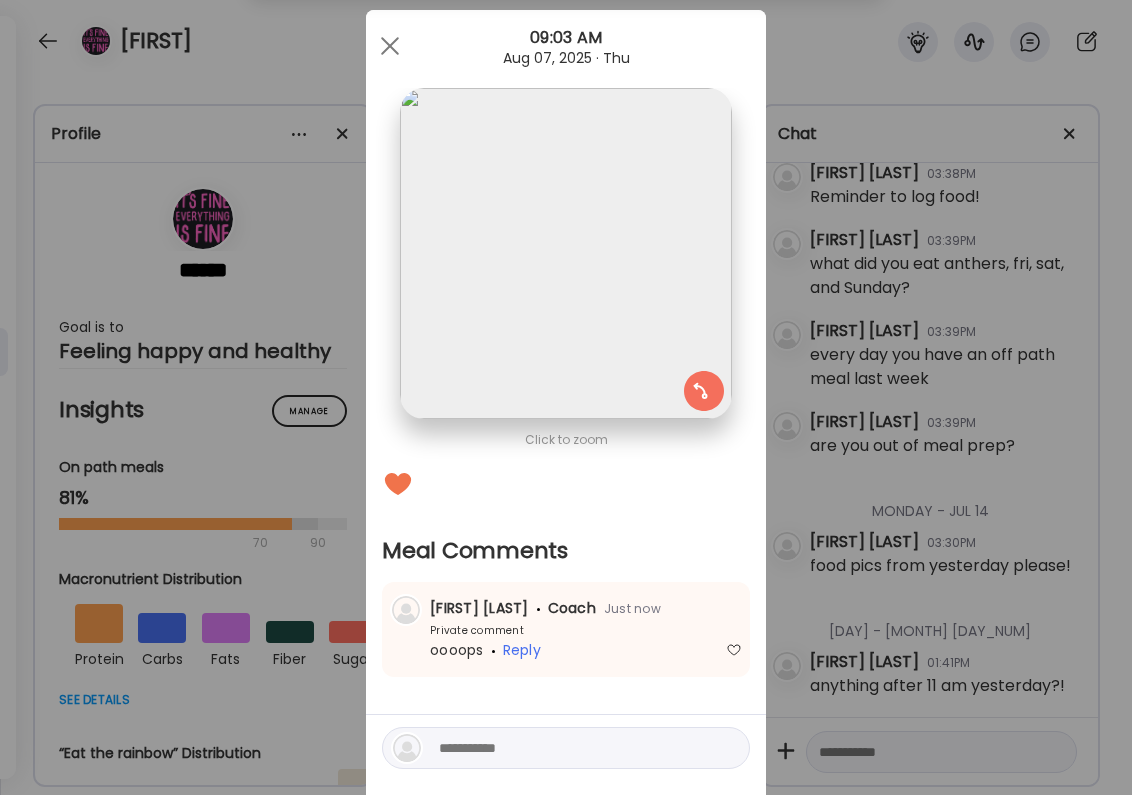 click on "Ate Coach Dashboard
Wahoo! It’s official
Take a moment to set up your Coach Profile to give your clients a smooth onboarding experience.
Skip Set up coach profile
Ate Coach Dashboard
1 Image 2 Message 3 Invite
Let’s get you quickly set up
Add a headshot or company logo for client recognition
Skip Next
Ate Coach Dashboard
1 Image 2 Message 3 Invite
Customize your welcome message
This page will be the first thing your clients will see. Add a welcome message to personalize their experience.
Header 32" at bounding box center [566, 397] 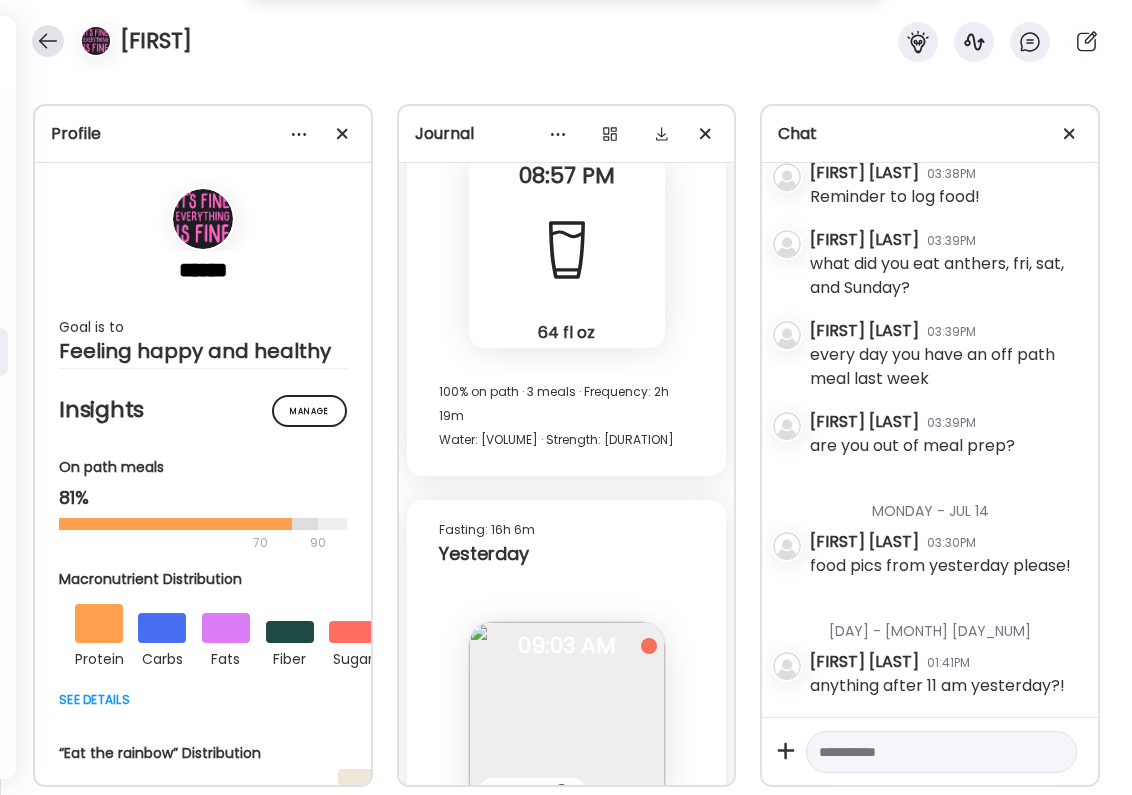 click at bounding box center [48, 41] 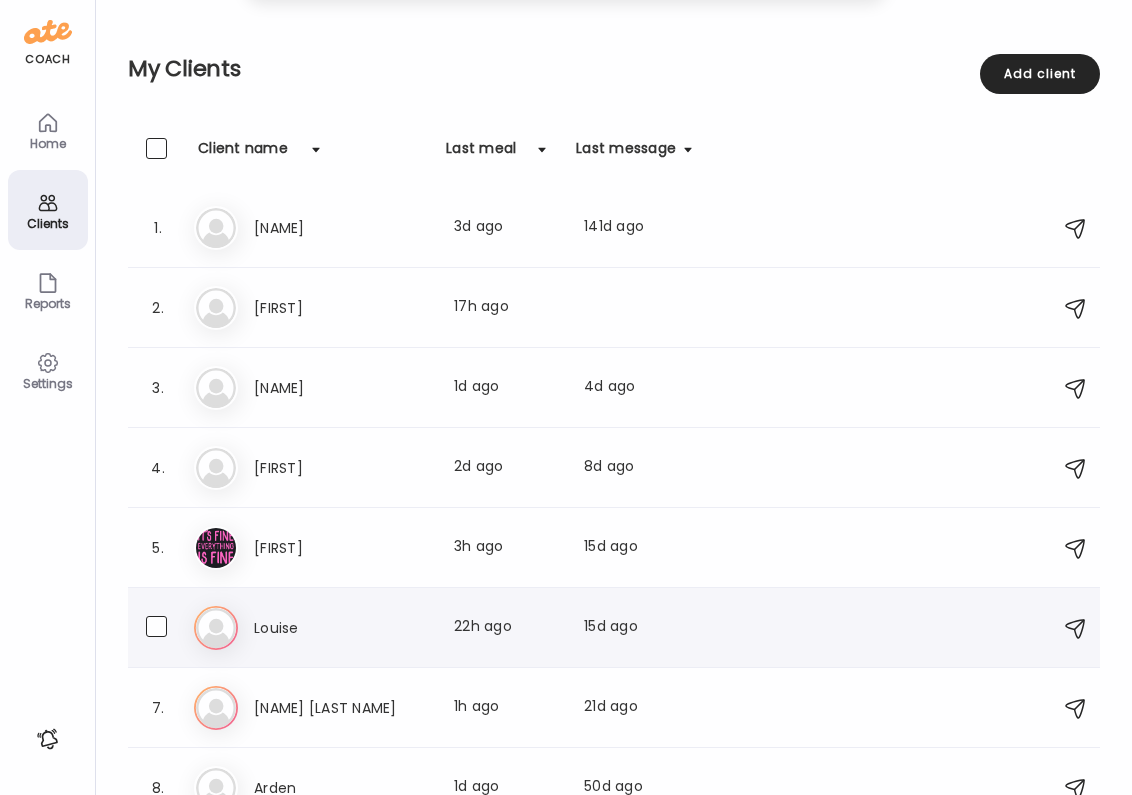 click on "Louise" at bounding box center [342, 628] 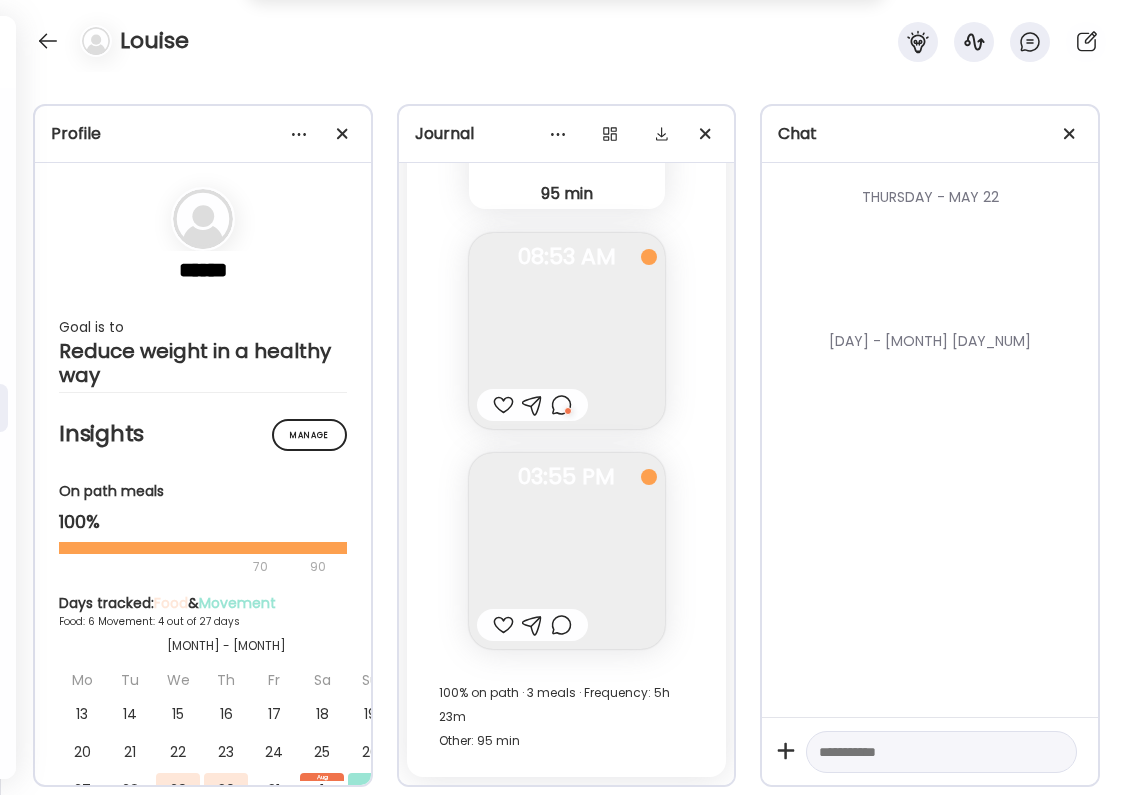 scroll, scrollTop: 0, scrollLeft: 0, axis: both 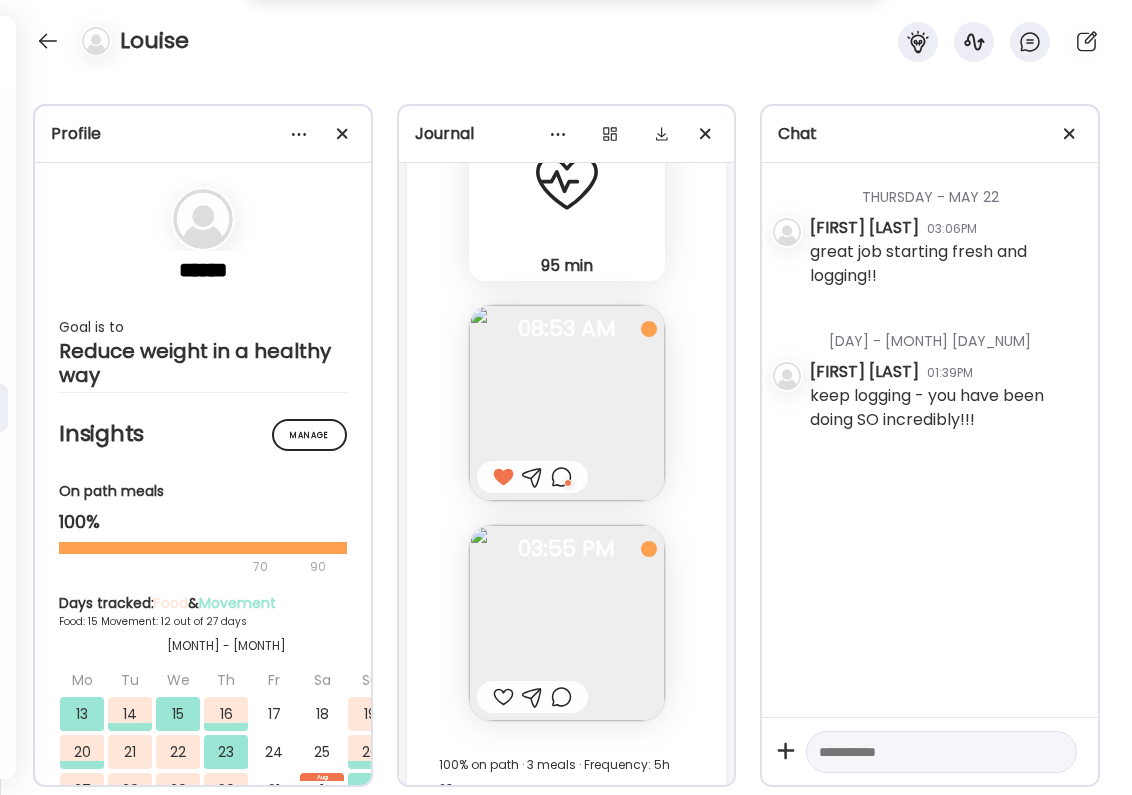 click at bounding box center (503, 697) 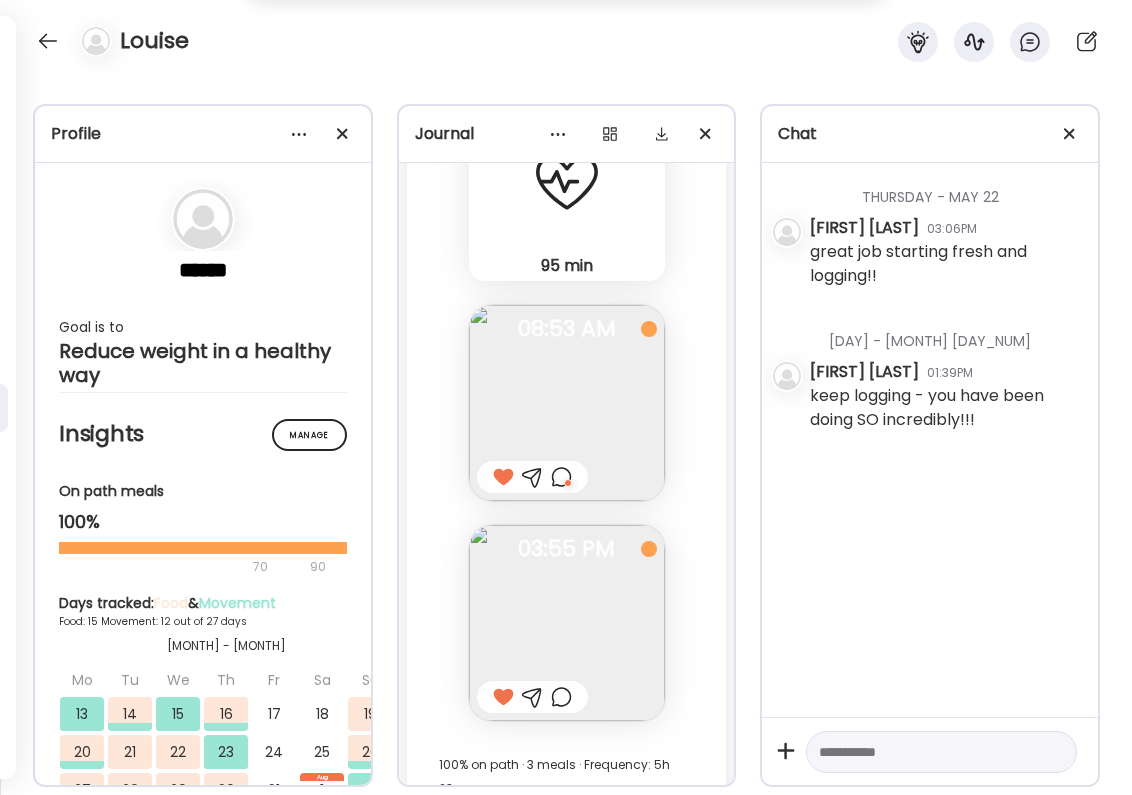 click at bounding box center [532, 697] 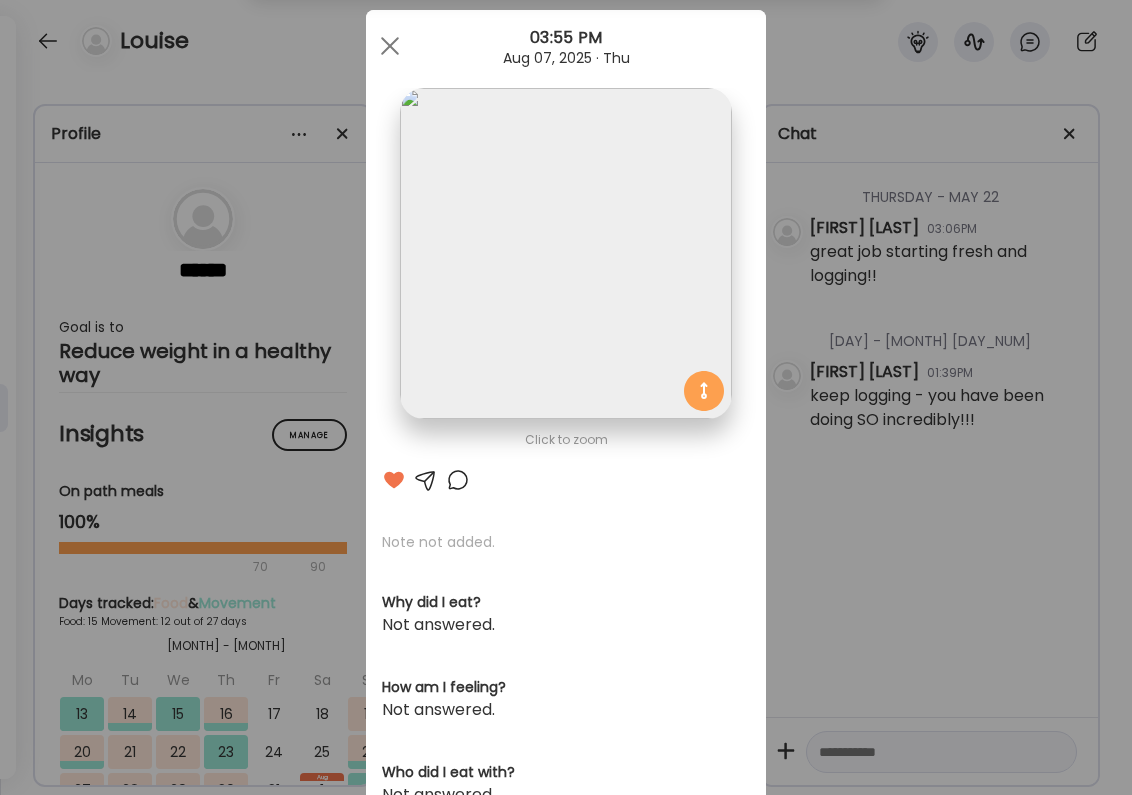click at bounding box center (458, 480) 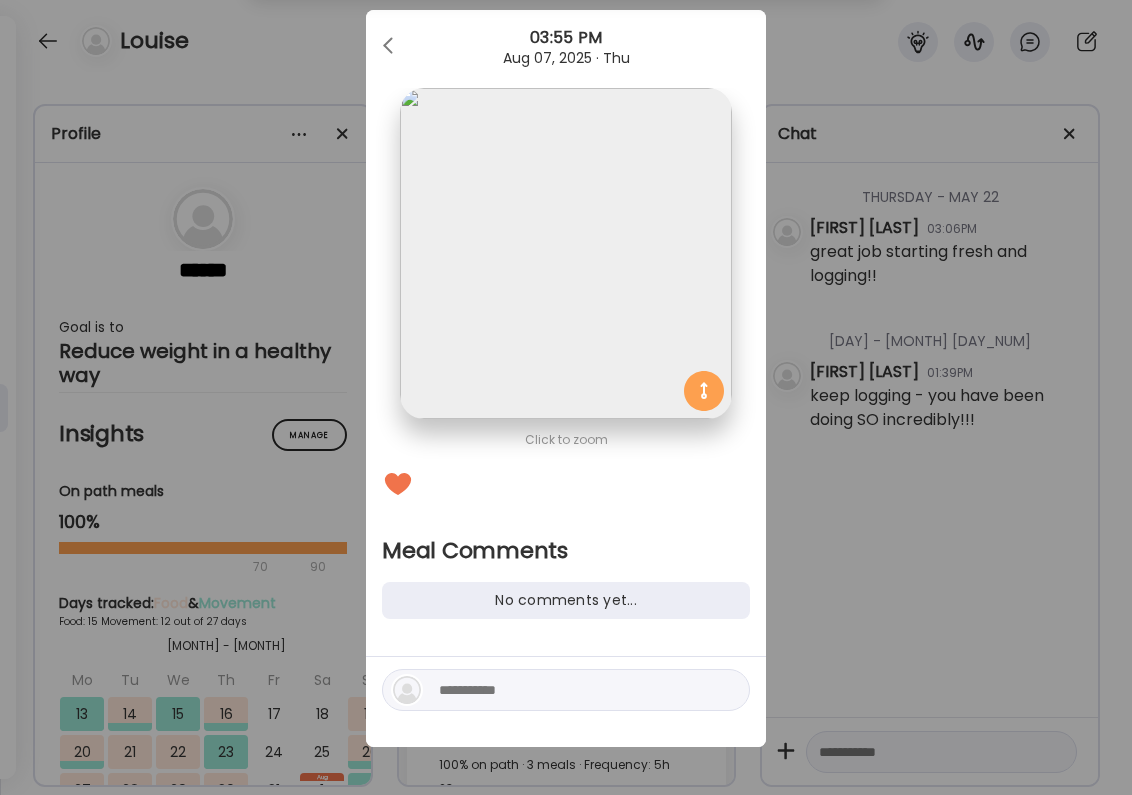 click at bounding box center (574, 690) 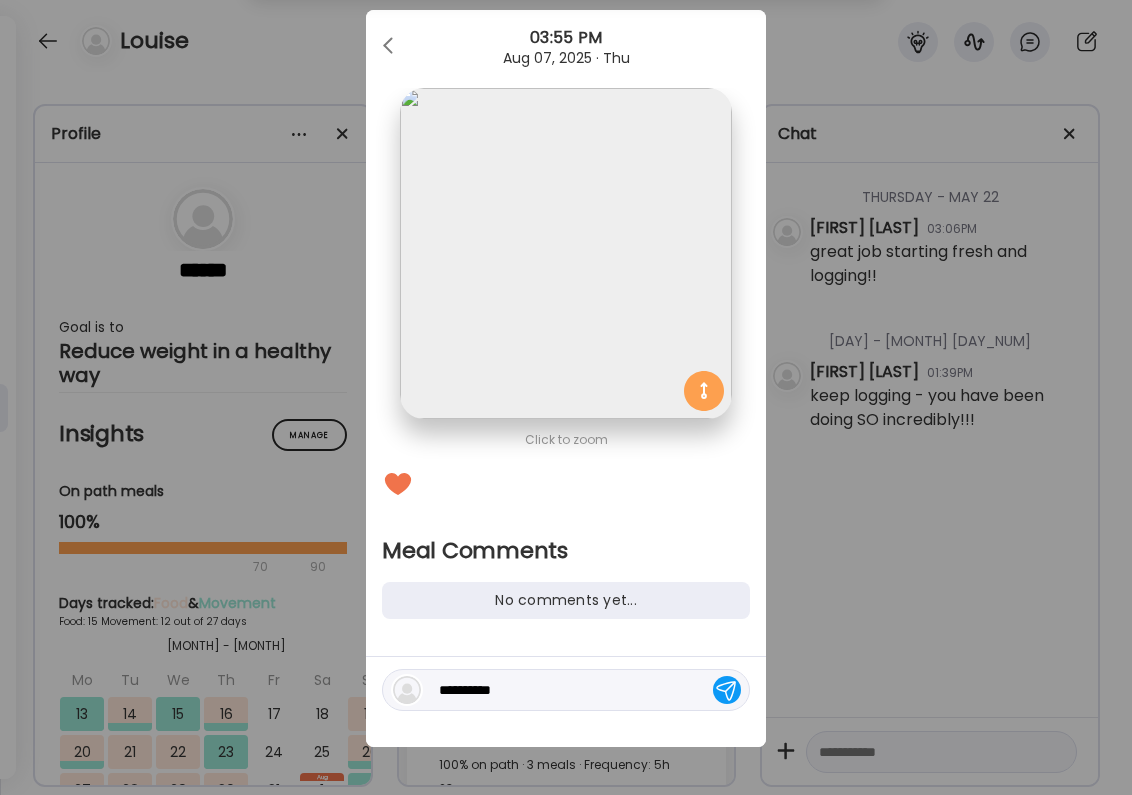type on "**********" 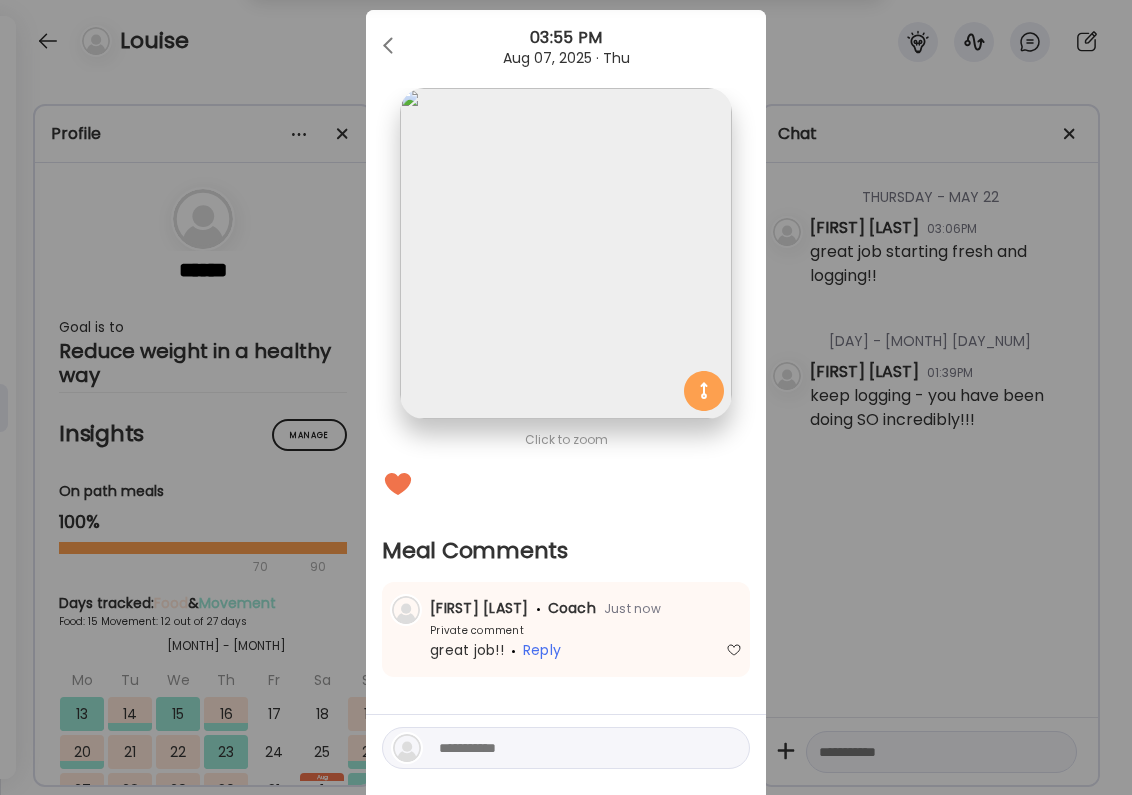 click on "Ate Coach Dashboard
Wahoo! It’s official
Take a moment to set up your Coach Profile to give your clients a smooth onboarding experience.
Skip Set up coach profile
Ate Coach Dashboard
1 Image 2 Message 3 Invite
Let’s get you quickly set up
Add a headshot or company logo for client recognition
Skip Next
Ate Coach Dashboard
1 Image 2 Message 3 Invite
Customize your welcome message
This page will be the first thing your clients will see. Add a welcome message to personalize their experience.
Header 32" at bounding box center (566, 397) 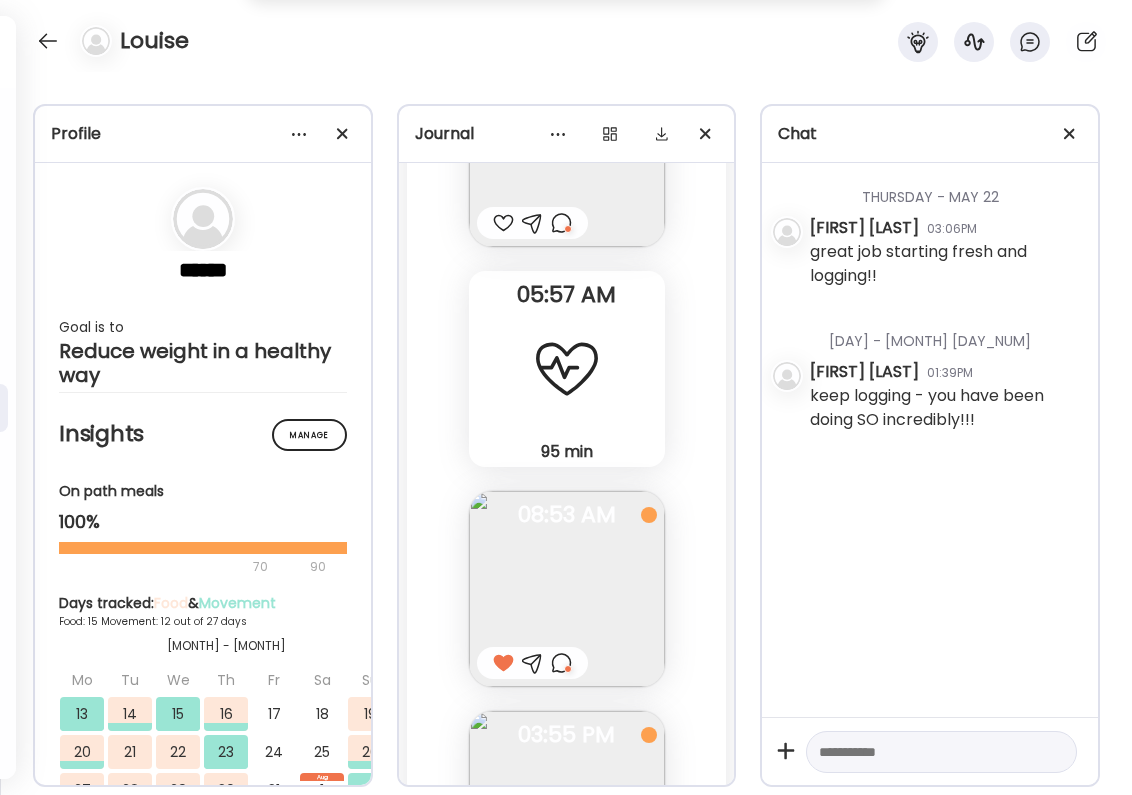 scroll, scrollTop: 24164, scrollLeft: 0, axis: vertical 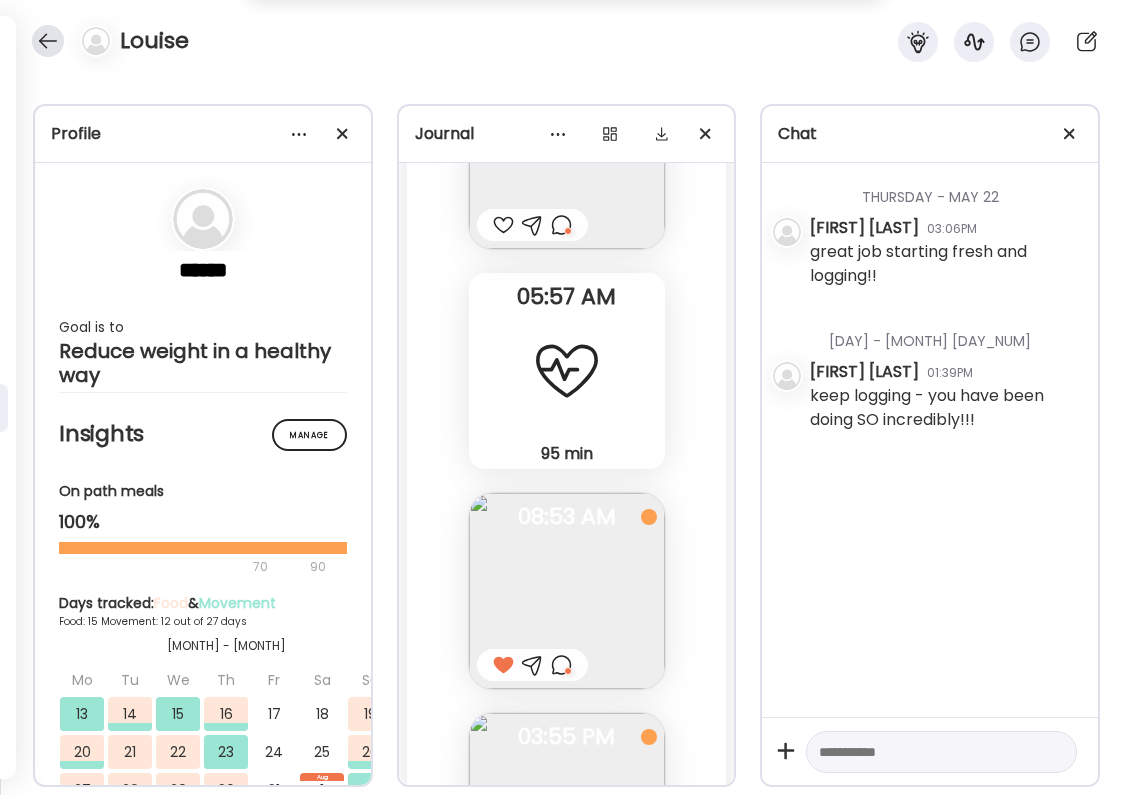 click at bounding box center [48, 41] 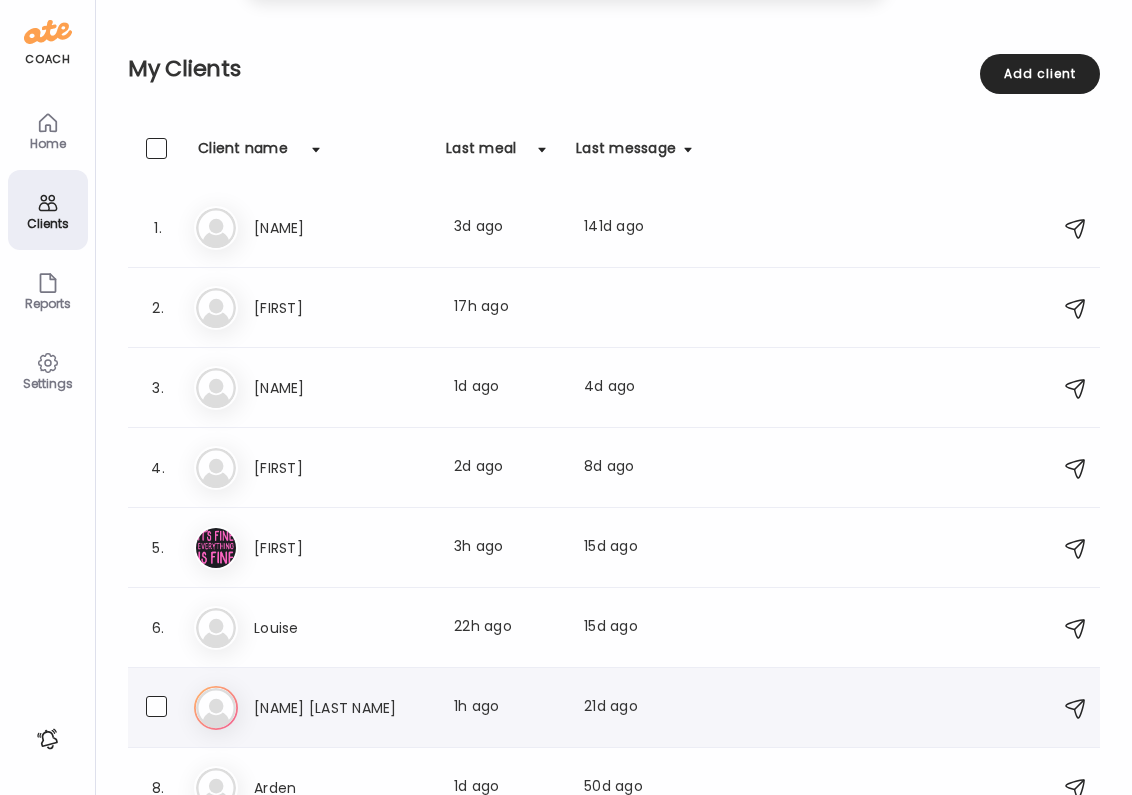 click on "[NAME]
[NAME] [LAST NAME]
Last meal:  [TIME] ago Last message:  [TIME] ago You: Where are my food pics from yesterday?" at bounding box center [617, 708] 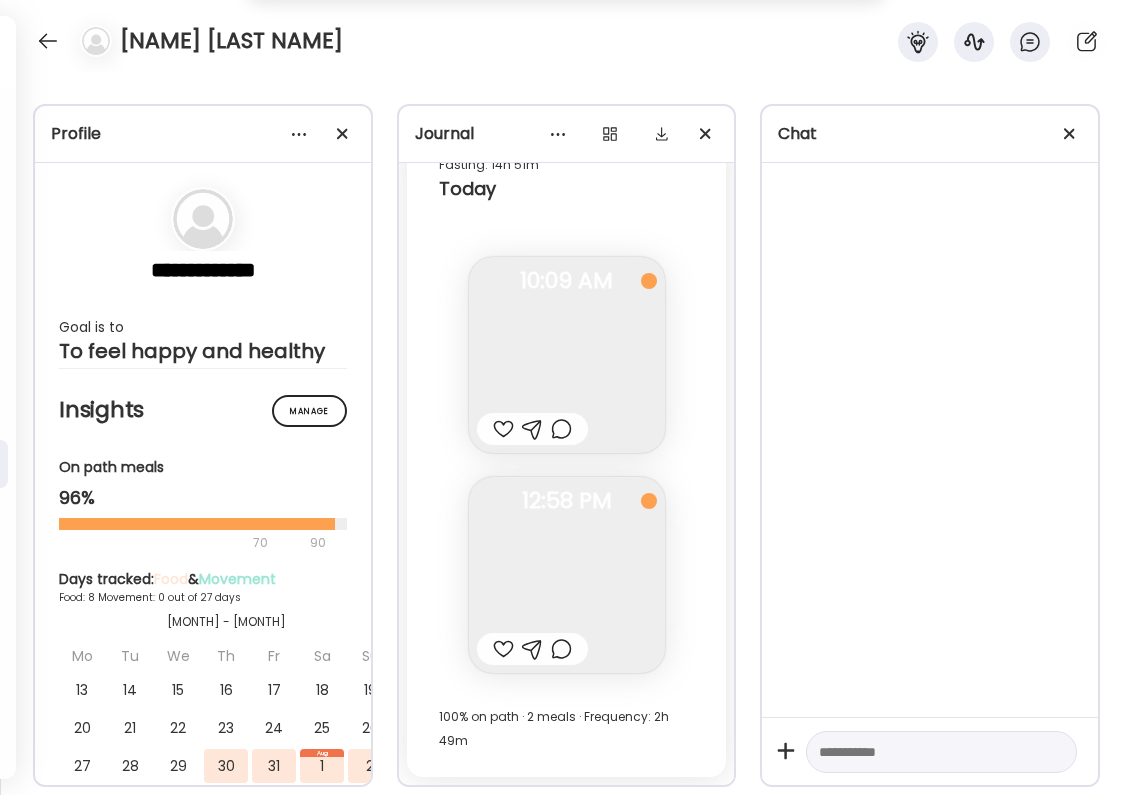 scroll, scrollTop: 6770, scrollLeft: 0, axis: vertical 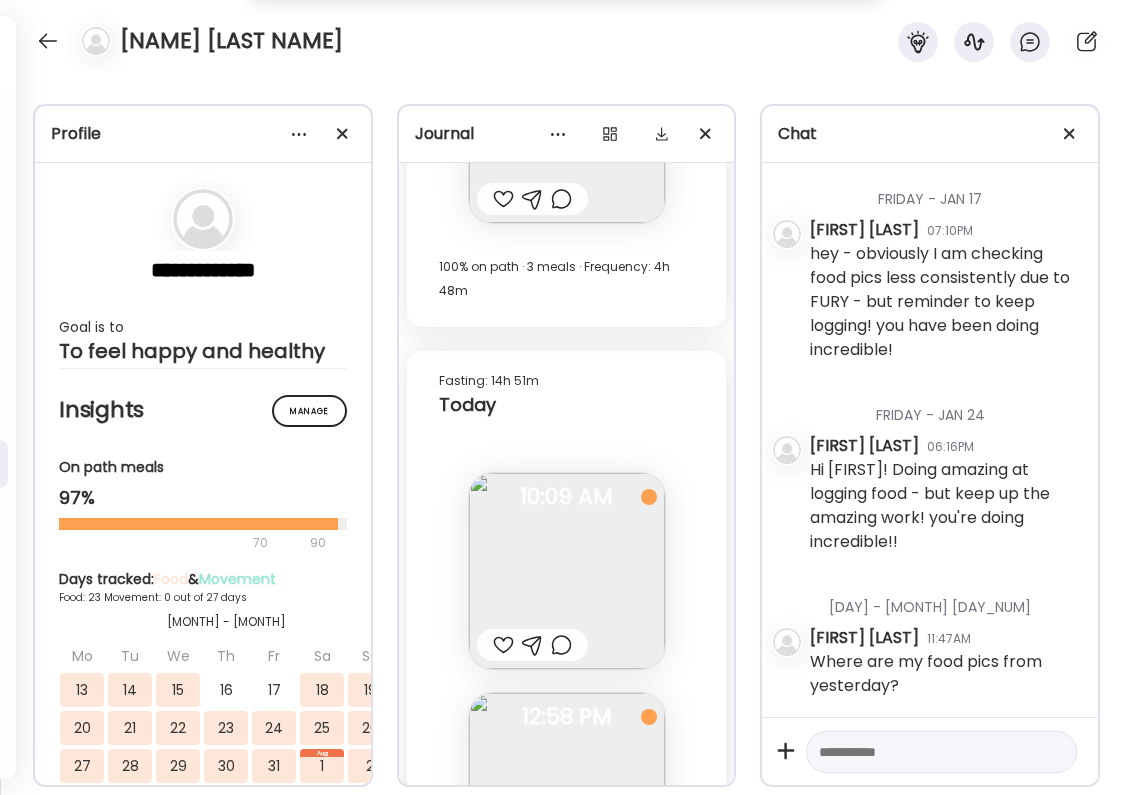click at bounding box center (503, 865) 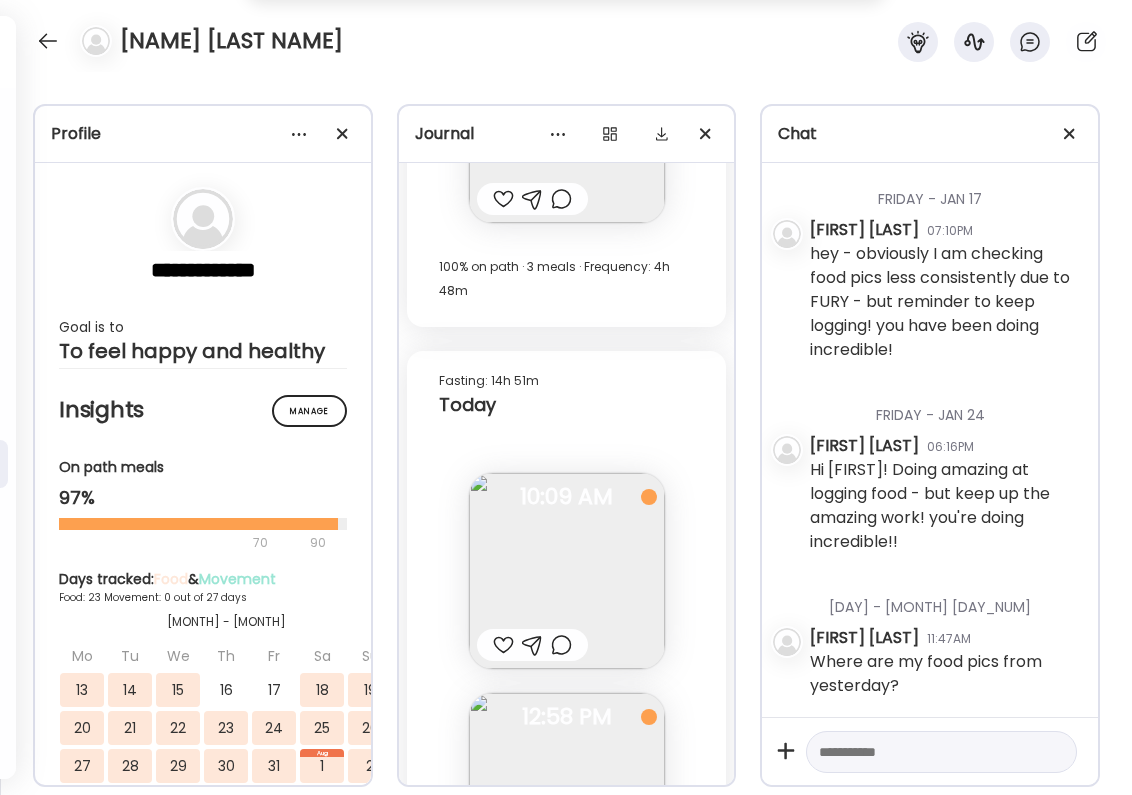 scroll, scrollTop: 1552, scrollLeft: 0, axis: vertical 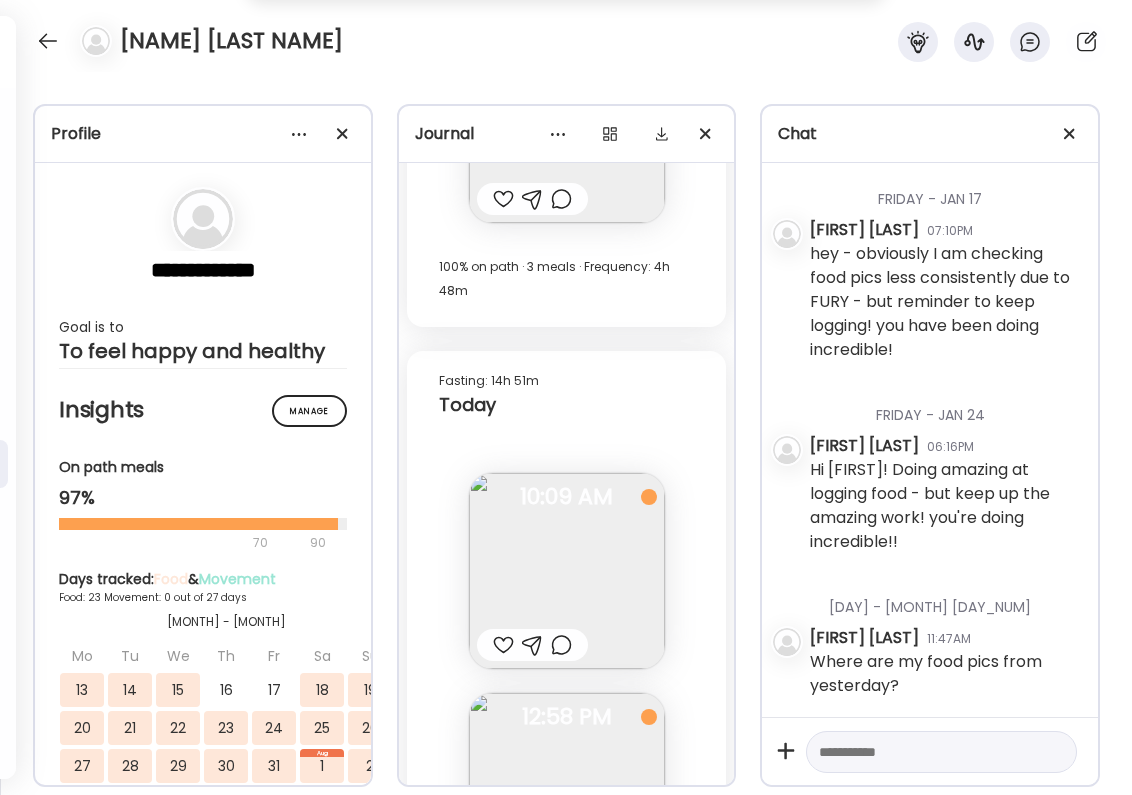 click at bounding box center (561, 865) 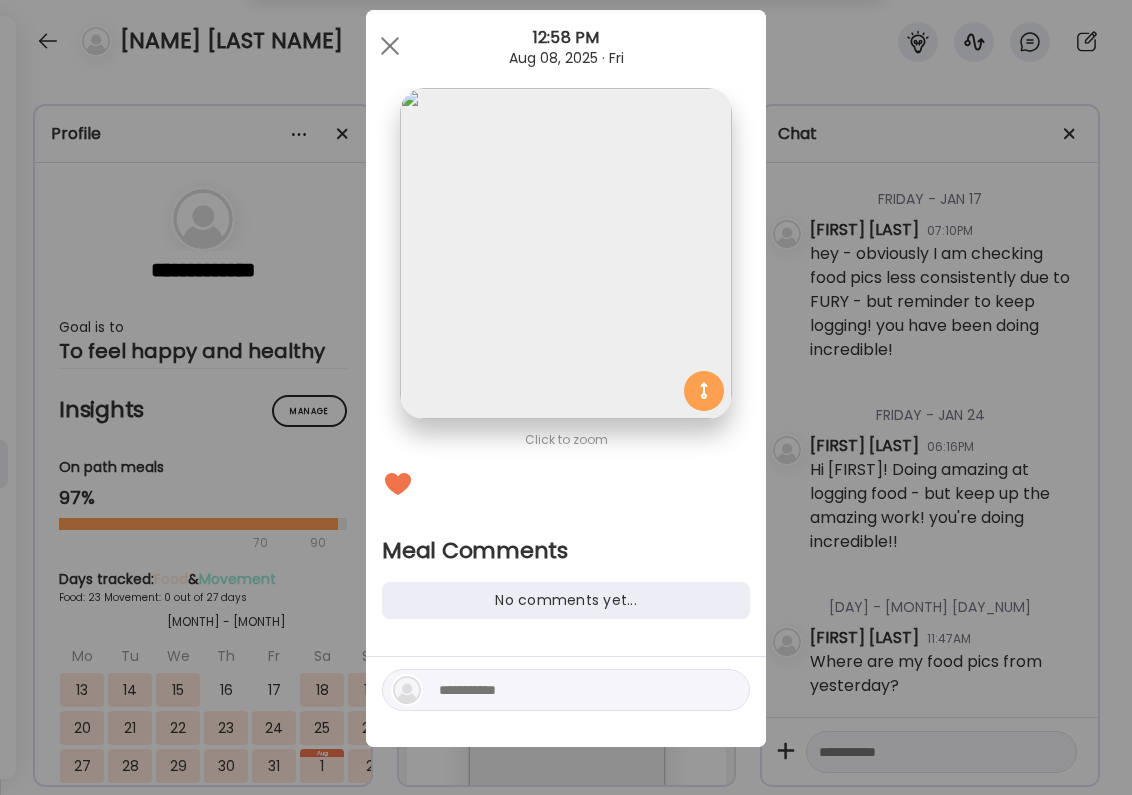 click at bounding box center [574, 690] 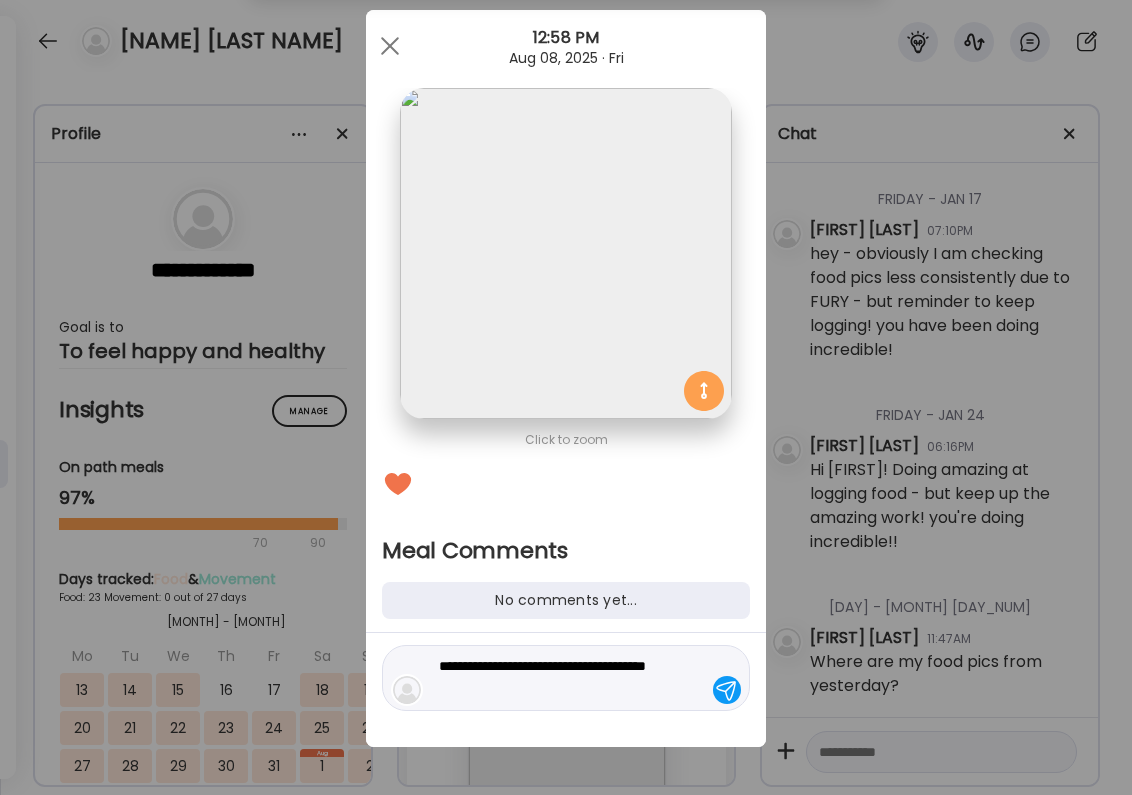 type on "**********" 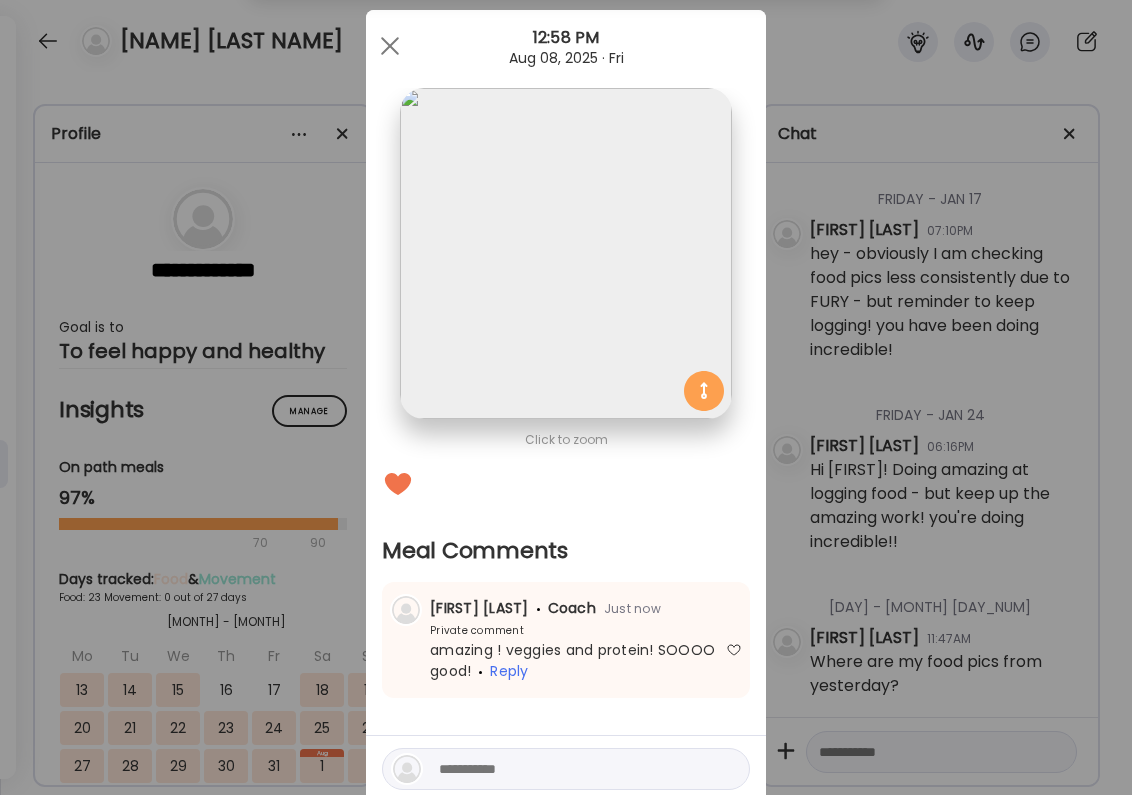click on "Ate Coach Dashboard
Wahoo! It’s official
Take a moment to set up your Coach Profile to give your clients a smooth onboarding experience.
Skip Set up coach profile
Ate Coach Dashboard
1 Image 2 Message 3 Invite
Let’s get you quickly set up
Add a headshot or company logo for client recognition
Skip Next
Ate Coach Dashboard
1 Image 2 Message 3 Invite
Customize your welcome message
This page will be the first thing your clients will see. Add a welcome message to personalize their experience.
Header 32" at bounding box center [566, 397] 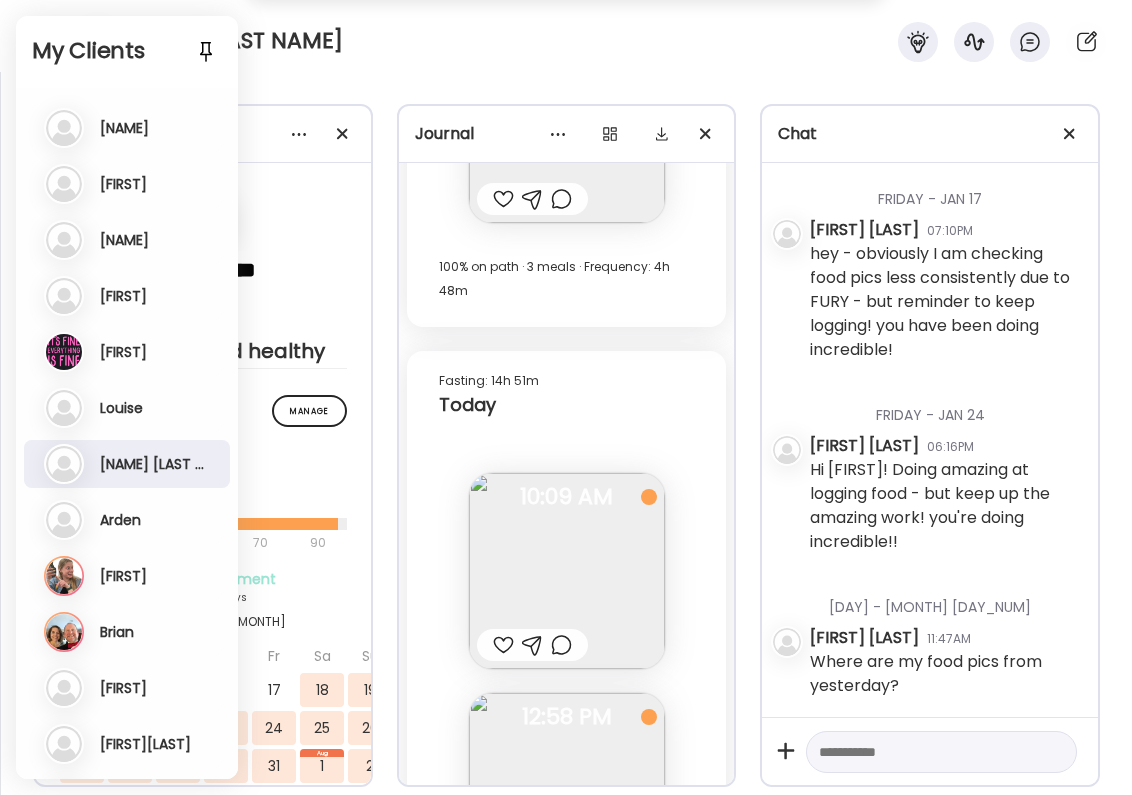 click at bounding box center (567, 571) 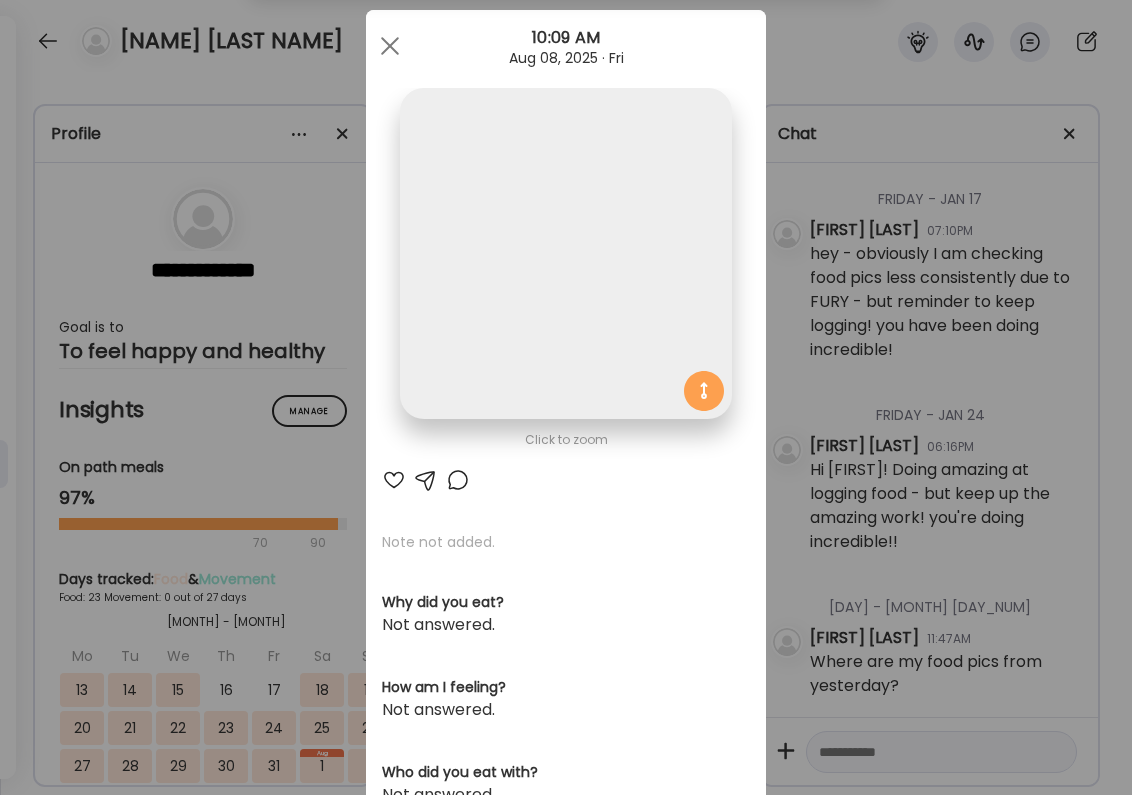 click on "Ate Coach Dashboard
Wahoo! It’s official
Take a moment to set up your Coach Profile to give your clients a smooth onboarding experience.
Skip Set up coach profile
Ate Coach Dashboard
1 Image 2 Message 3 Invite
Let’s get you quickly set up
Add a headshot or company logo for client recognition
Skip Next
Ate Coach Dashboard
1 Image 2 Message 3 Invite
Customize your welcome message
This page will be the first thing your clients will see. Add a welcome message to personalize their experience.
Header 32" at bounding box center [566, 397] 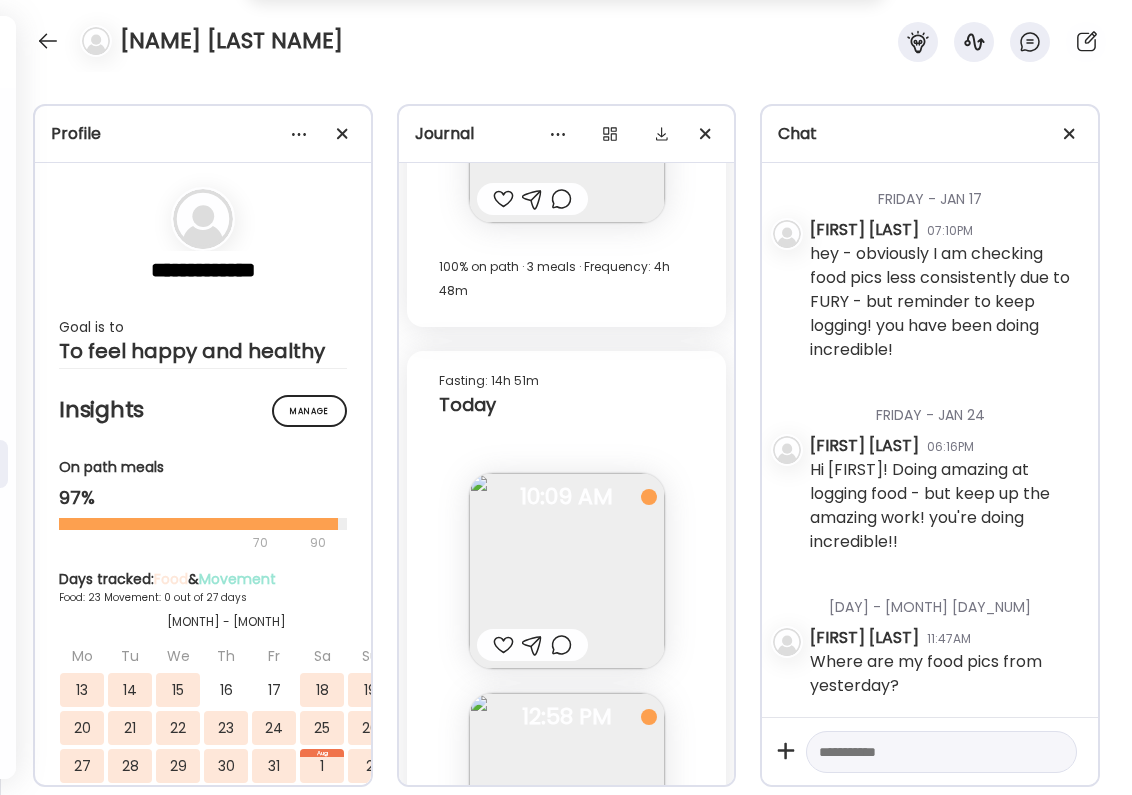 click at bounding box center (503, 645) 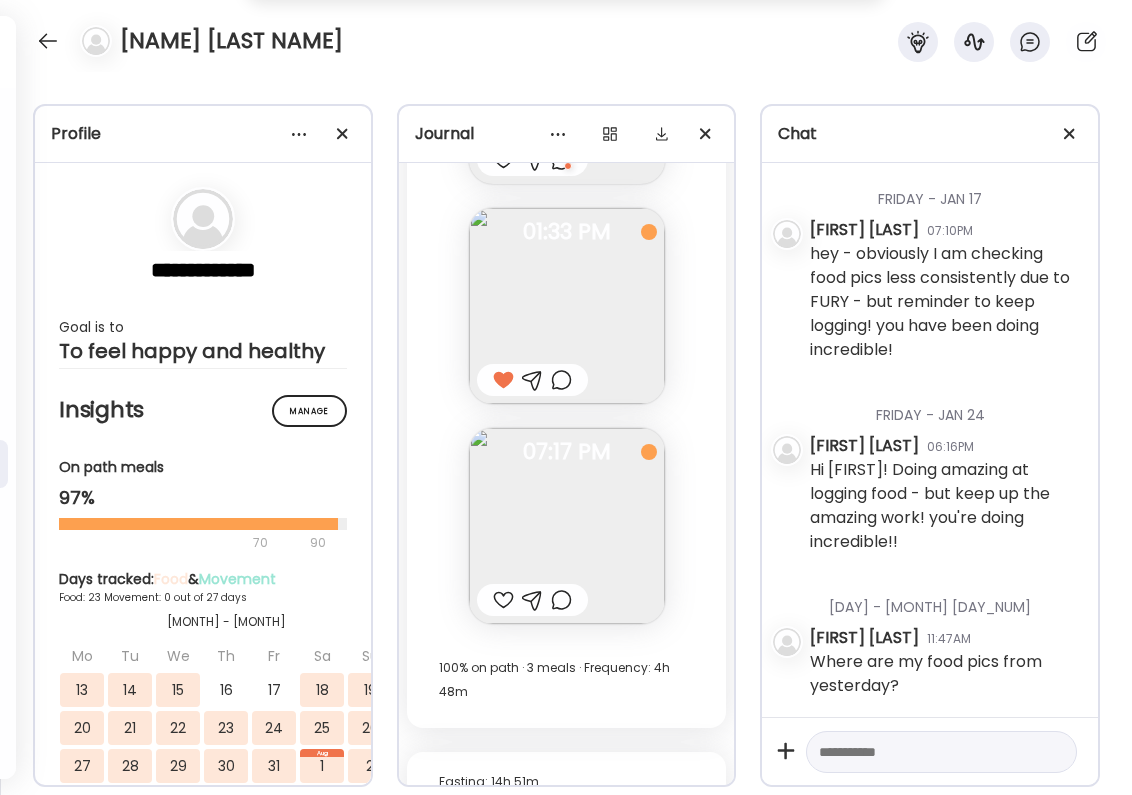 scroll, scrollTop: 23815, scrollLeft: 0, axis: vertical 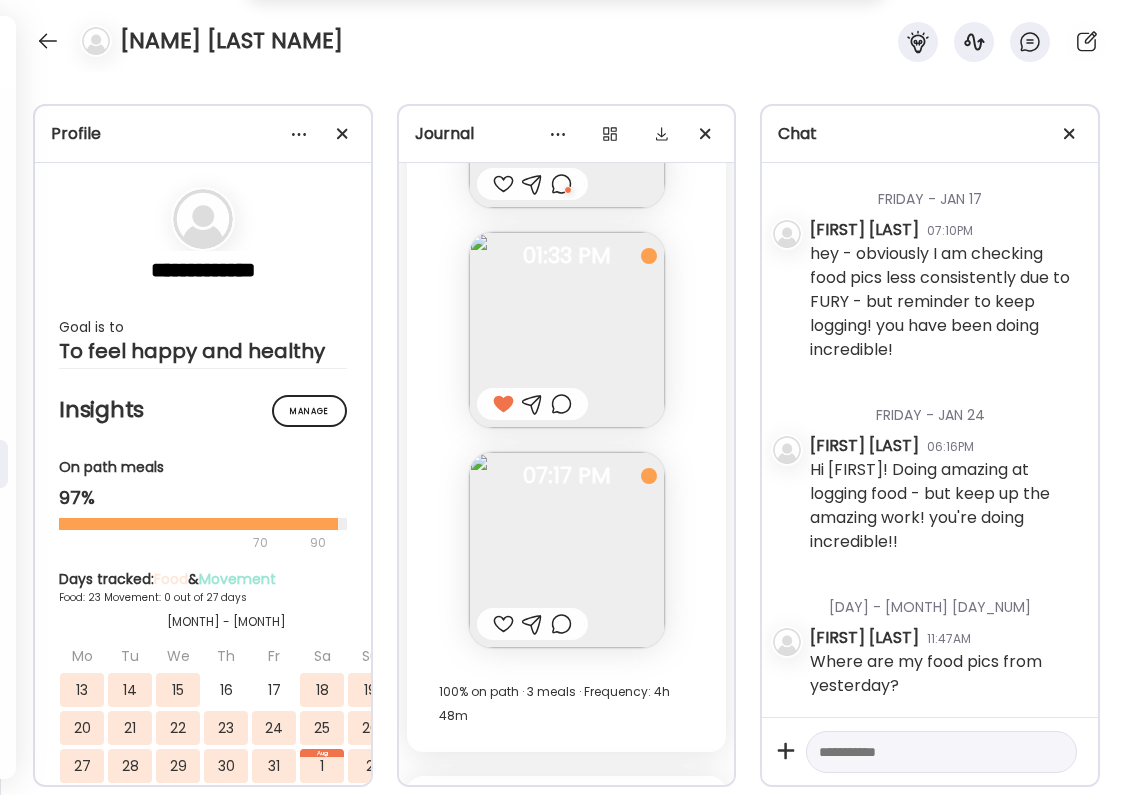 click at bounding box center [503, 624] 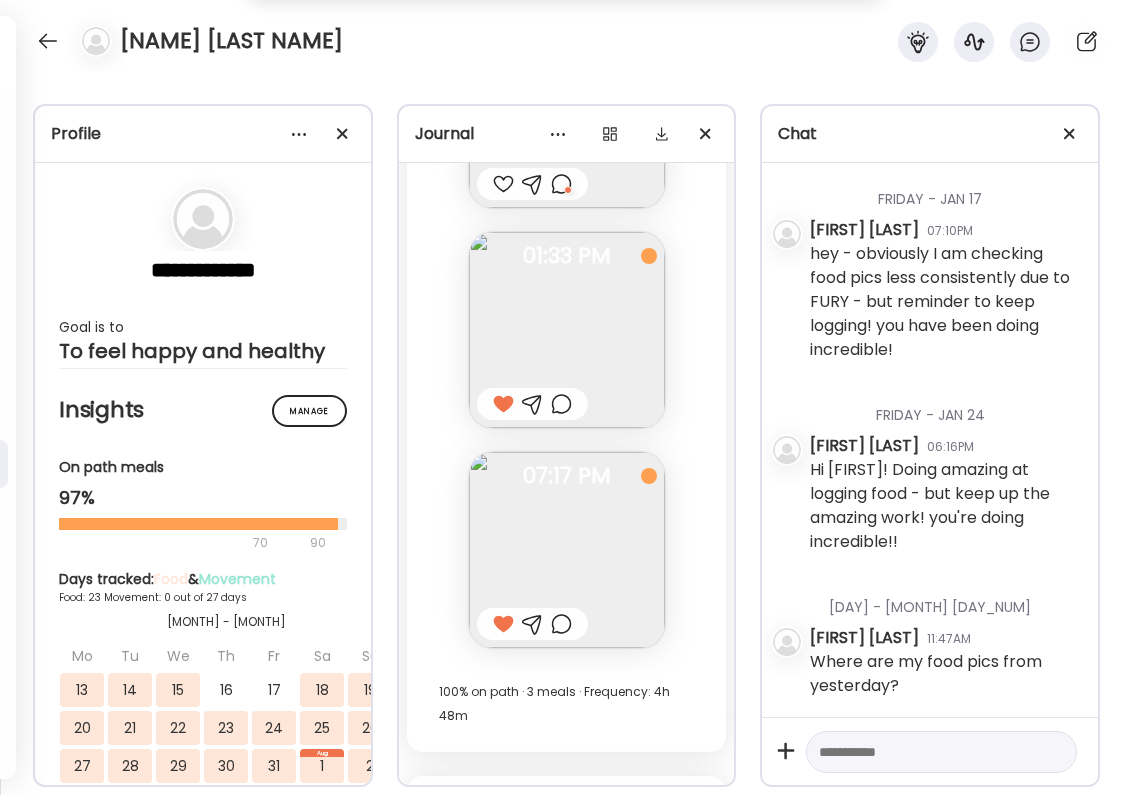 click on "[NAME] [LAST NAME]" at bounding box center [566, 36] 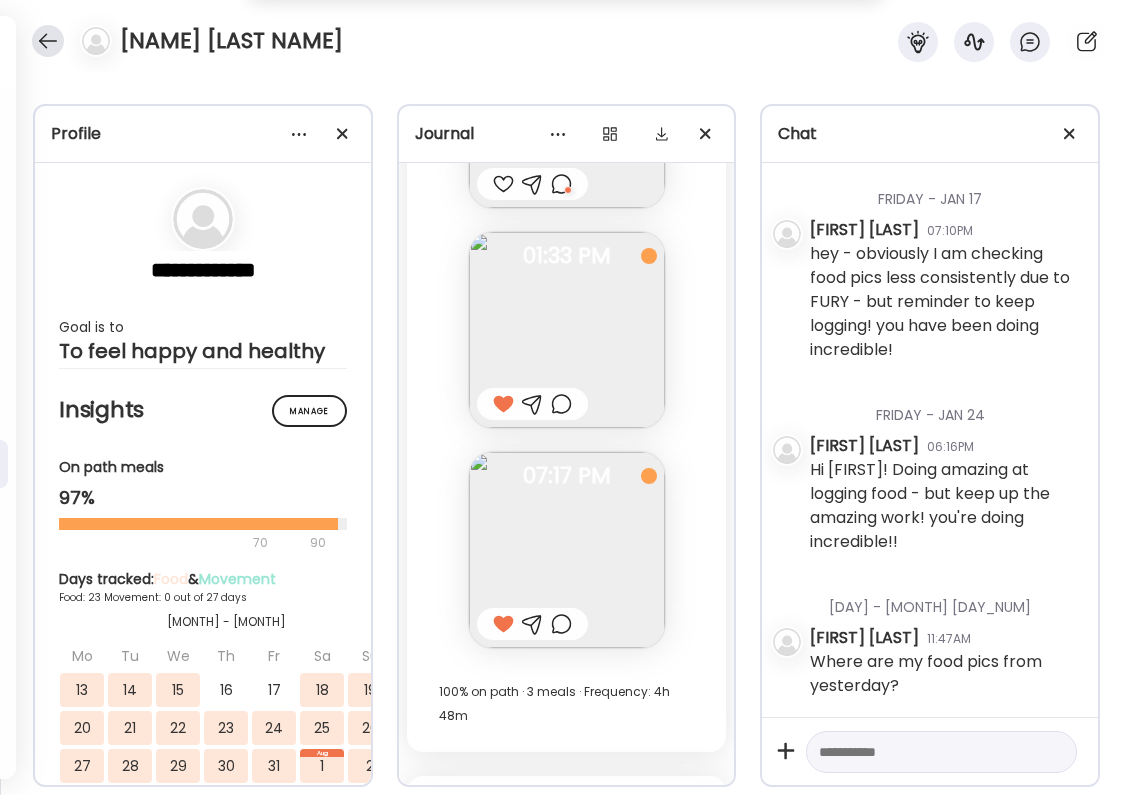 click at bounding box center (48, 41) 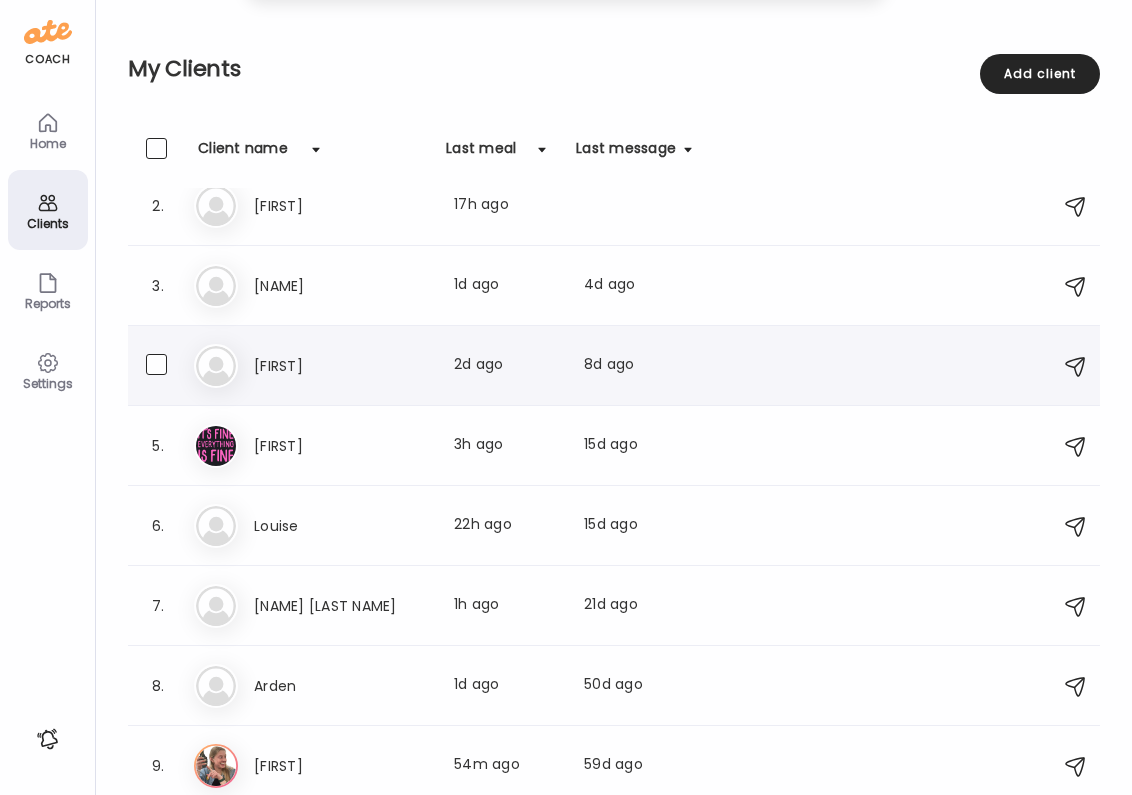 scroll, scrollTop: 205, scrollLeft: 0, axis: vertical 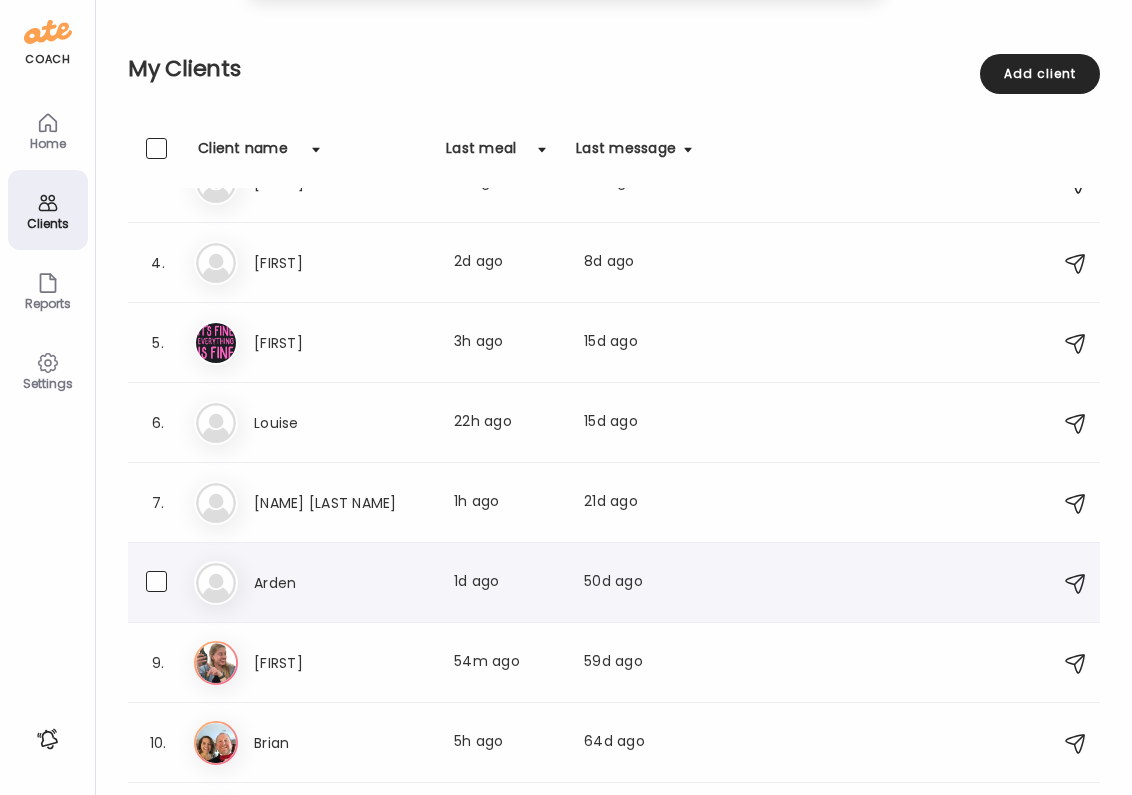 click on "Sa
[NAME]
Last meal:  1d ago Last message:  50d ago You: Are you logging all of your meals? It seems like you be might be missing quite. few this week." at bounding box center (614, 583) 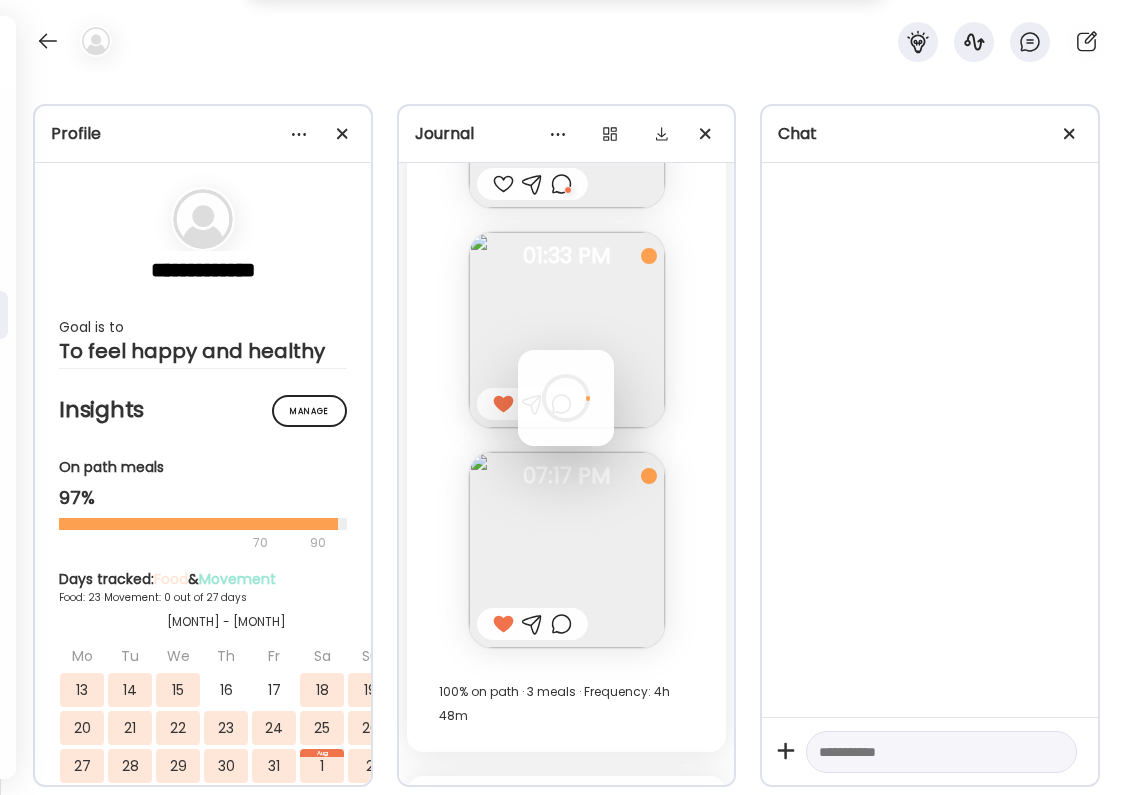 scroll, scrollTop: 0, scrollLeft: 0, axis: both 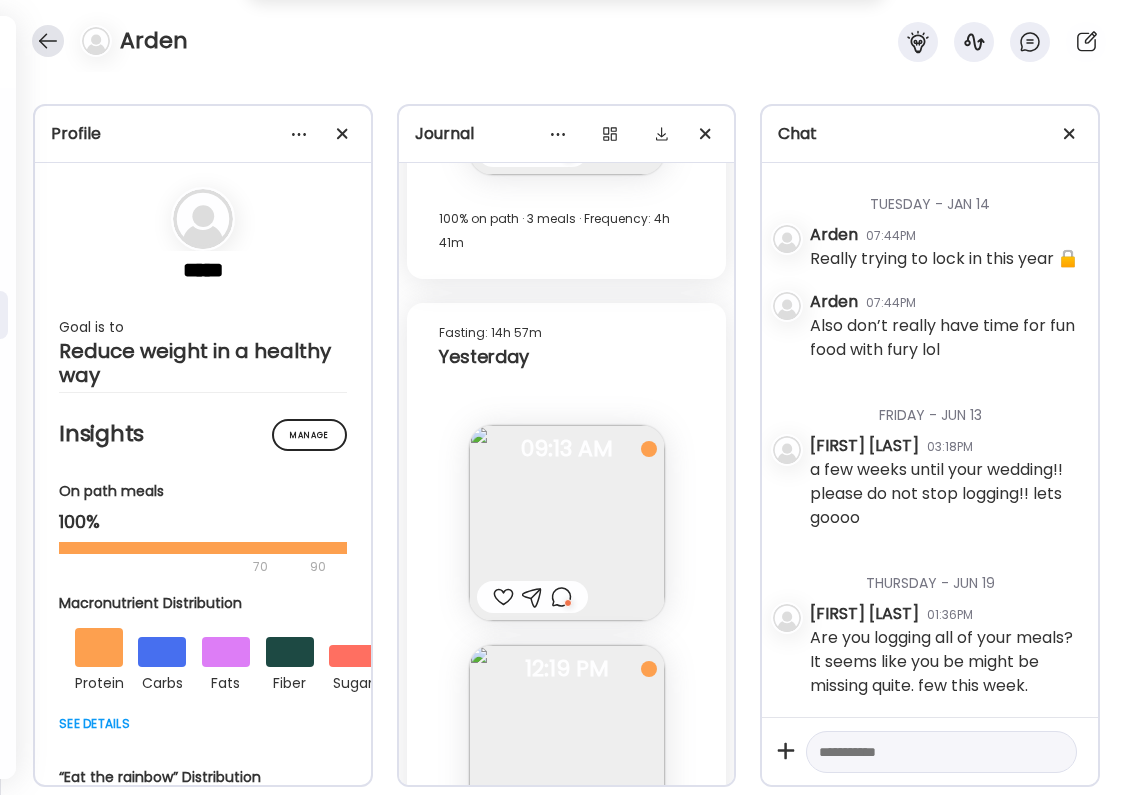 click at bounding box center [48, 41] 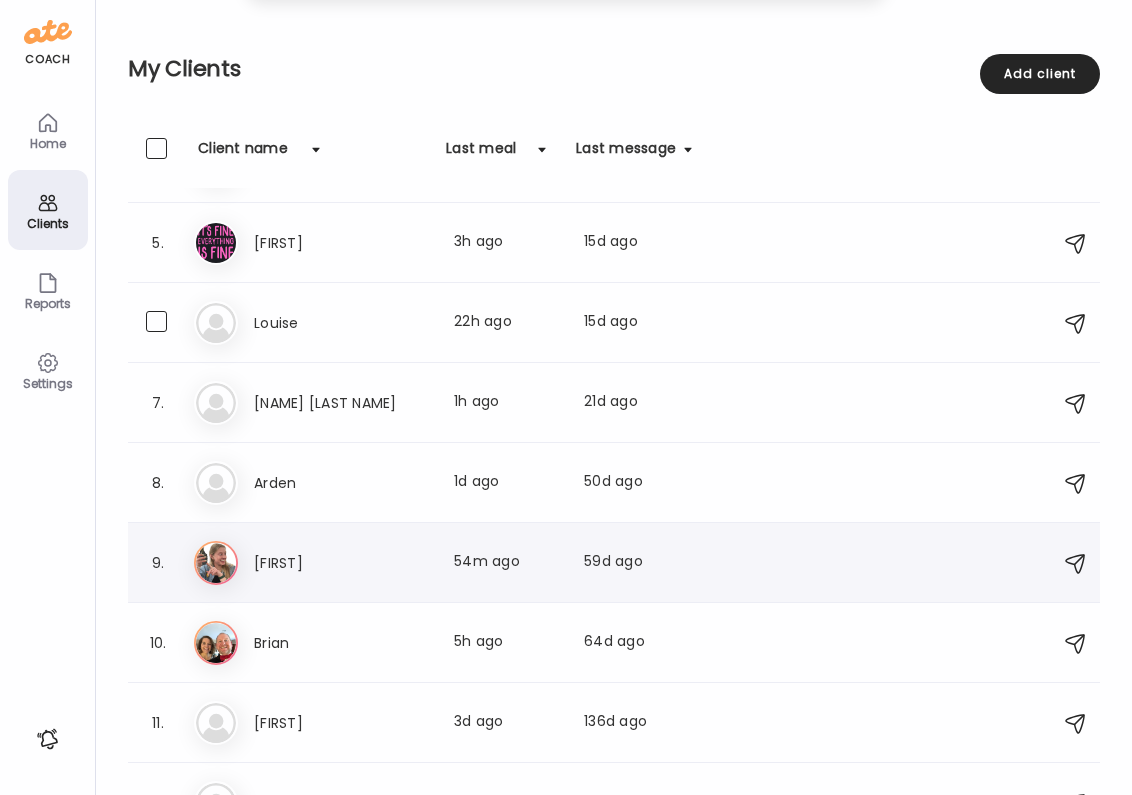scroll, scrollTop: 306, scrollLeft: 0, axis: vertical 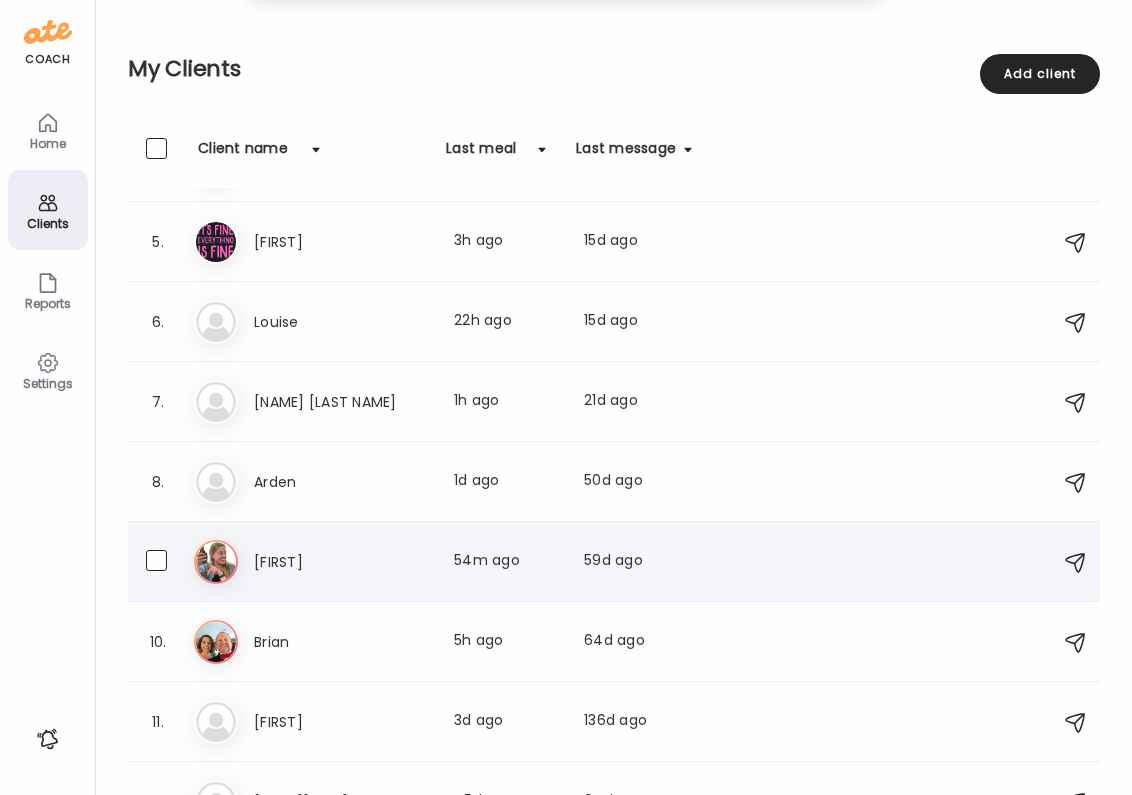 click on "Ca
Cara
Last meal:  [DURATION] ago Last message:  [DURATION] ago You: great job getting back to logging after vacation!" at bounding box center [614, 562] 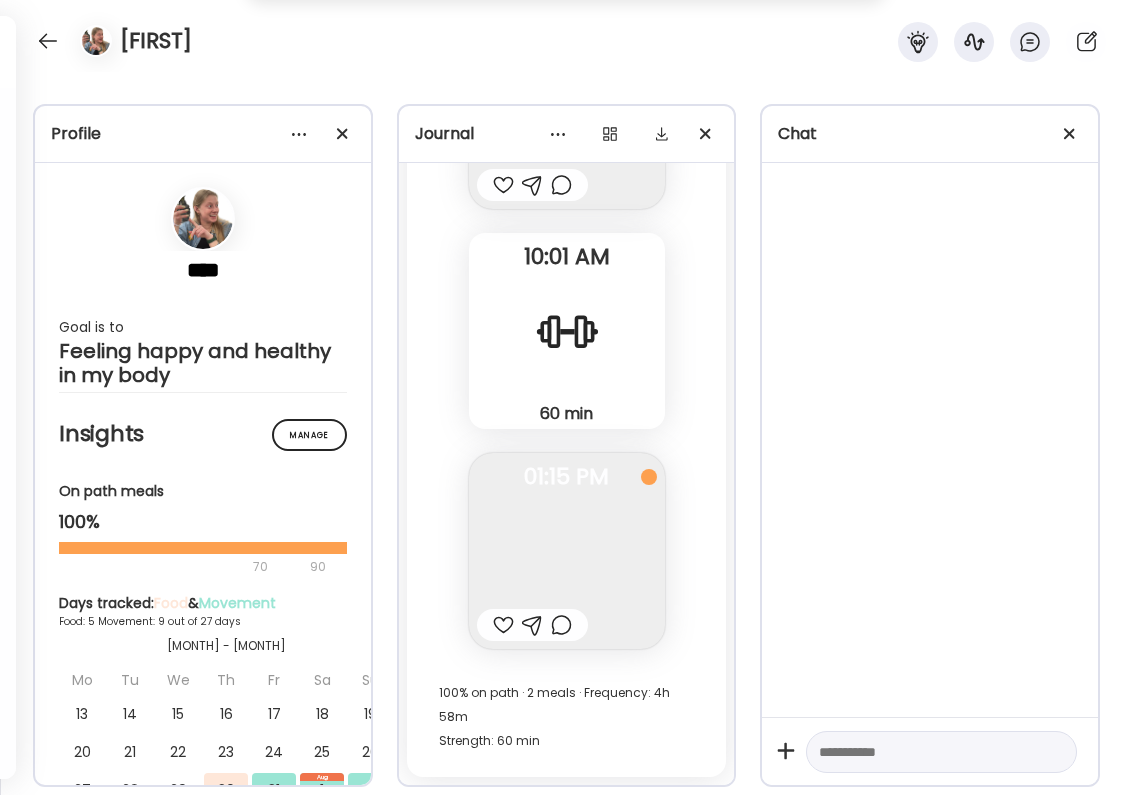 scroll, scrollTop: 0, scrollLeft: 0, axis: both 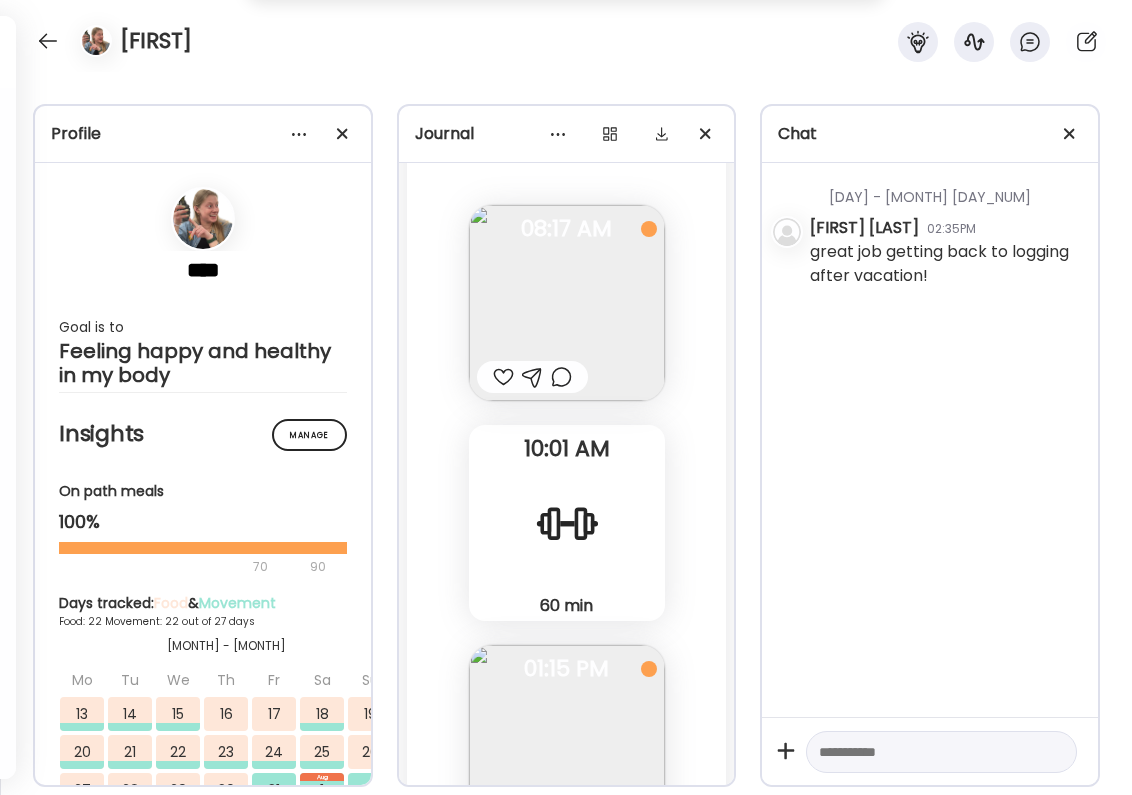 click at bounding box center [503, 817] 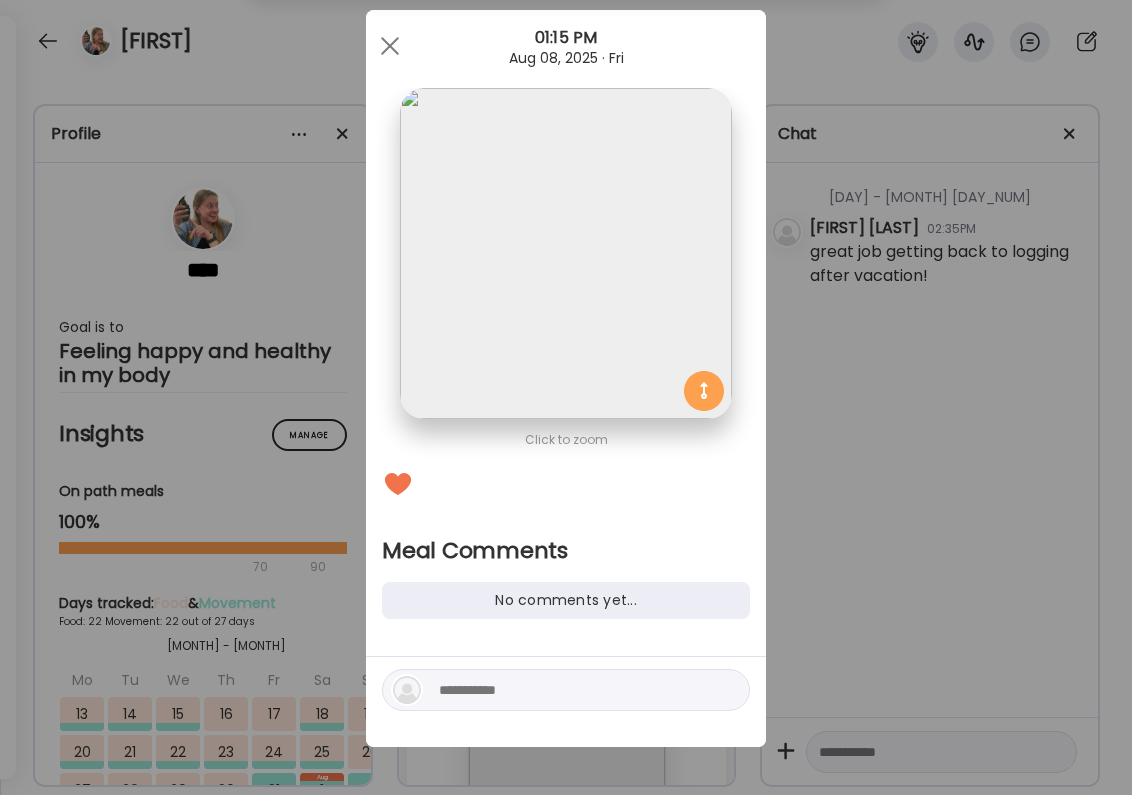click at bounding box center (574, 690) 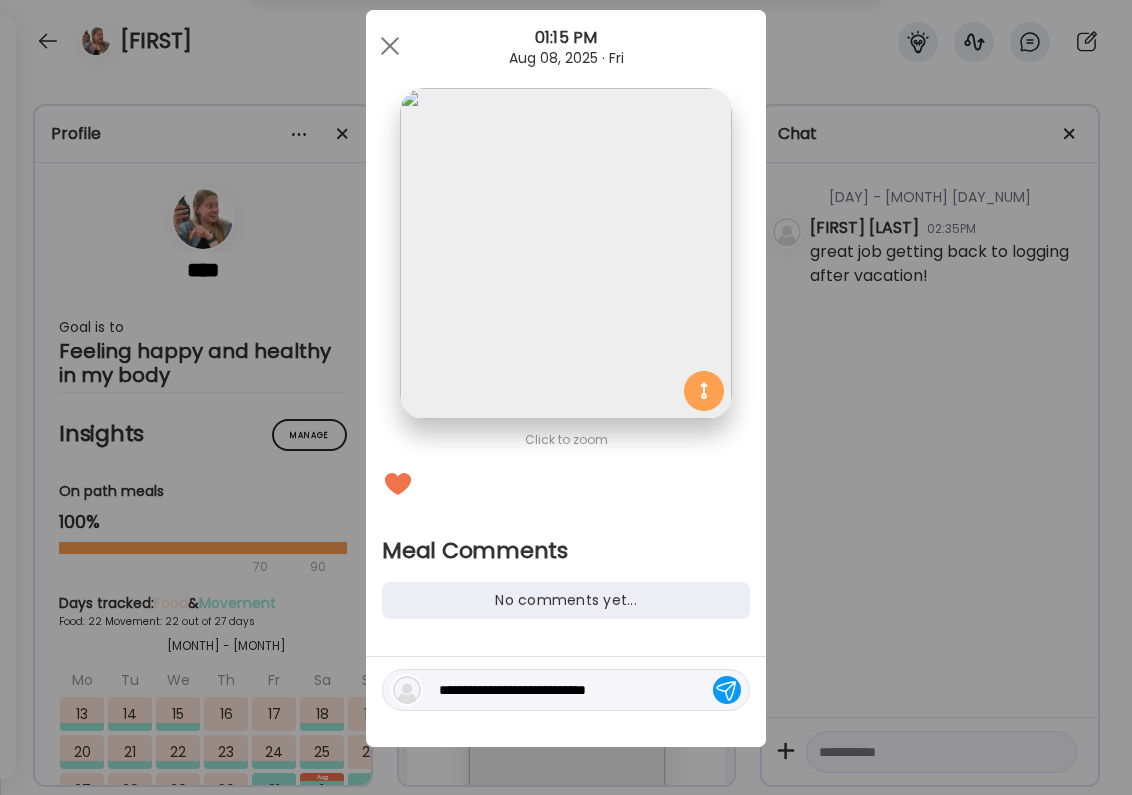 type on "**********" 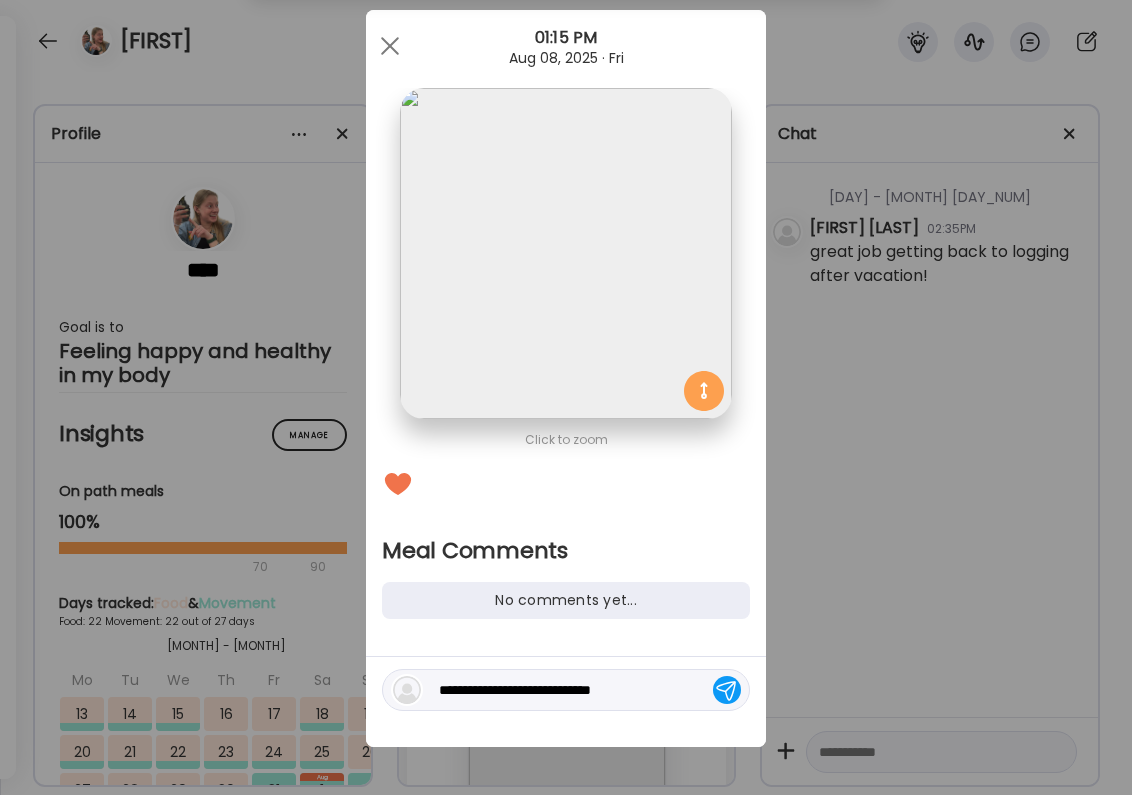 type 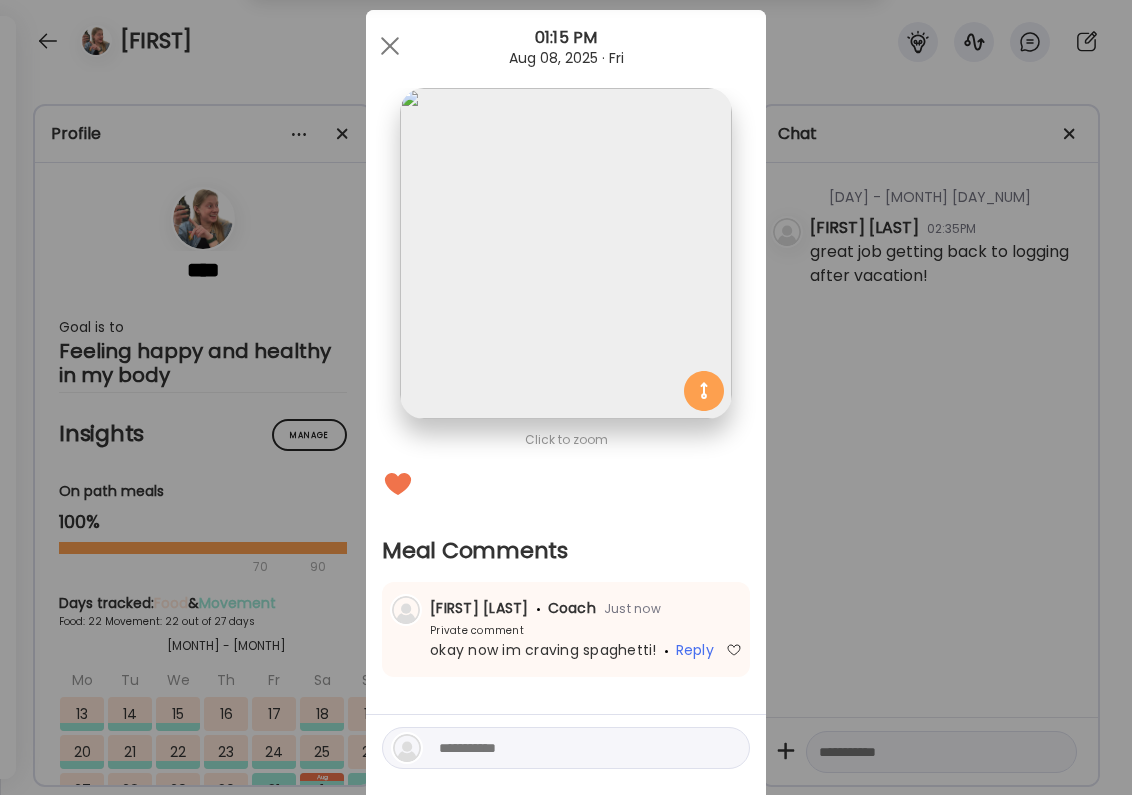 click on "Ate Coach Dashboard
Wahoo! It’s official
Take a moment to set up your Coach Profile to give your clients a smooth onboarding experience.
Skip Set up coach profile
Ate Coach Dashboard
1 Image 2 Message 3 Invite
Let’s get you quickly set up
Add a headshot or company logo for client recognition
Skip Next
Ate Coach Dashboard
1 Image 2 Message 3 Invite
Customize your welcome message
This page will be the first thing your clients will see. Add a welcome message to personalize their experience.
Header 32" at bounding box center (566, 397) 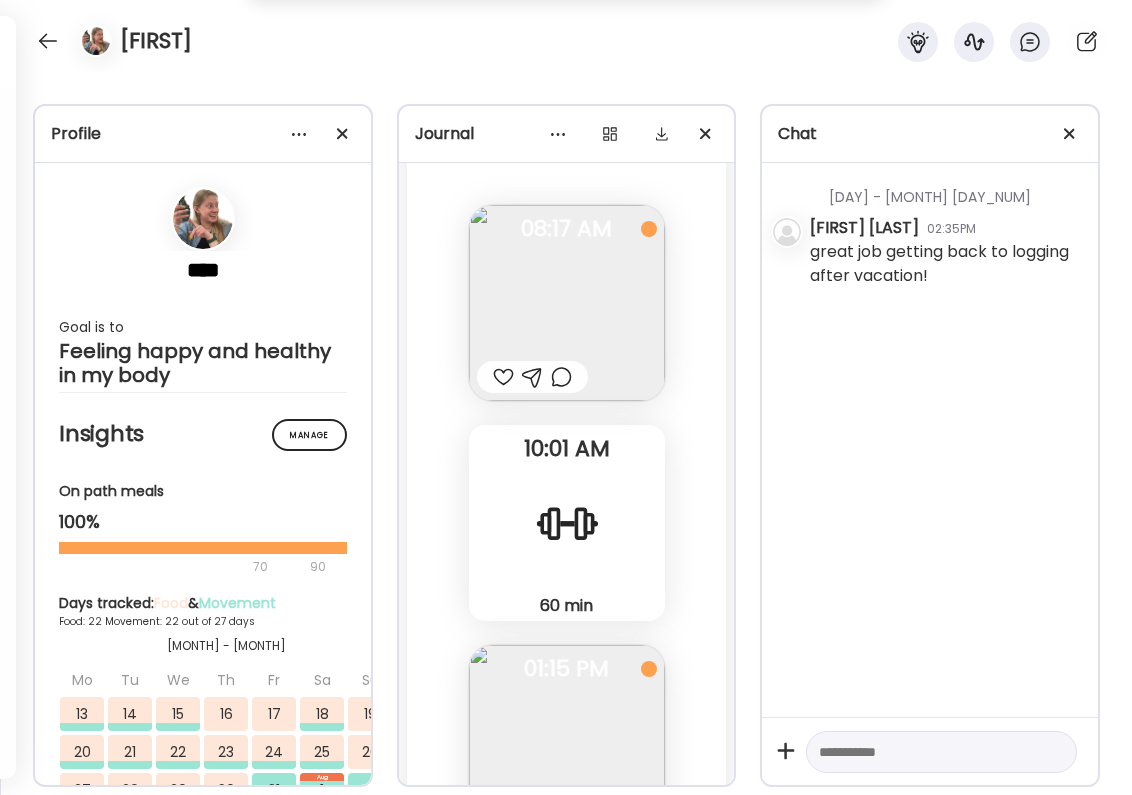 click on "[FIRST]" at bounding box center (566, 36) 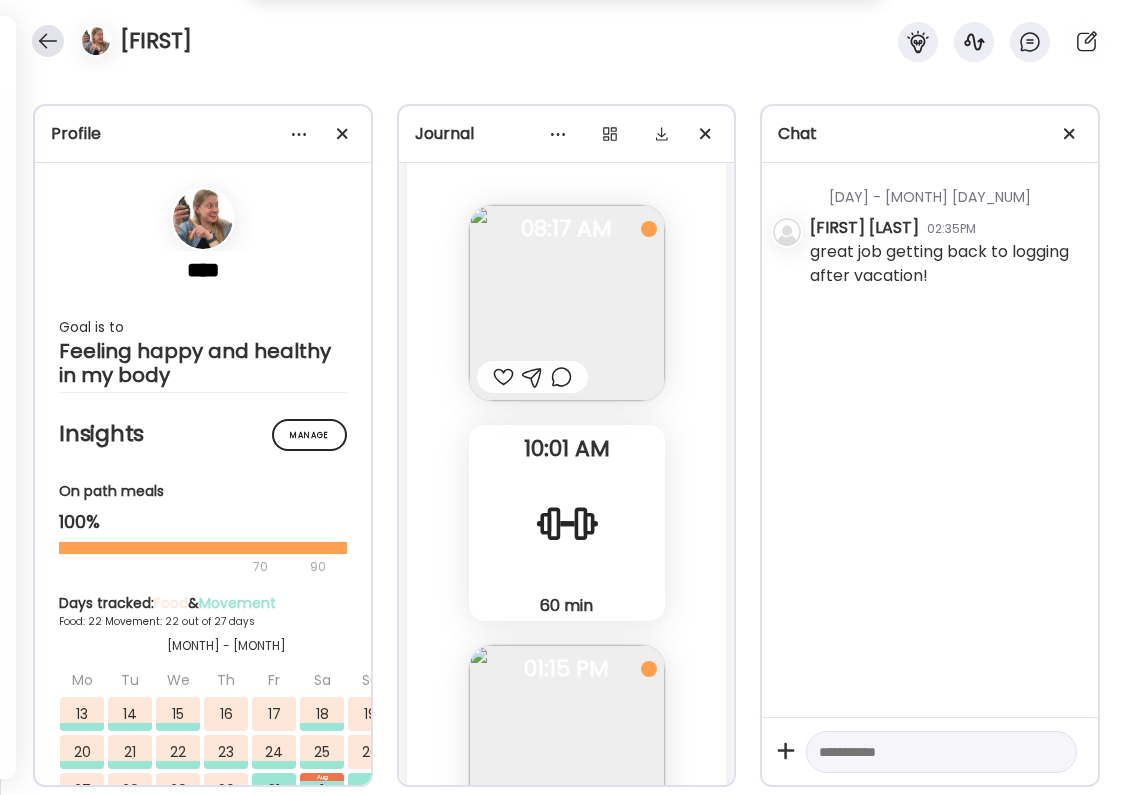 click at bounding box center (48, 41) 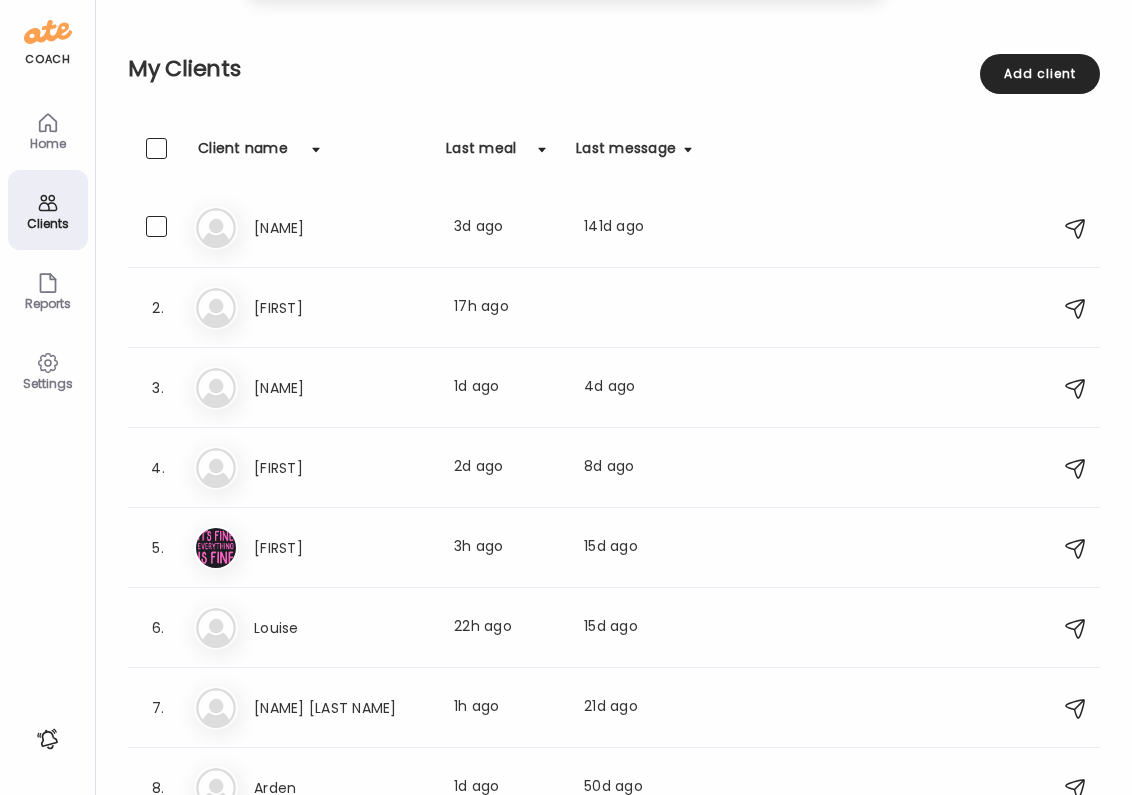scroll, scrollTop: 0, scrollLeft: 0, axis: both 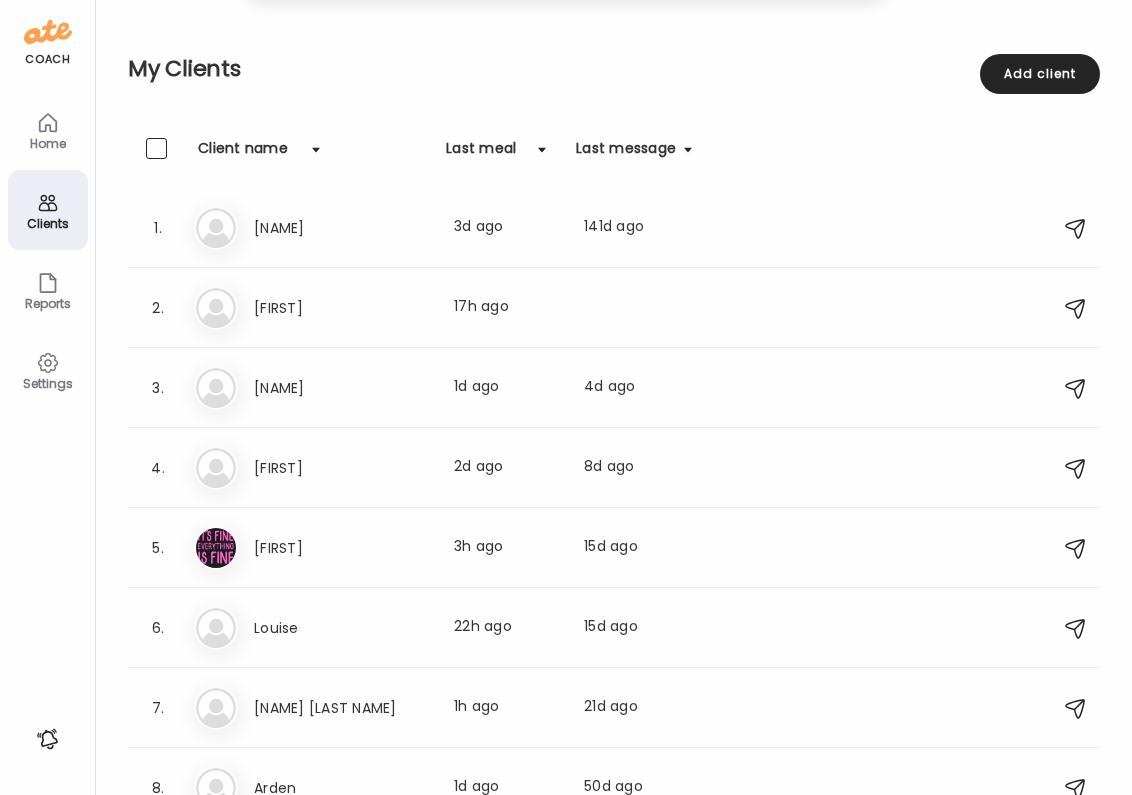 click 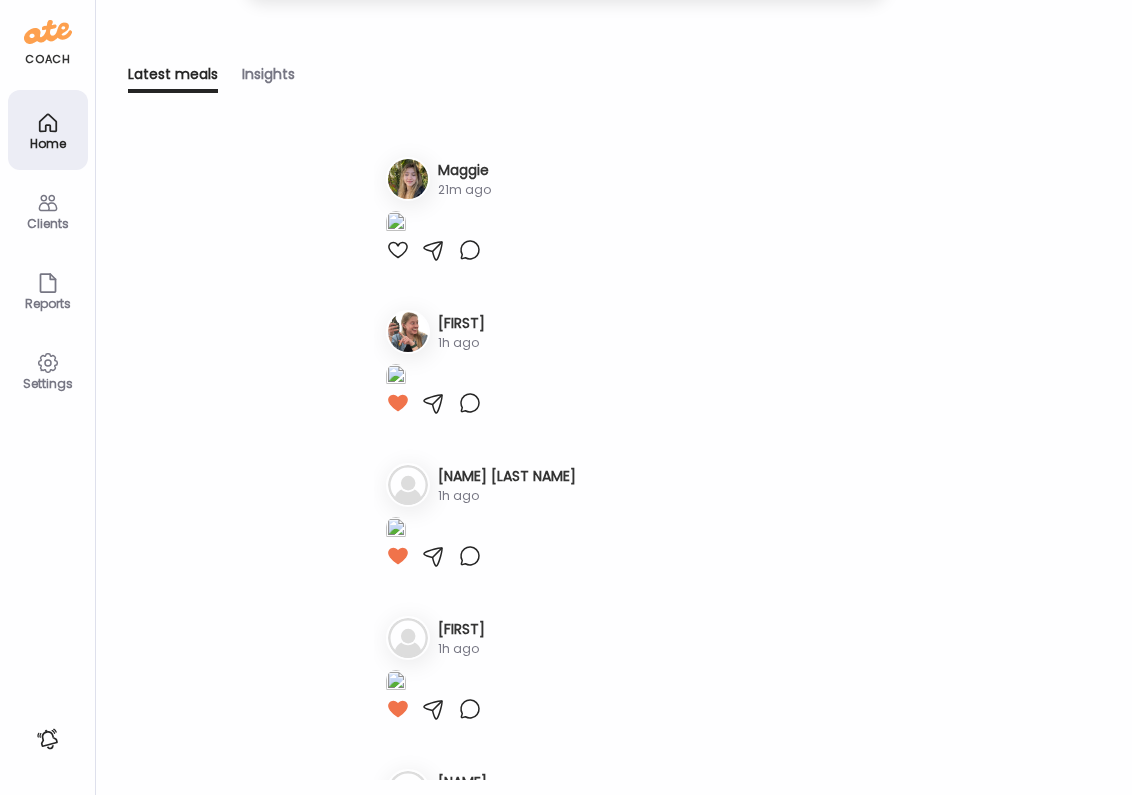 click at bounding box center [398, 250] 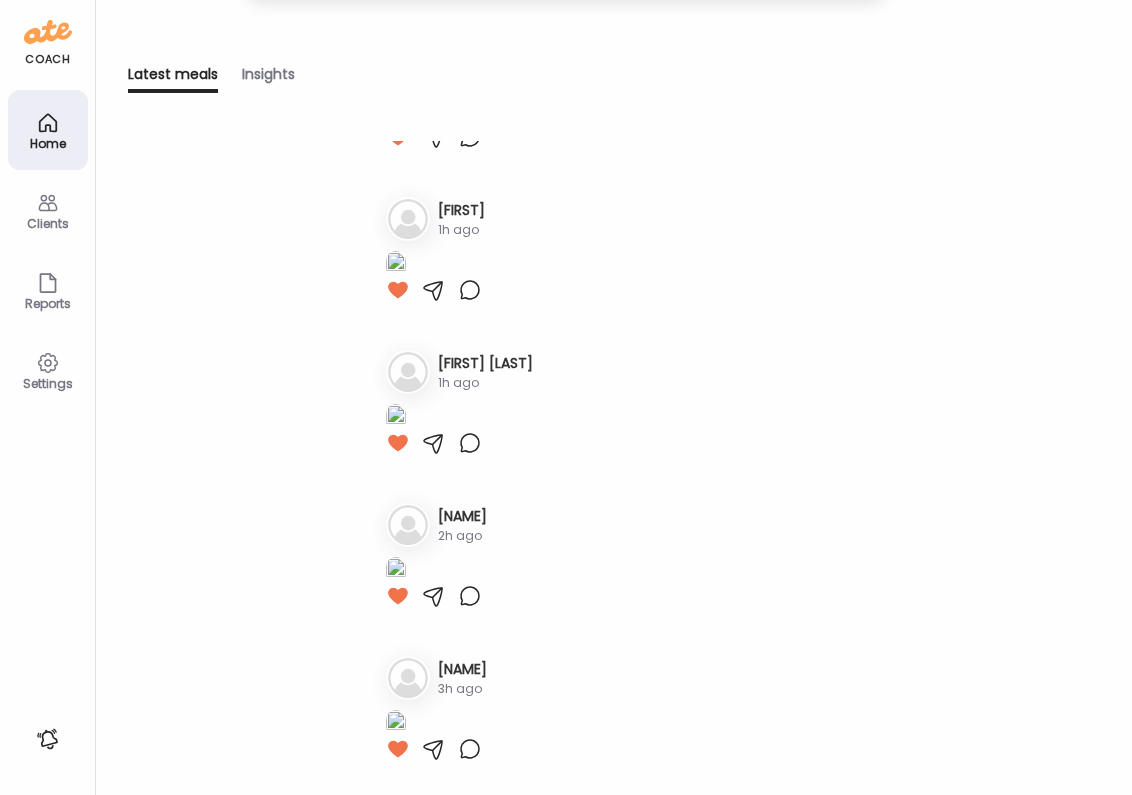 scroll, scrollTop: 727, scrollLeft: 0, axis: vertical 